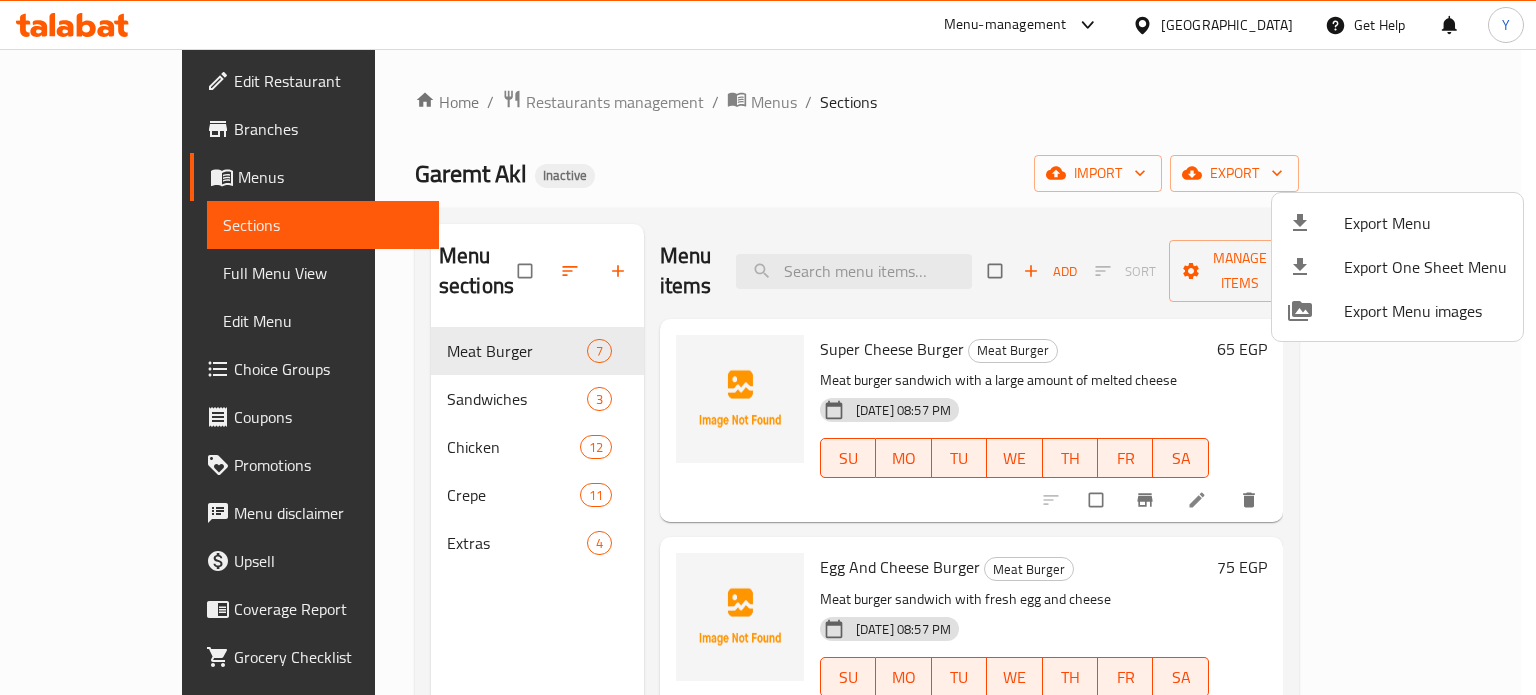 click at bounding box center (768, 347) 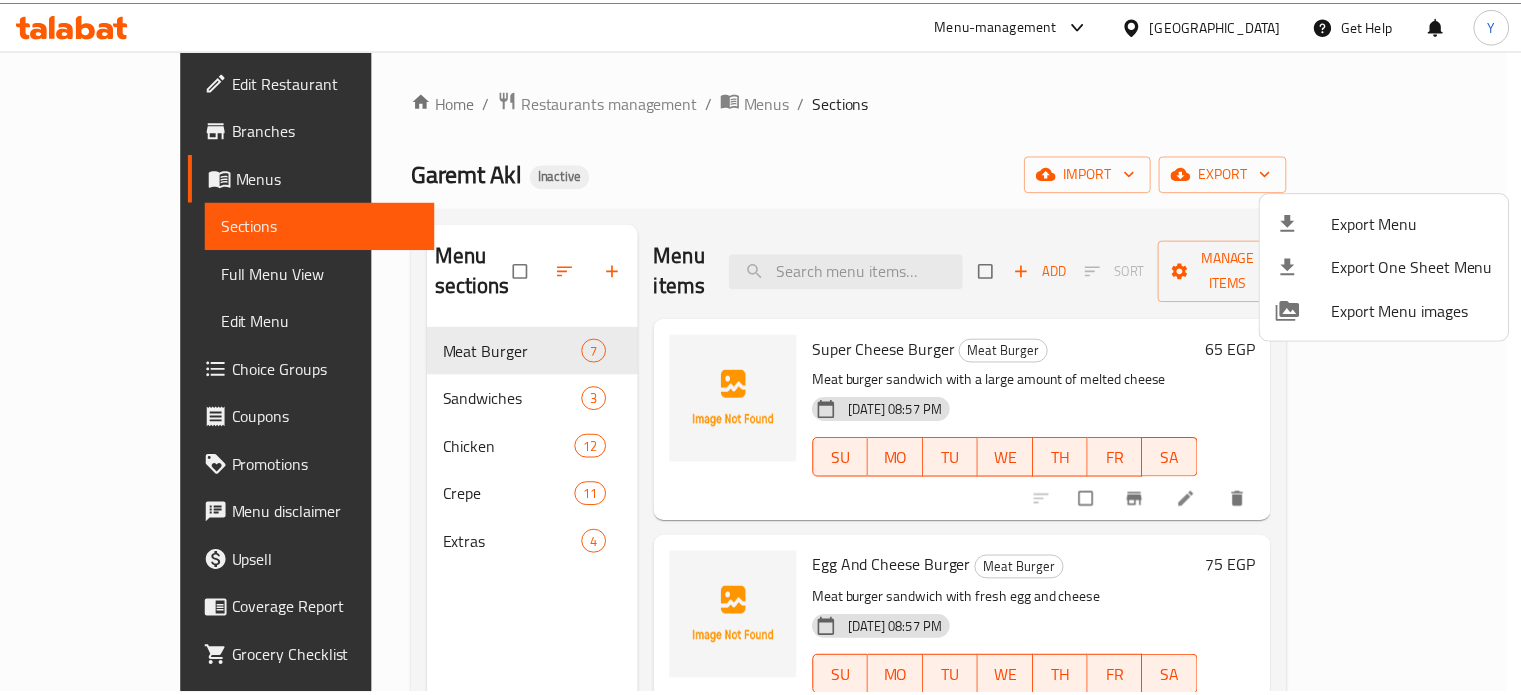scroll, scrollTop: 0, scrollLeft: 0, axis: both 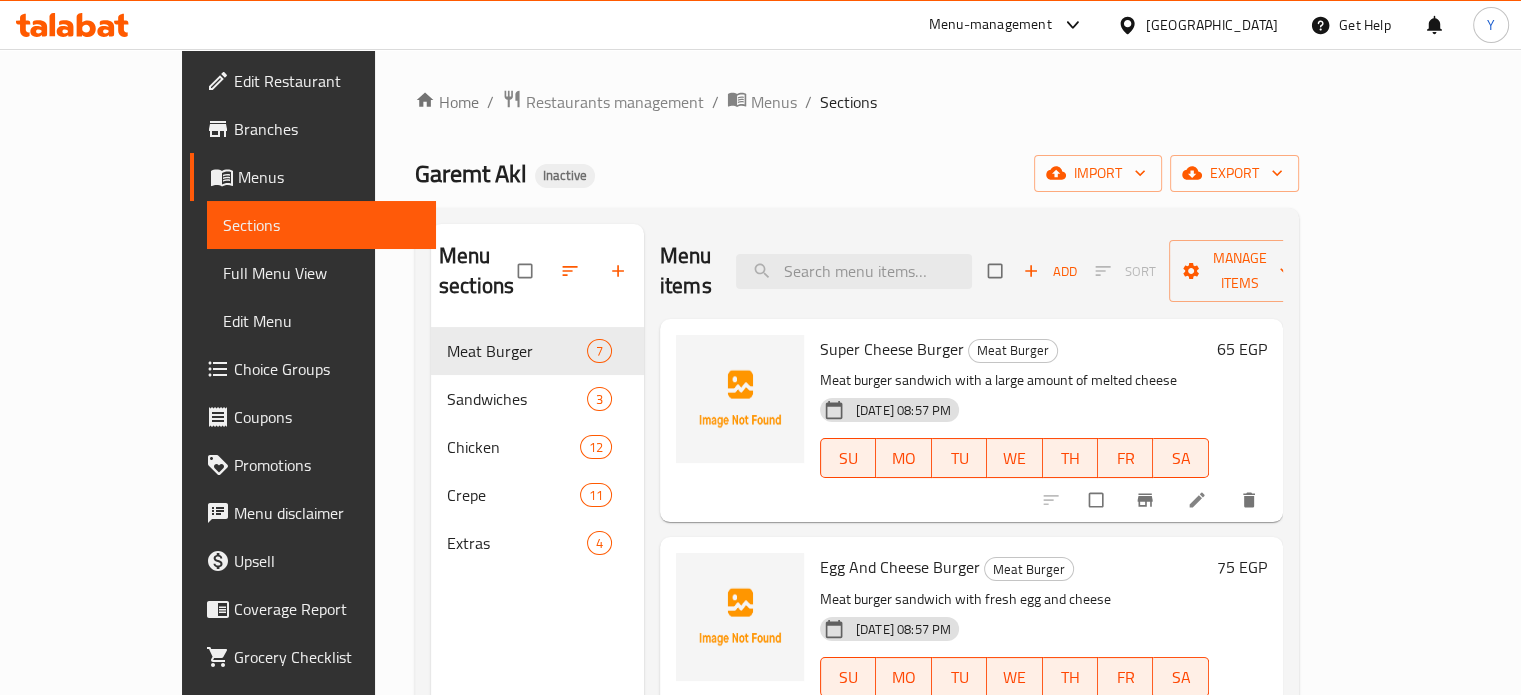 click on "Egypt" at bounding box center [1212, 25] 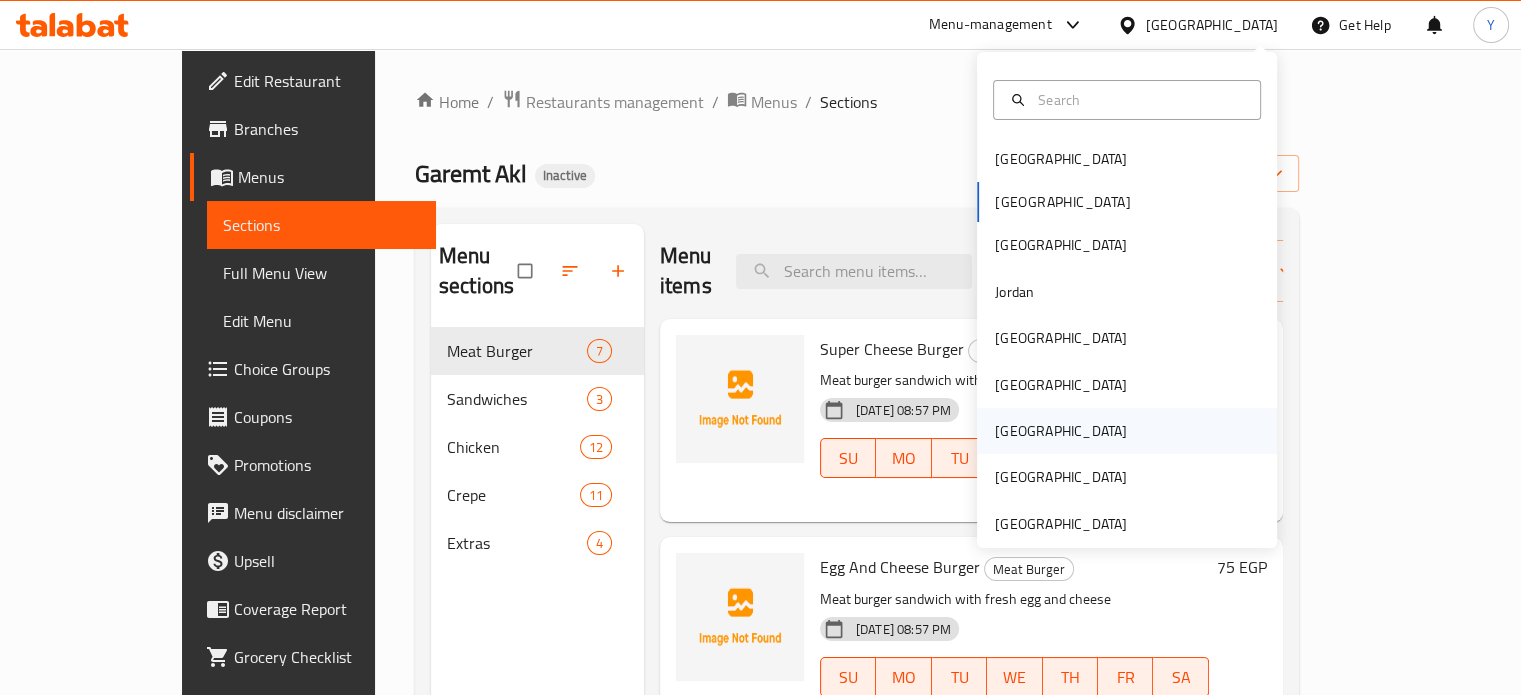 click on "[GEOGRAPHIC_DATA]" at bounding box center [1061, 431] 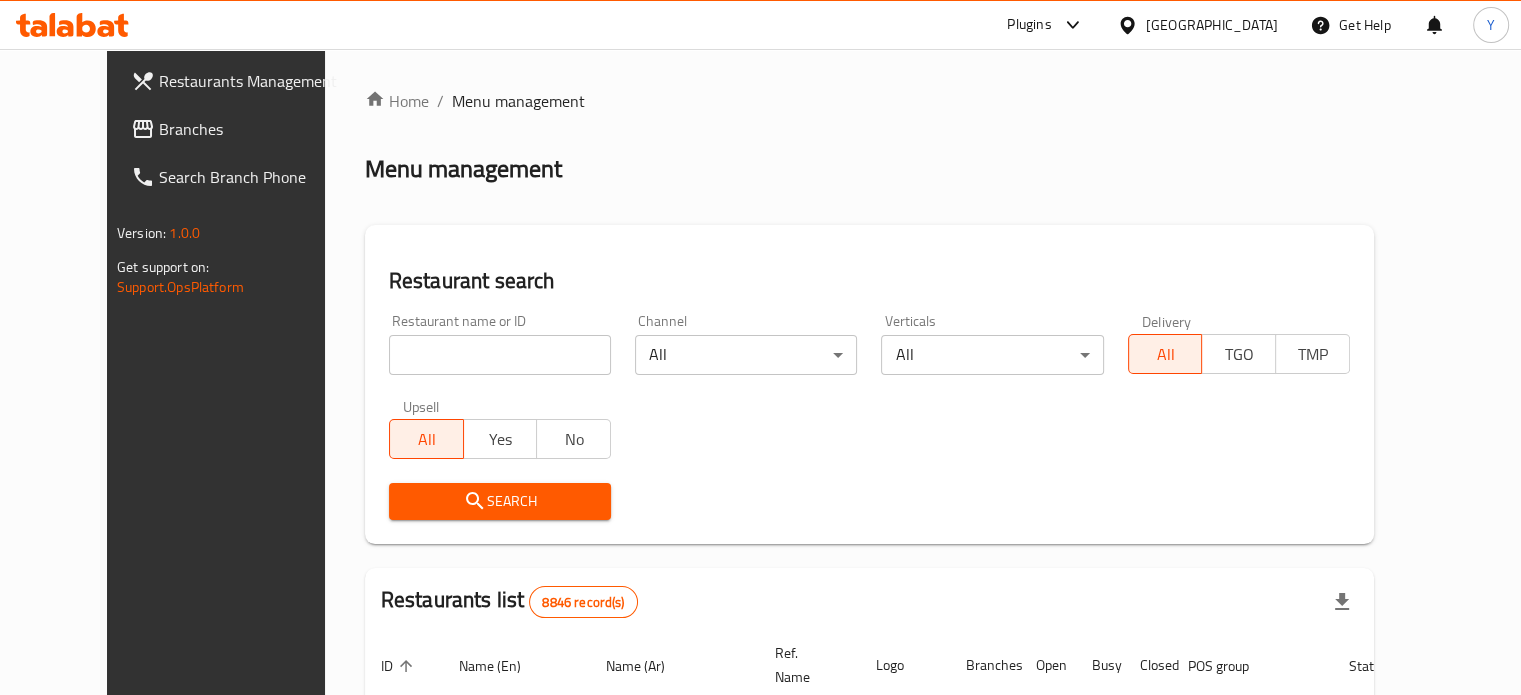 click on "Search Branch Phone" at bounding box center (238, 177) 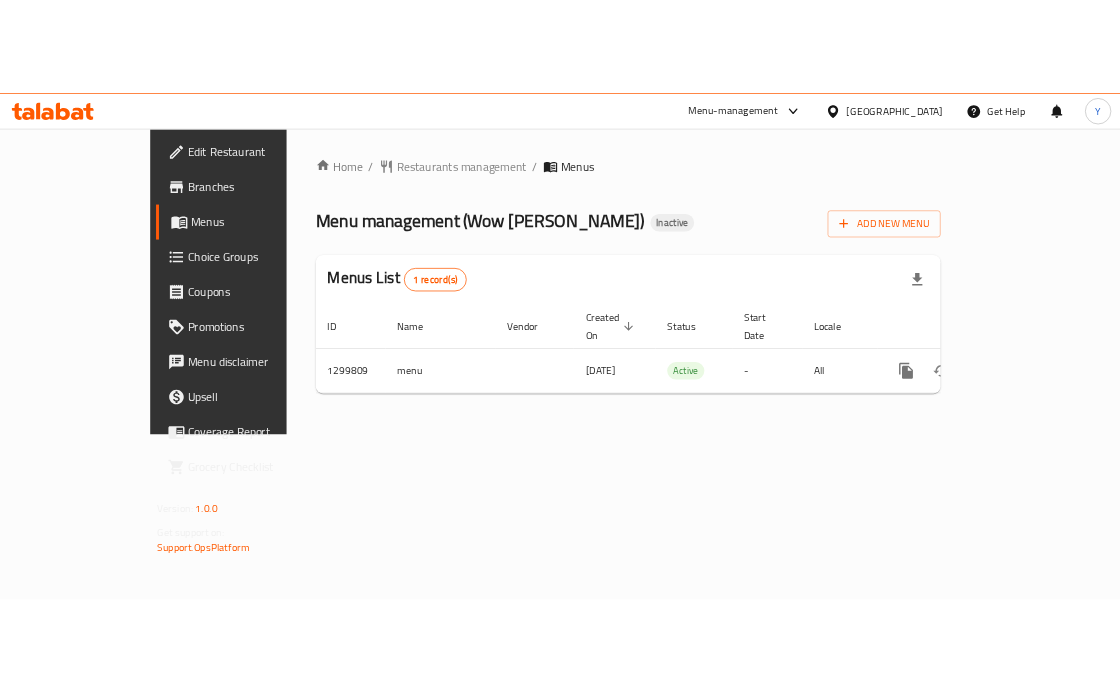 scroll, scrollTop: 0, scrollLeft: 0, axis: both 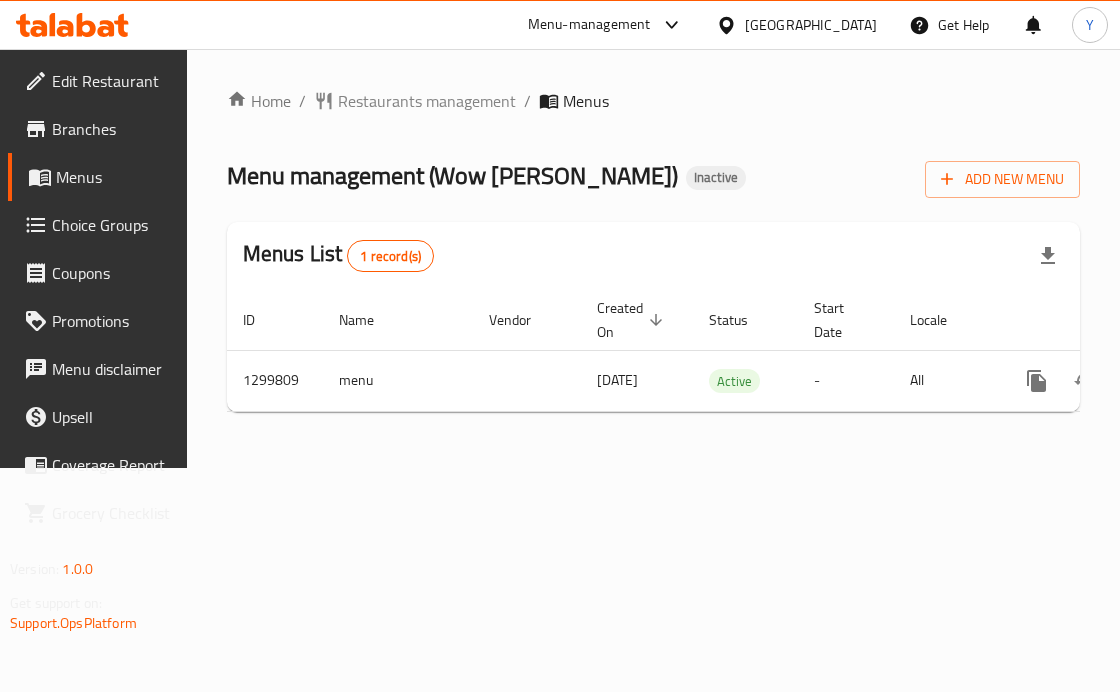 click on "Branches" at bounding box center [111, 129] 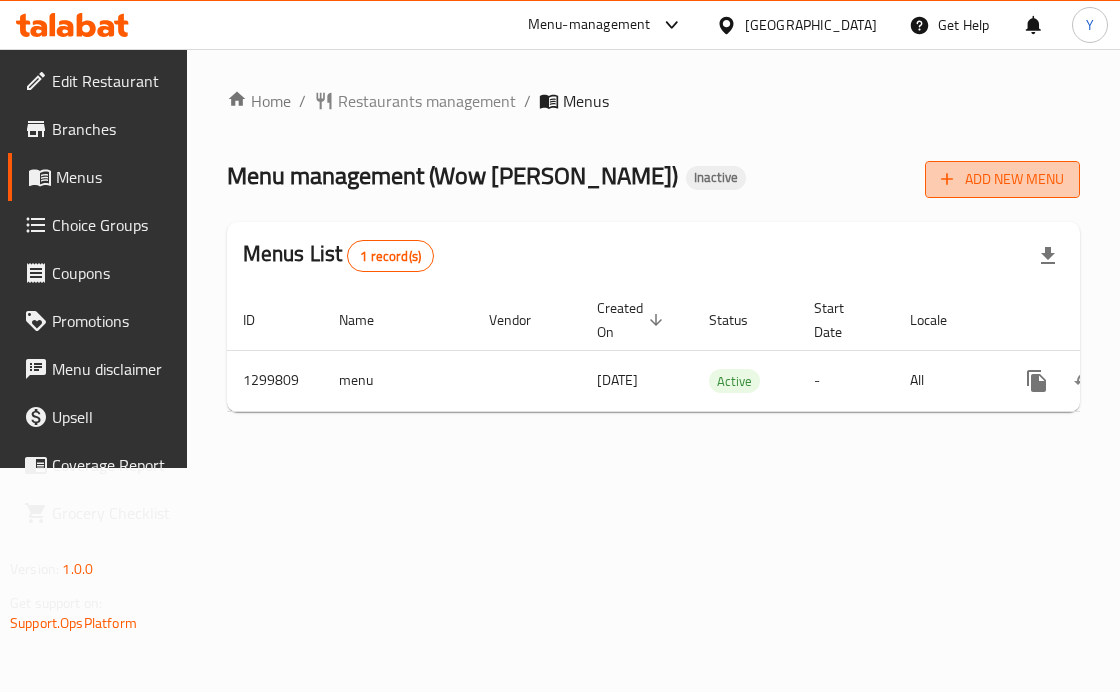 click on "Add New Menu" at bounding box center [1002, 179] 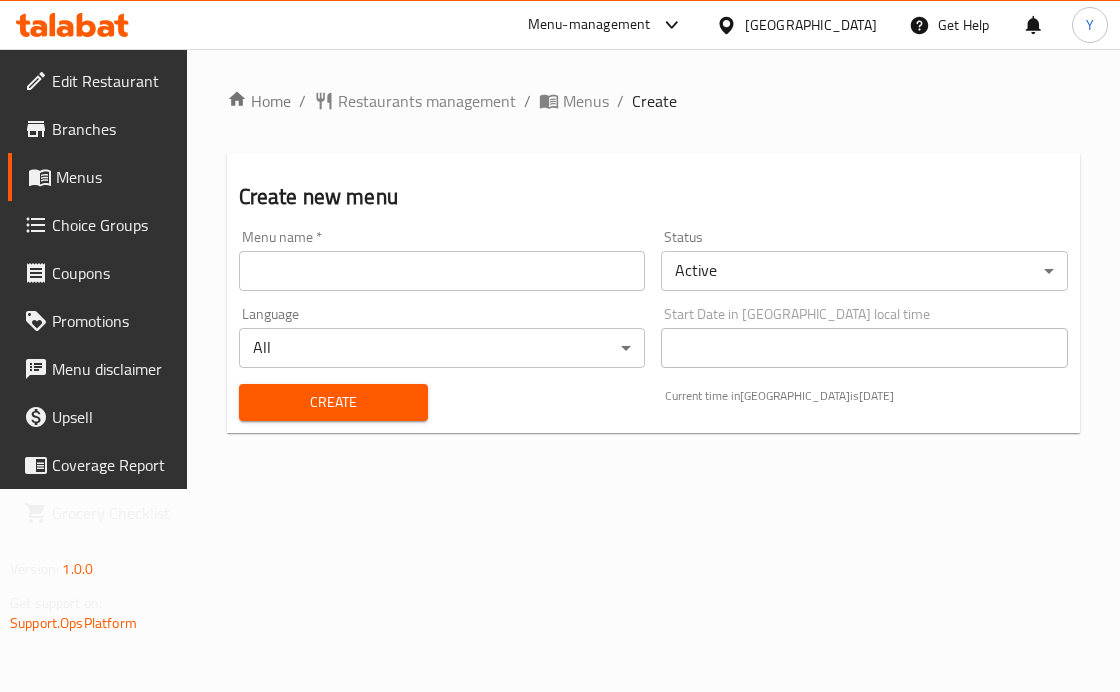 click on "​ Menu-management Qatar Get Help Y   Edit Restaurant   Branches   Menus   Choice Groups   Coupons   Promotions   Menu disclaimer   Upsell   Coverage Report   Grocery Checklist  Version:    1.0.0  Get support on:    Support.OpsPlatform Home / Restaurants management / Menus / Create Create new menu Menu name   * Menu name  * Status Active ​ Language All ​ Start Date in Qatar local time Start Date in Qatar local time Create Current time in  Qatar  is  12 Jul 2025   Bug report Fill out the following information to report your bug Error text Steps to reproduce * Expected behaviour Your bug report will be sent along with the screenshot: Cancel Submit ticket Get Help Primary Support Currently using the Menu-management plugin and facing challenges? Reach out through their dedicated support channel. Get help via Slack Close Notification center Updated:  Now You do not have any Notifications Menu Item" at bounding box center (560, 370) 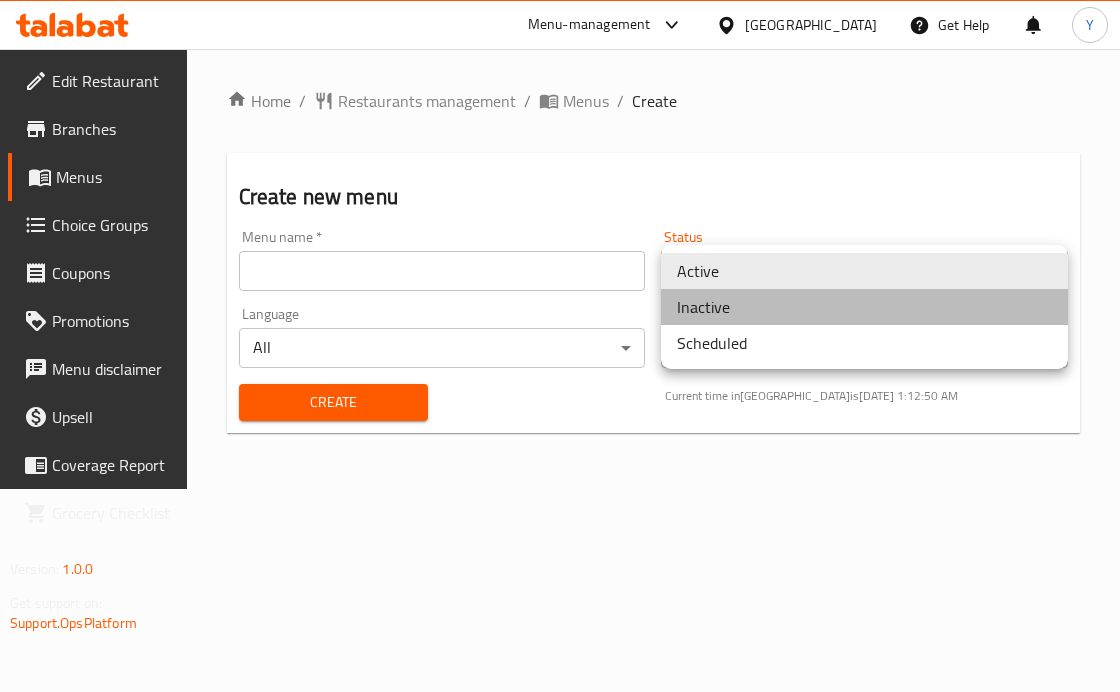 drag, startPoint x: 736, startPoint y: 307, endPoint x: 620, endPoint y: 298, distance: 116.34862 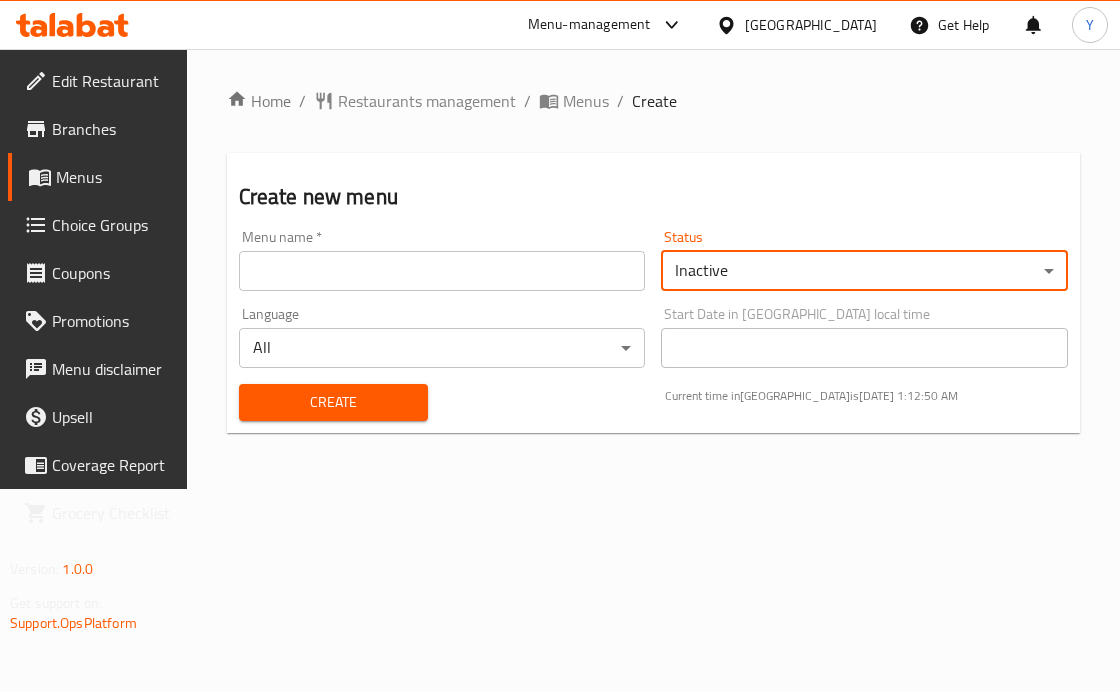 click at bounding box center [442, 271] 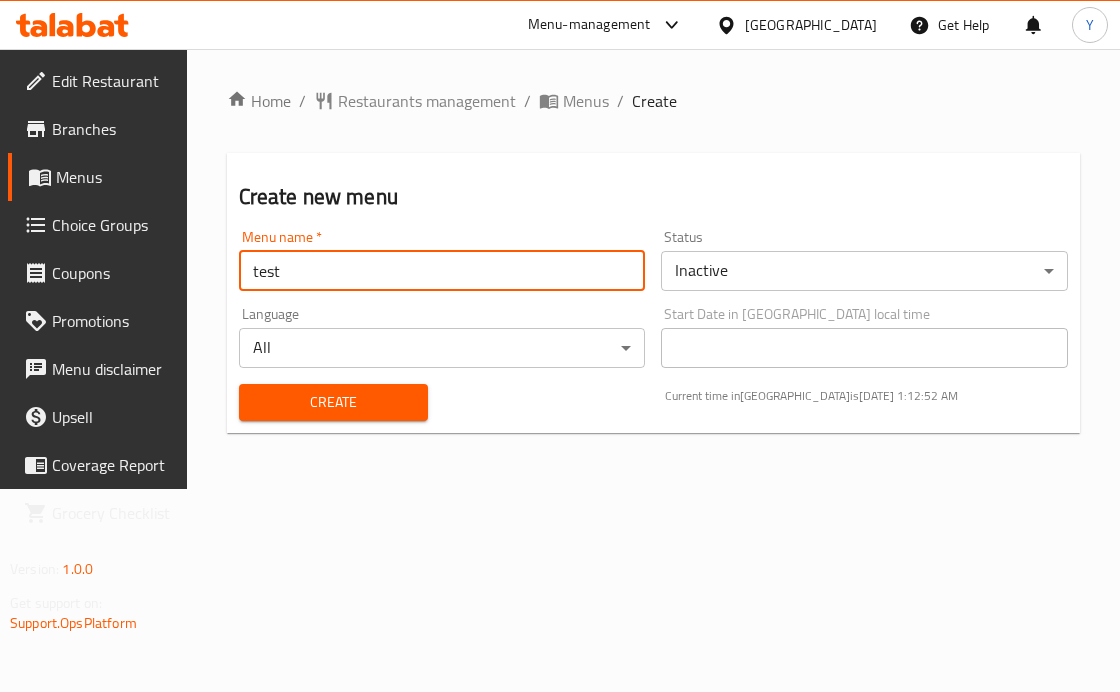 type on "test" 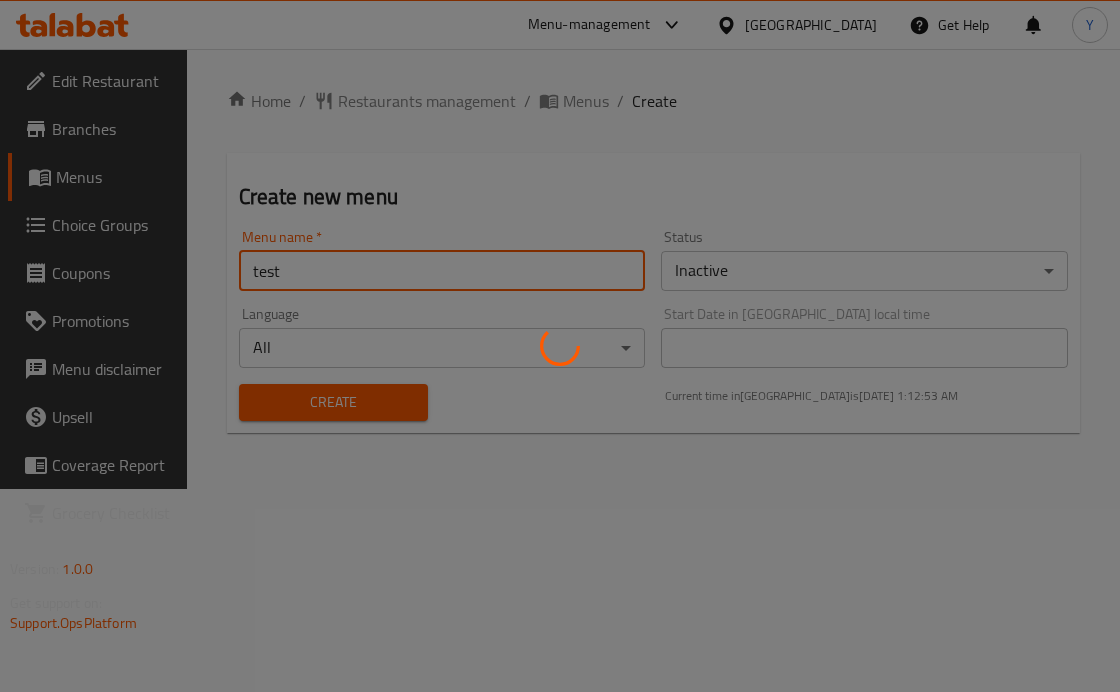 type 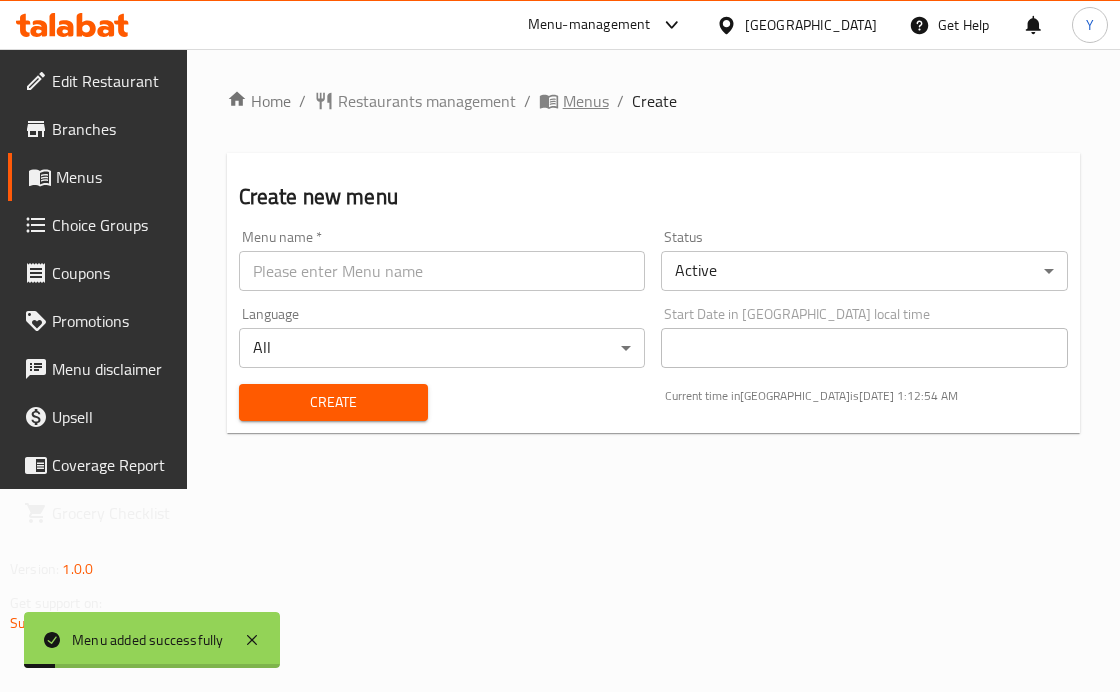 click on "Menus" at bounding box center [586, 101] 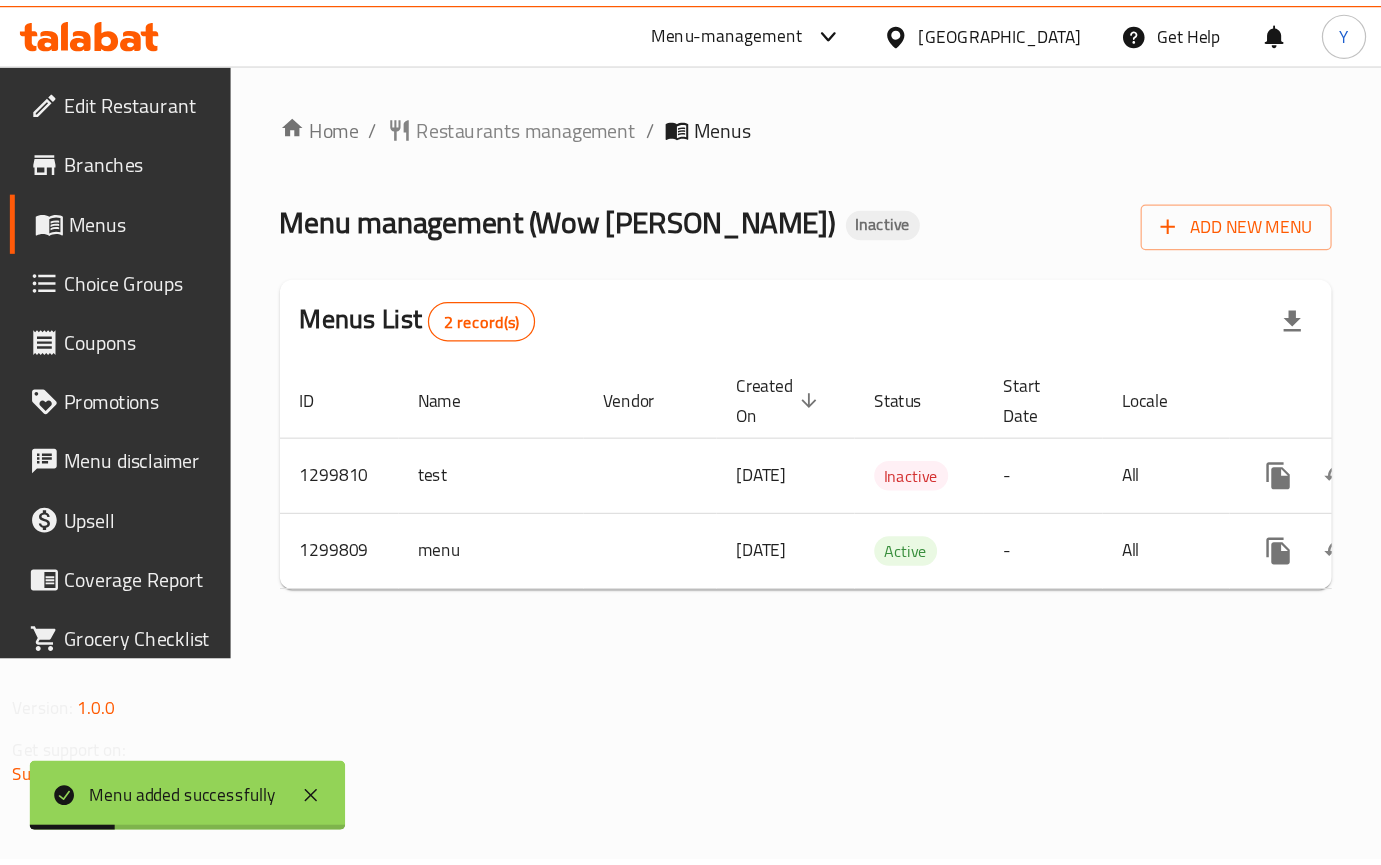 scroll, scrollTop: 0, scrollLeft: 140, axis: horizontal 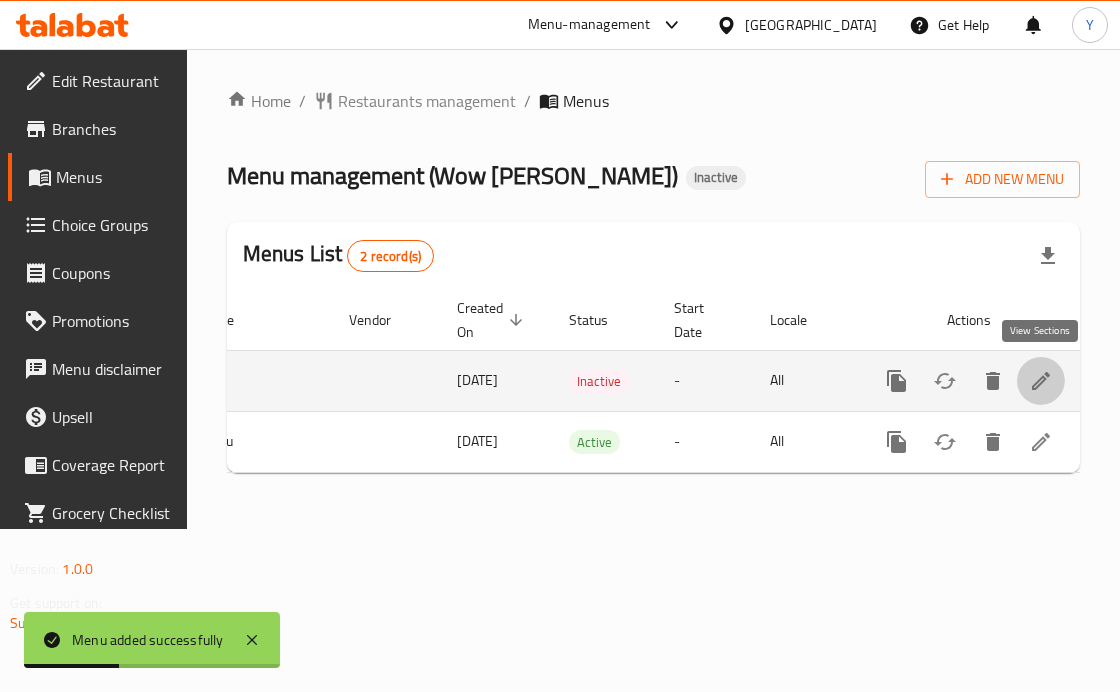 click 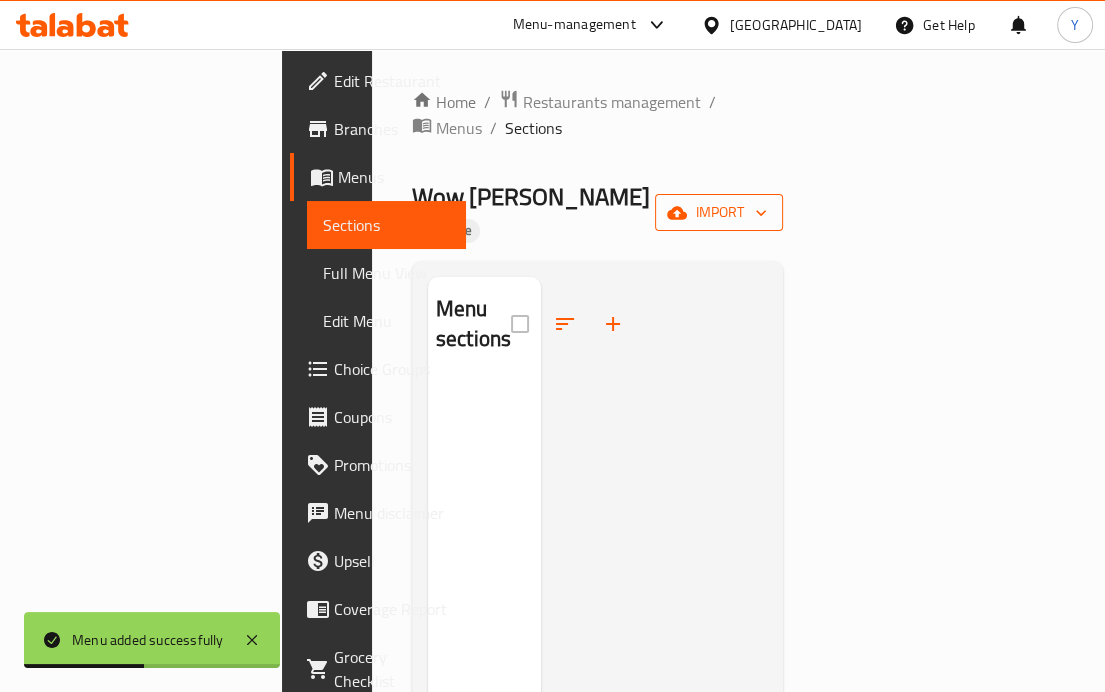 click on "import" at bounding box center (719, 212) 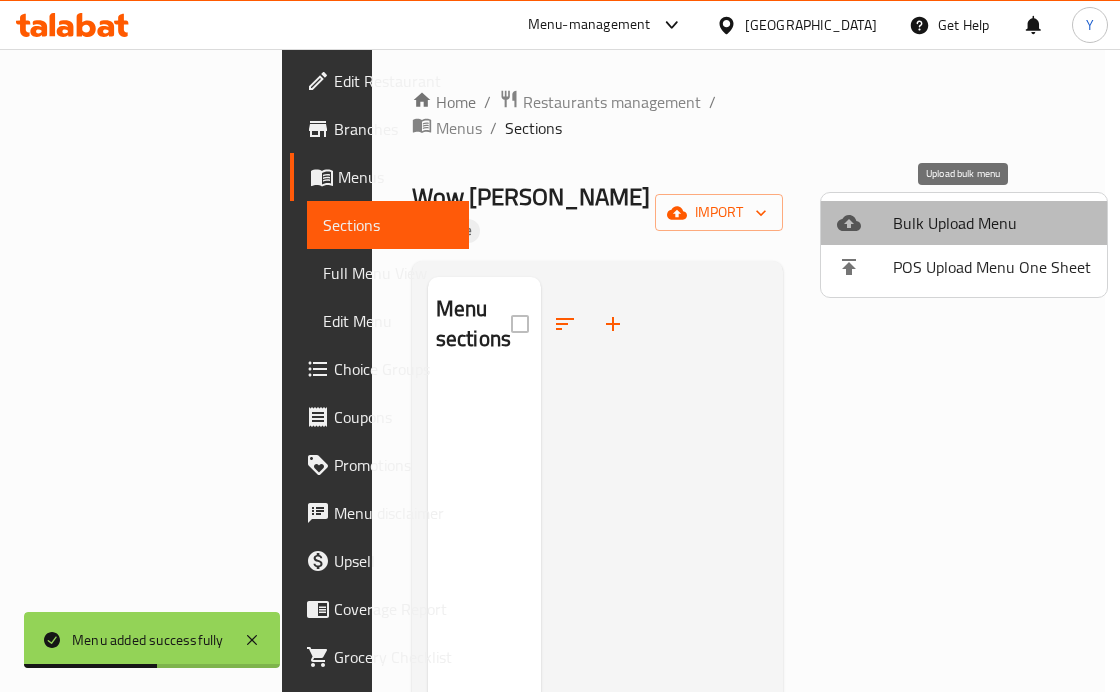 click on "Bulk Upload Menu" at bounding box center [992, 223] 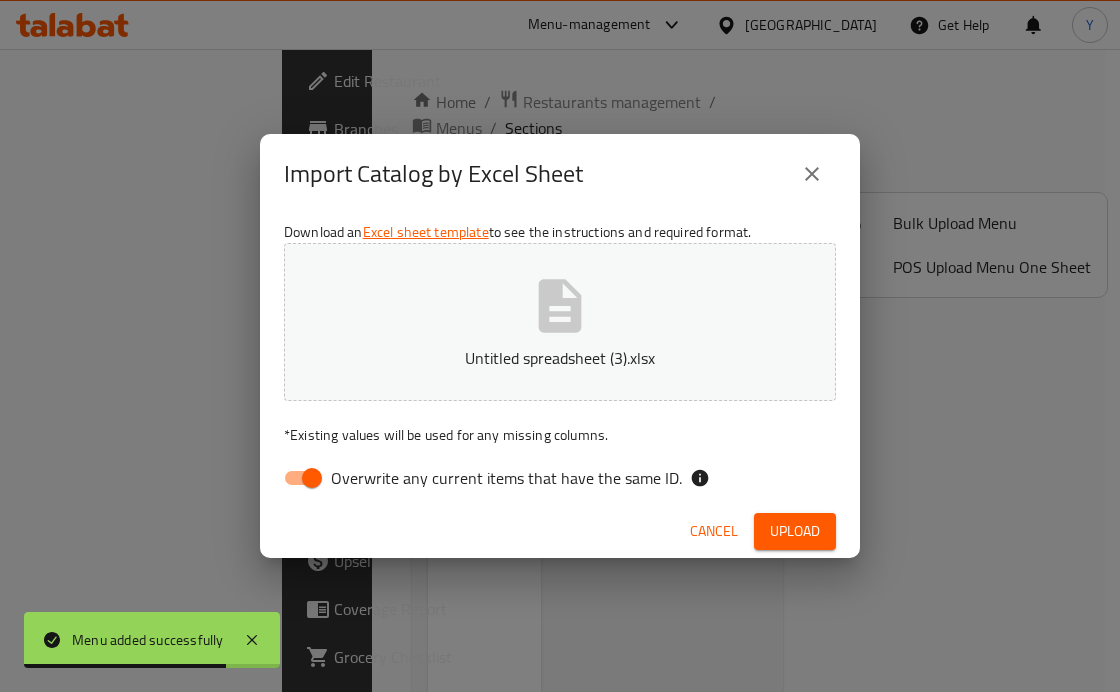 drag, startPoint x: 306, startPoint y: 477, endPoint x: 336, endPoint y: 485, distance: 31.04835 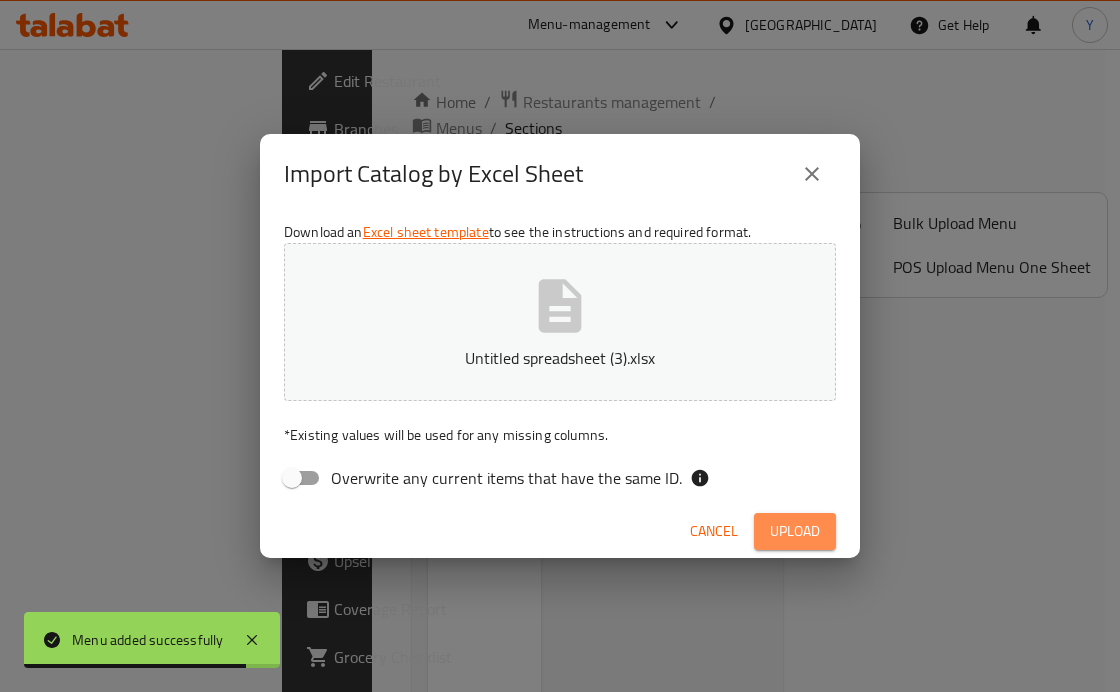 click on "Upload" at bounding box center (795, 531) 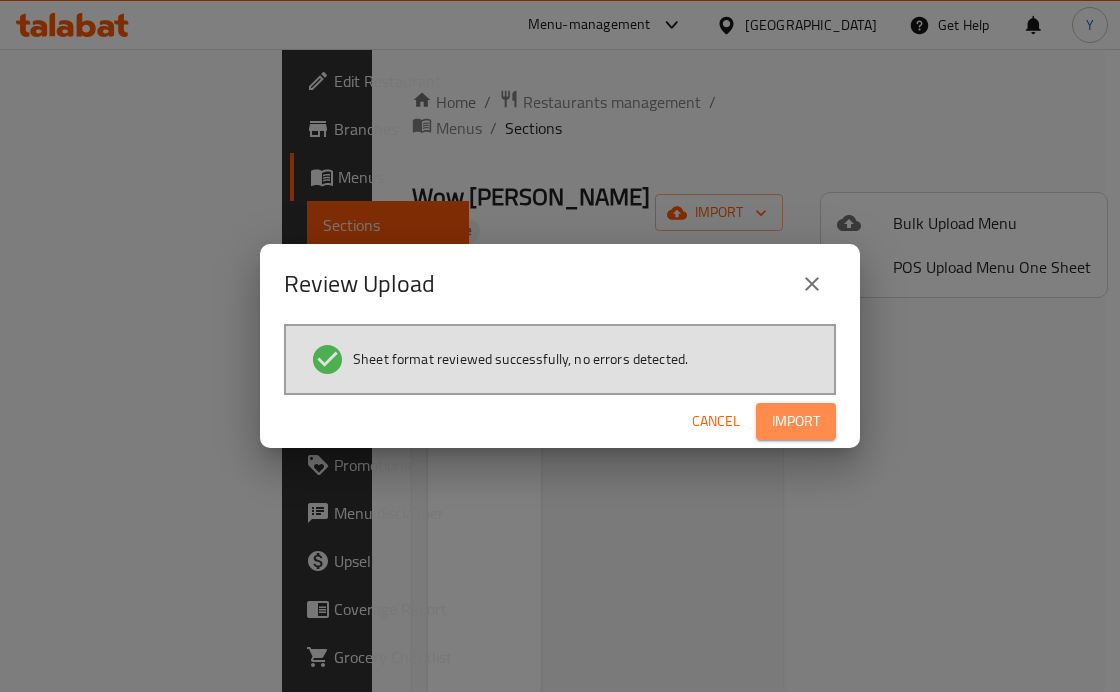 click on "Import" at bounding box center (796, 421) 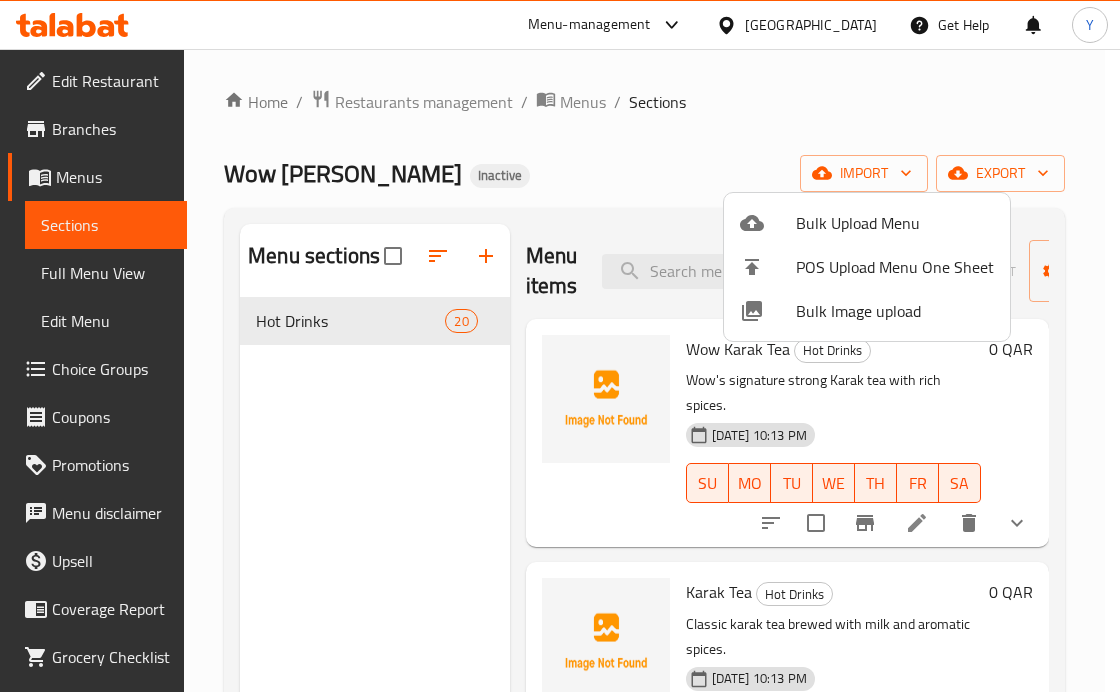 click at bounding box center (560, 346) 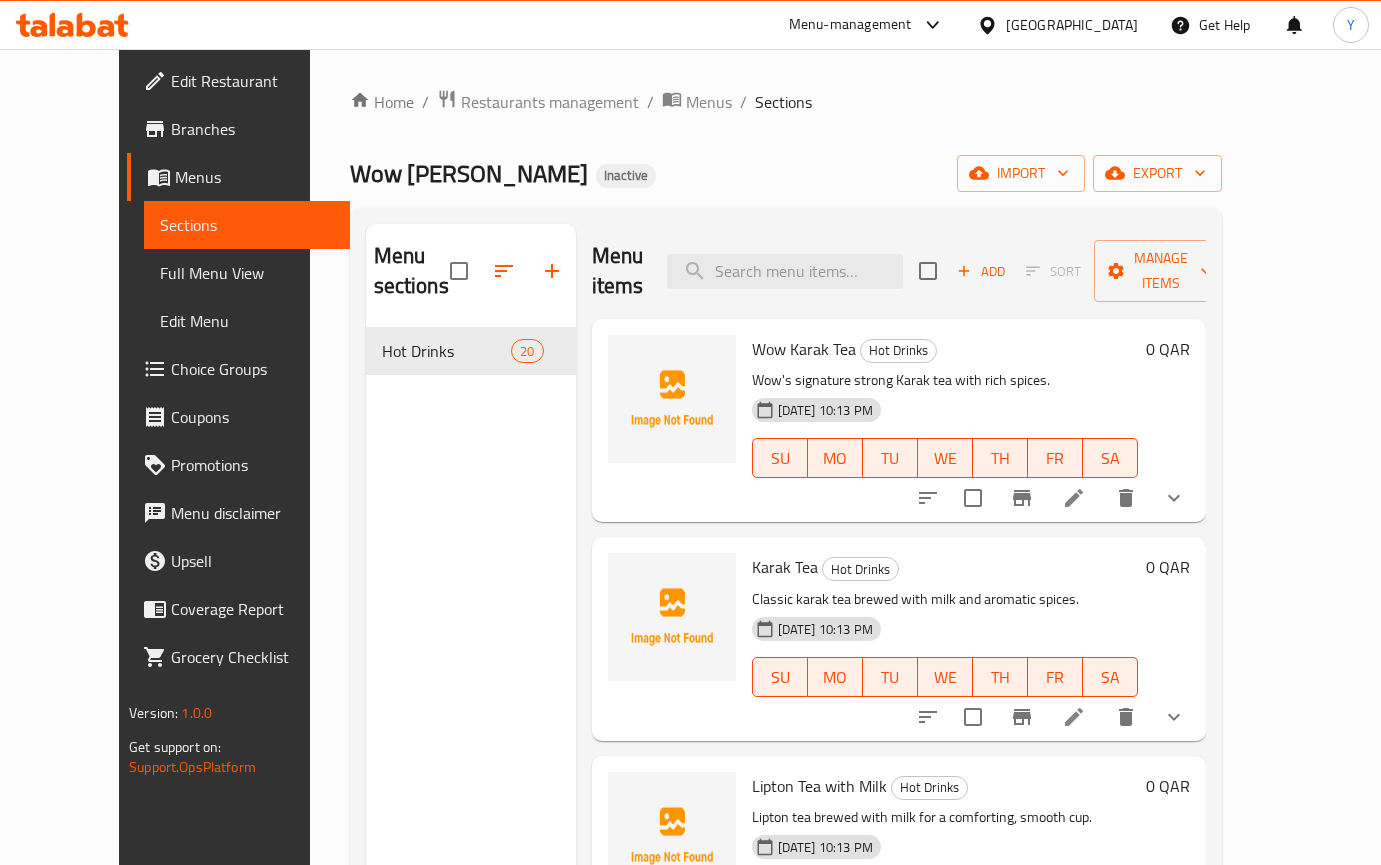 drag, startPoint x: 1093, startPoint y: 1, endPoint x: 126, endPoint y: 261, distance: 1001.34357 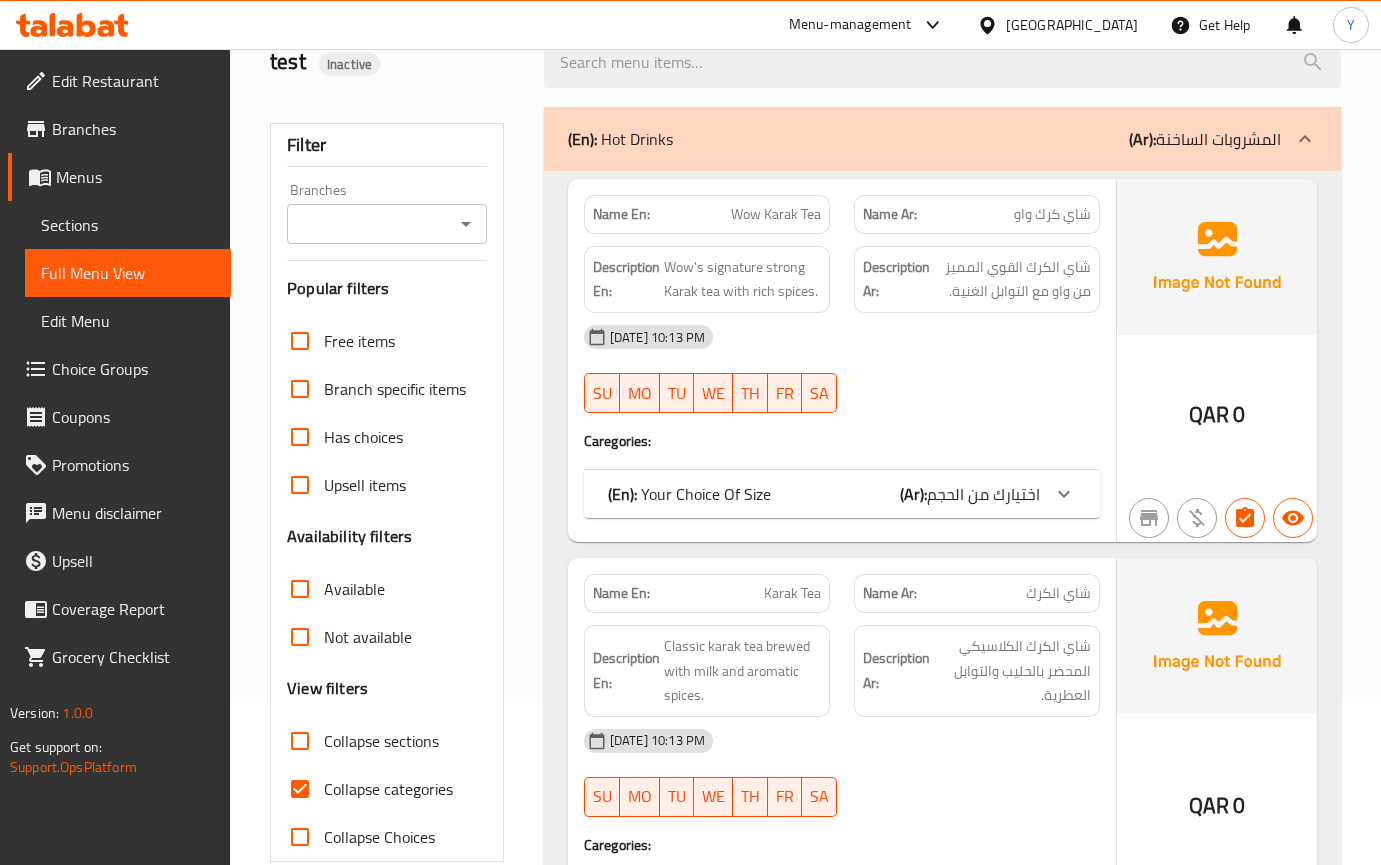 scroll, scrollTop: 211, scrollLeft: 0, axis: vertical 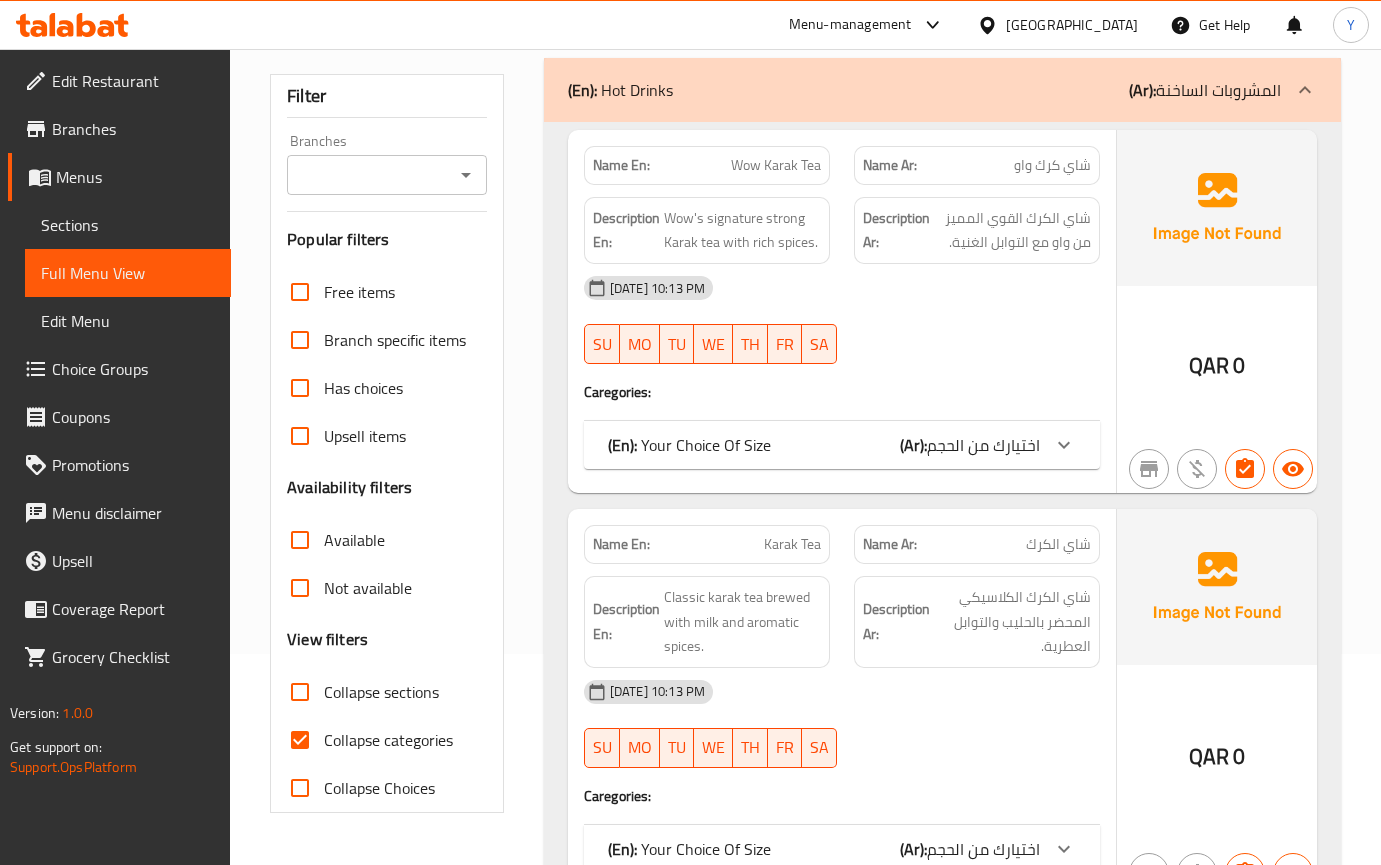 click on "Collapse categories" at bounding box center [388, 740] 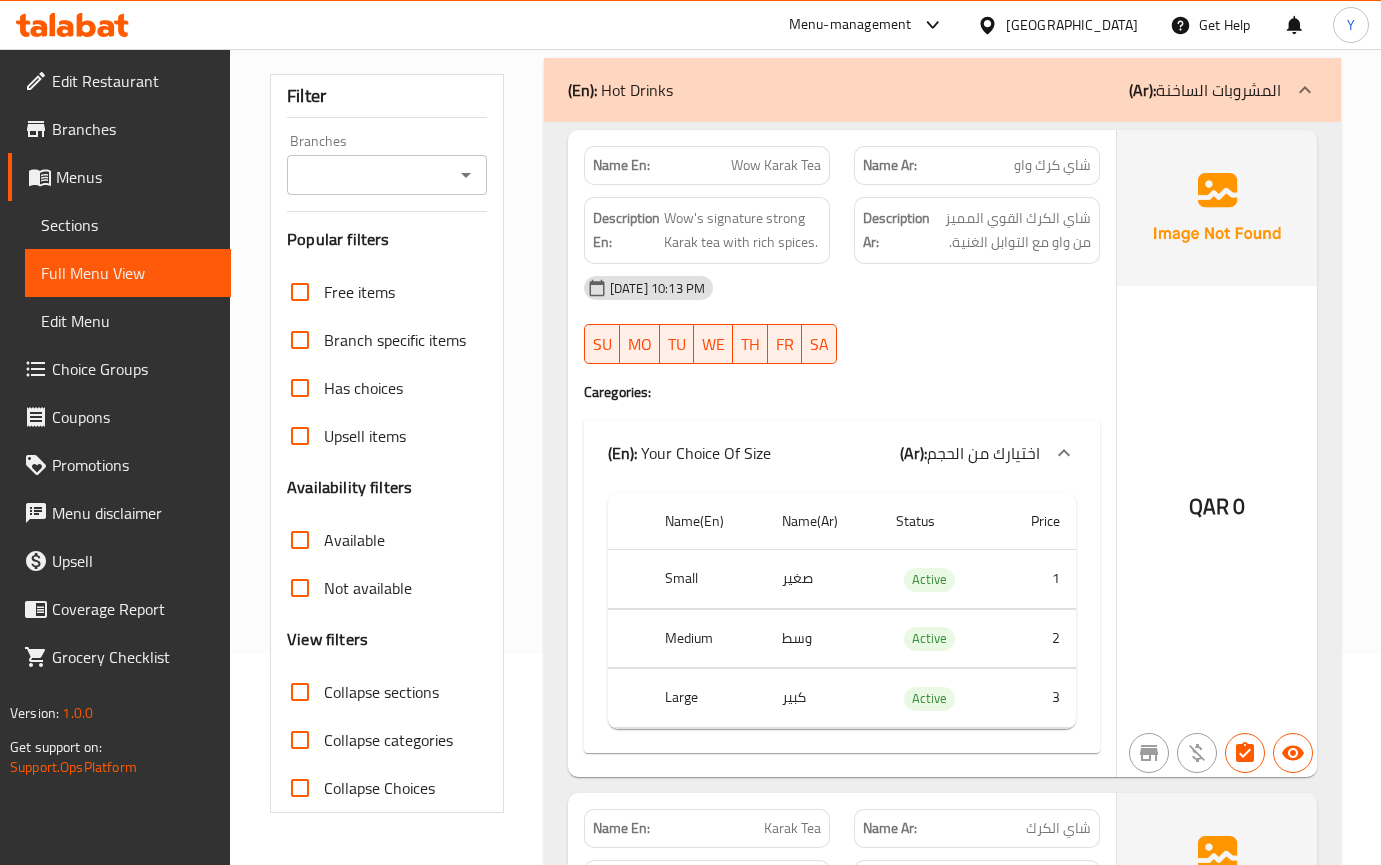 drag, startPoint x: 964, startPoint y: 274, endPoint x: 979, endPoint y: 237, distance: 39.92493 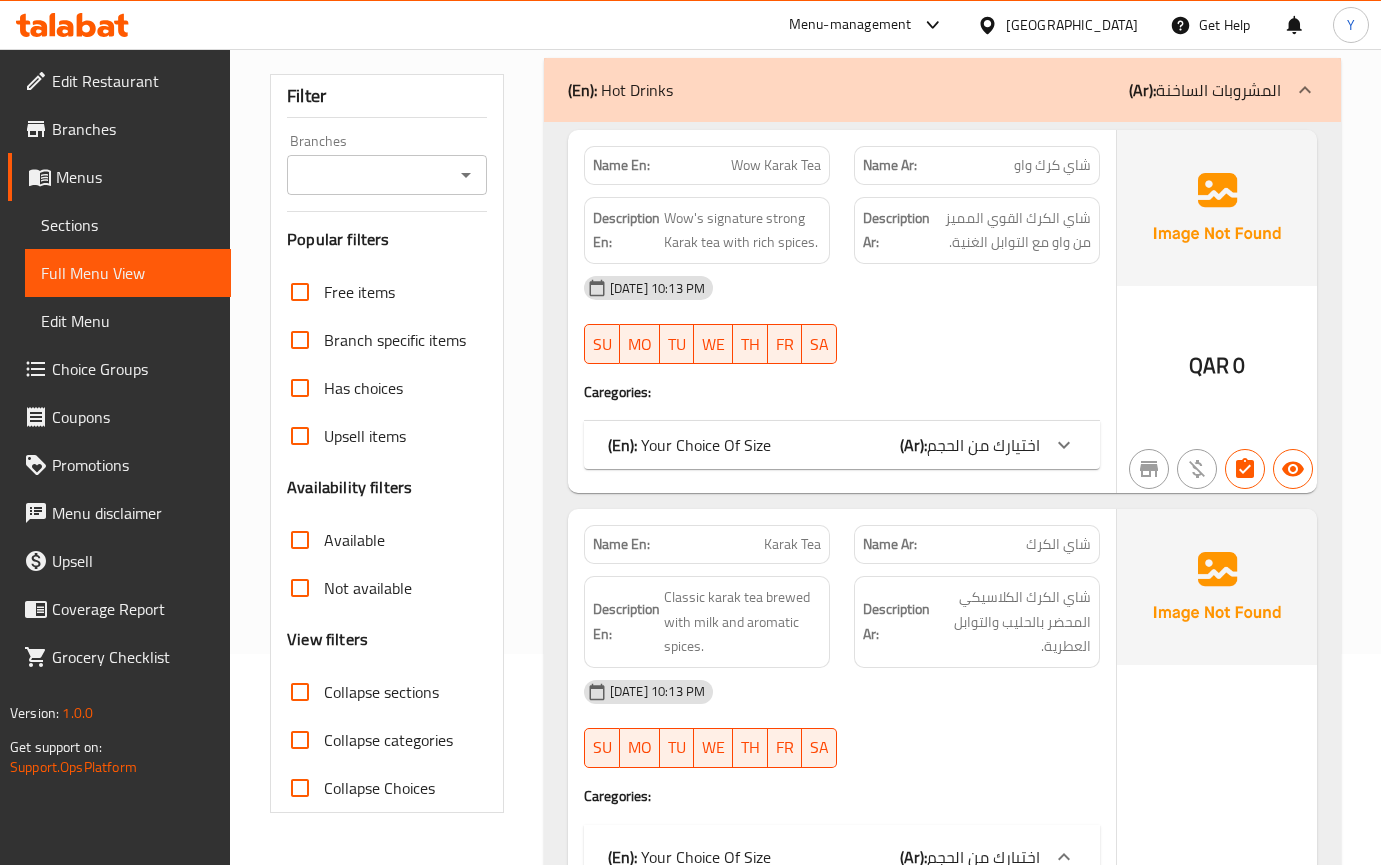 click on "11-07-2025 10:13 PM" at bounding box center [842, 692] 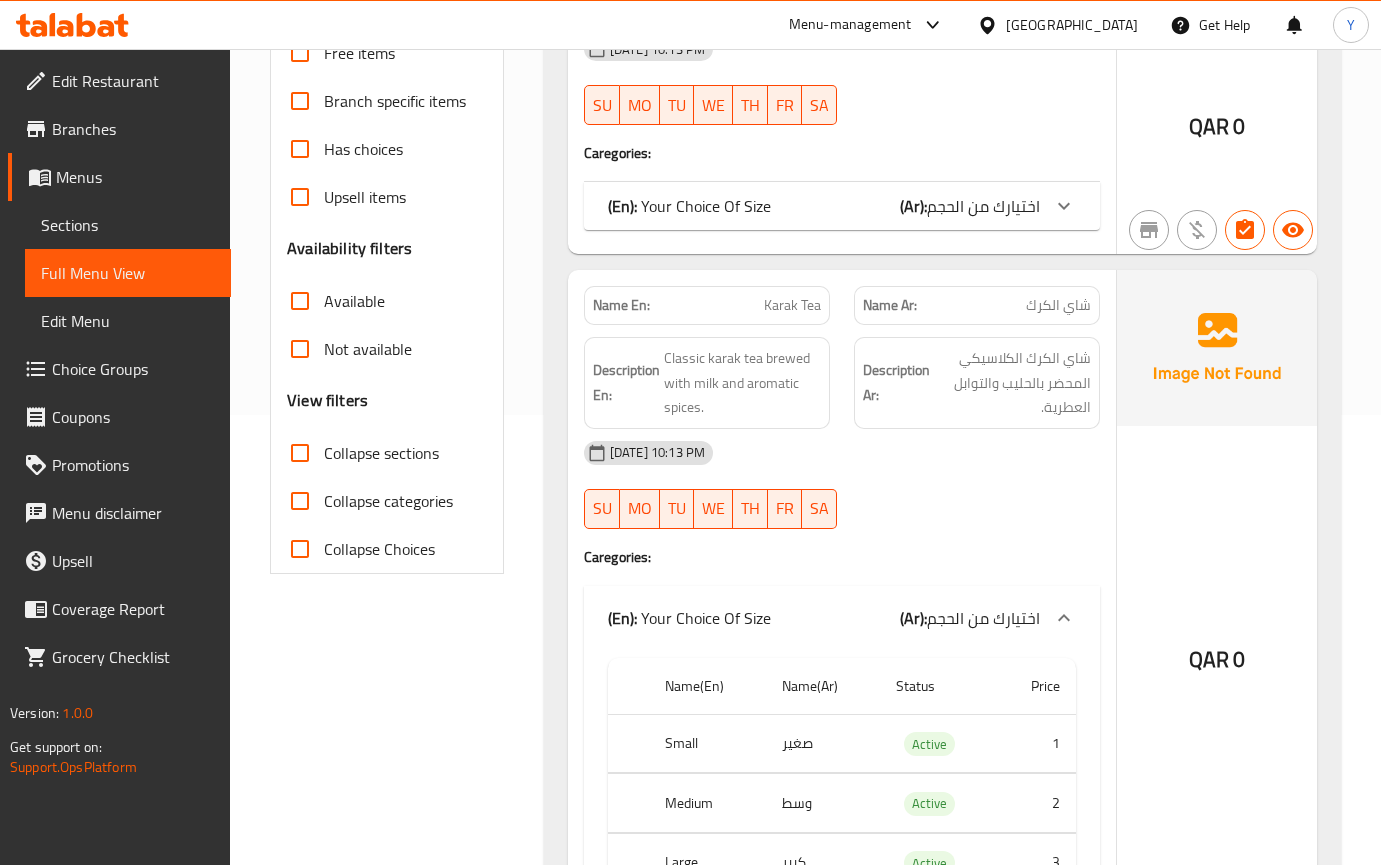 scroll, scrollTop: 461, scrollLeft: 0, axis: vertical 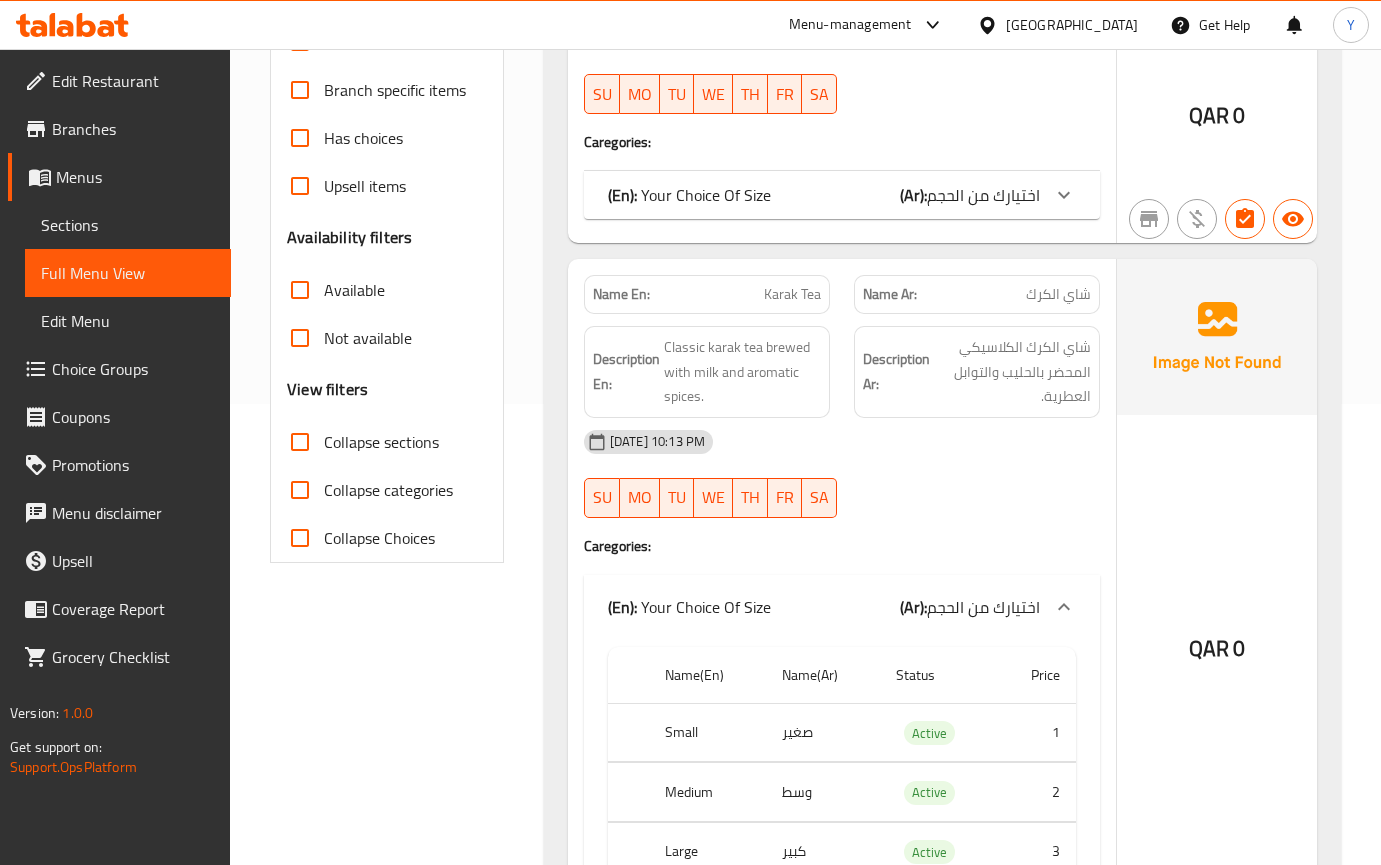 click on "QAR 0" at bounding box center (1217, 594) 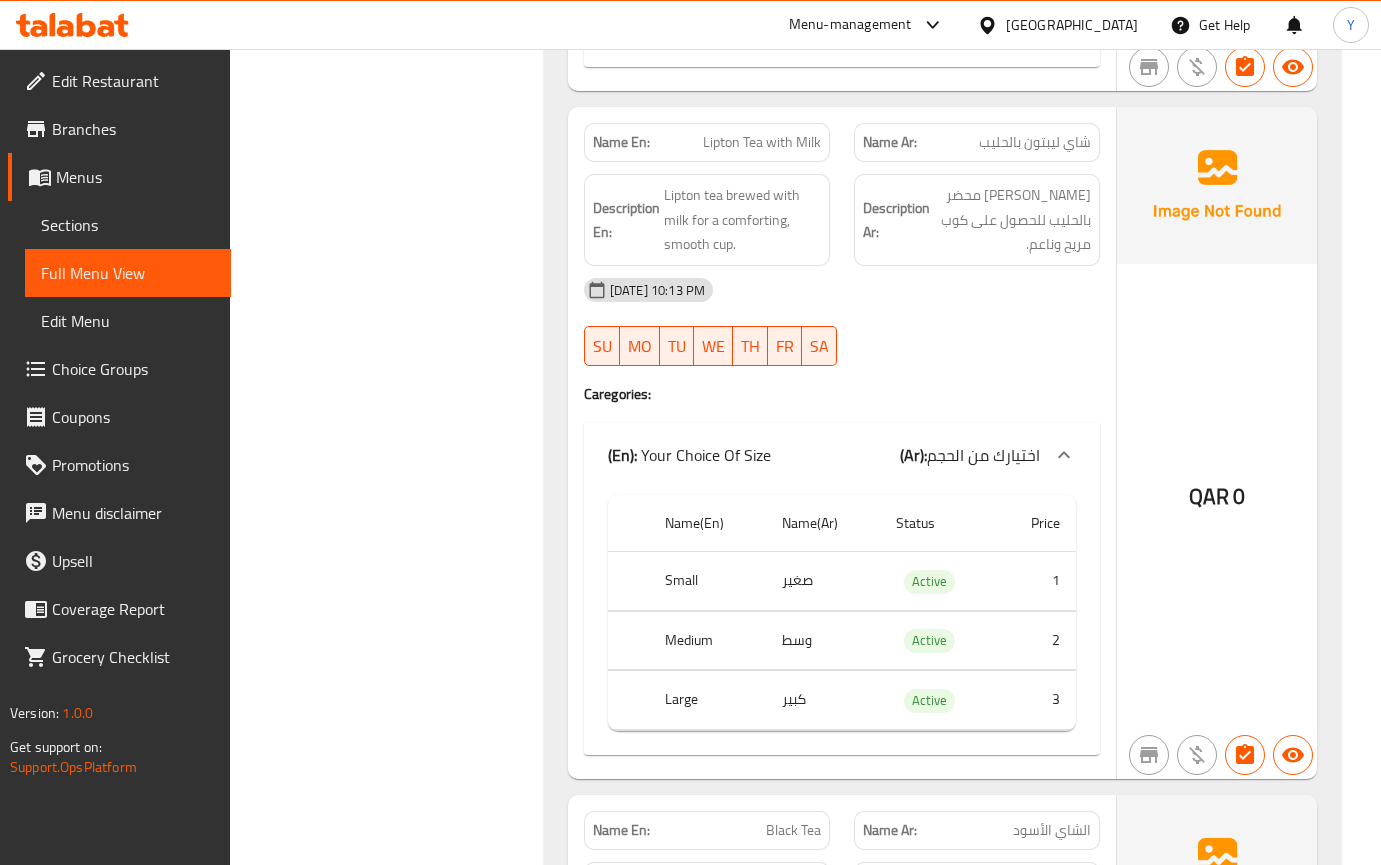 scroll, scrollTop: 1311, scrollLeft: 0, axis: vertical 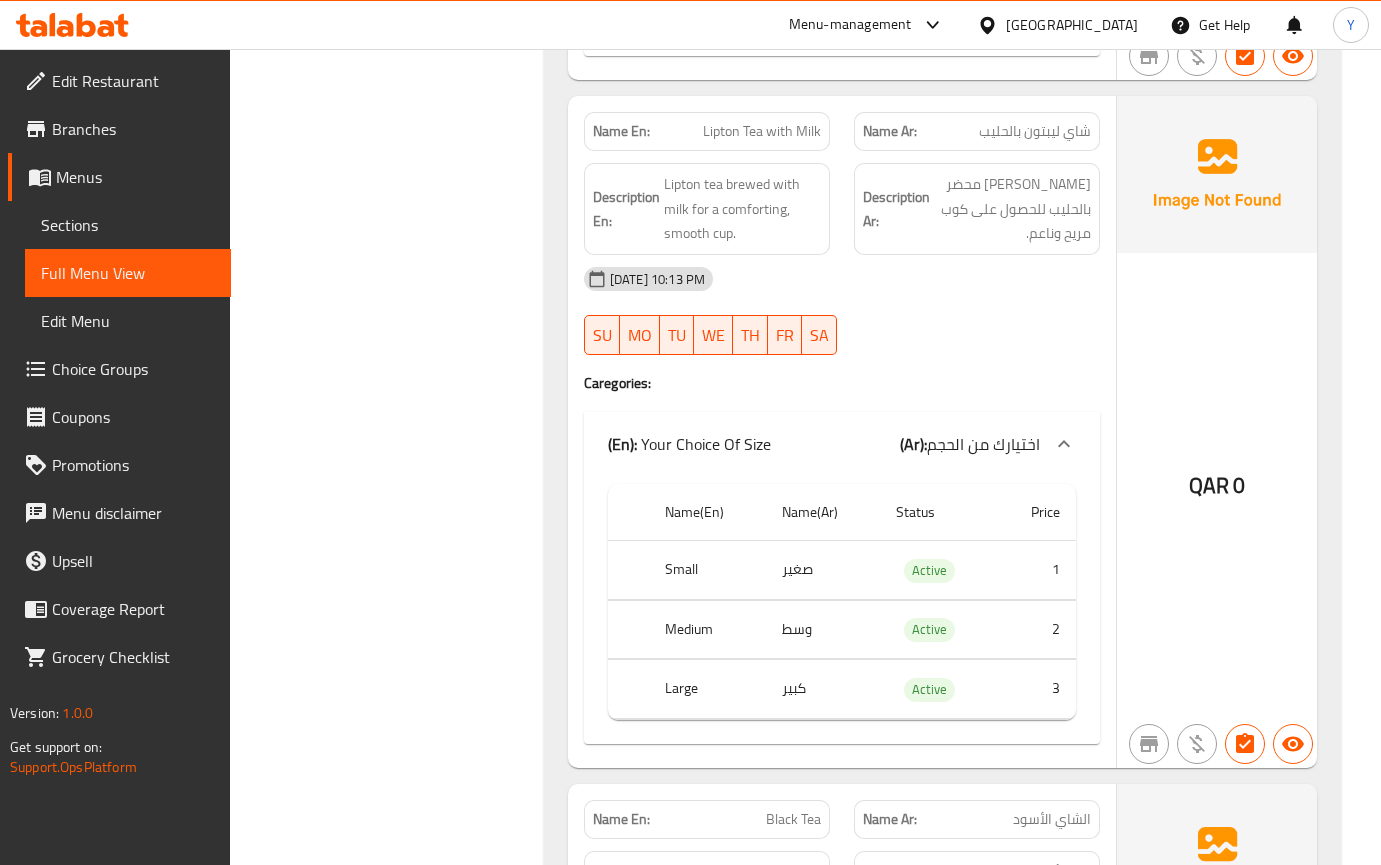 drag, startPoint x: 1245, startPoint y: 604, endPoint x: 1056, endPoint y: 414, distance: 267.99442 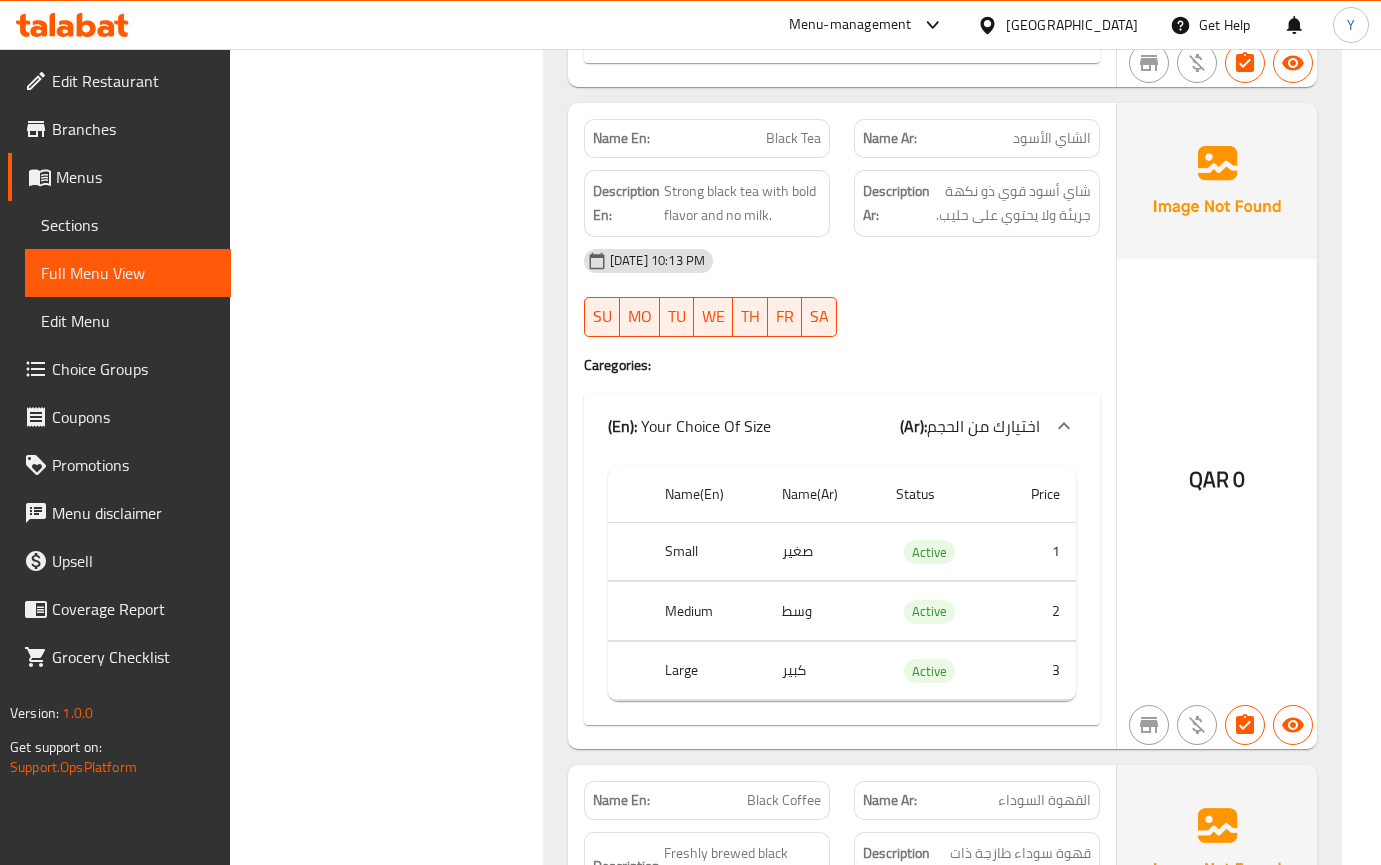 scroll, scrollTop: 2011, scrollLeft: 0, axis: vertical 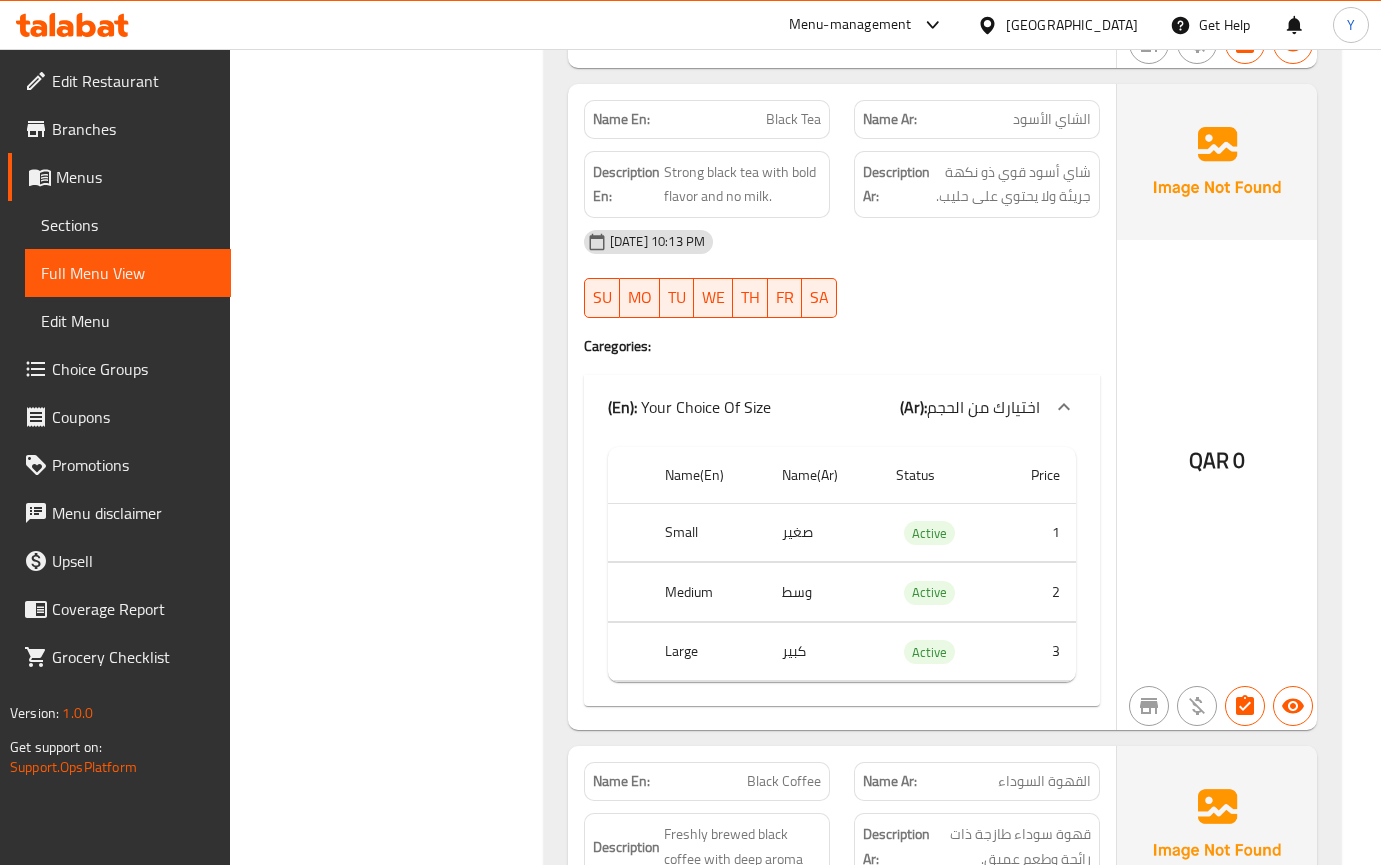 click on "QAR 0" at bounding box center [1217, 407] 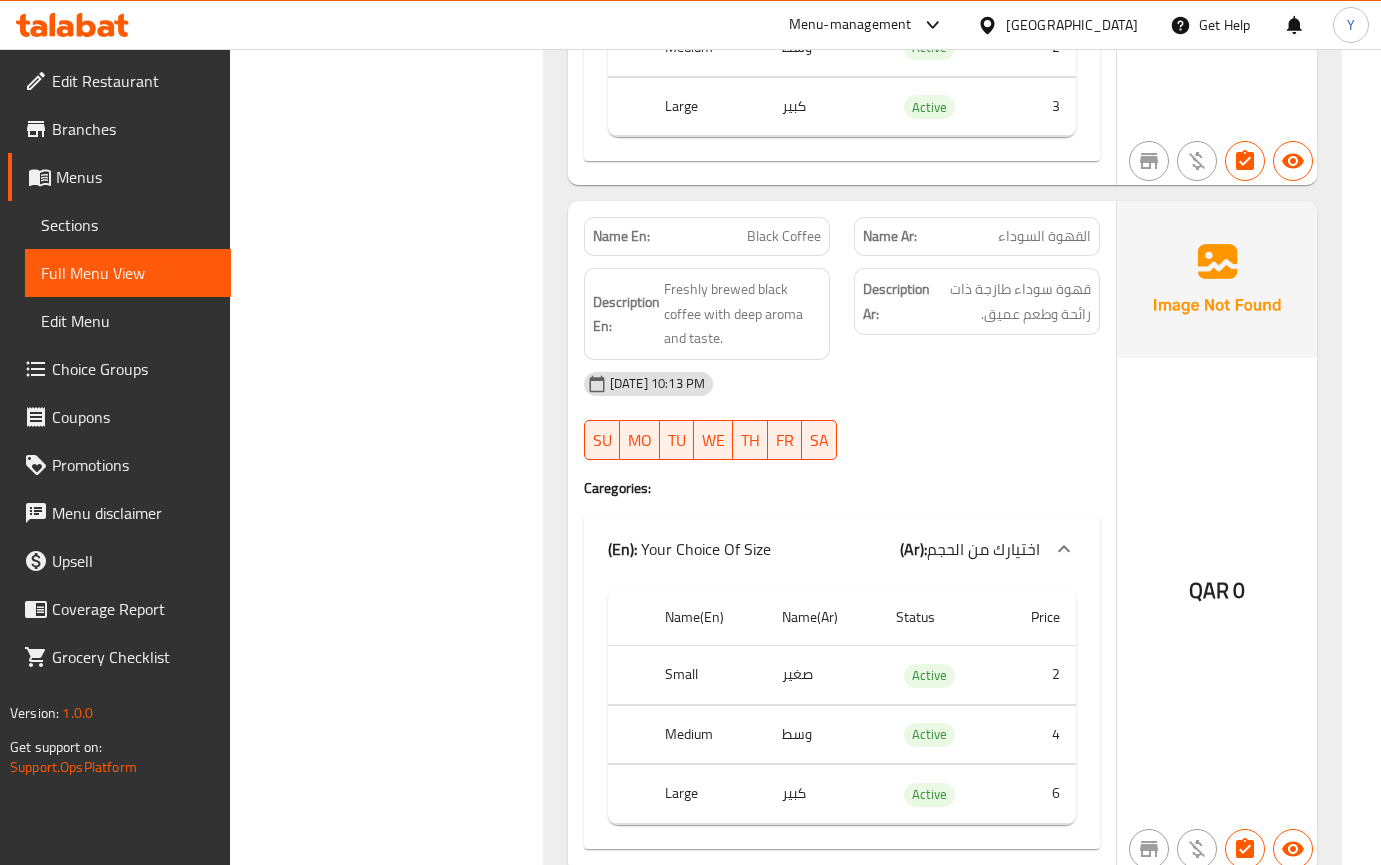 scroll, scrollTop: 2561, scrollLeft: 0, axis: vertical 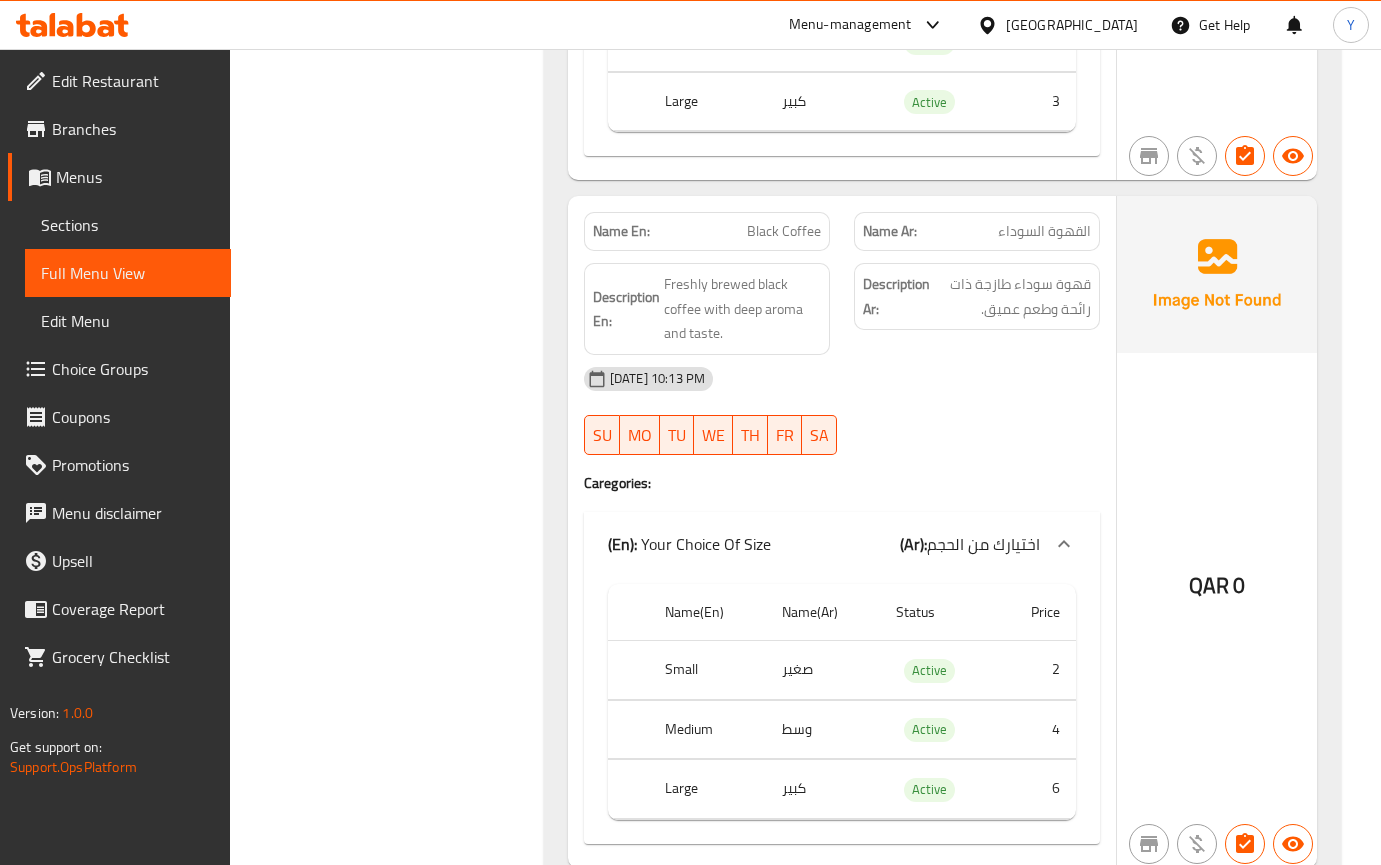 click on "QAR 0" at bounding box center (1217, 531) 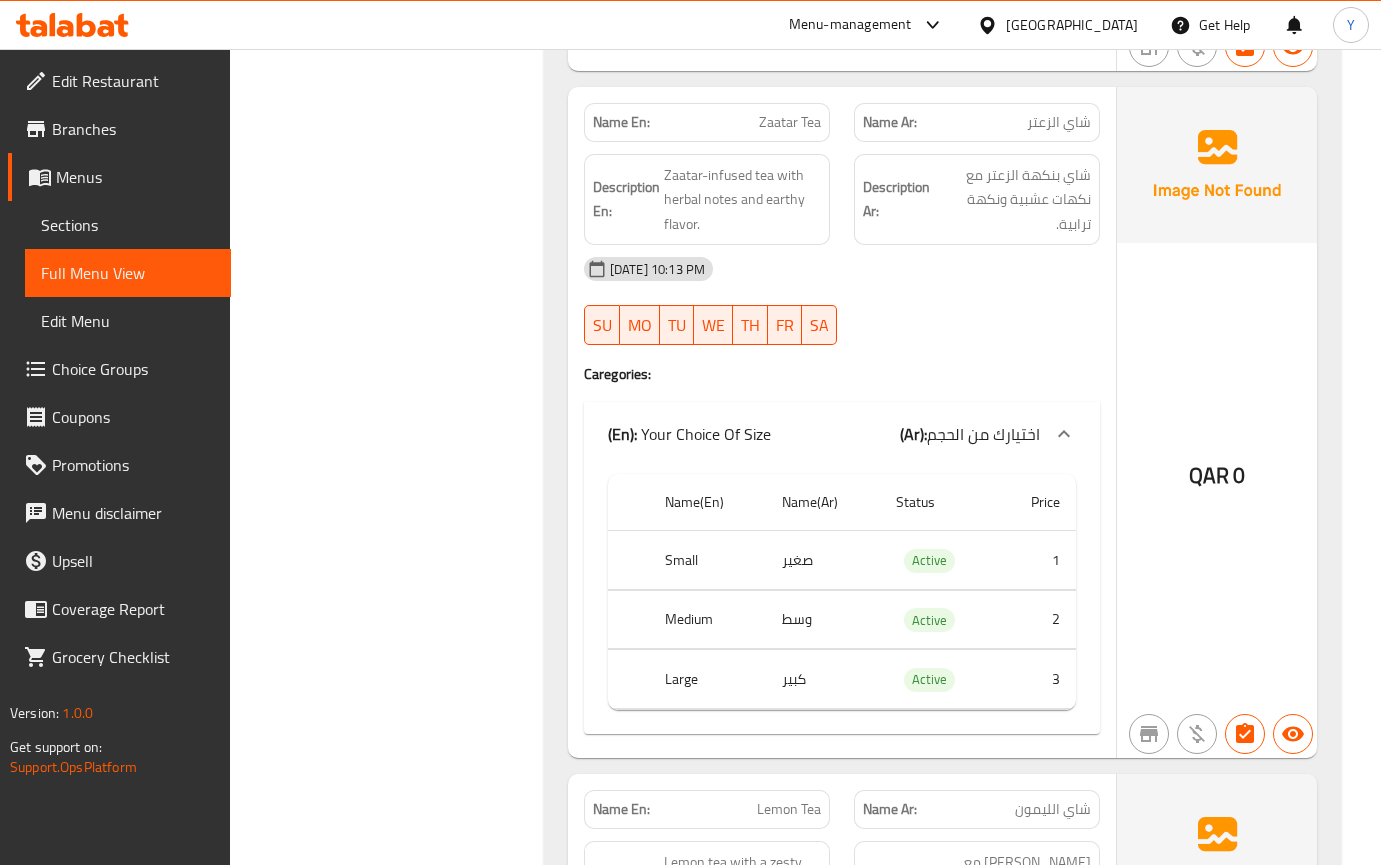 scroll, scrollTop: 3361, scrollLeft: 0, axis: vertical 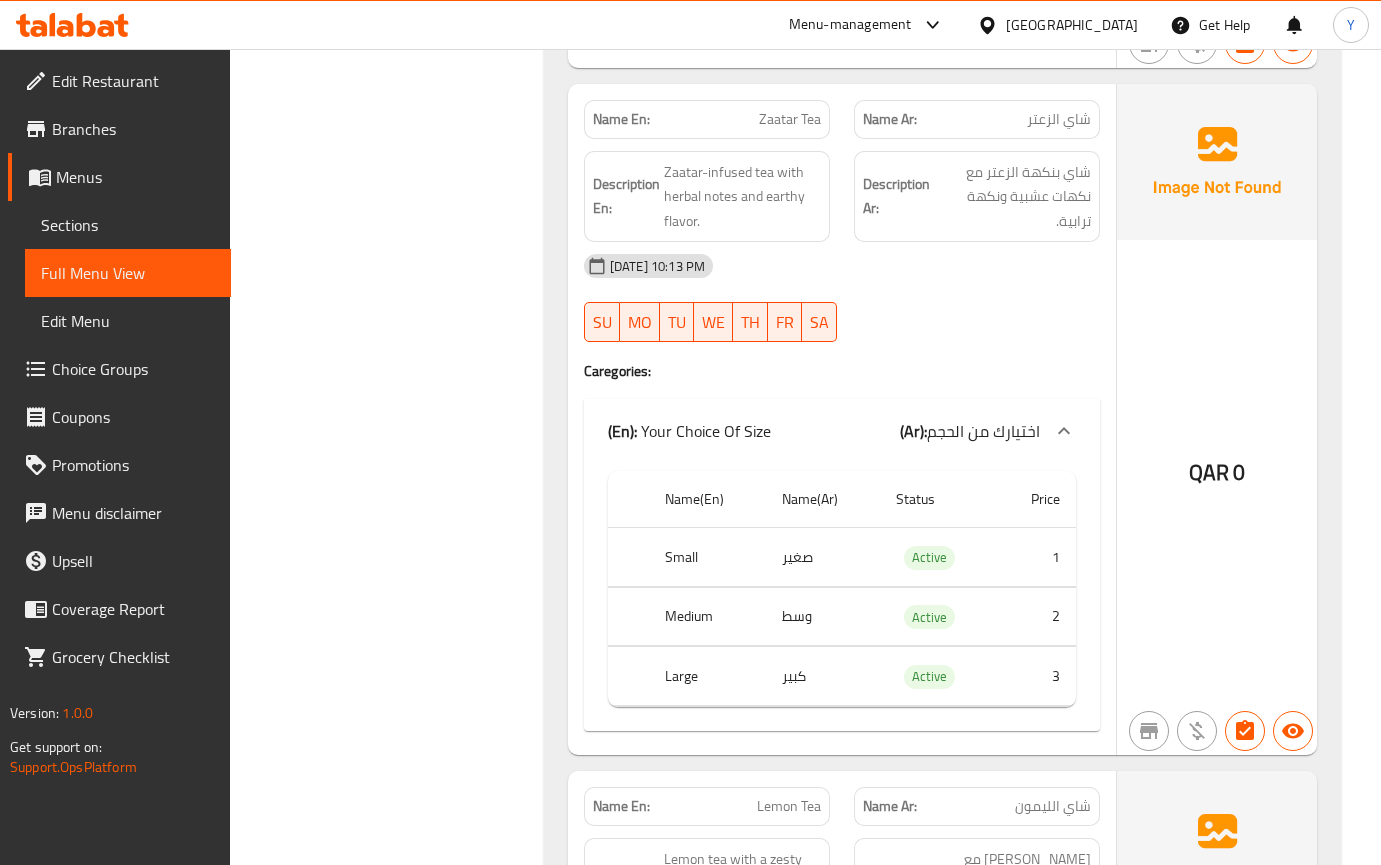 click on "QAR 0" at bounding box center [1217, 419] 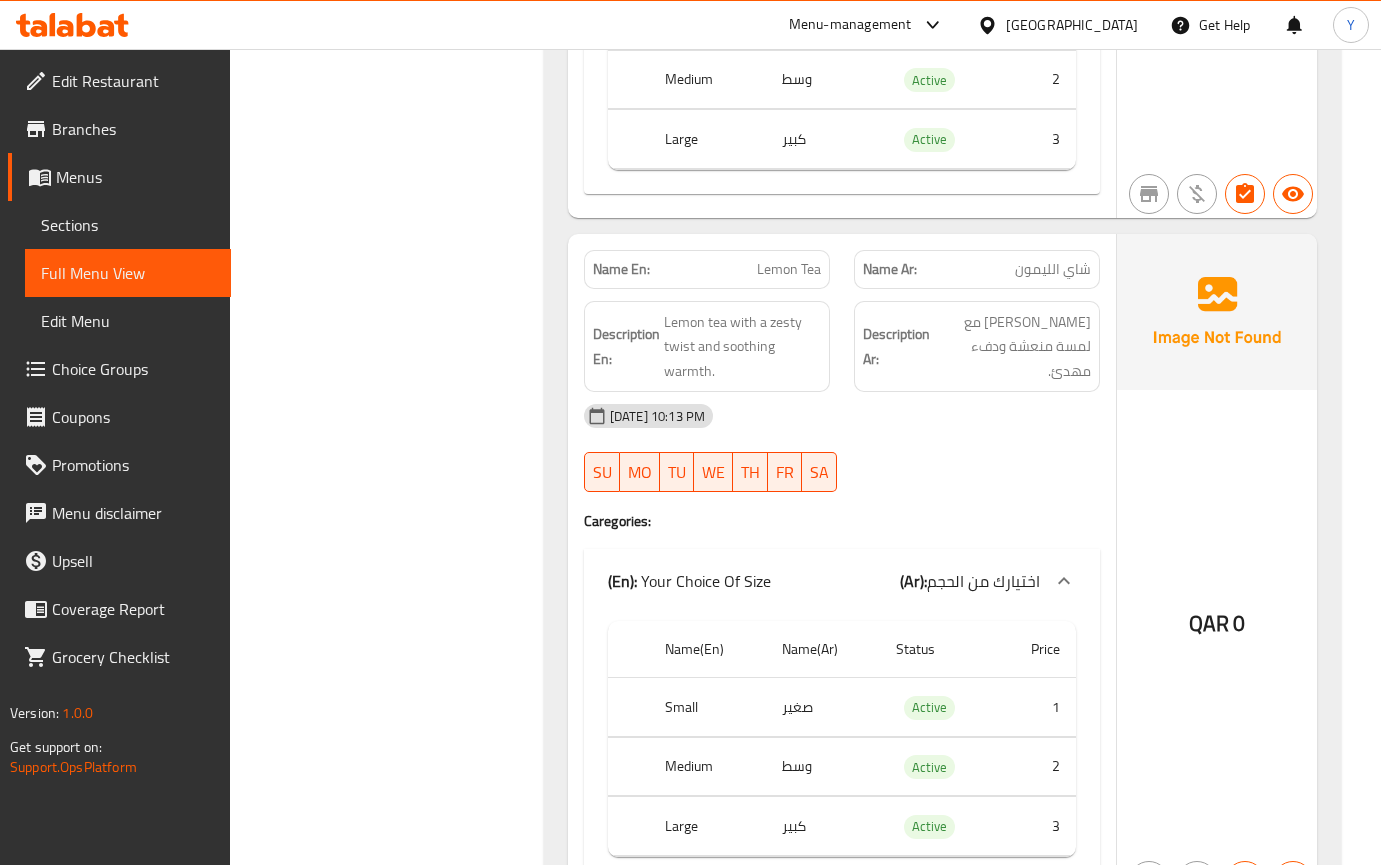 scroll, scrollTop: 3911, scrollLeft: 0, axis: vertical 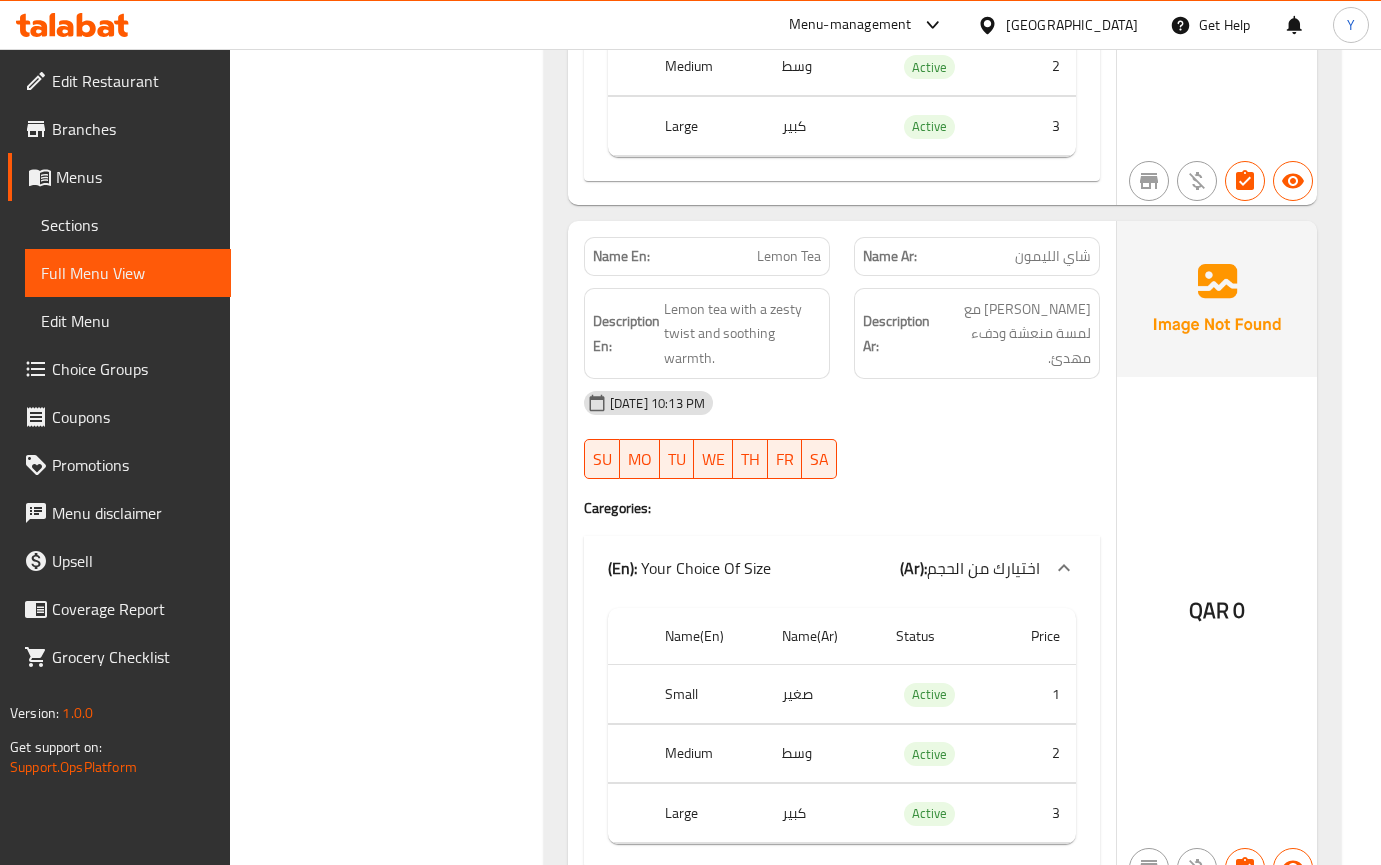 click on "QAR 0" at bounding box center (1217, 556) 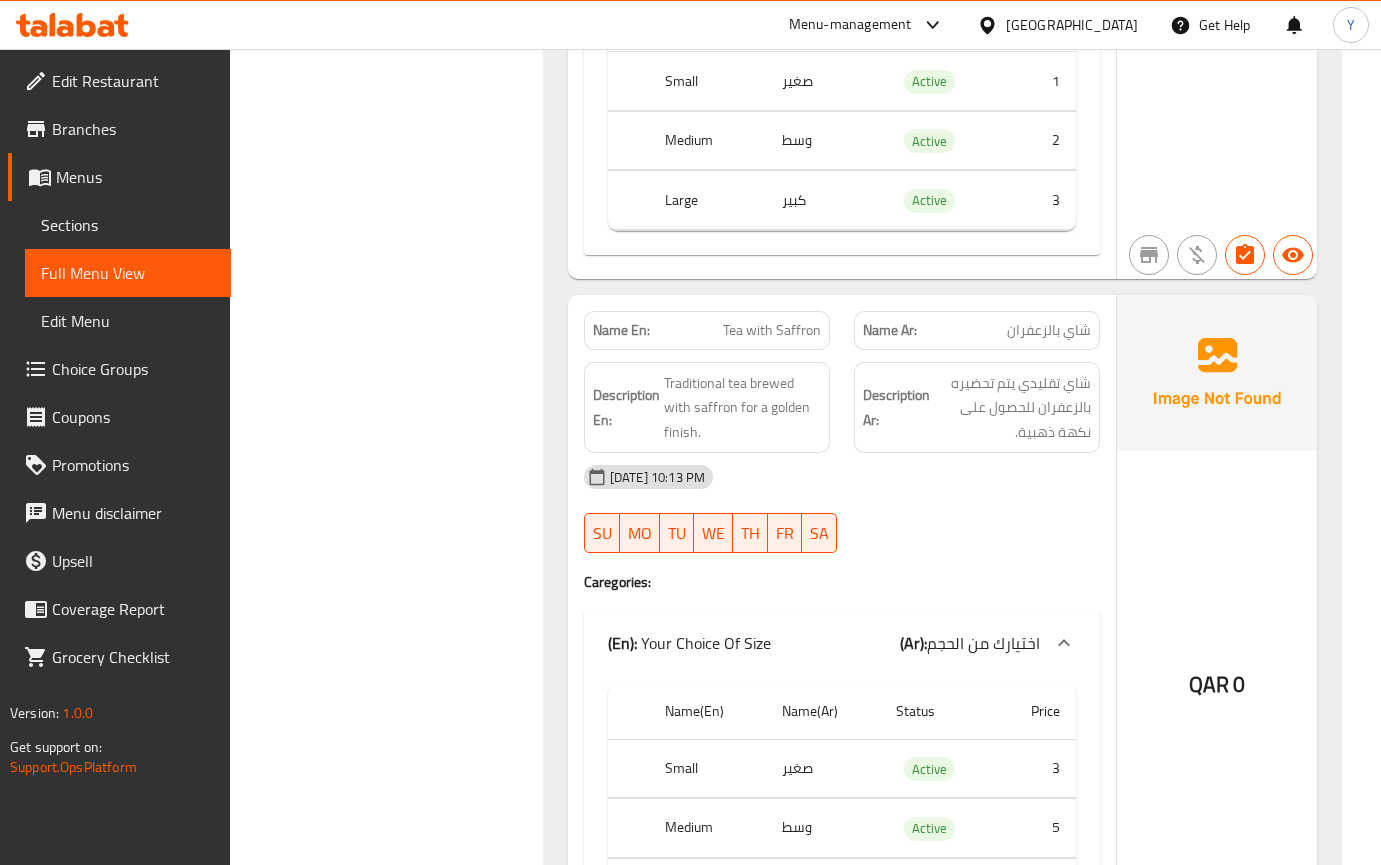 scroll, scrollTop: 4561, scrollLeft: 0, axis: vertical 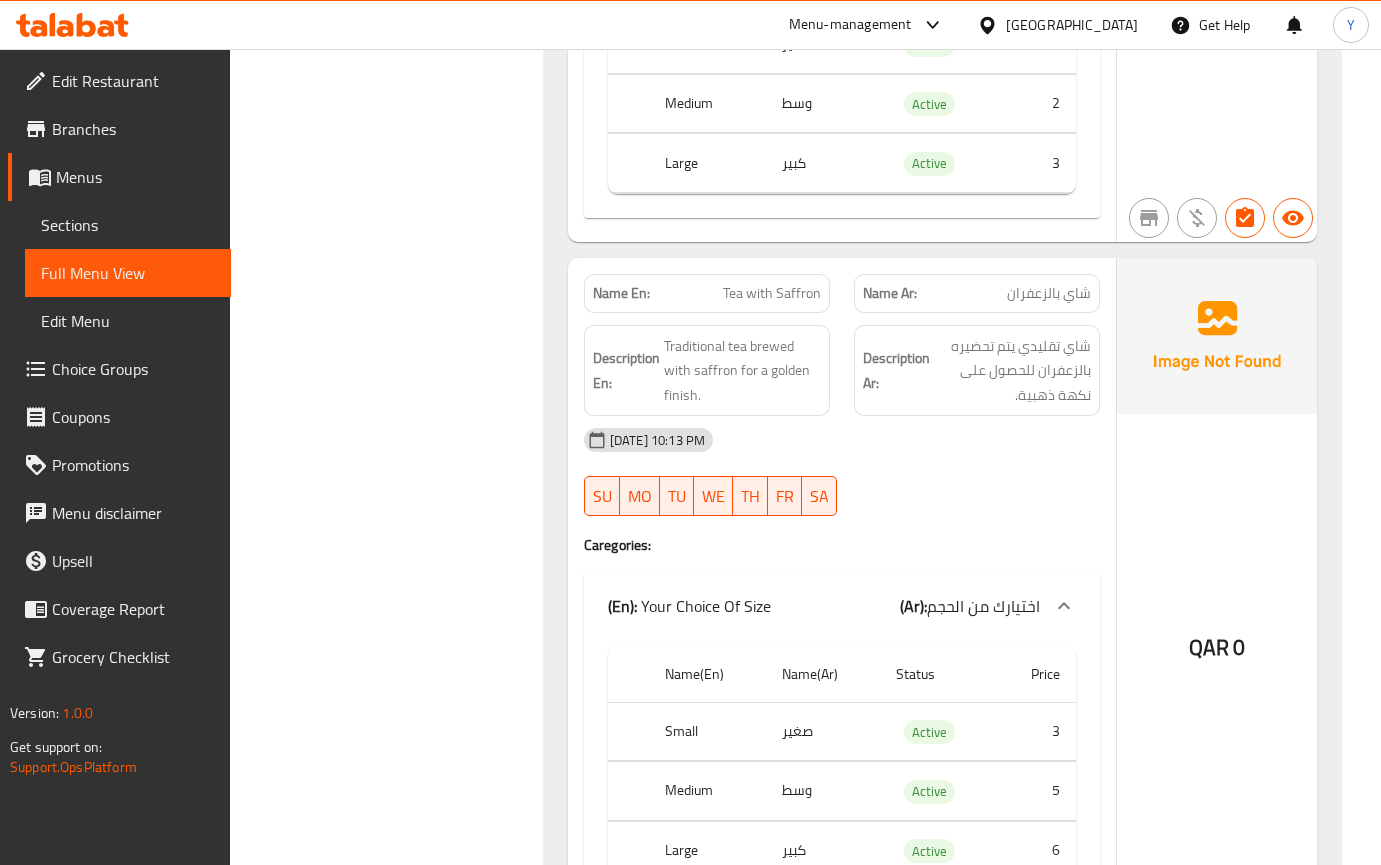 click on "QAR 0" at bounding box center [1217, 593] 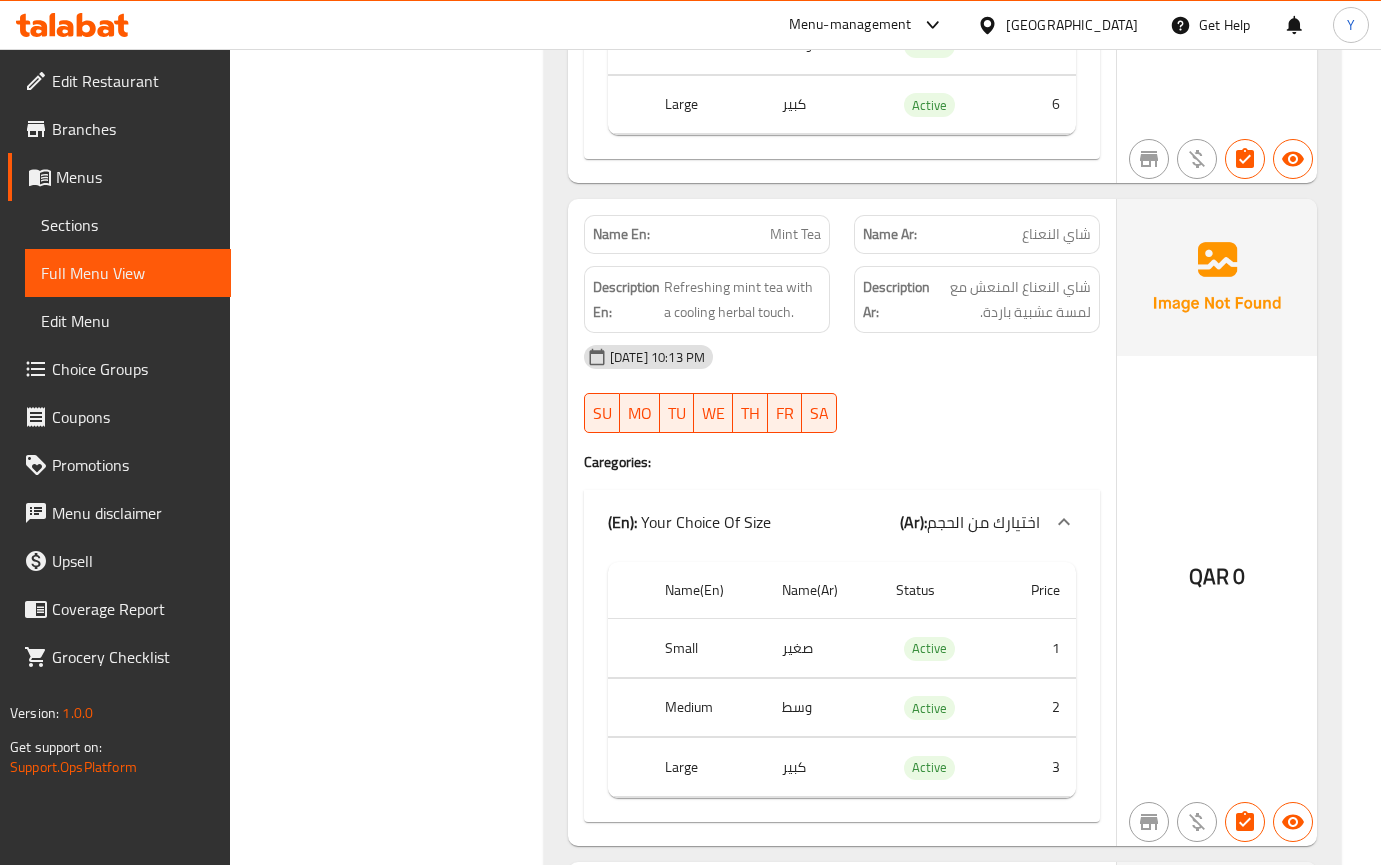 scroll, scrollTop: 5311, scrollLeft: 0, axis: vertical 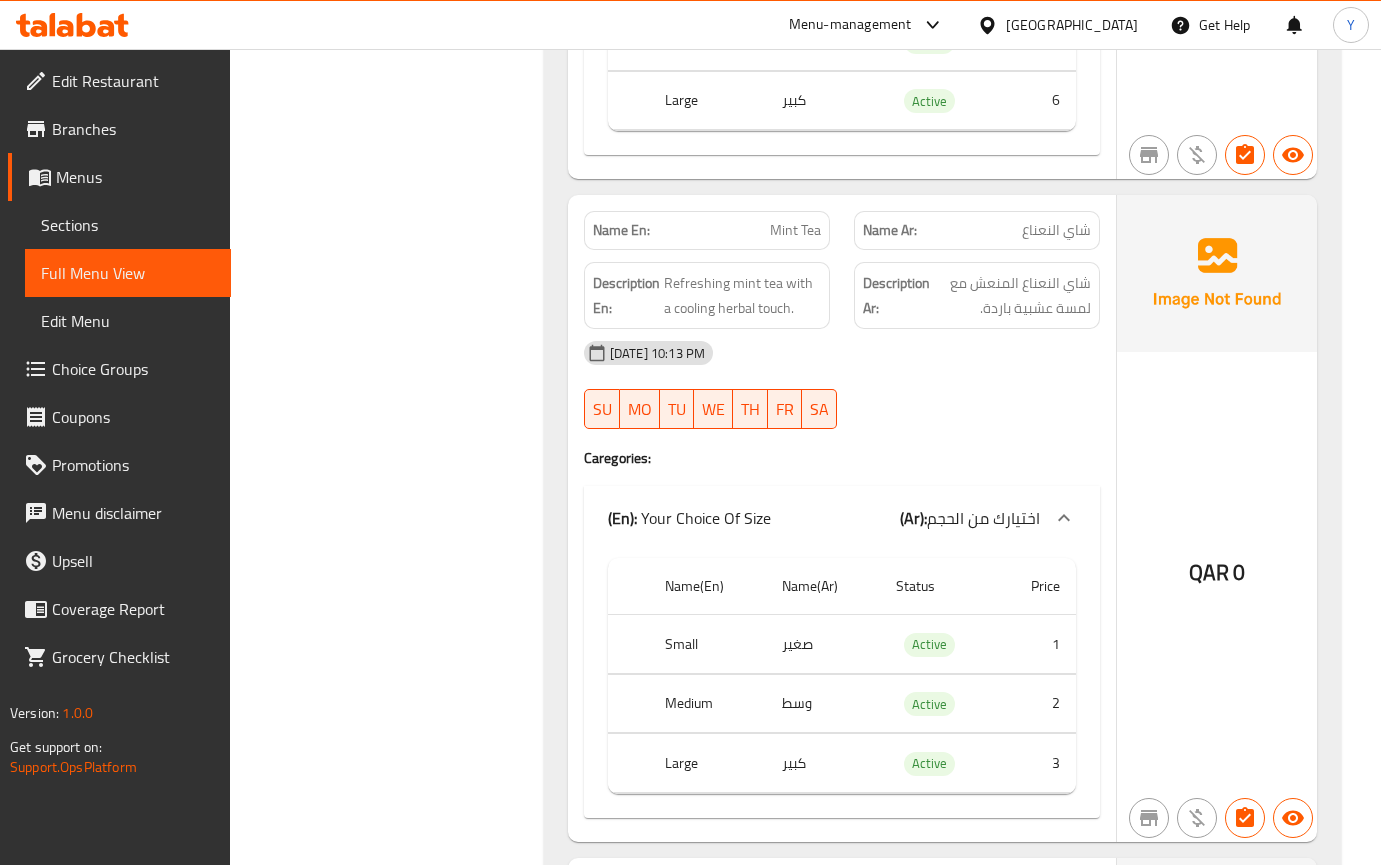 click on "QAR 0" at bounding box center [1217, 518] 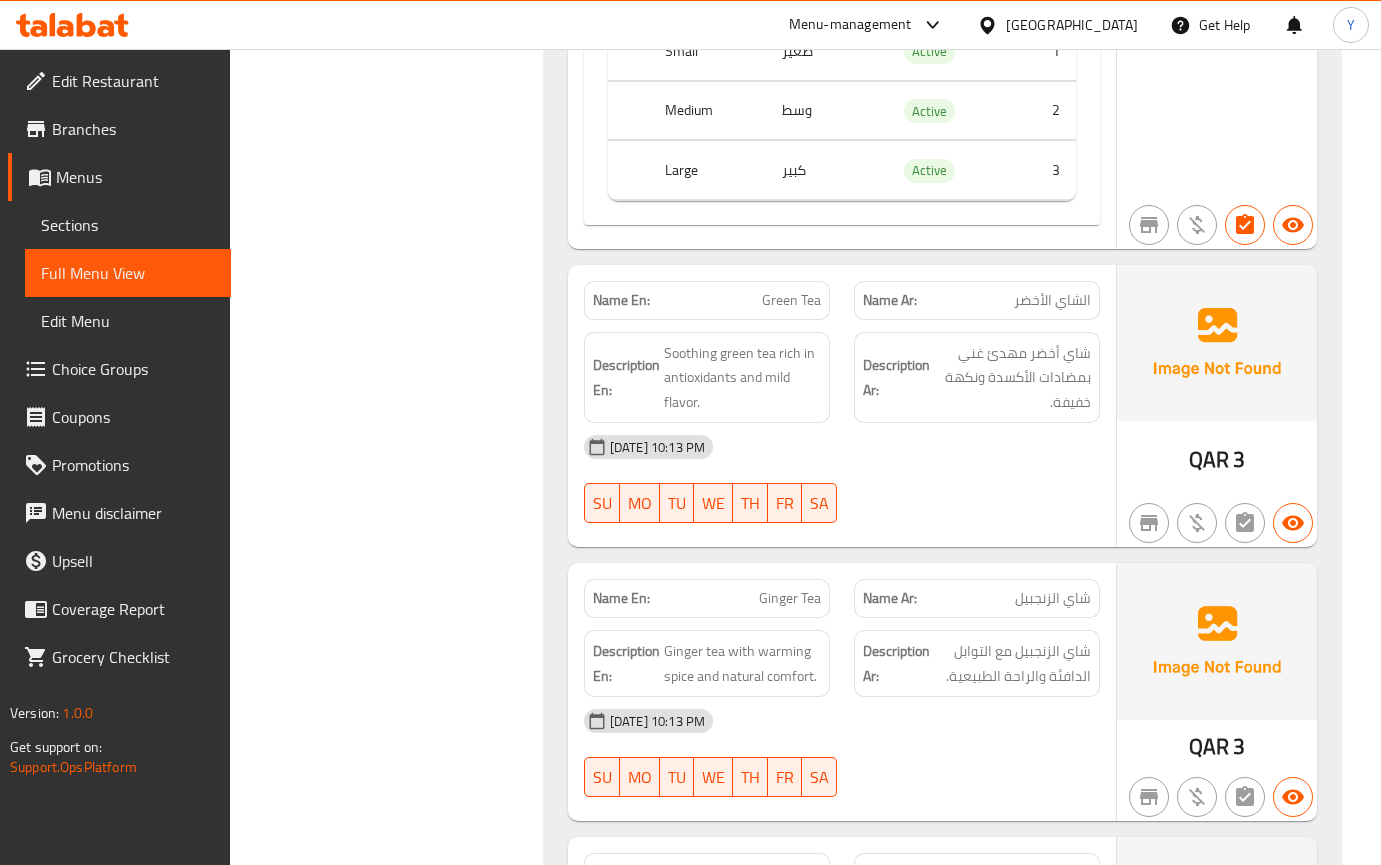 scroll, scrollTop: 5961, scrollLeft: 0, axis: vertical 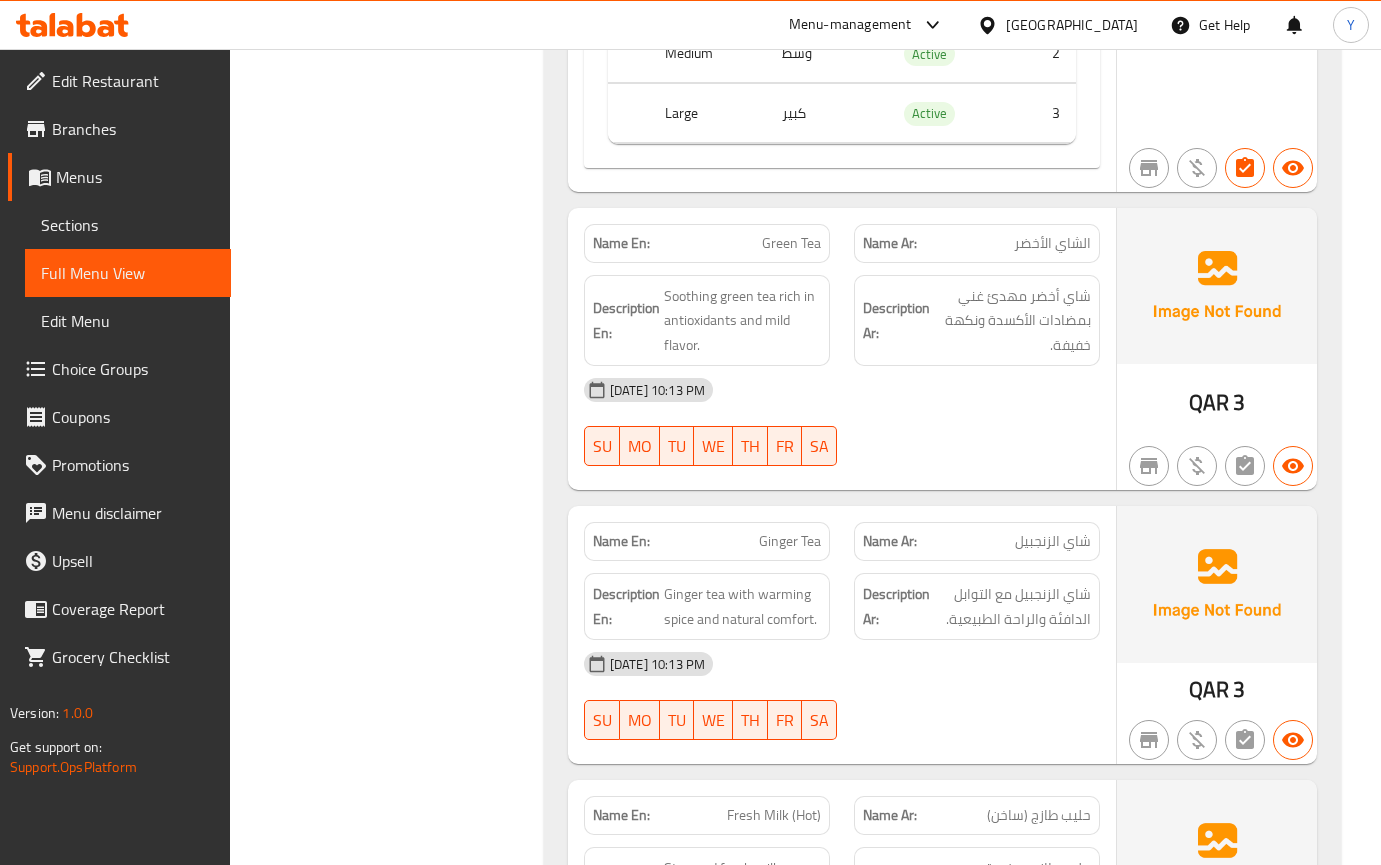 click on "11-07-2025 10:13 PM SU MO TU WE TH FR SA" at bounding box center [842, 696] 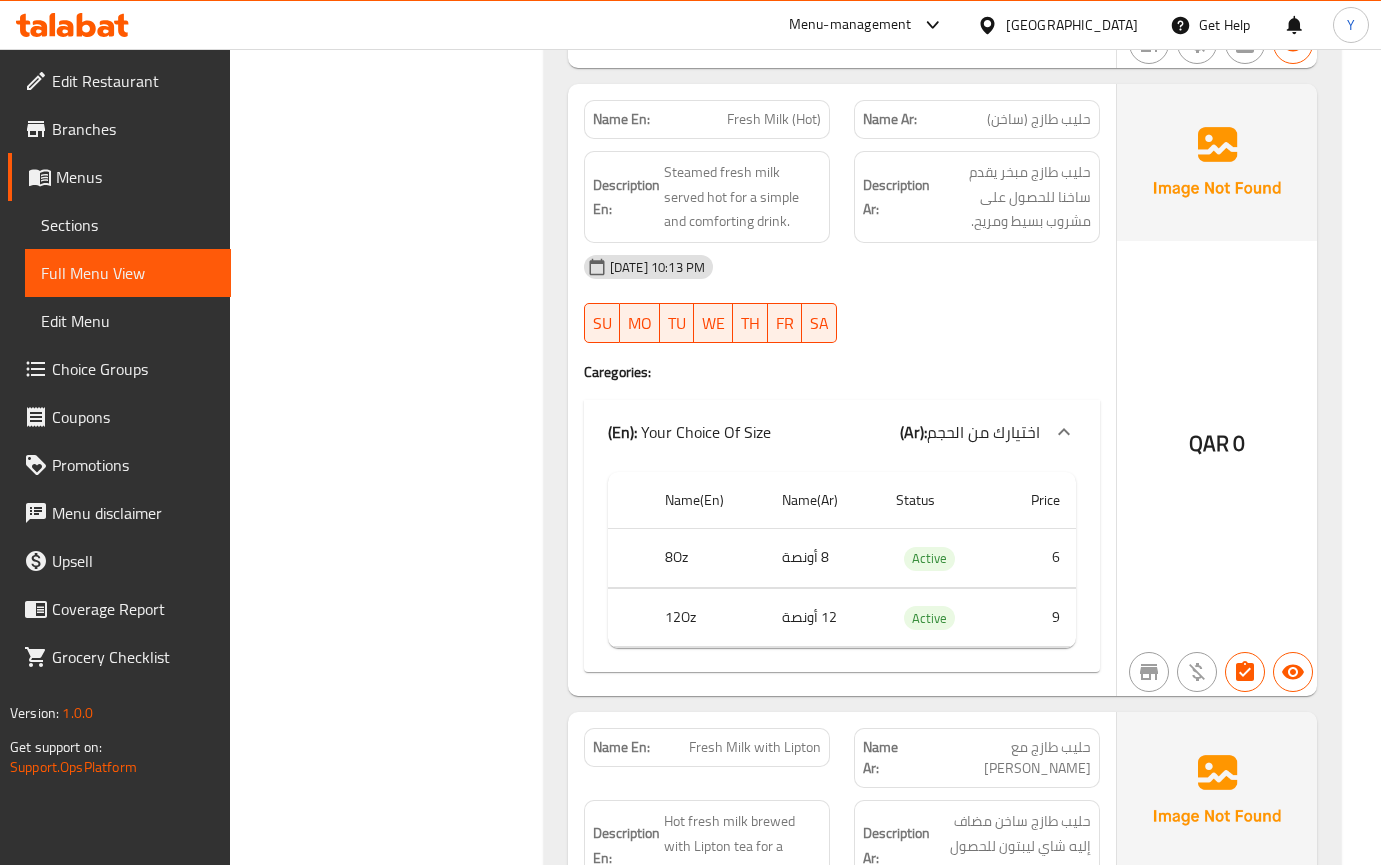 scroll, scrollTop: 6661, scrollLeft: 0, axis: vertical 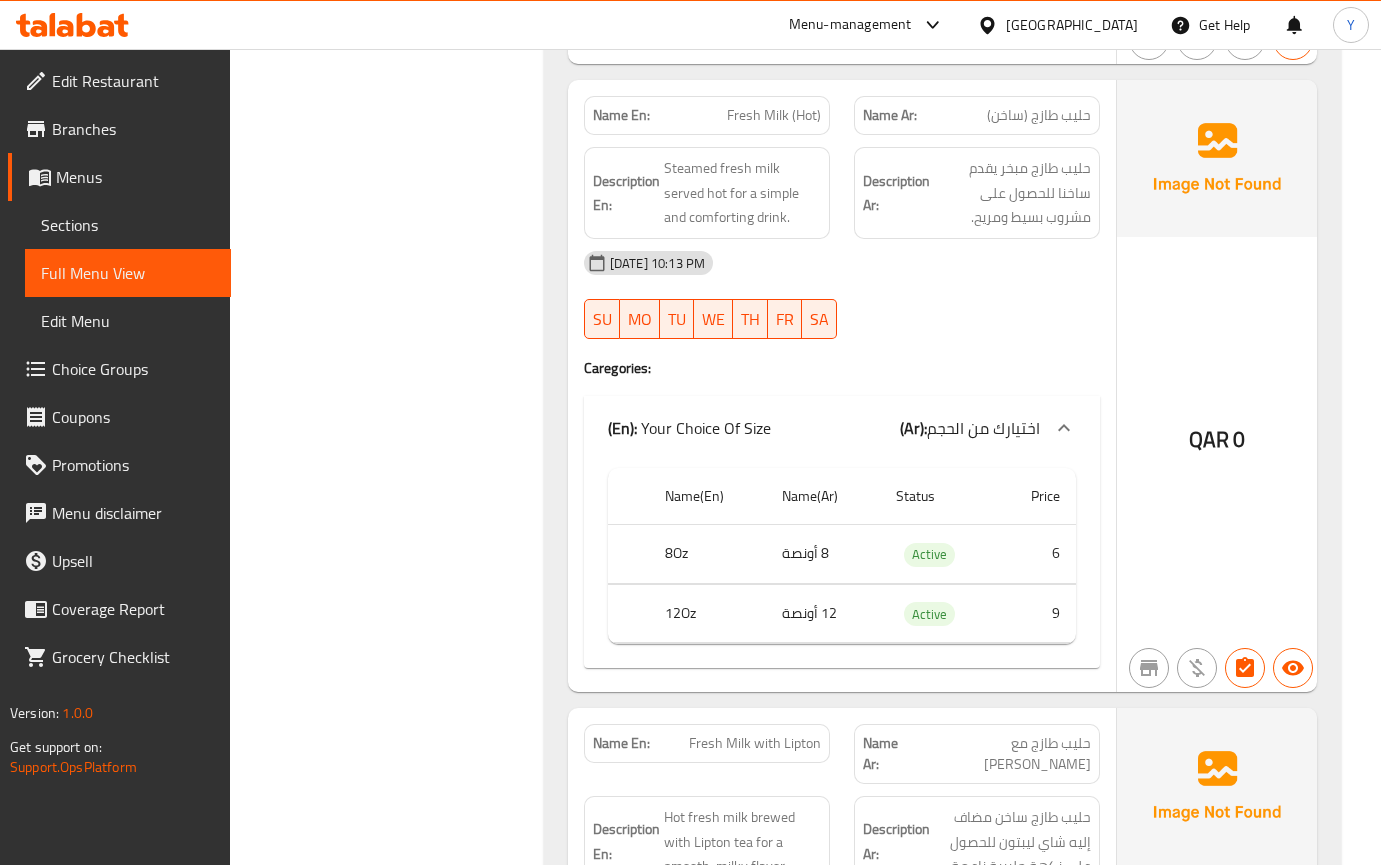 click on "QAR 0" at bounding box center (1217, 386) 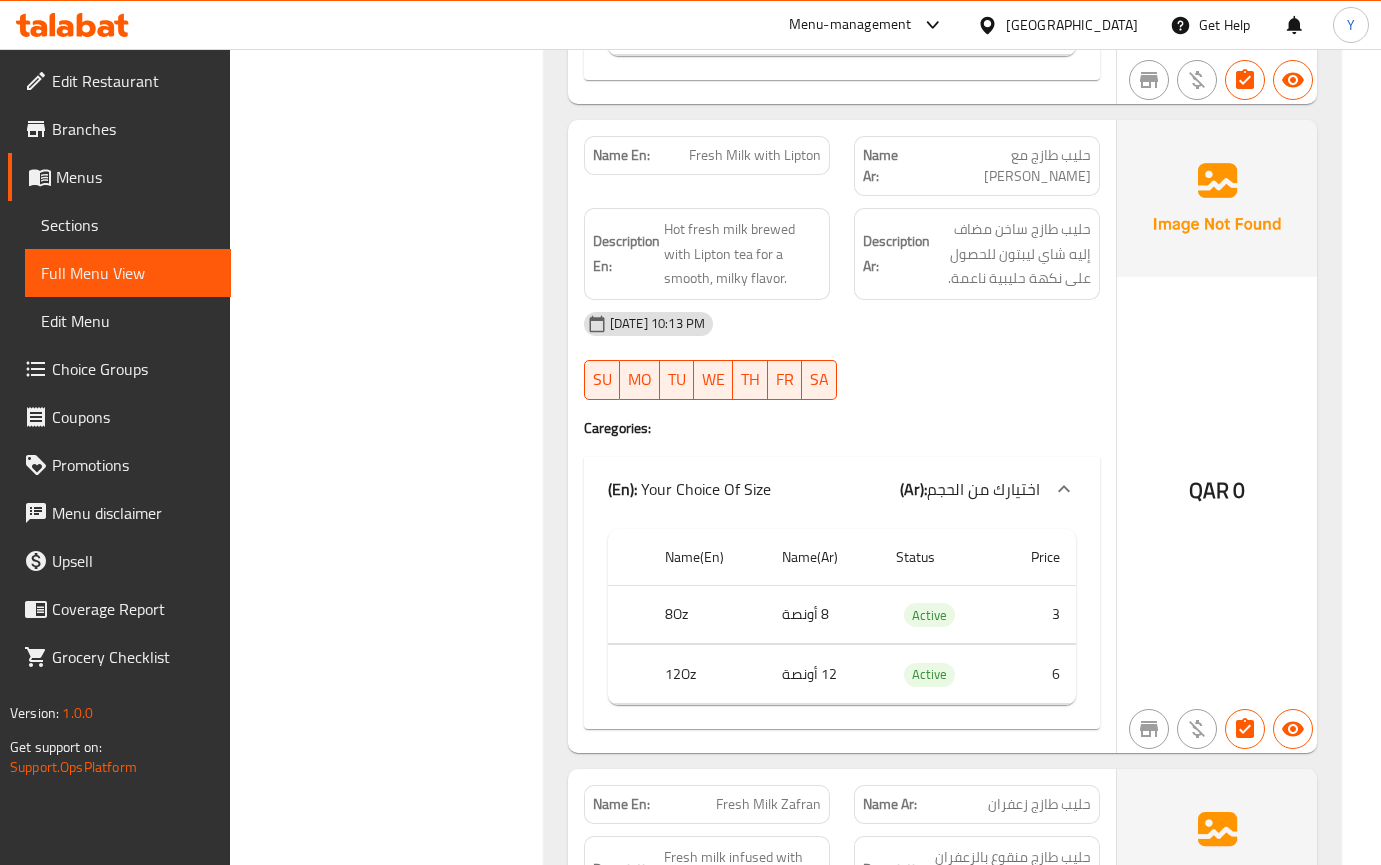 scroll, scrollTop: 7311, scrollLeft: 0, axis: vertical 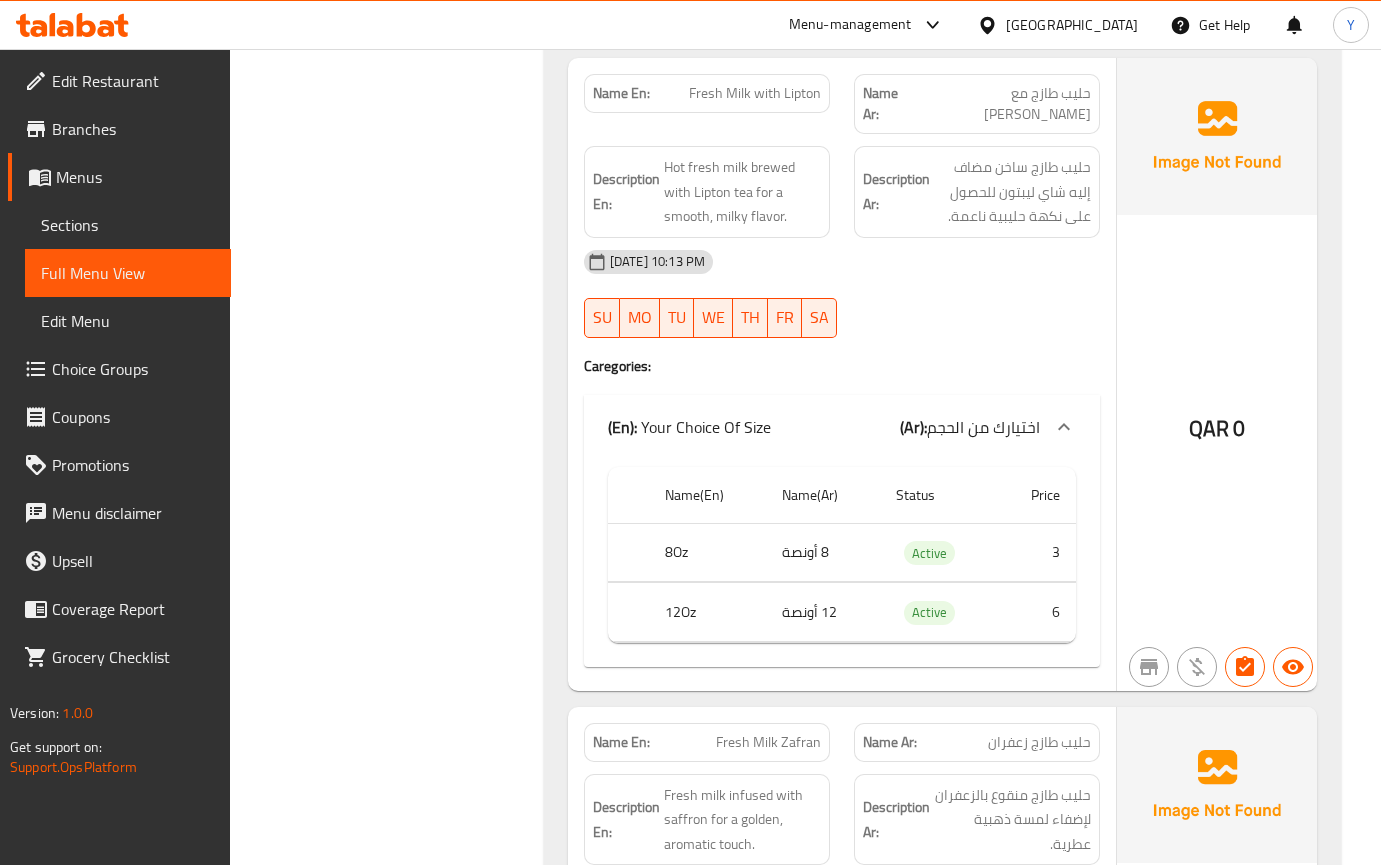 click on "QAR 0" at bounding box center [1217, 374] 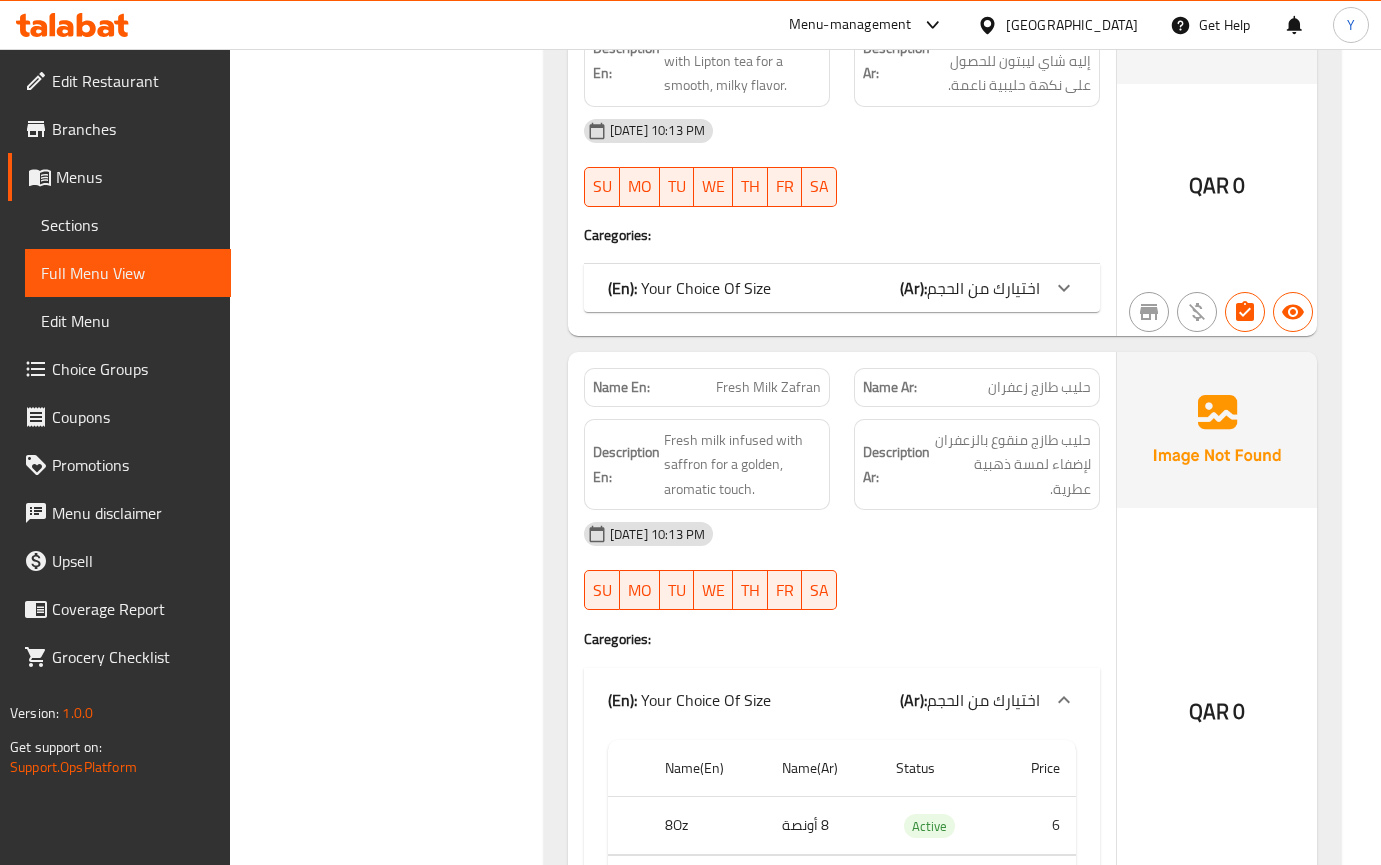 scroll, scrollTop: 7561, scrollLeft: 0, axis: vertical 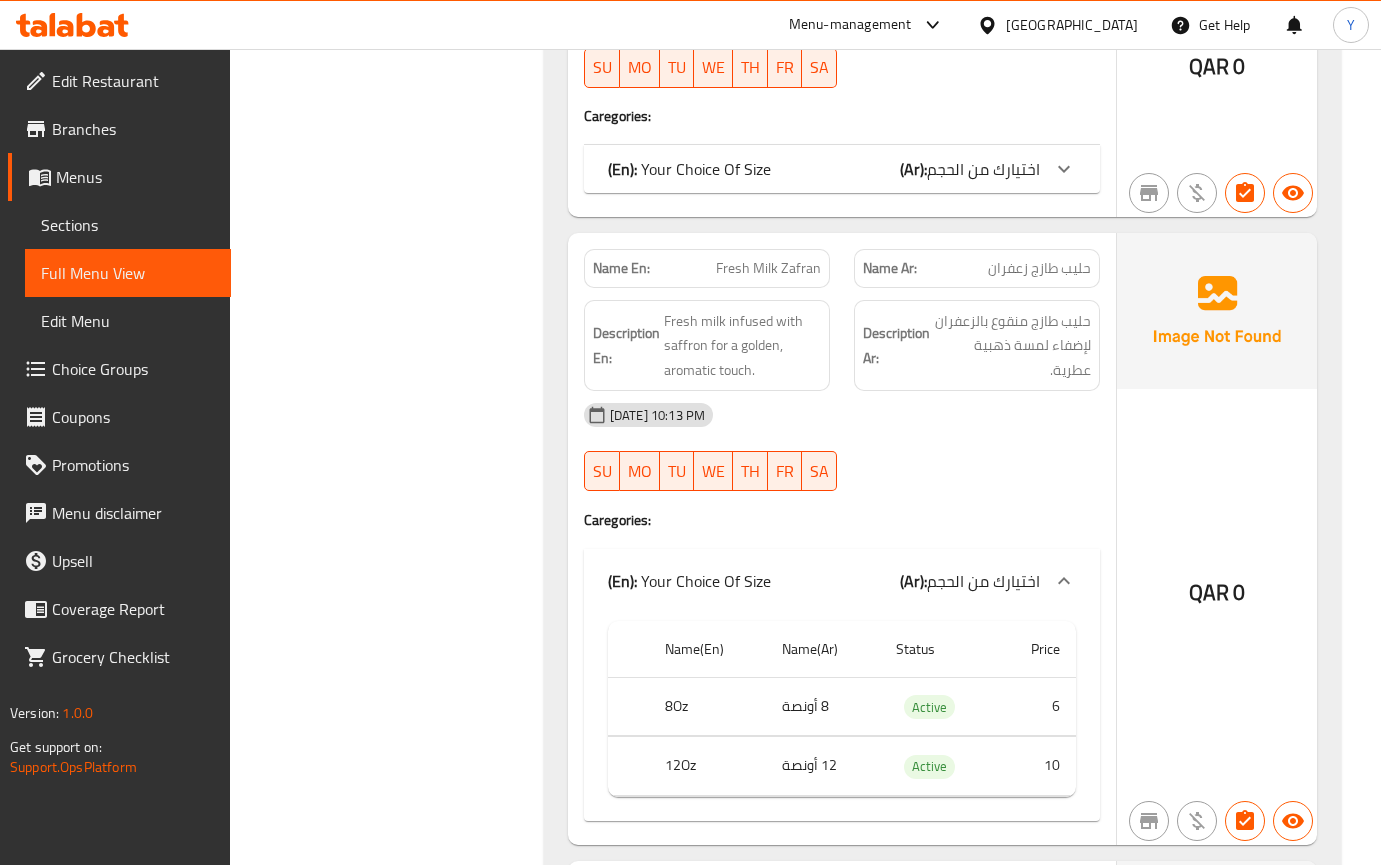 click on "Name En: Fresh Milk Zafran Name Ar: حليب طازج زعفران  Description En: Fresh milk infused with saffron for a golden, aromatic touch. Description Ar: حليب طازج منقوع بالزعفران لإضفاء لمسة ذهبية عطرية. 11-07-2025 10:13 PM SU MO TU WE TH FR SA Caregories: (En):   Your Choice Of  Size (Ar): اختيارك من الحجم  Name(En) Name(Ar) Status Price 8Oz 8 أونصة Active 6 12Oz 12 أونصة Active 10" at bounding box center [842, 539] 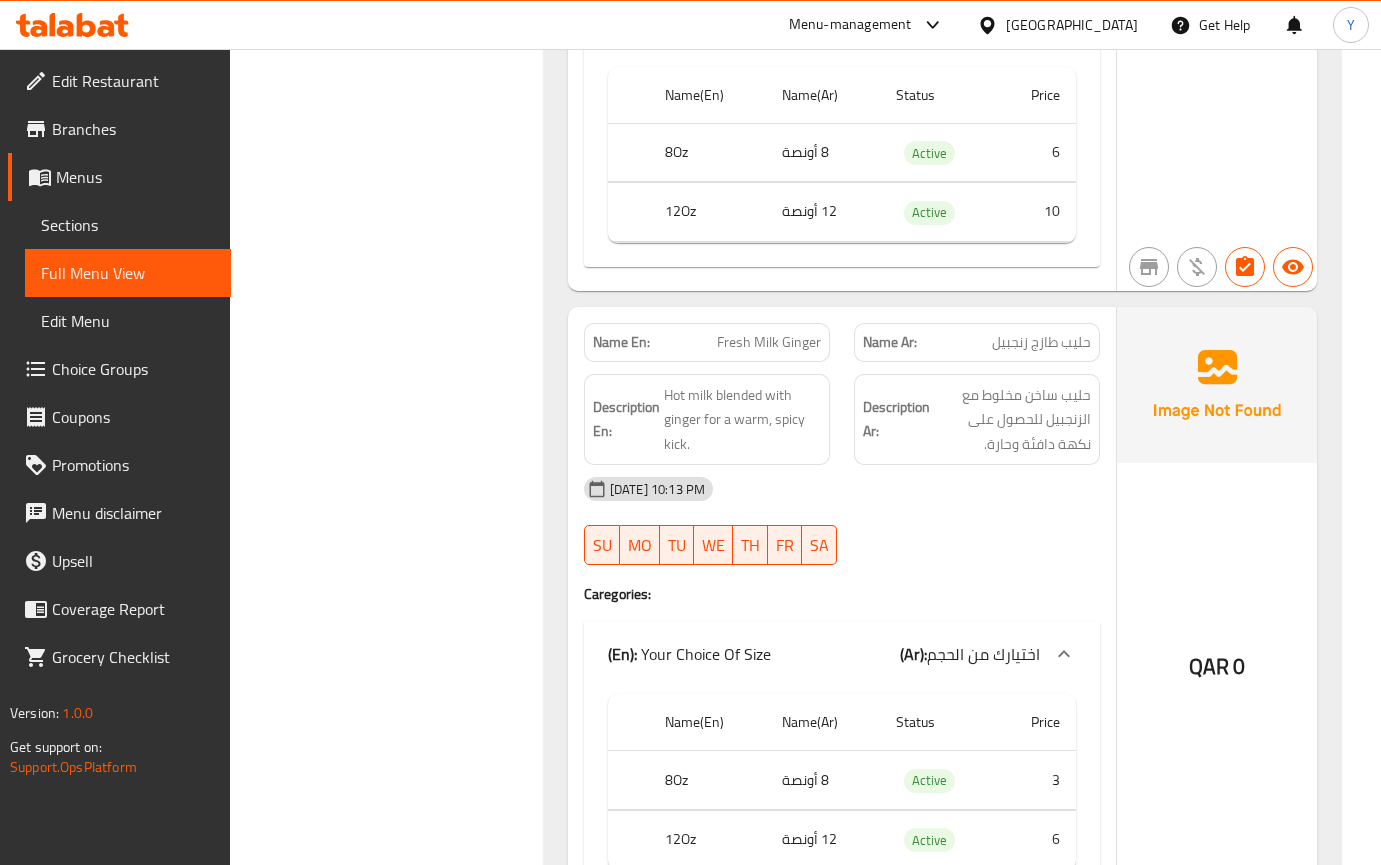 scroll, scrollTop: 8211, scrollLeft: 0, axis: vertical 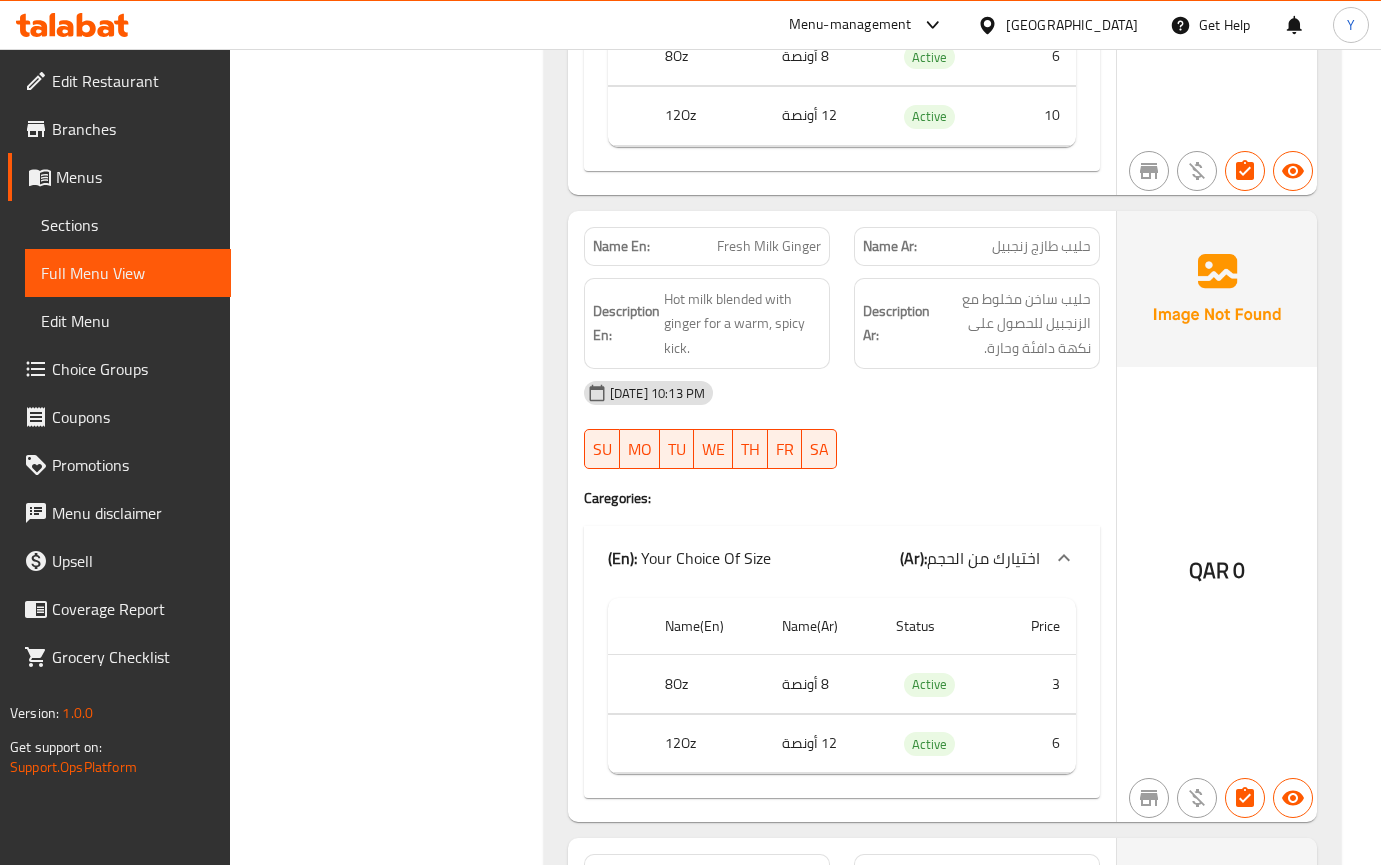 click on "QAR 0" at bounding box center [1217, 517] 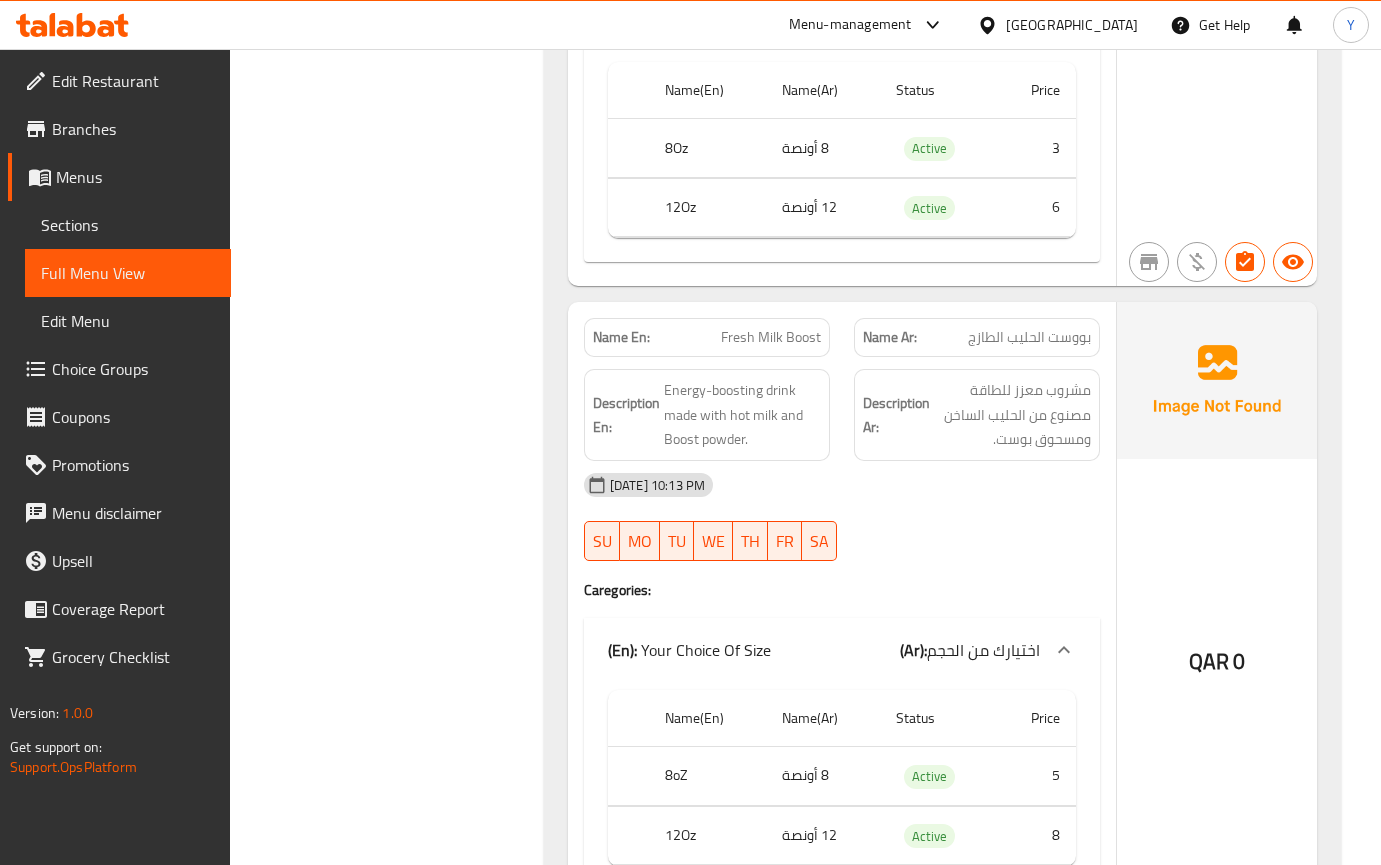 scroll, scrollTop: 8961, scrollLeft: 0, axis: vertical 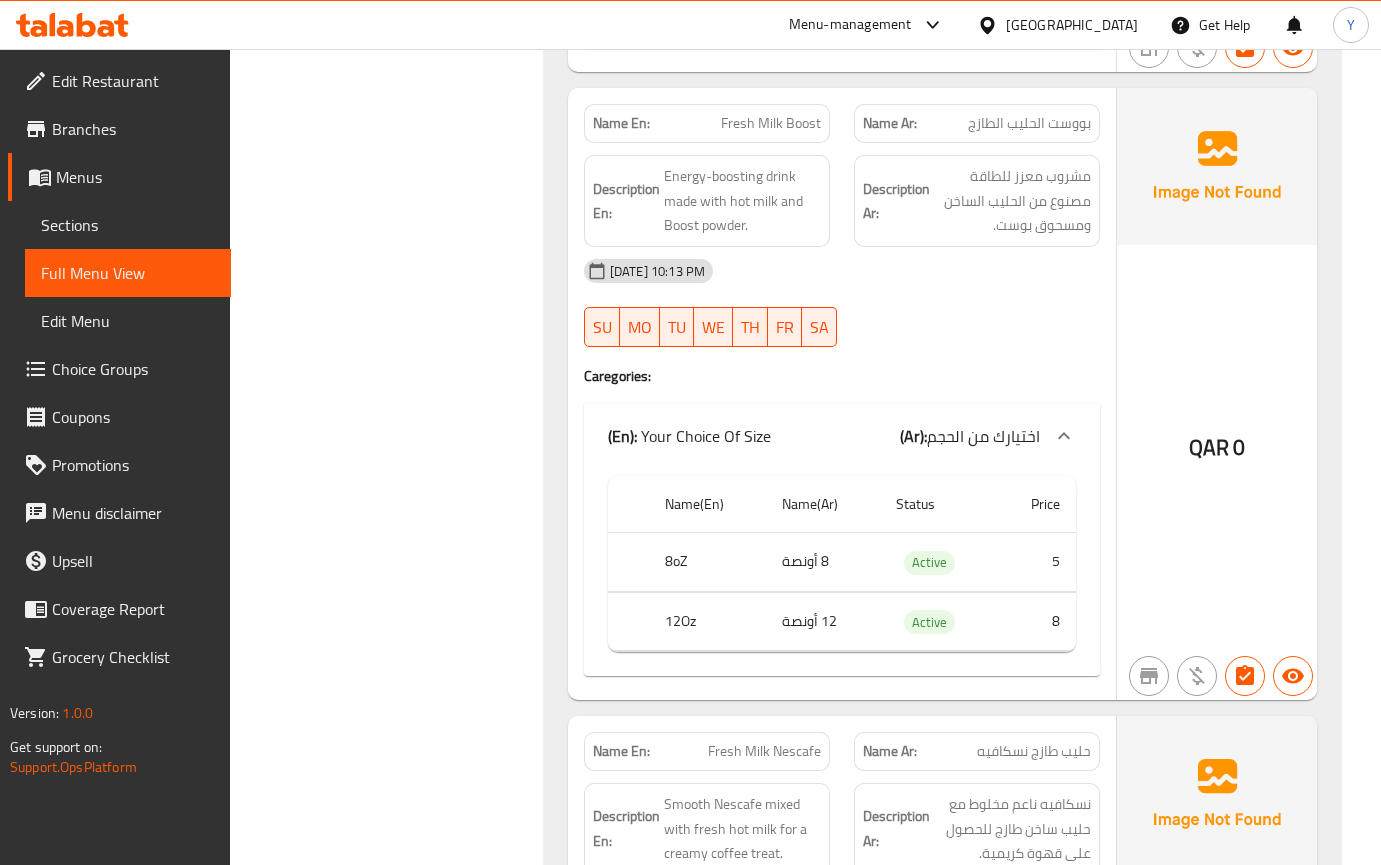click 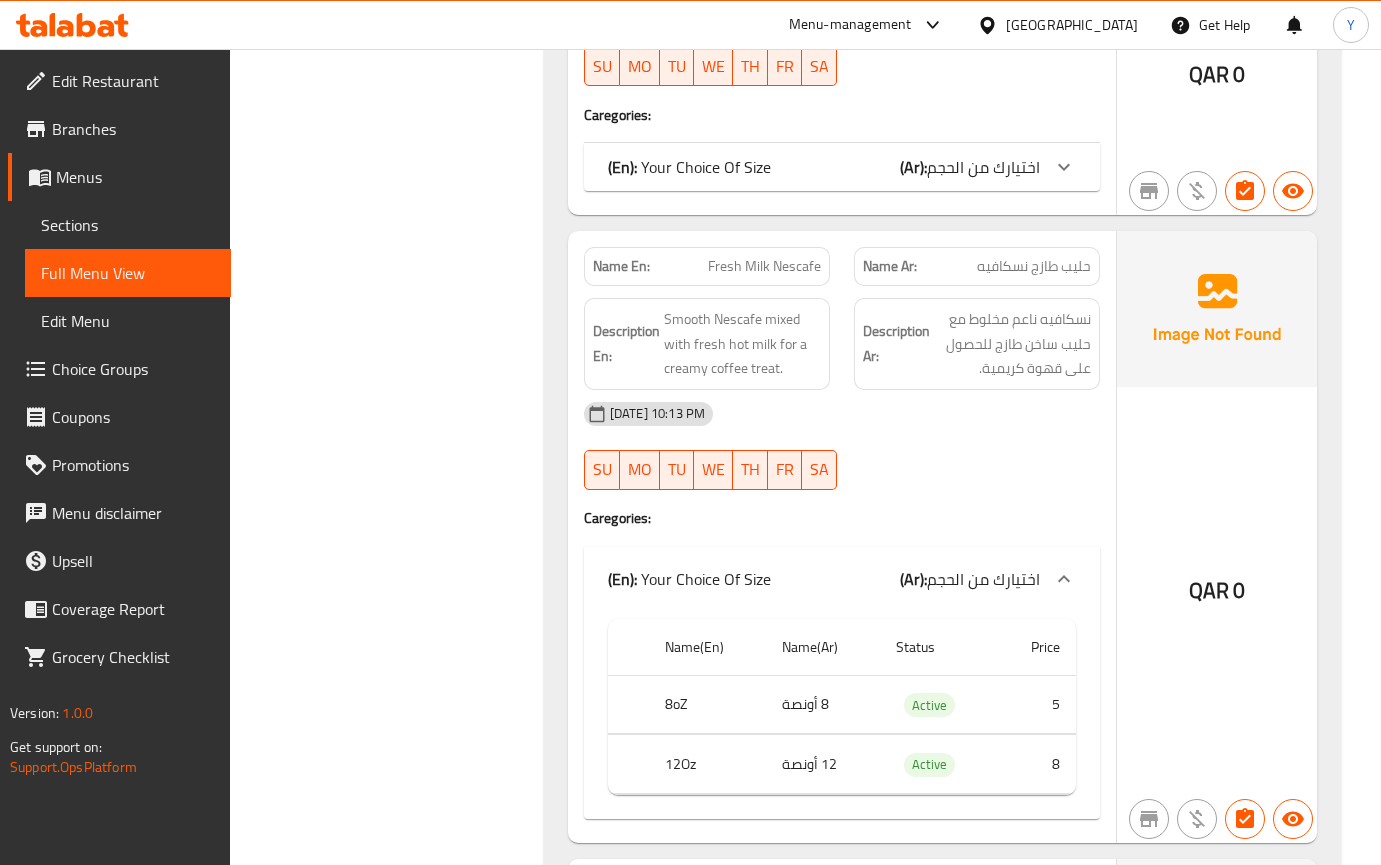 scroll, scrollTop: 9311, scrollLeft: 0, axis: vertical 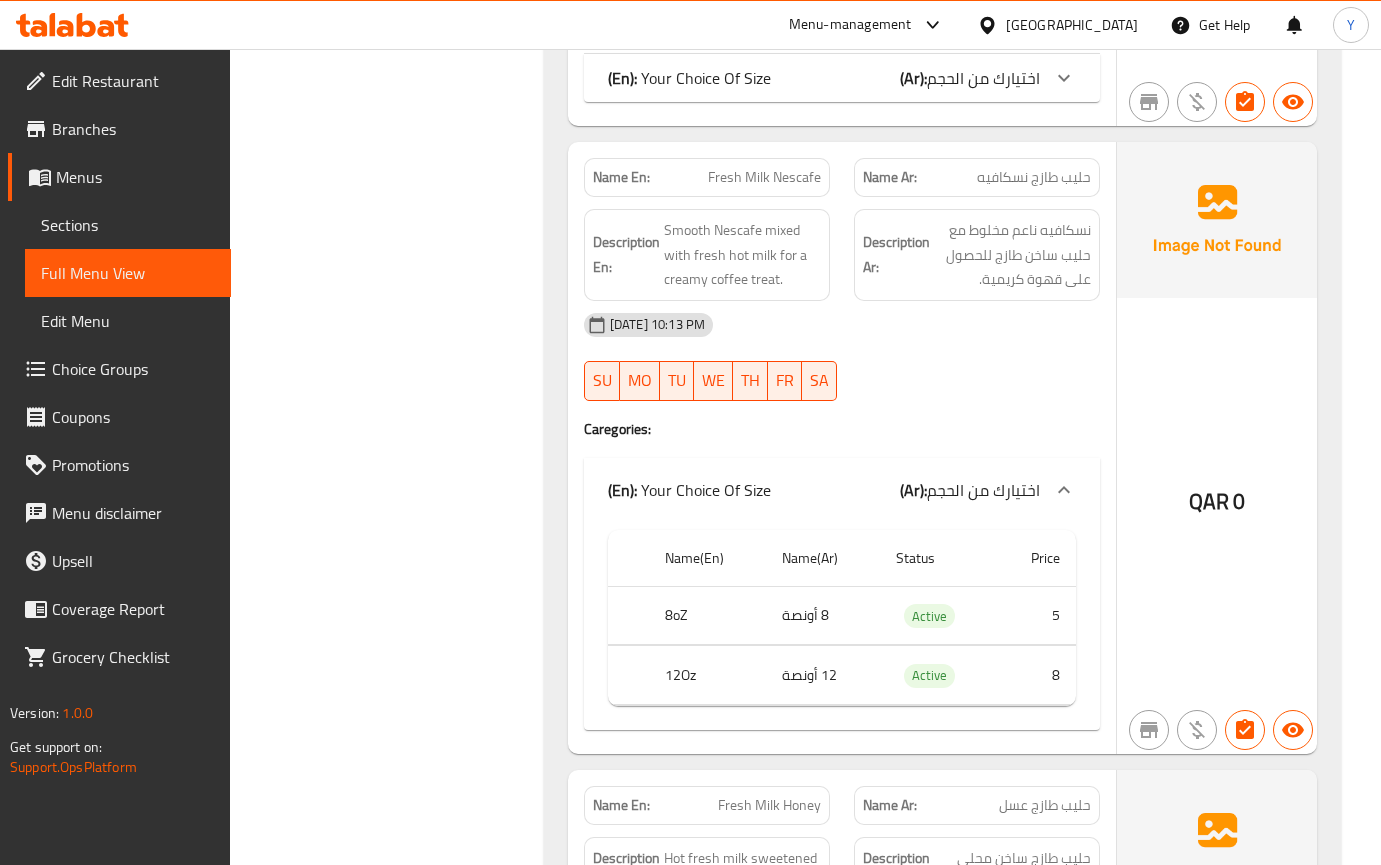 click on "QAR 0" at bounding box center (1217, 448) 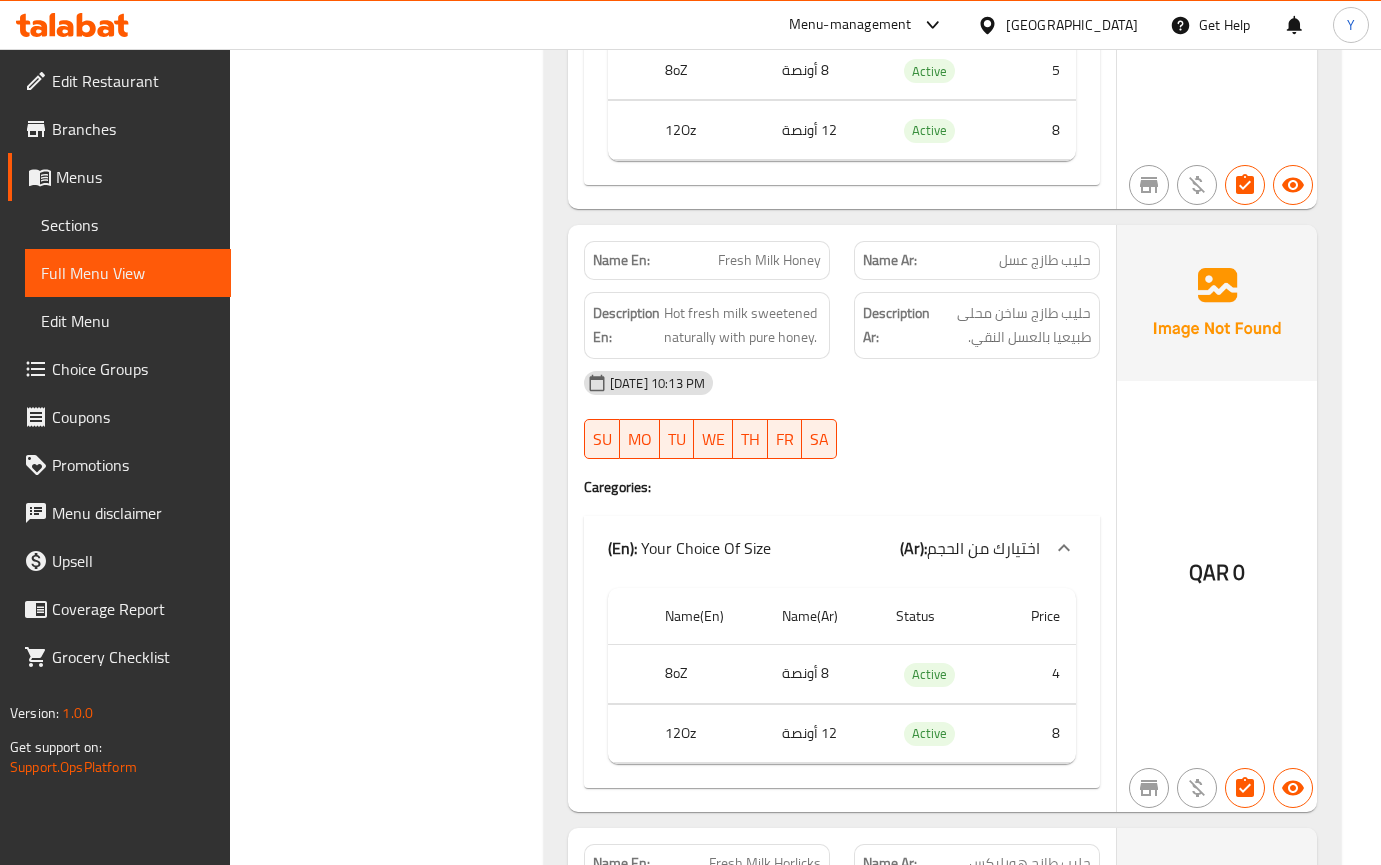 scroll, scrollTop: 9861, scrollLeft: 0, axis: vertical 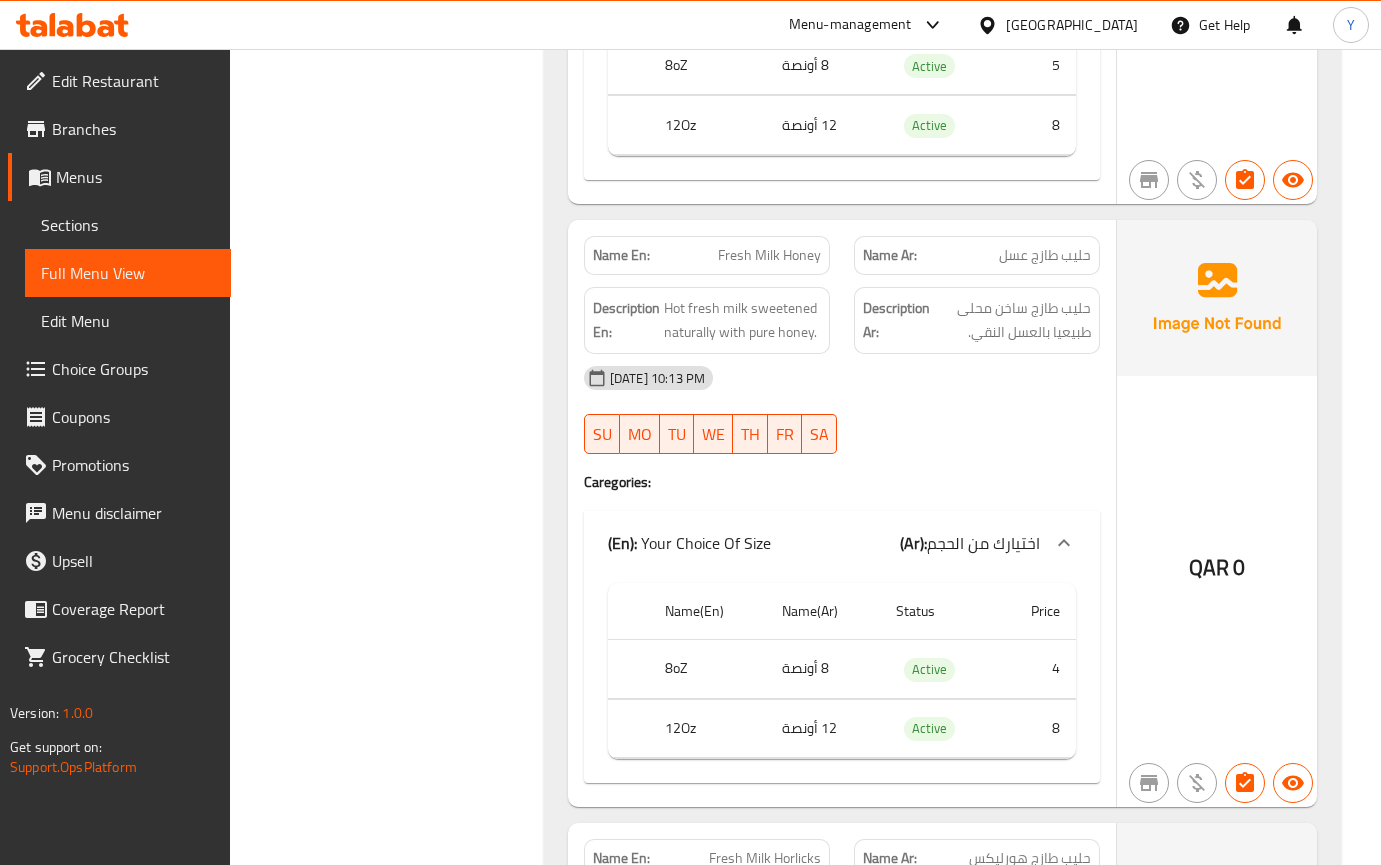 click on "QAR 0" at bounding box center (1217, 513) 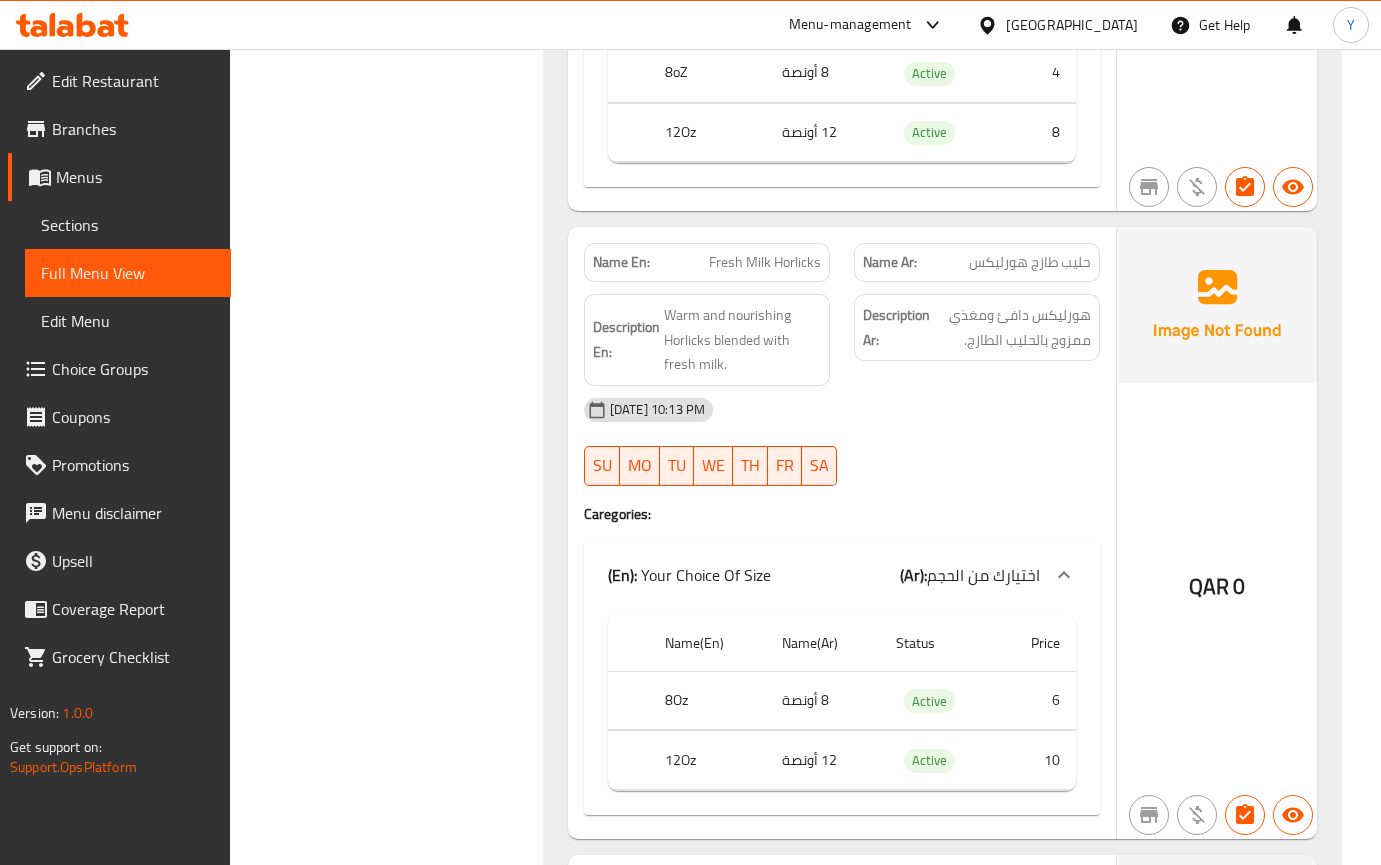 scroll, scrollTop: 10461, scrollLeft: 0, axis: vertical 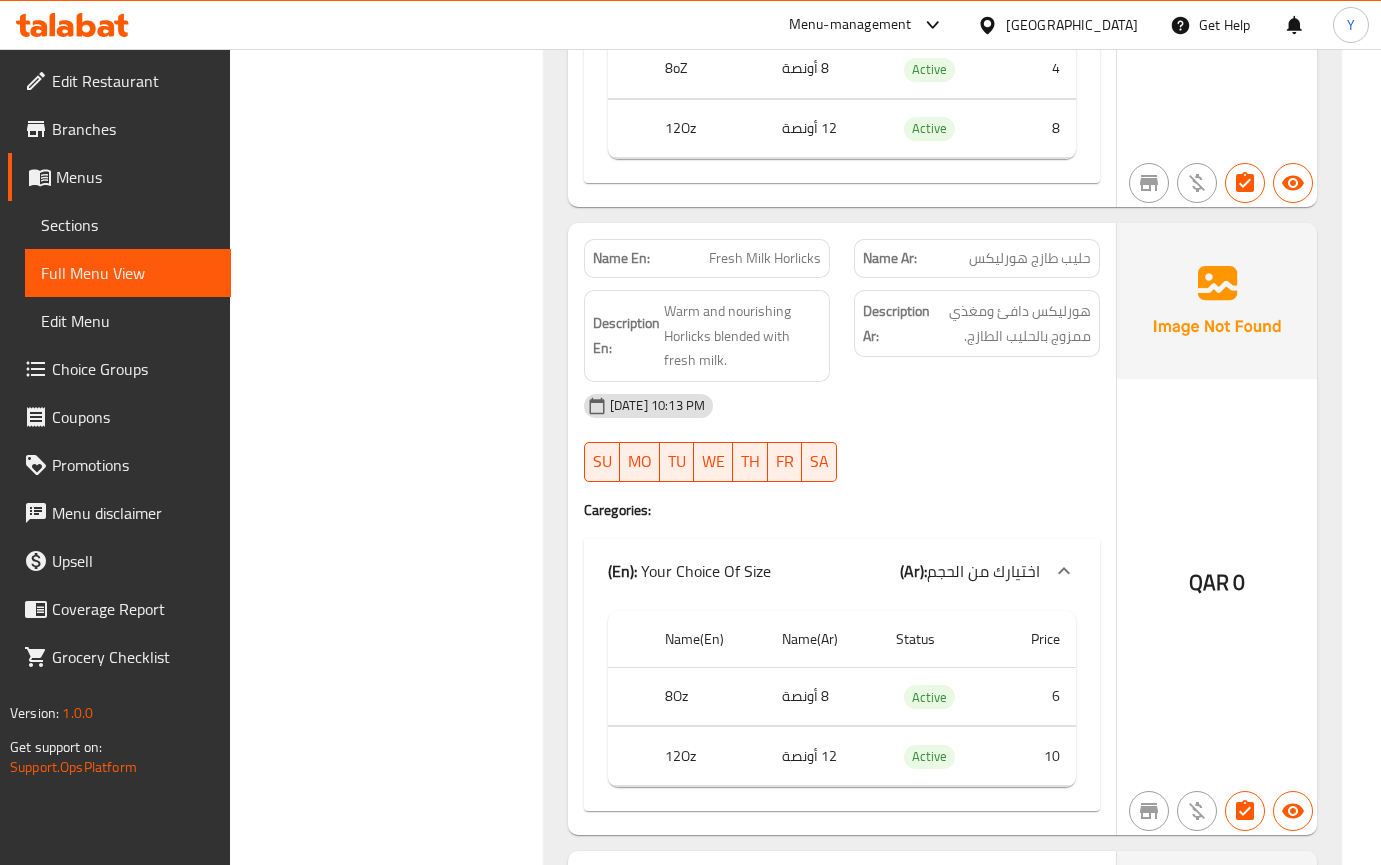 click on "QAR 0" at bounding box center [1217, 529] 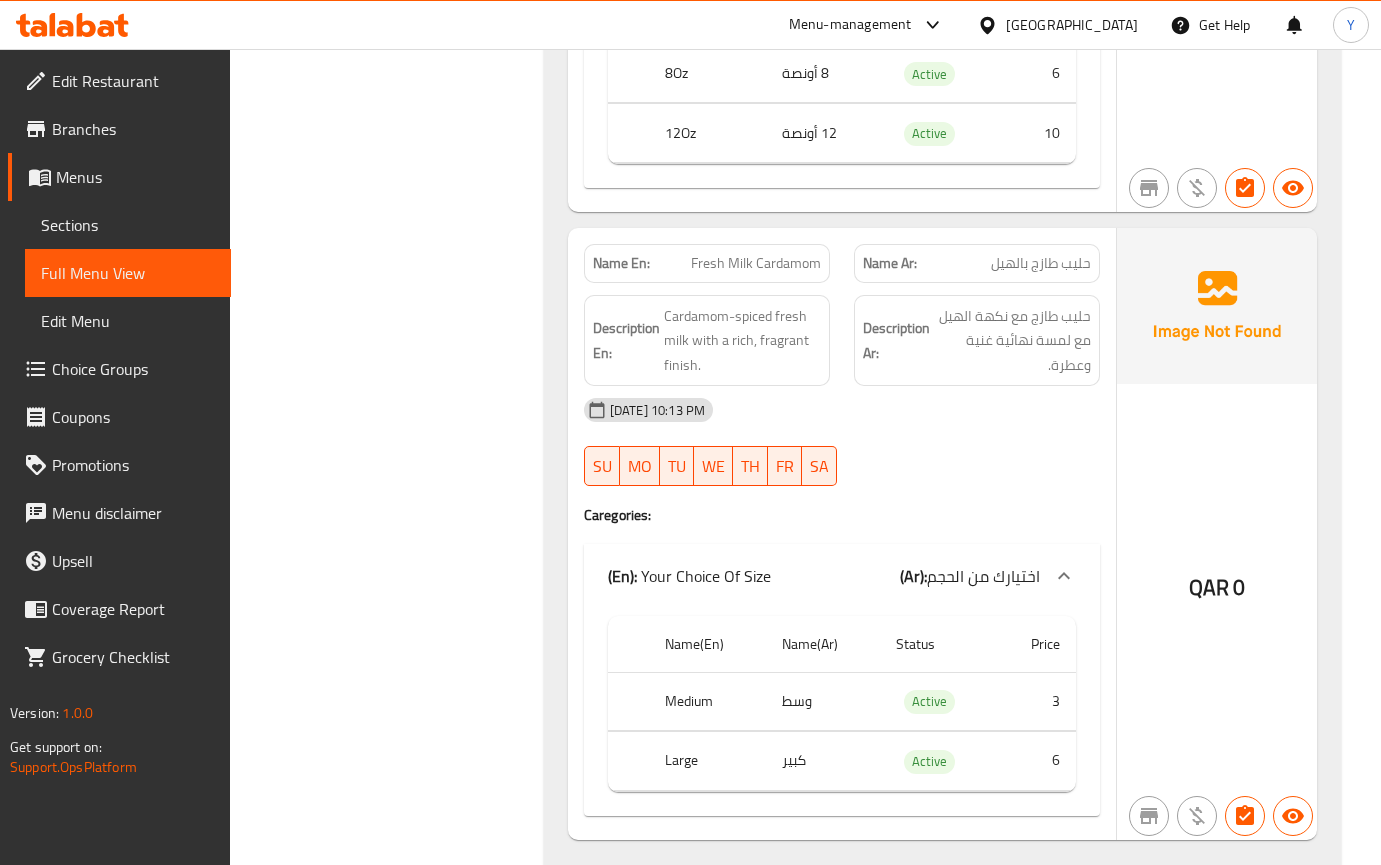 scroll, scrollTop: 11118, scrollLeft: 0, axis: vertical 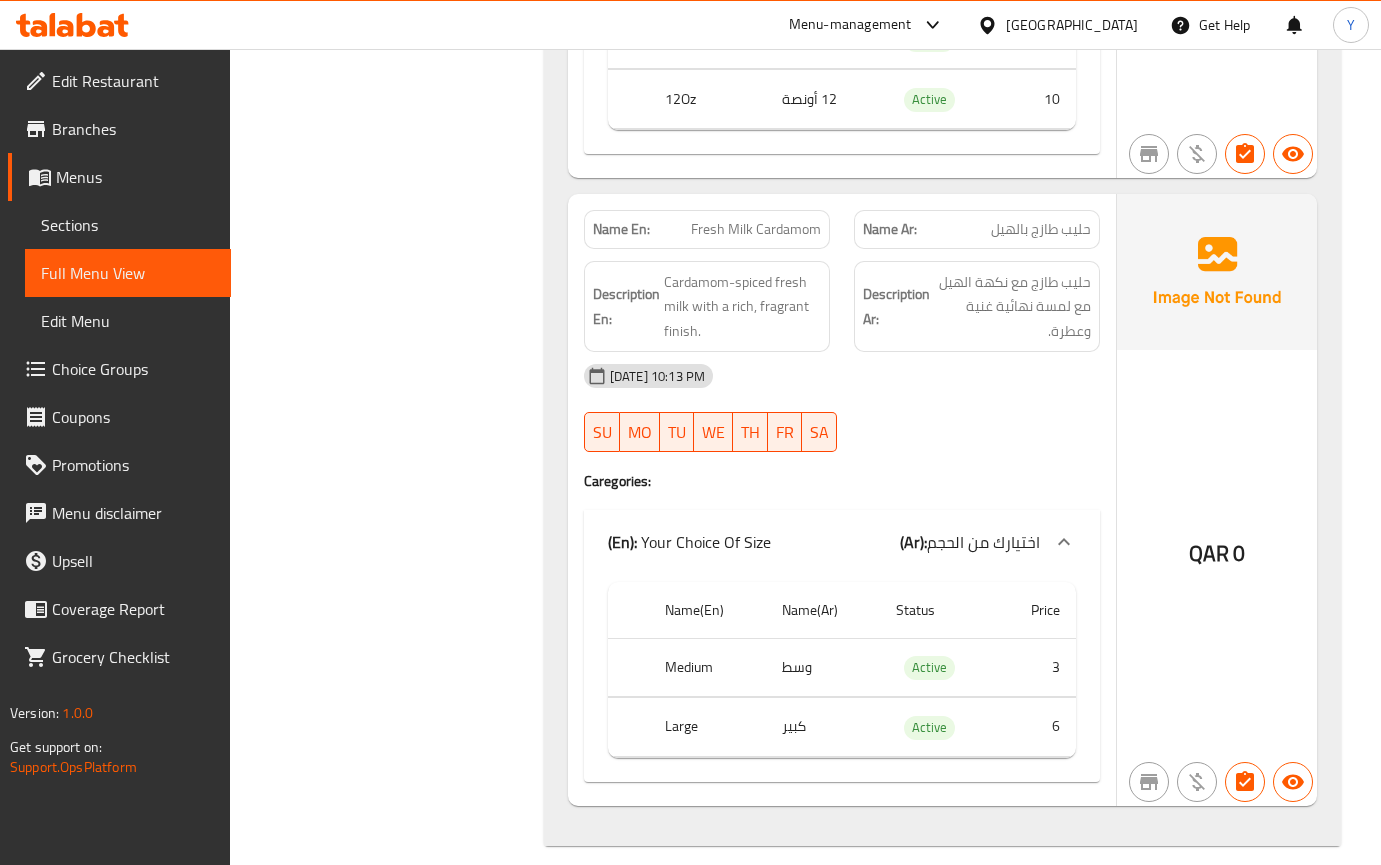click on "QAR 0" at bounding box center (1217, 500) 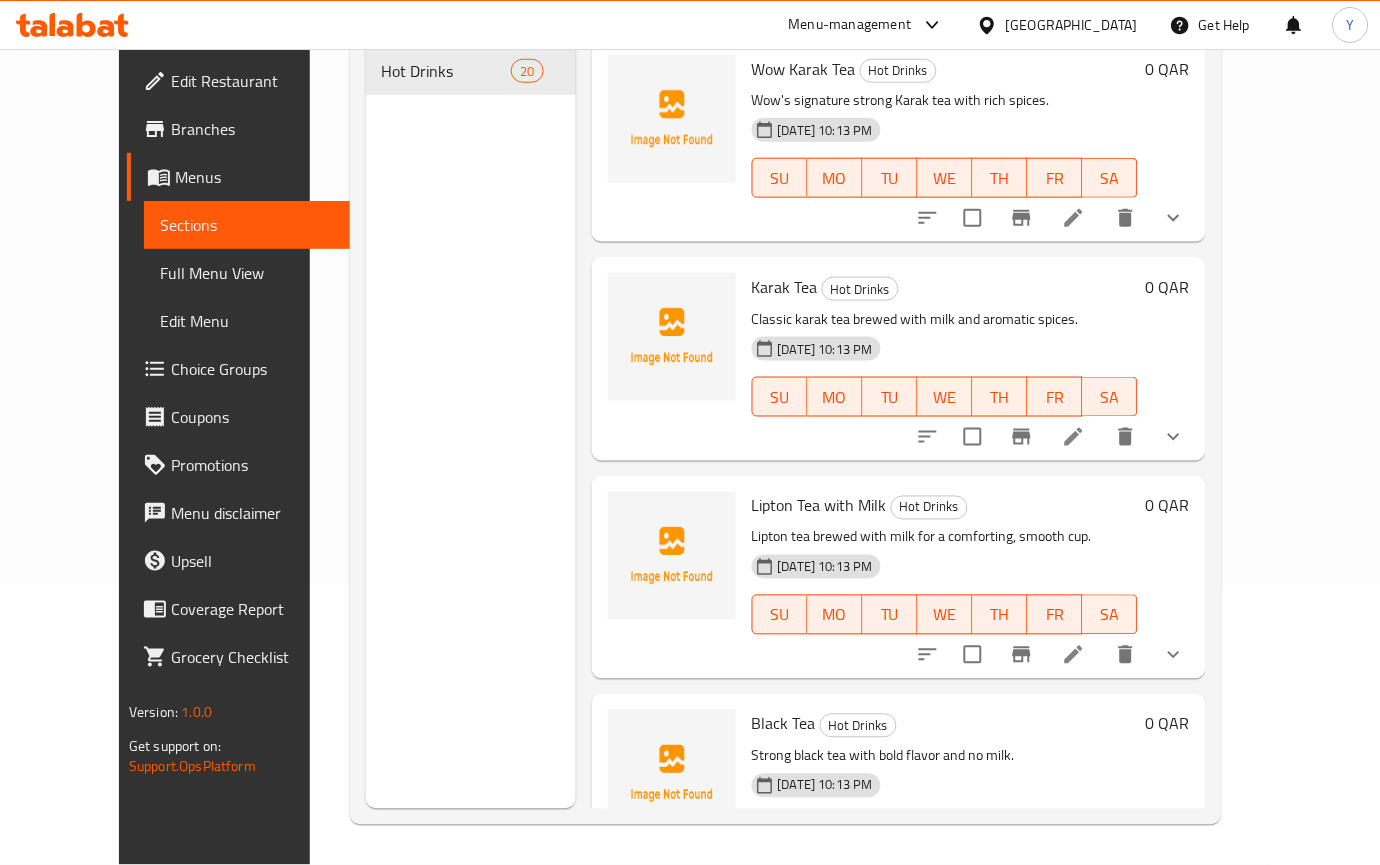 scroll, scrollTop: 280, scrollLeft: 0, axis: vertical 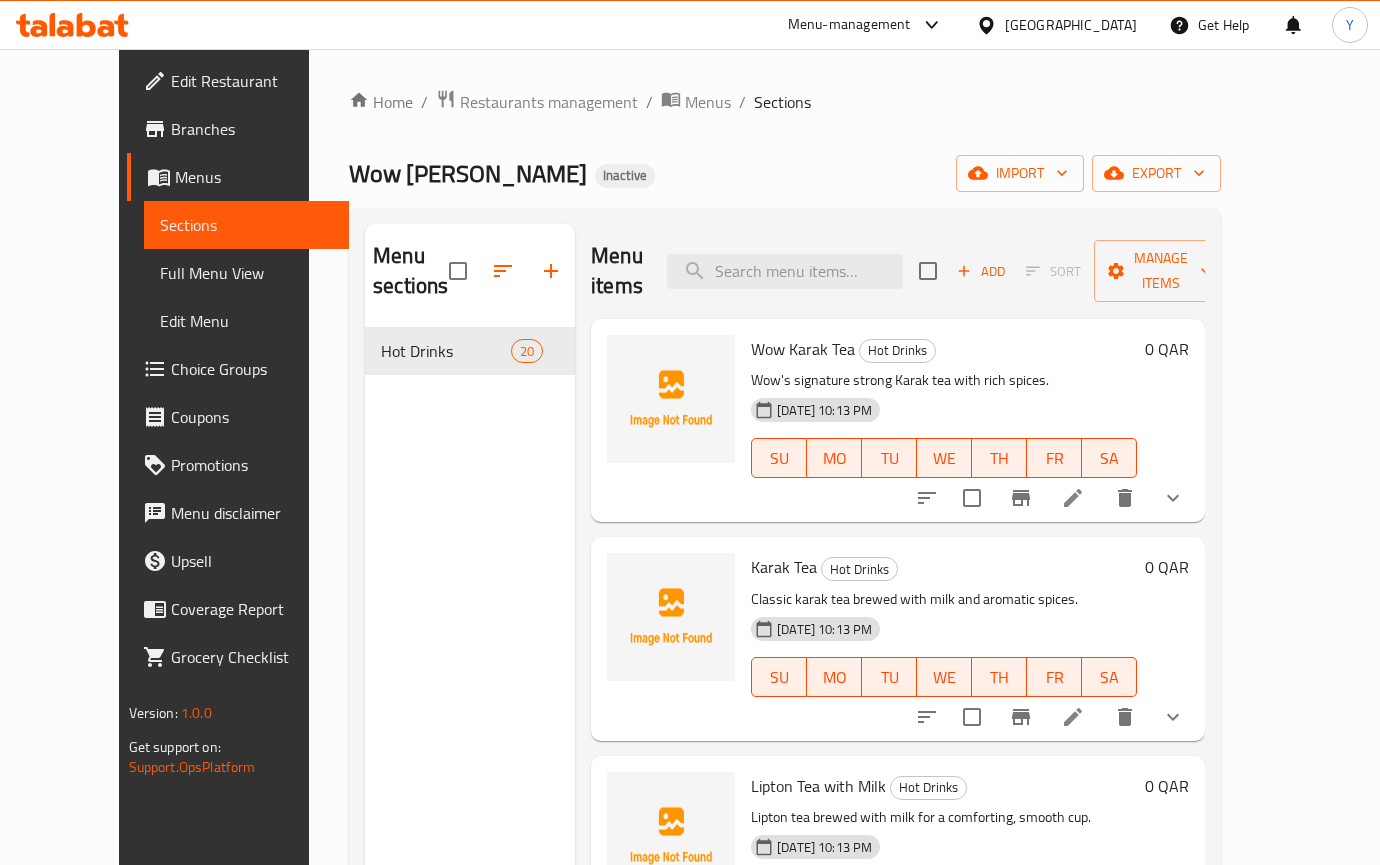 click at bounding box center [458, 271] 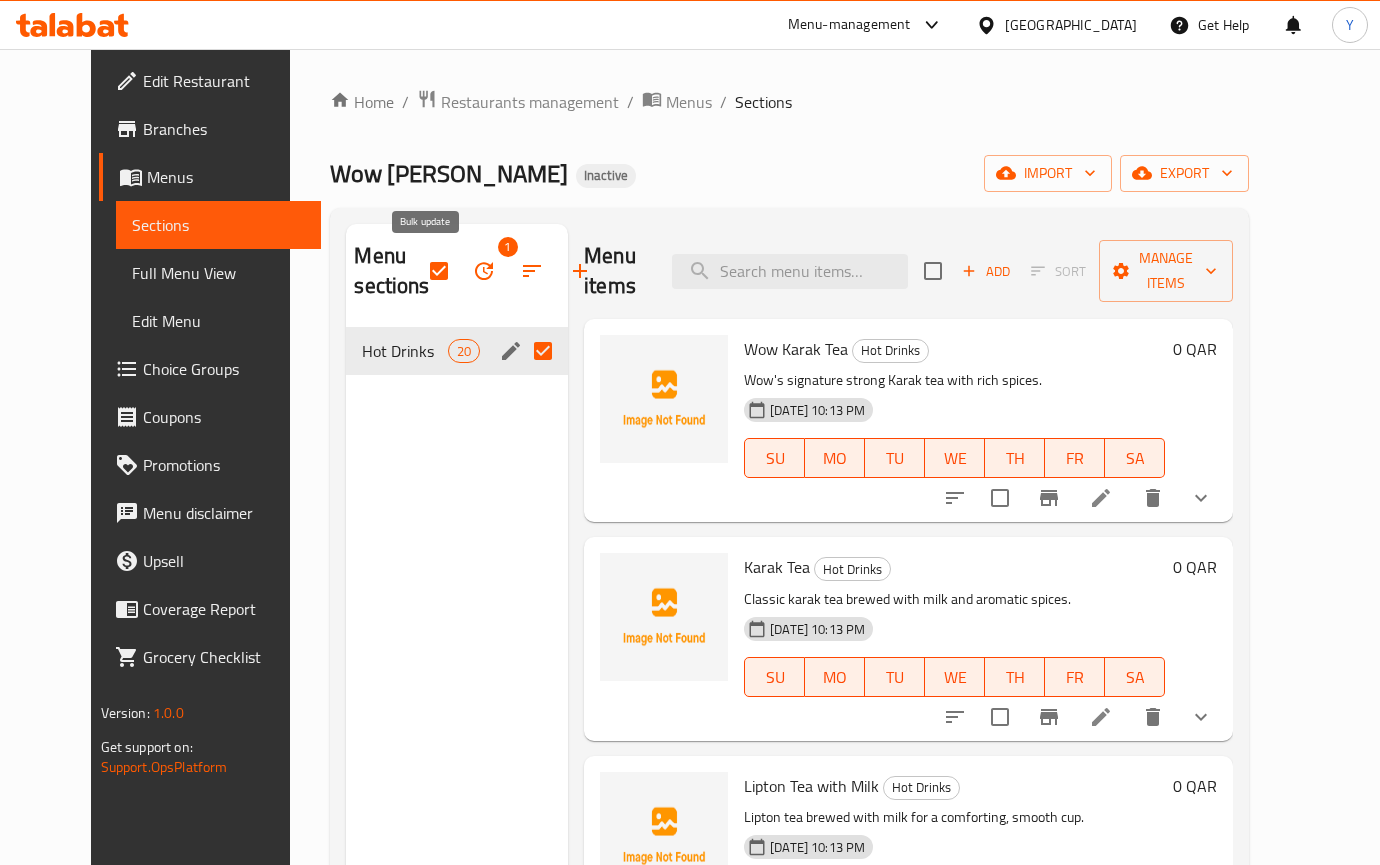 click 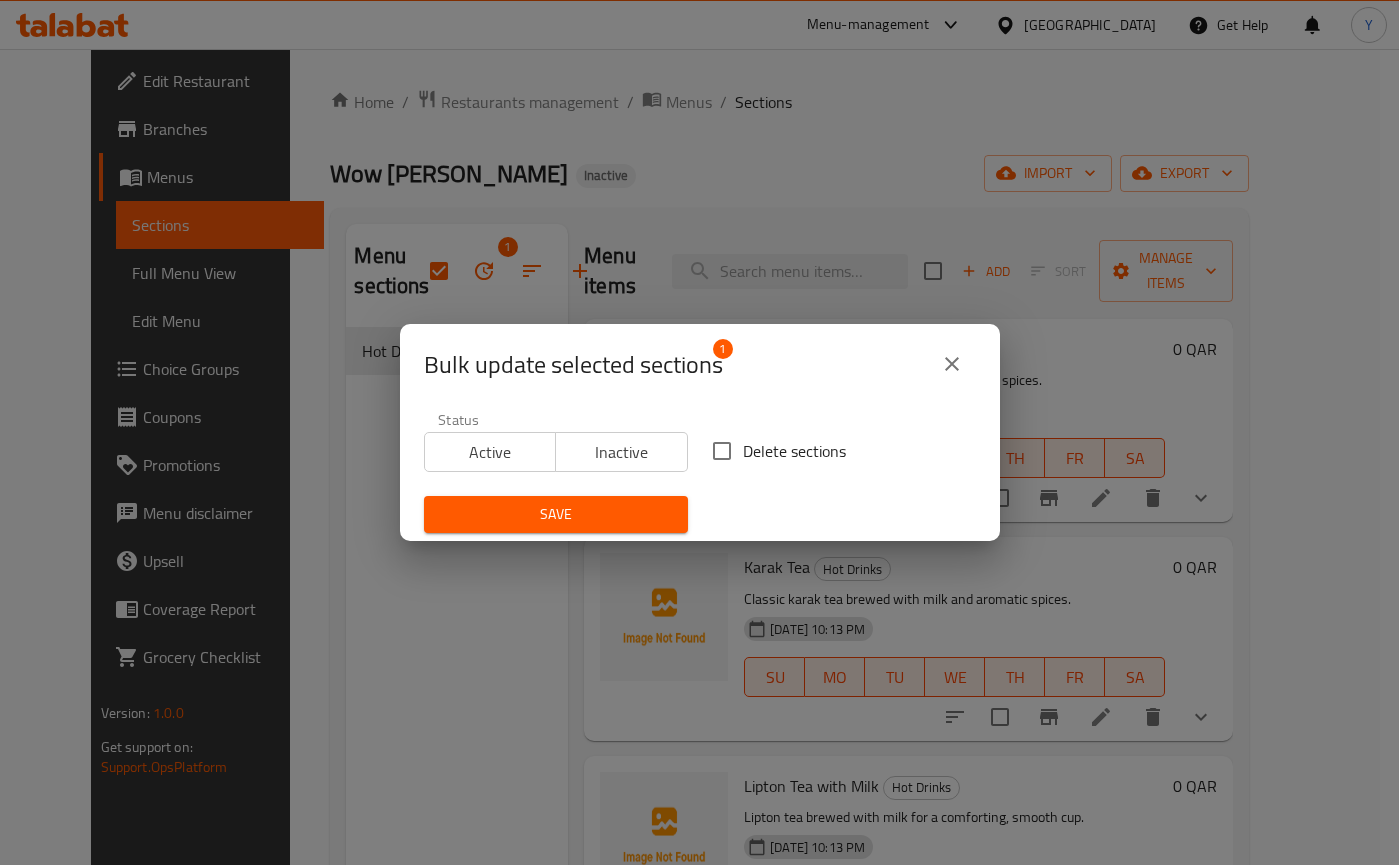 click on "Delete sections" at bounding box center [722, 451] 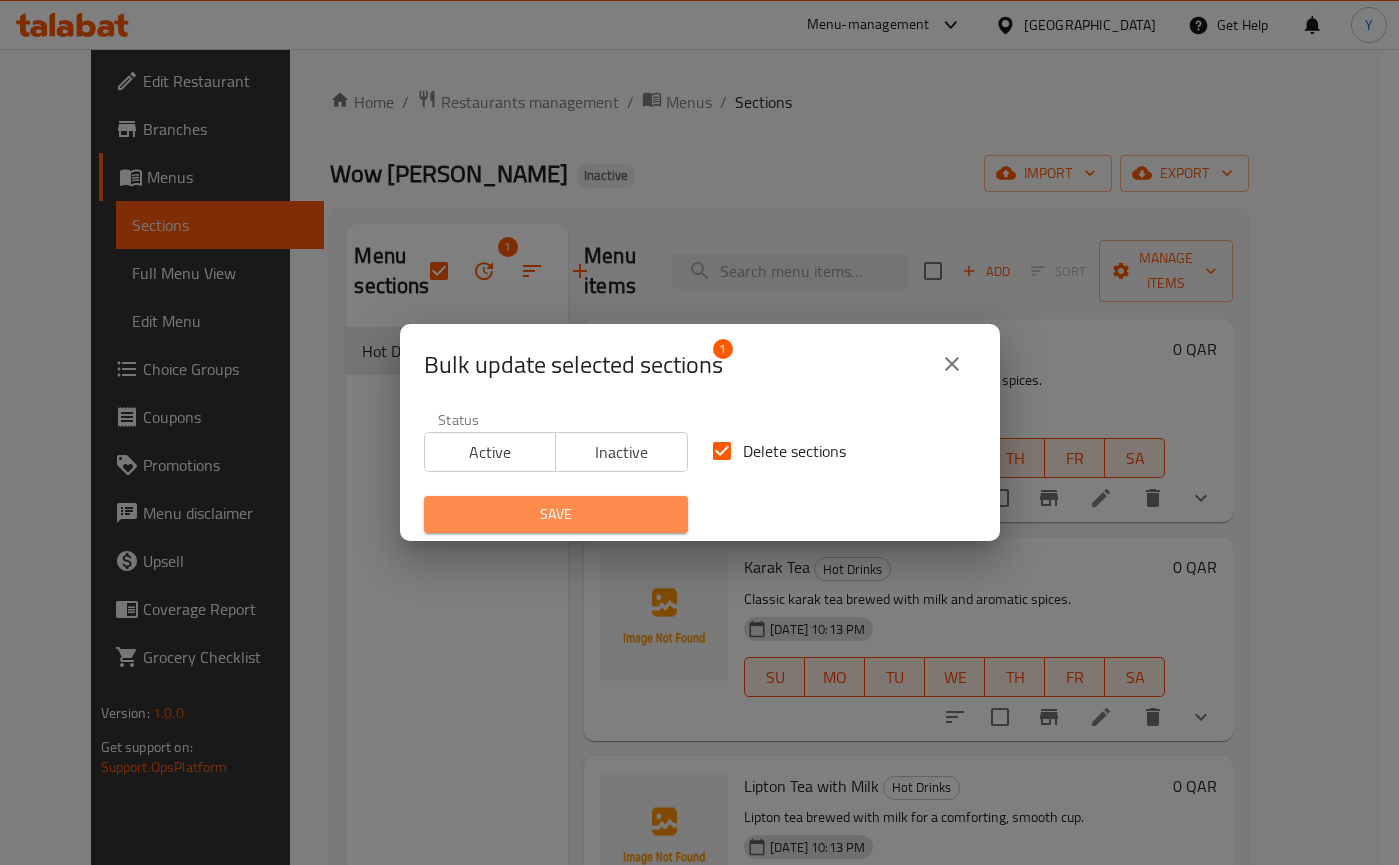 click on "Save" at bounding box center (556, 514) 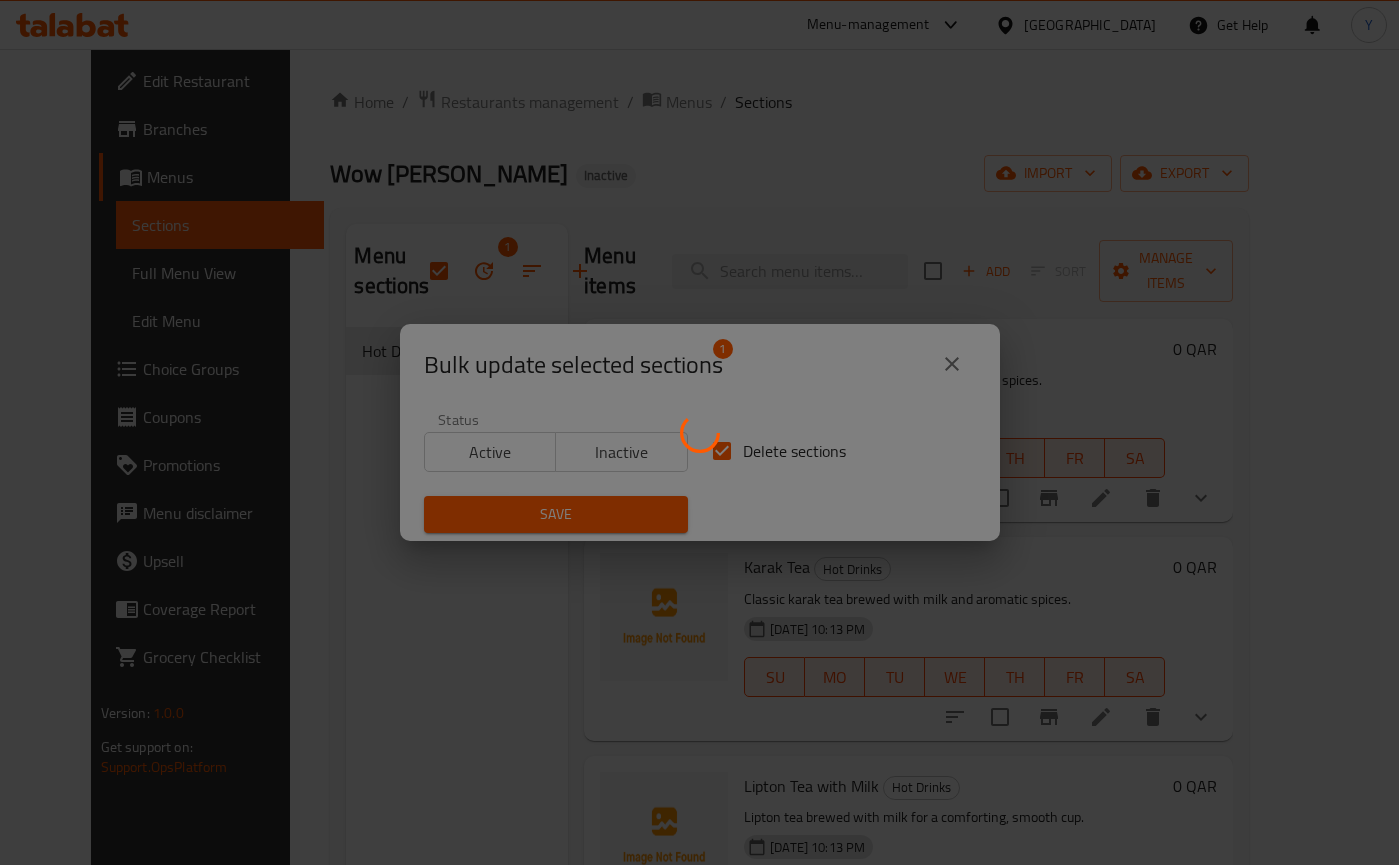 checkbox on "false" 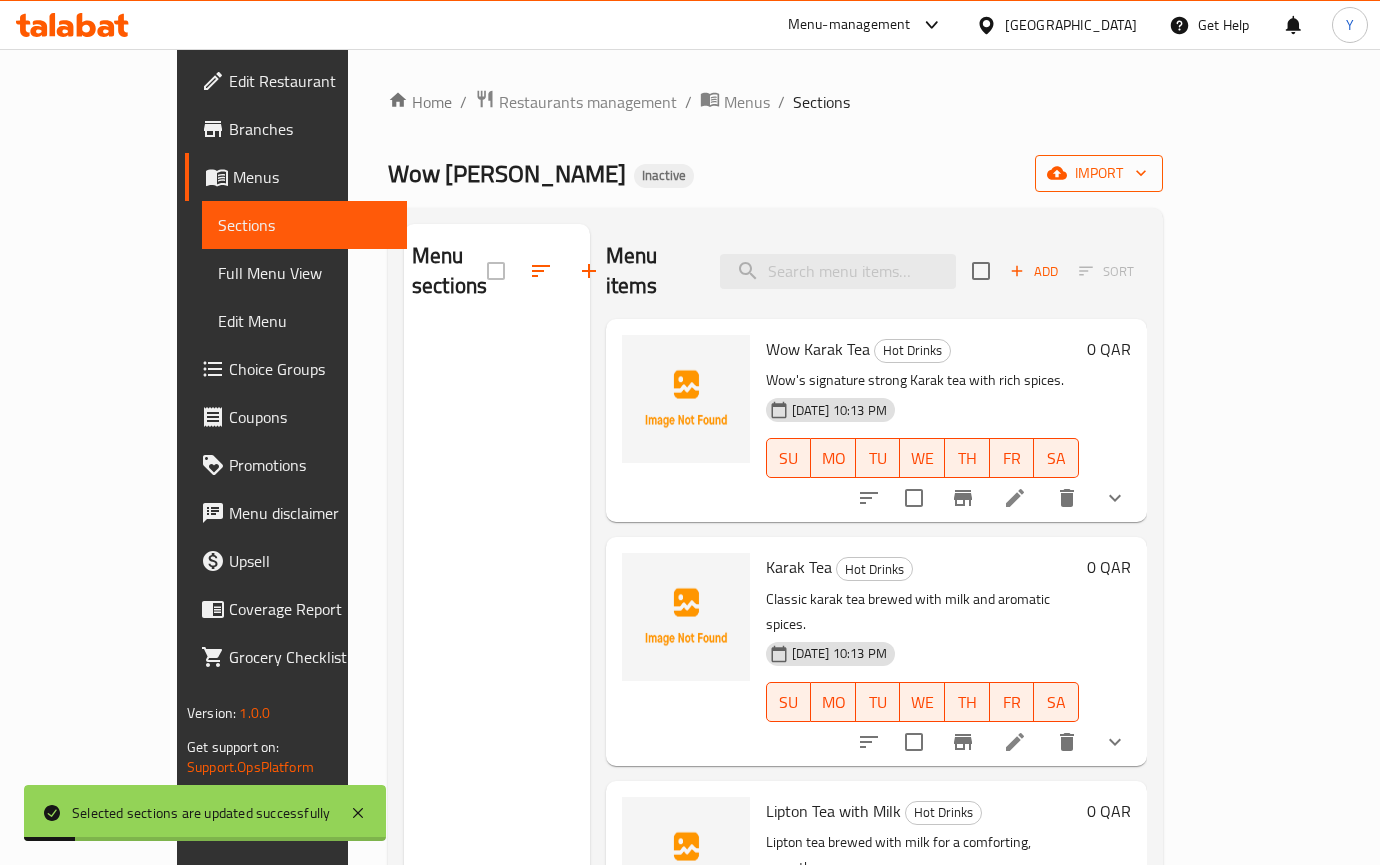 click on "import" at bounding box center [1099, 173] 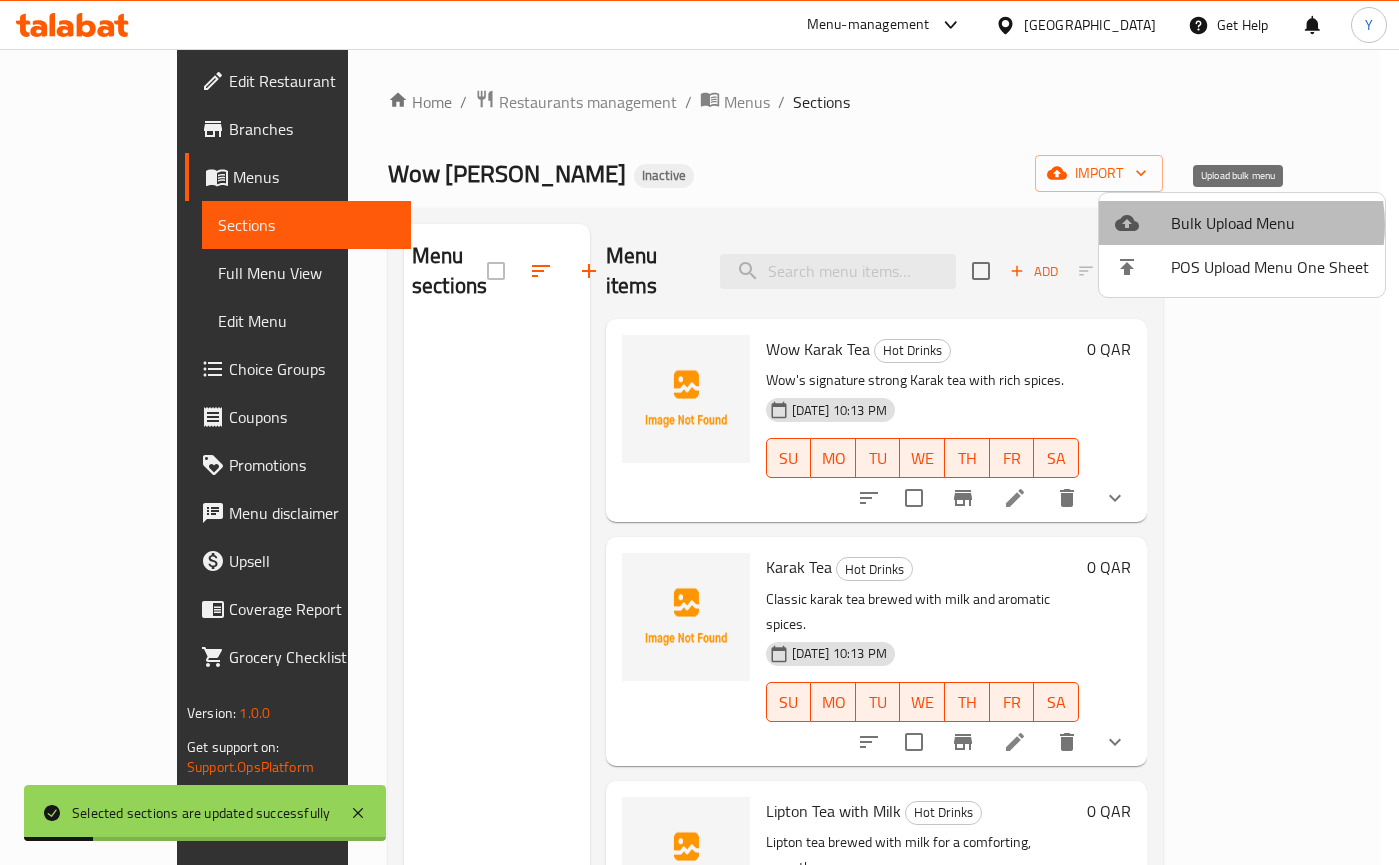click on "Bulk Upload Menu" at bounding box center (1270, 223) 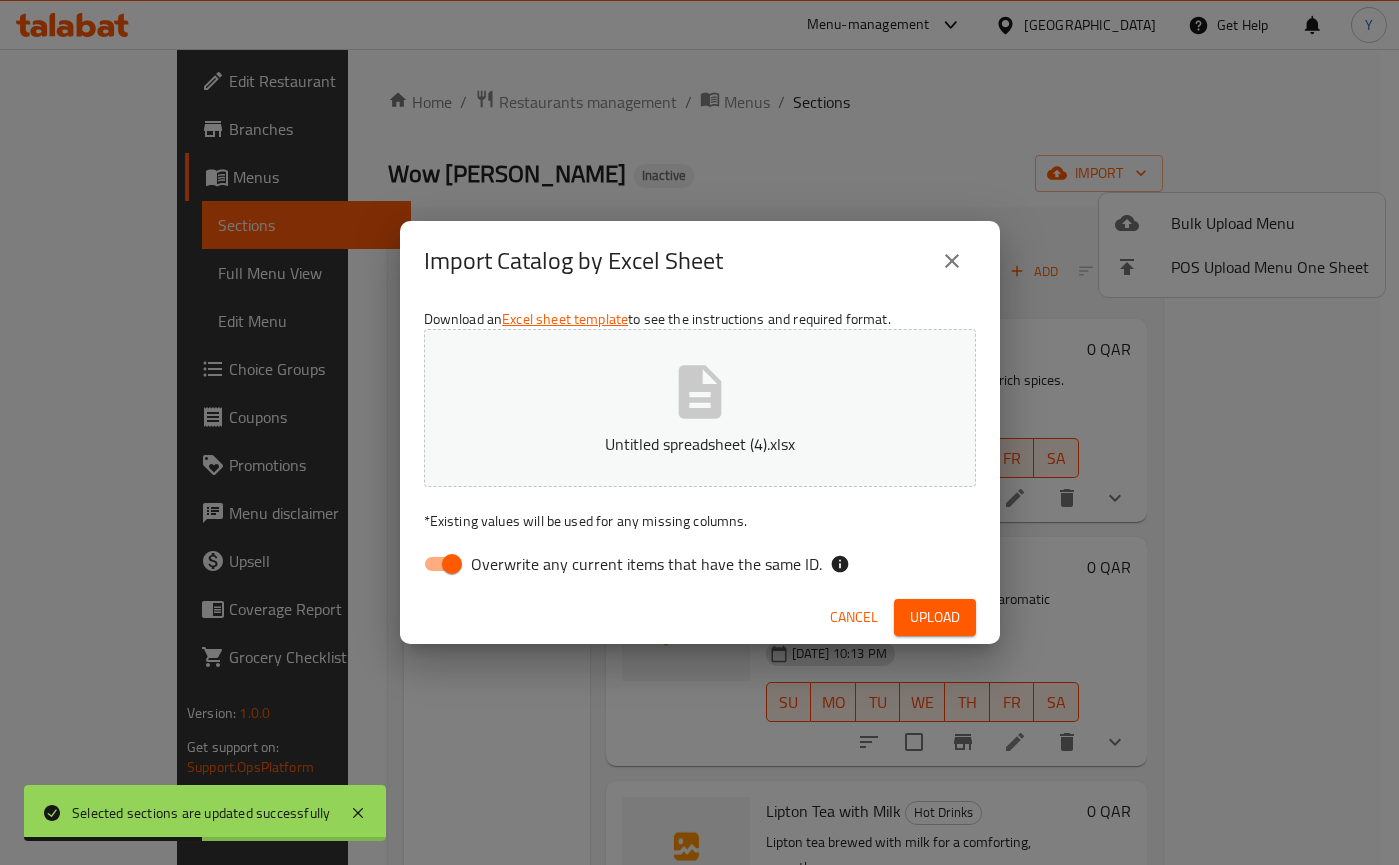 click on "Overwrite any current items that have the same ID." at bounding box center (646, 564) 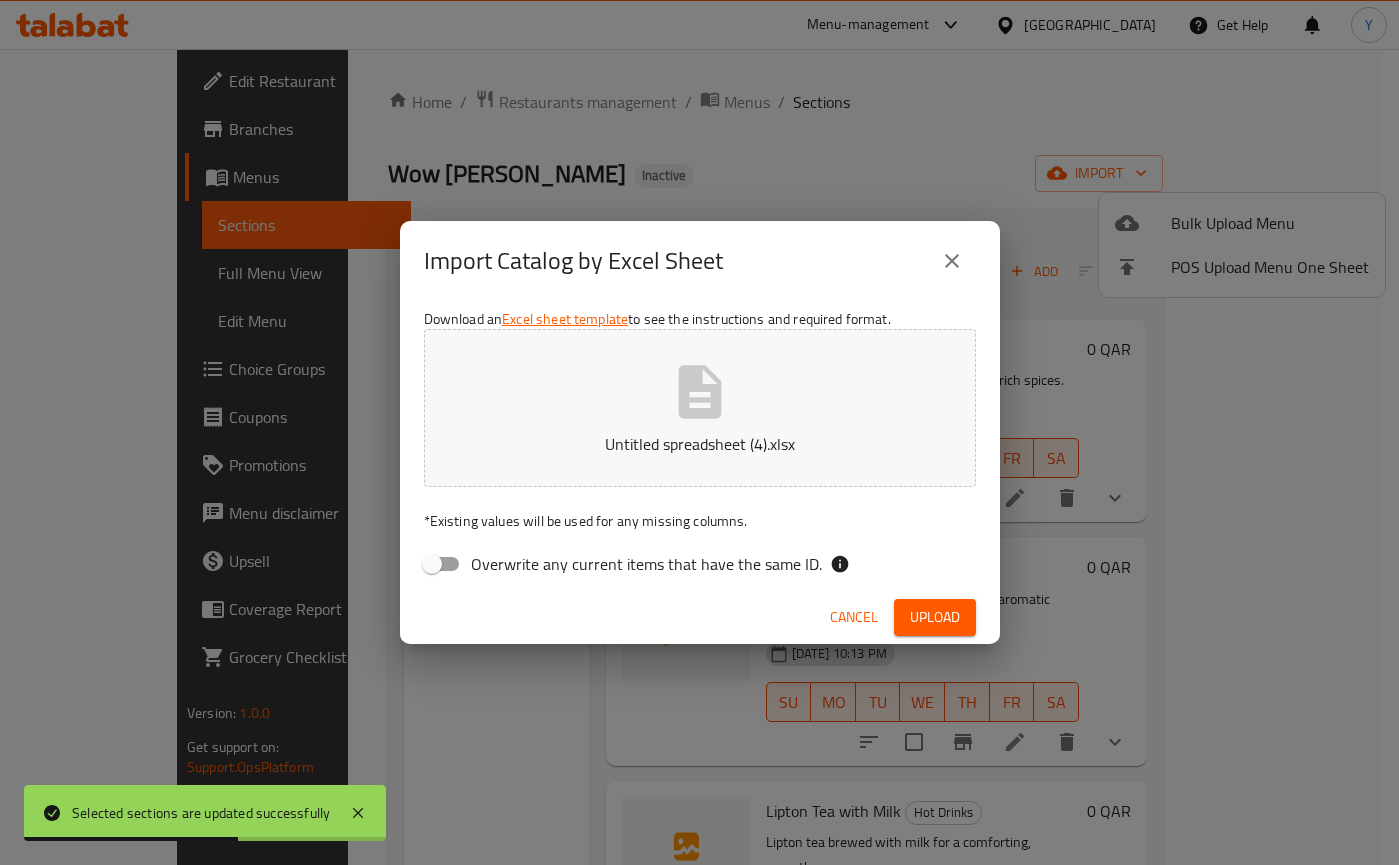 click on "Cancel Upload" at bounding box center [700, 617] 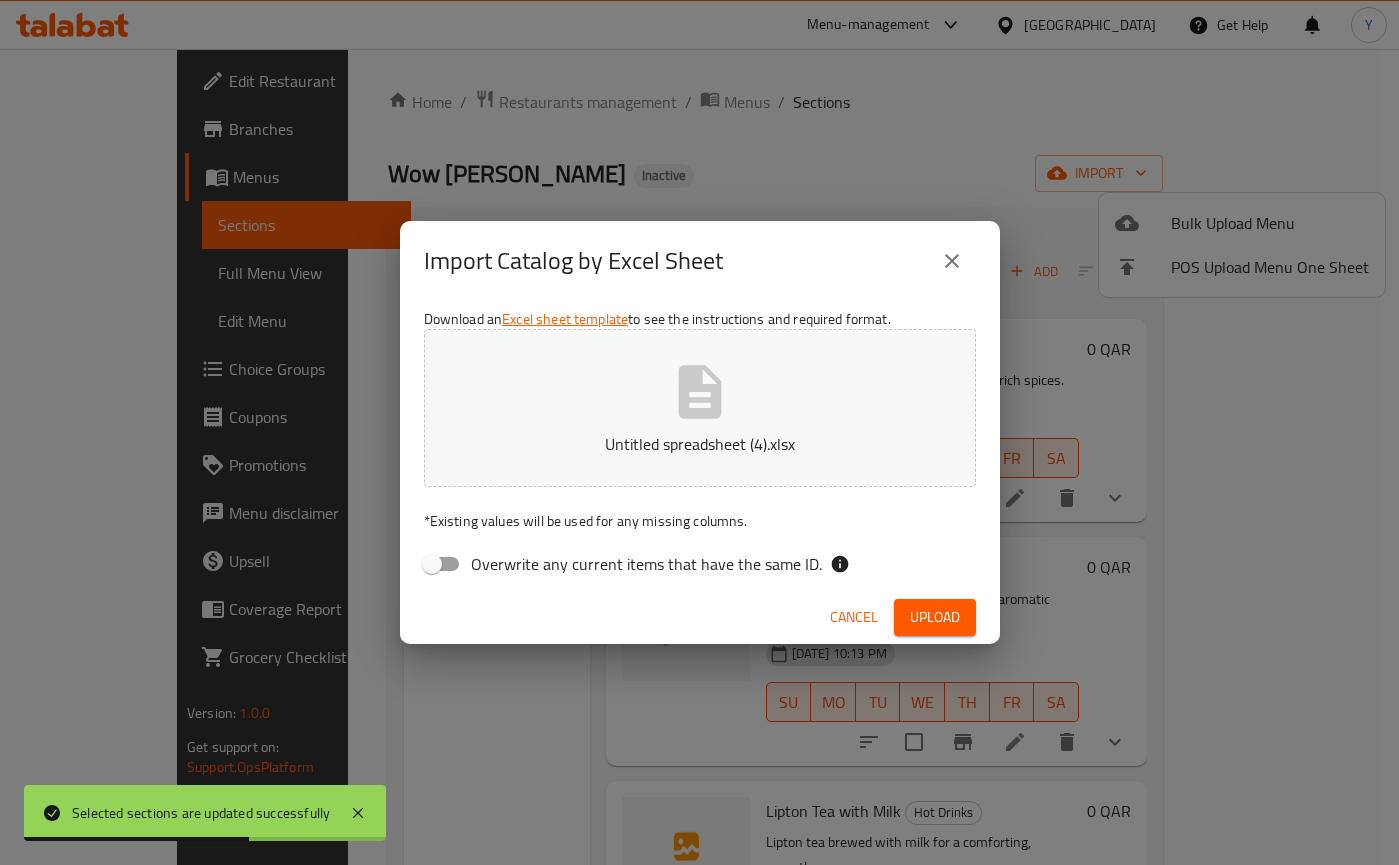 click on "Upload" at bounding box center [935, 617] 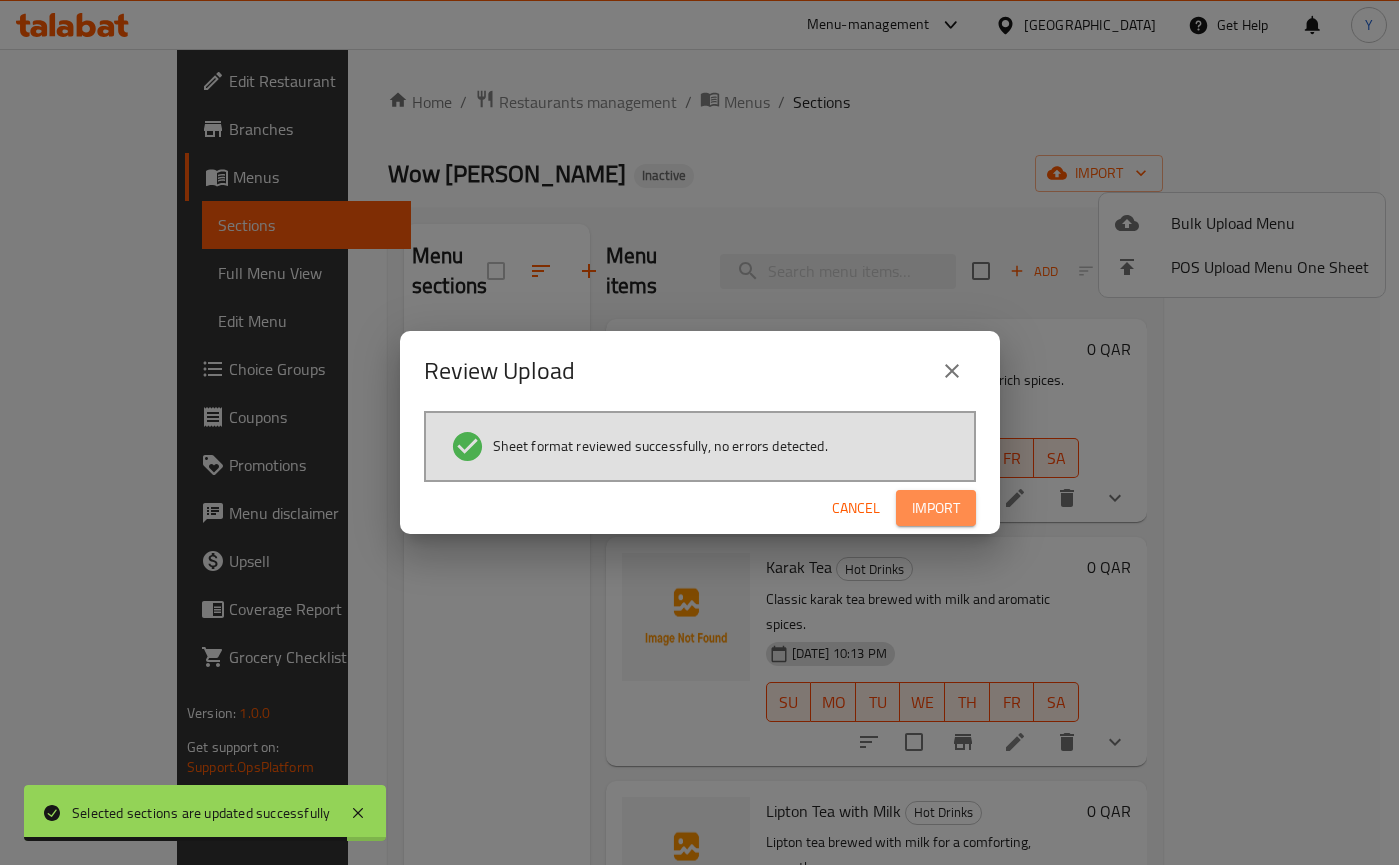 click on "Import" at bounding box center (936, 508) 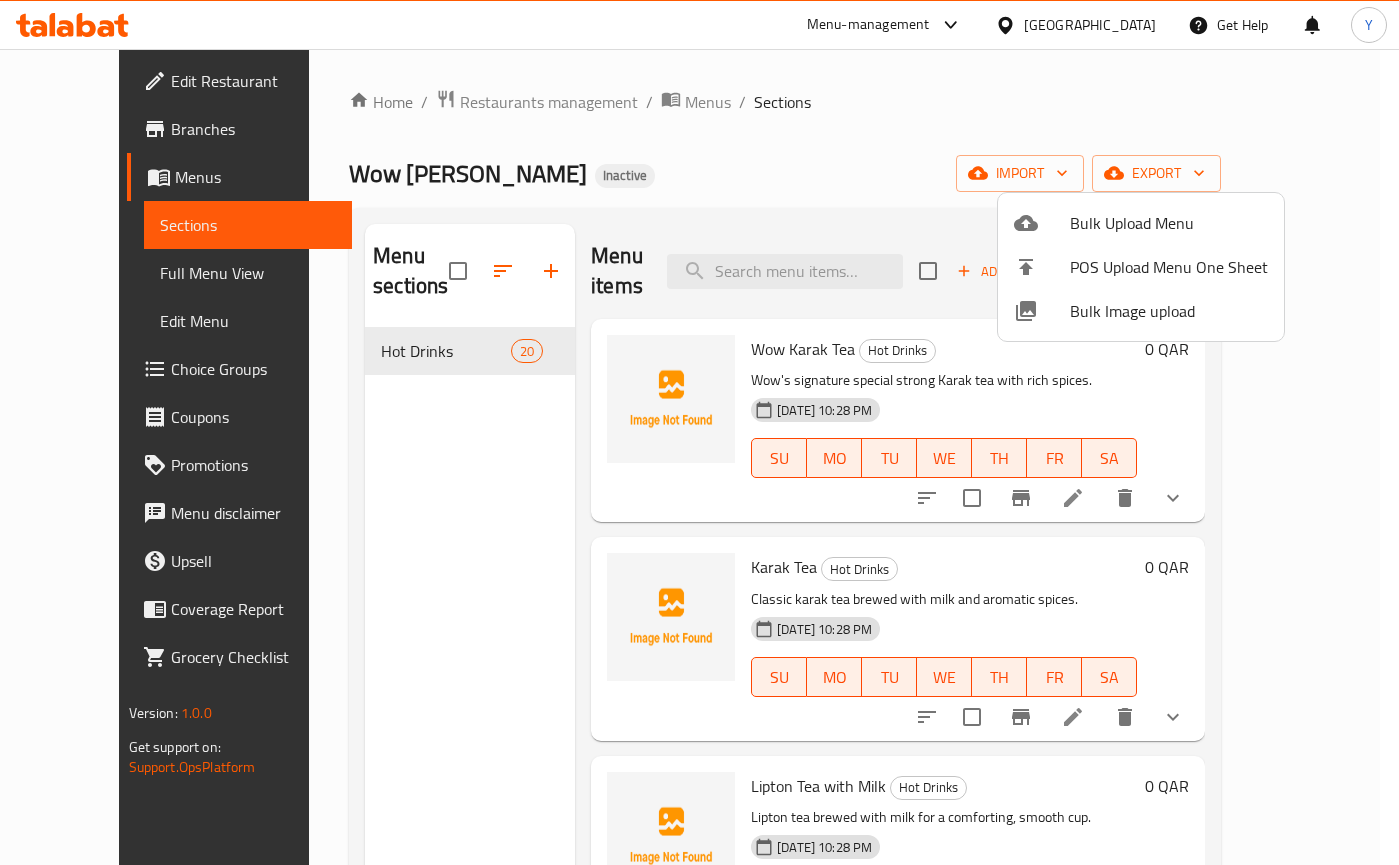 click at bounding box center (699, 432) 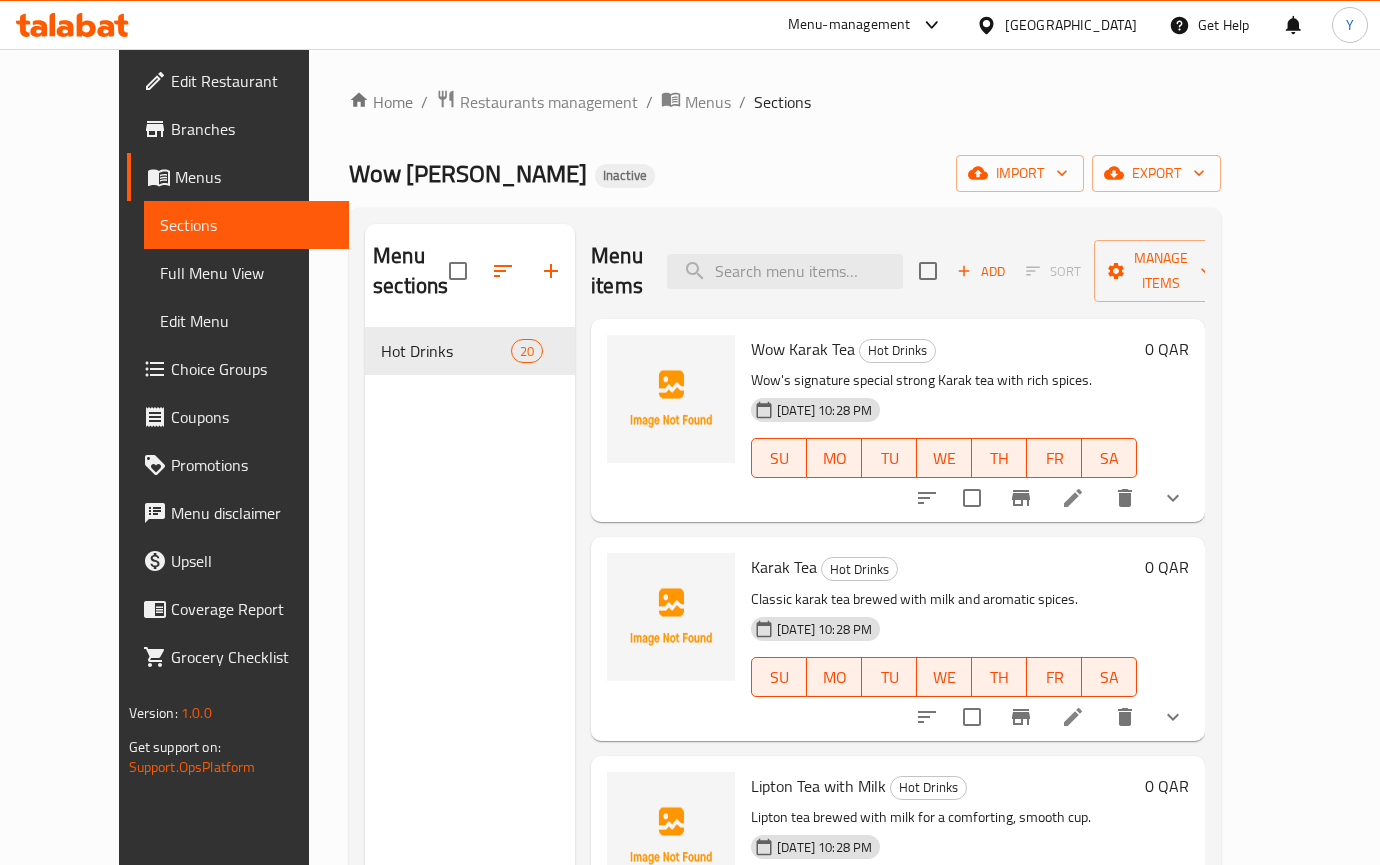 click on "Choice Groups" at bounding box center [252, 369] 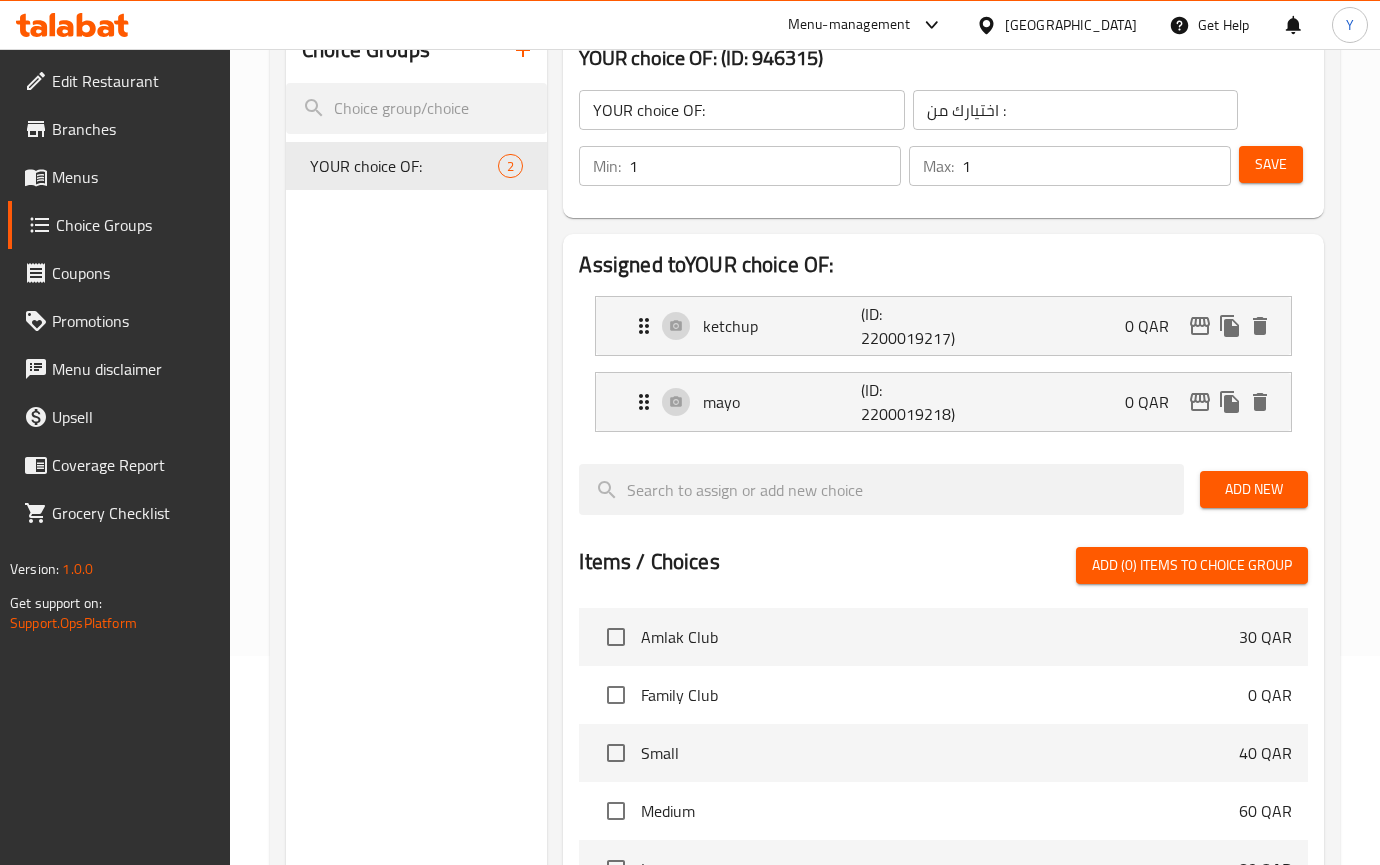scroll, scrollTop: 250, scrollLeft: 0, axis: vertical 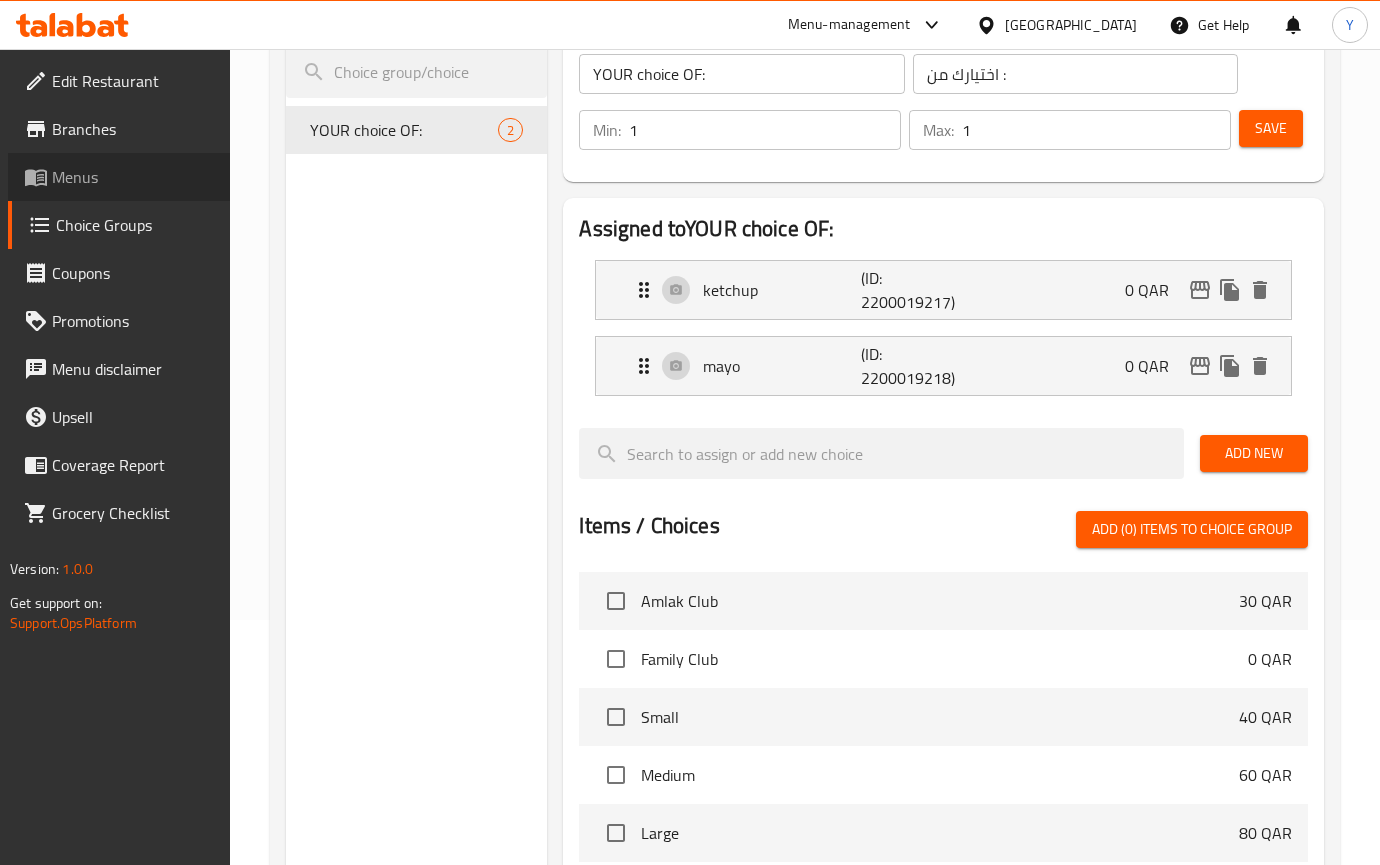 click on "Menus" at bounding box center (133, 177) 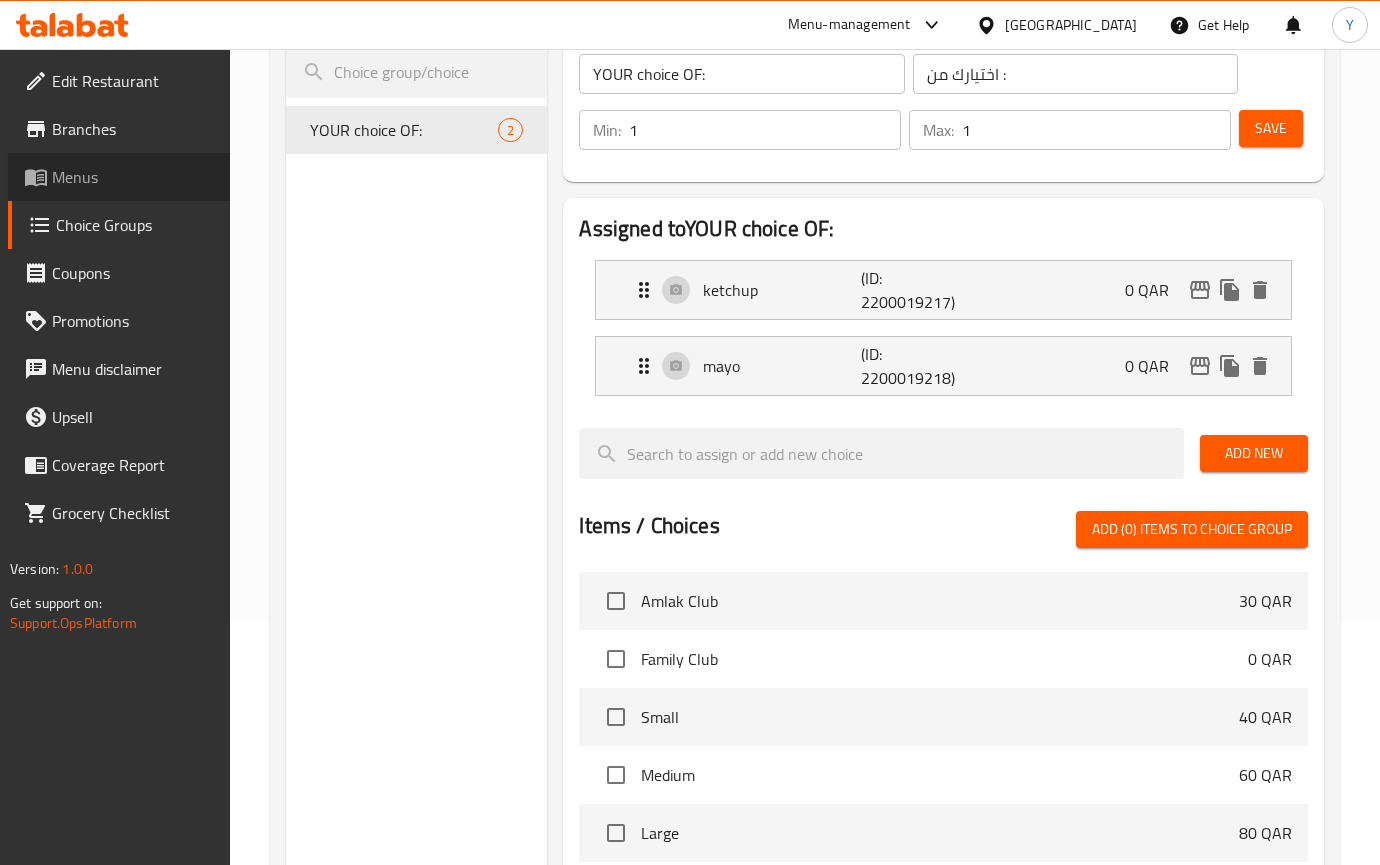 scroll, scrollTop: 0, scrollLeft: 0, axis: both 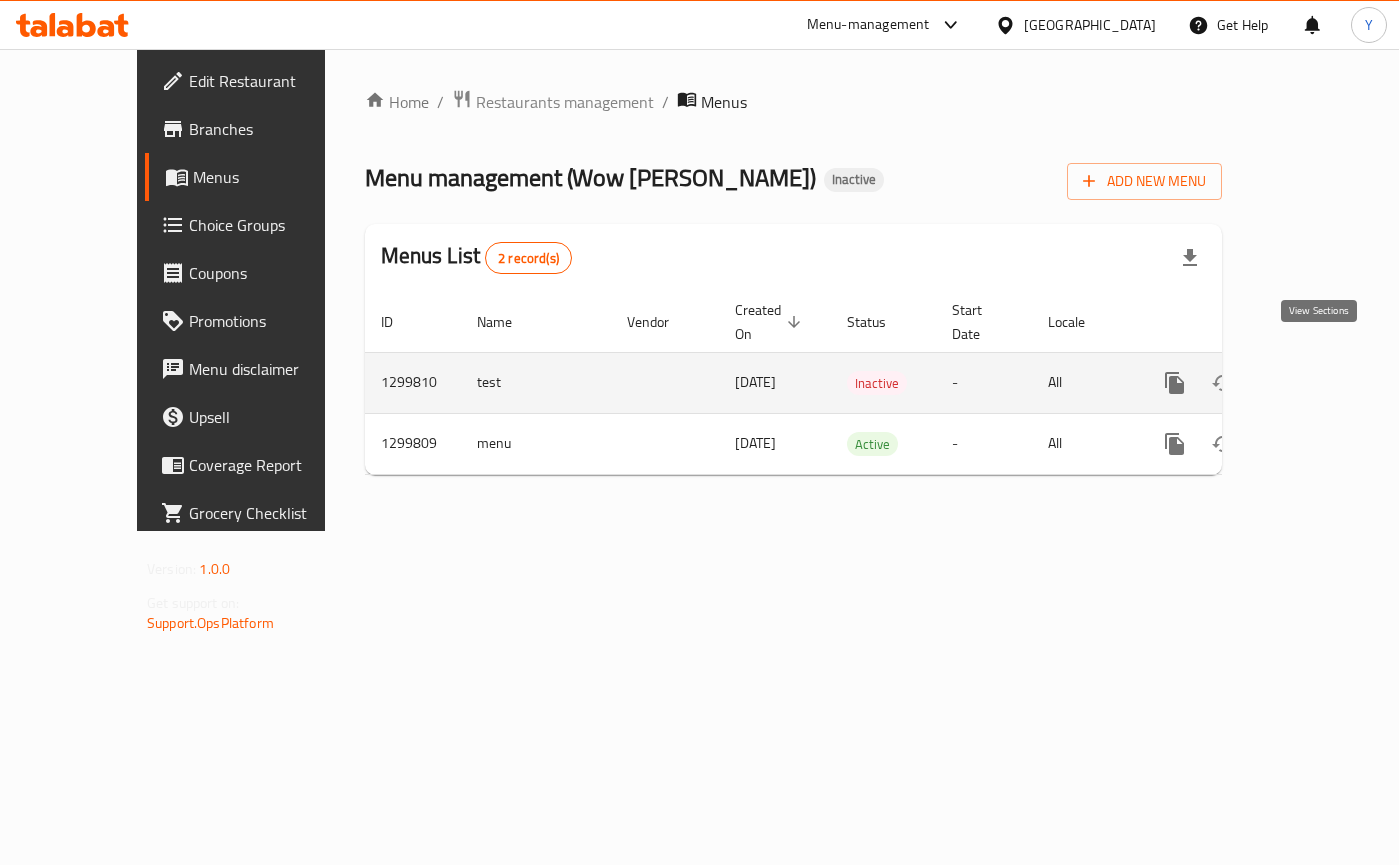 click at bounding box center [1319, 383] 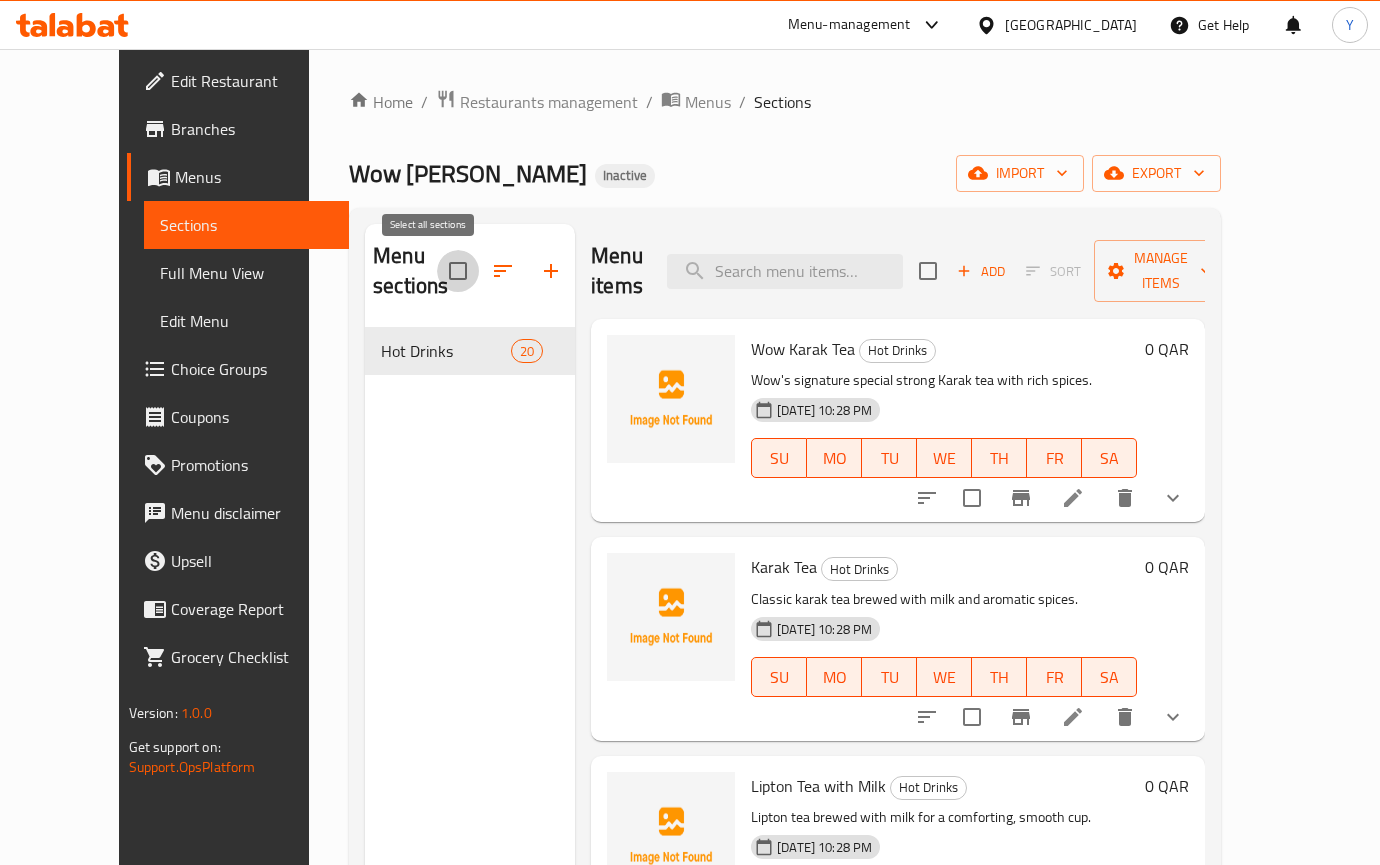 click at bounding box center (458, 271) 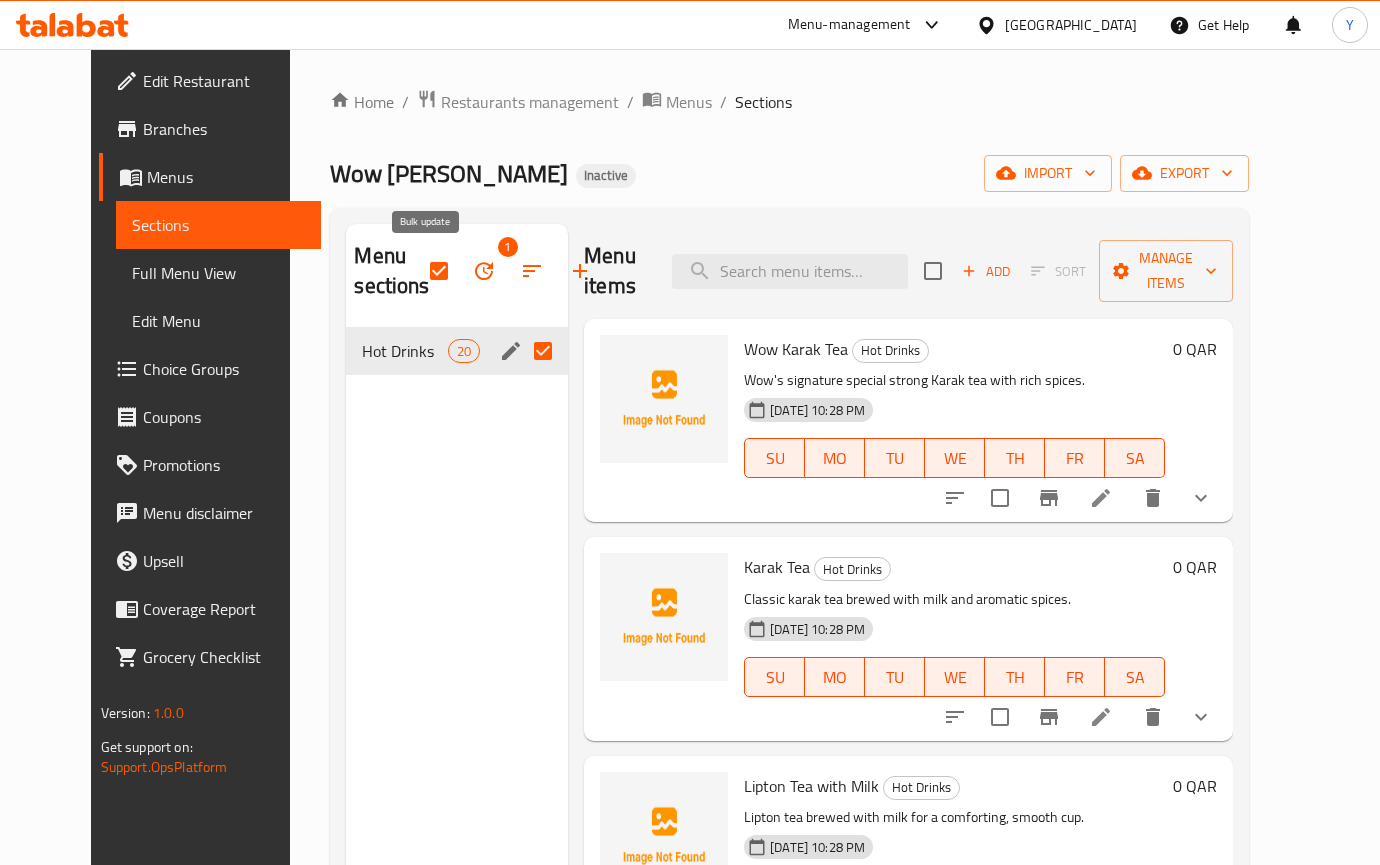 click 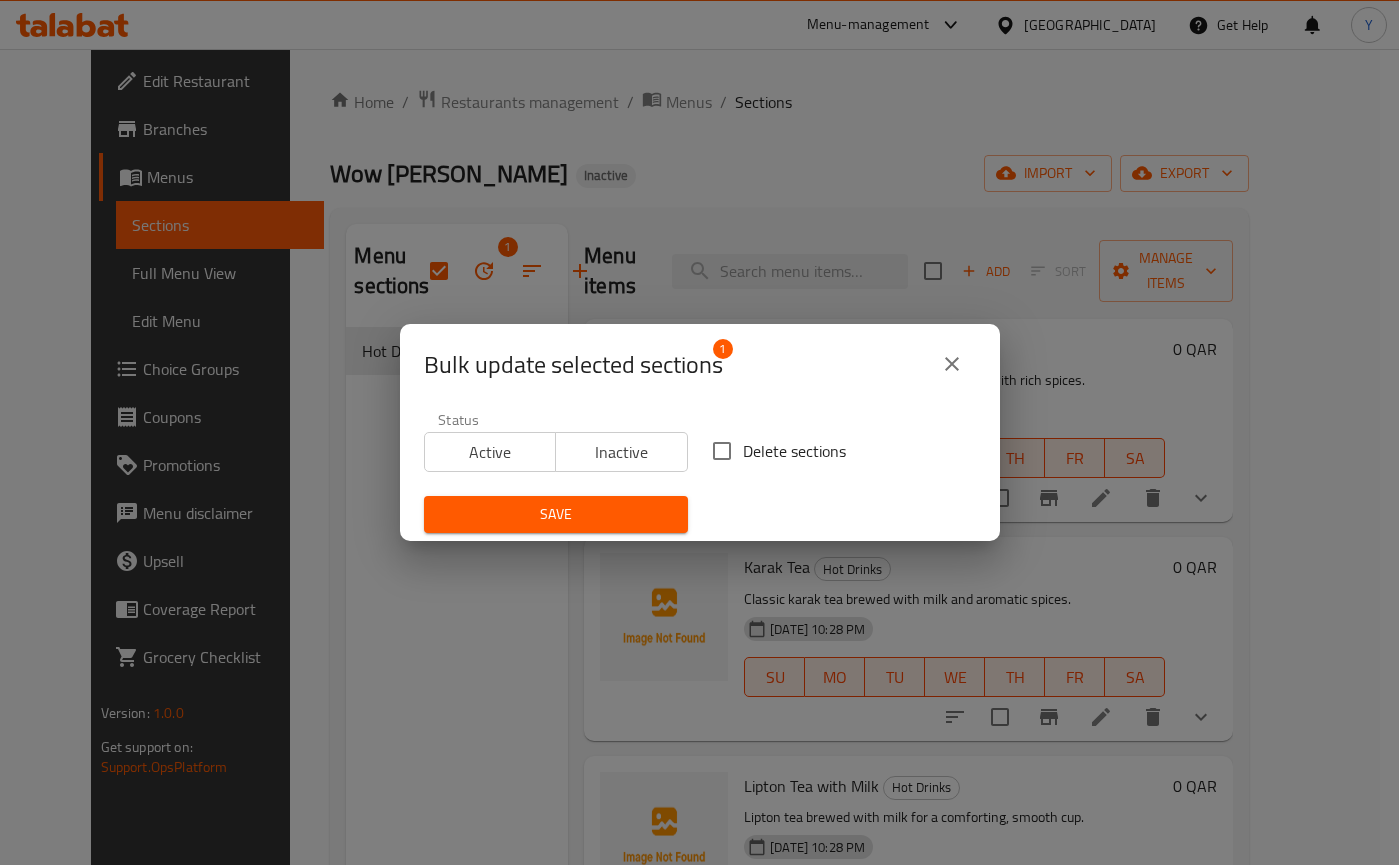 click on "Delete sections" at bounding box center (722, 451) 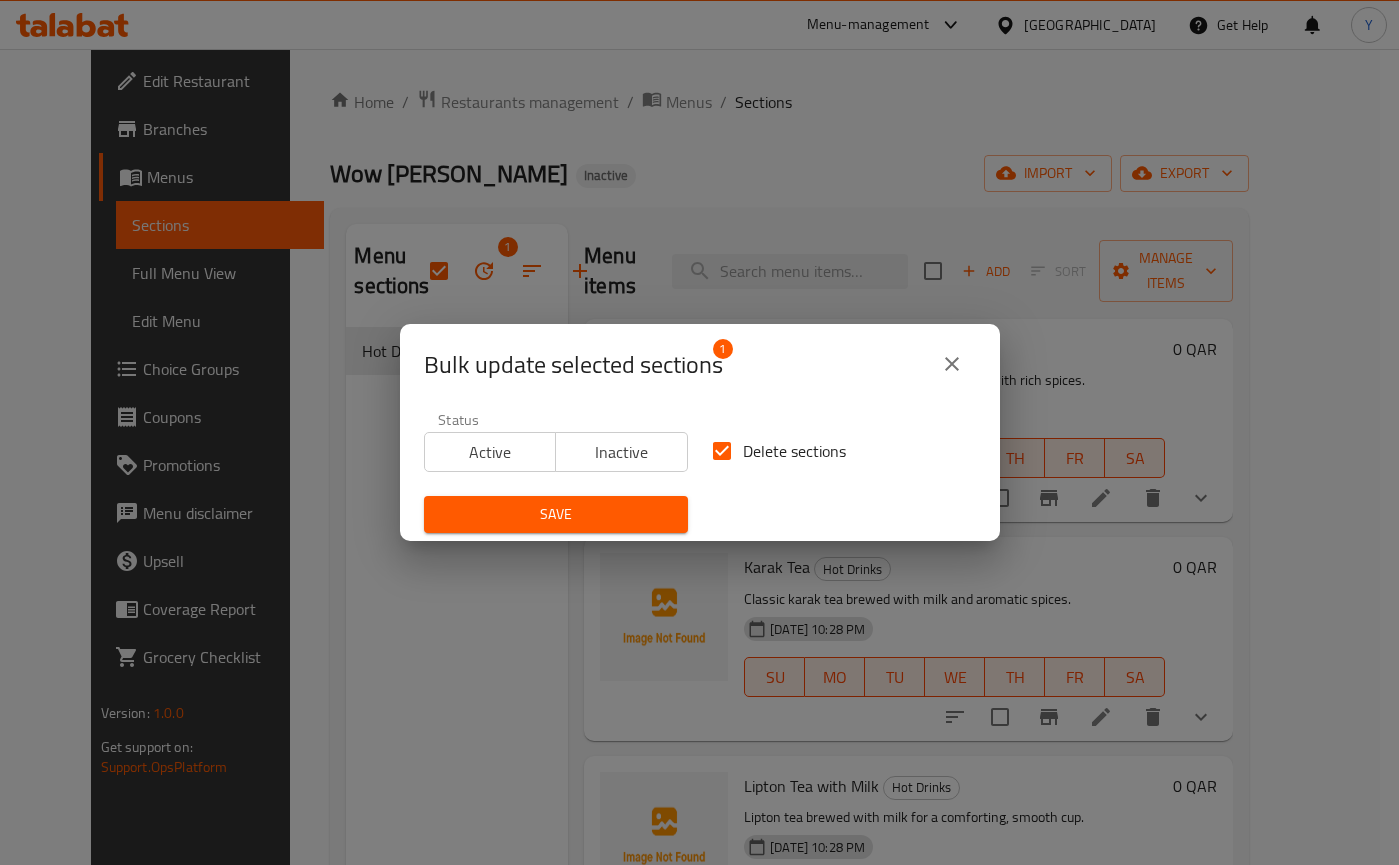 click on "Bulk update selected sections 1 Status Active Inactive Delete sections Save" at bounding box center (699, 432) 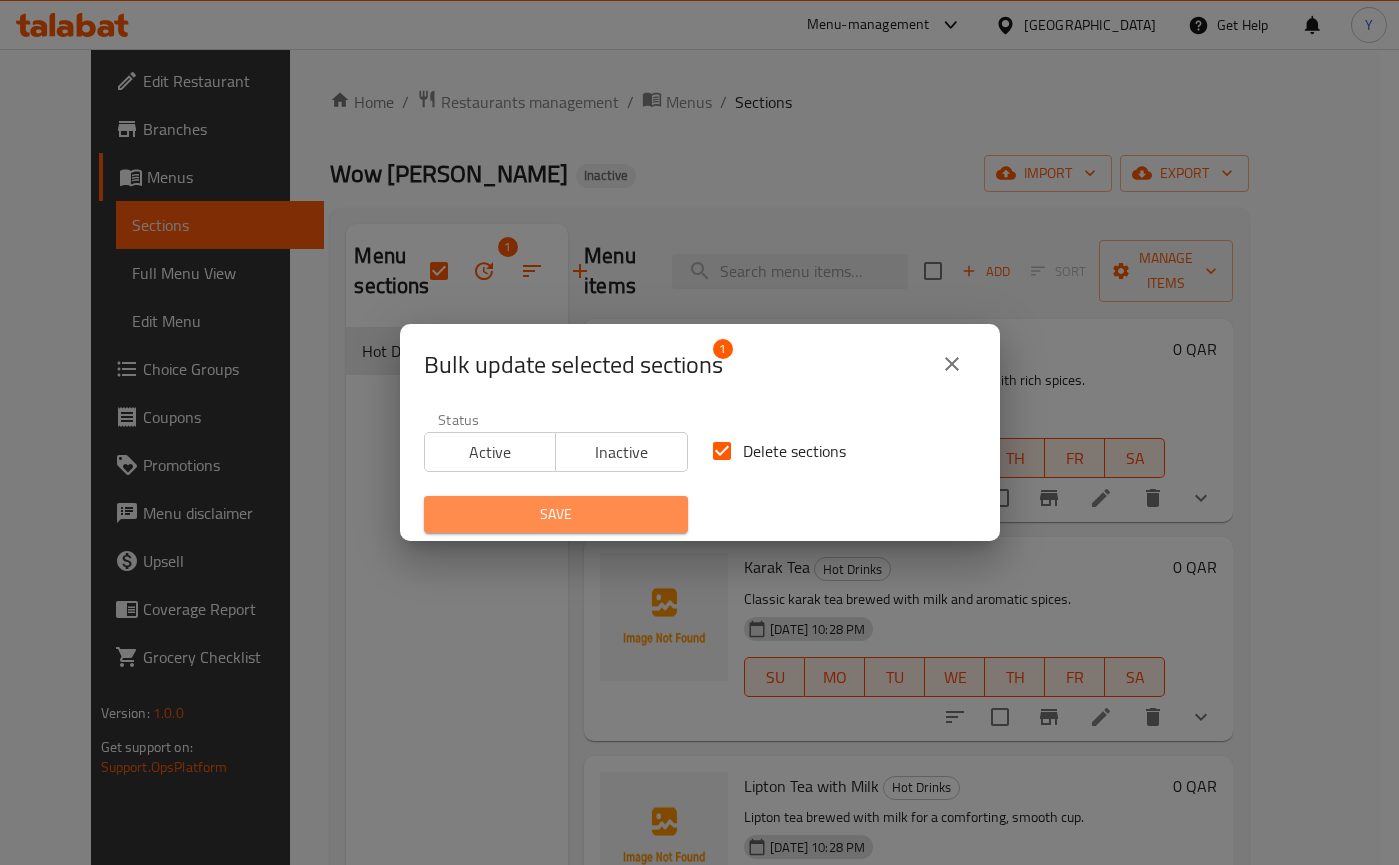 click on "Save" at bounding box center [556, 514] 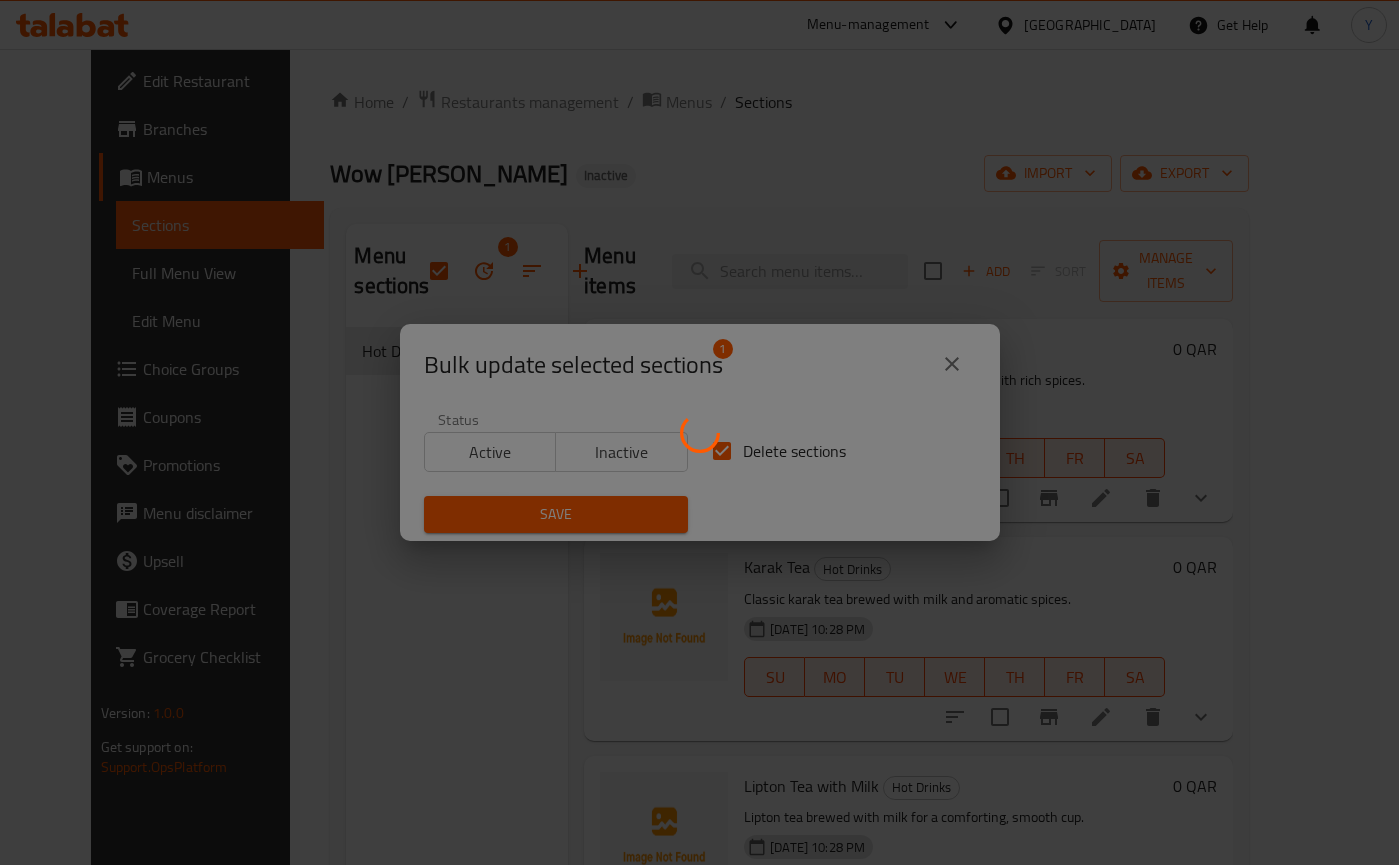 checkbox on "false" 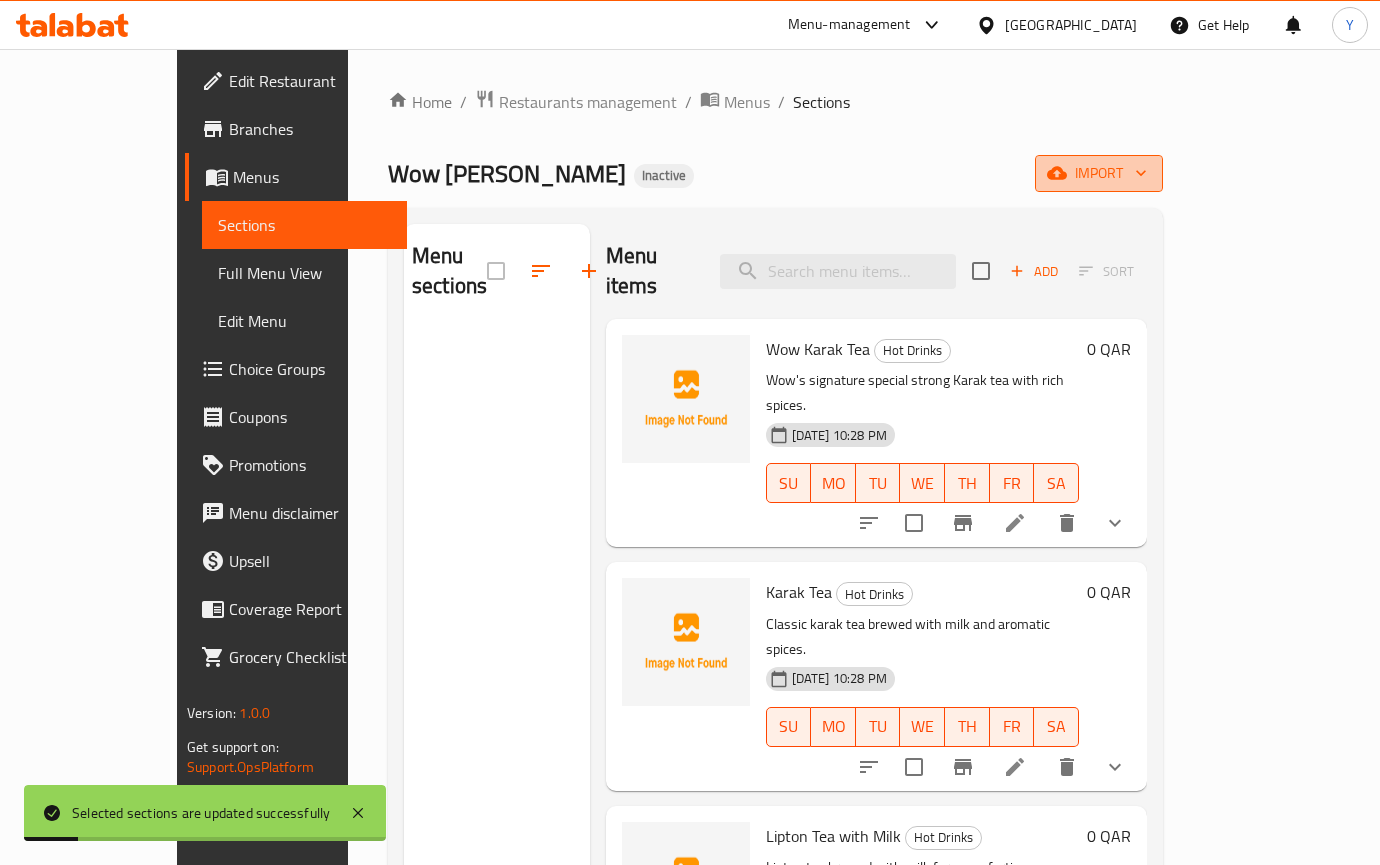 click on "import" at bounding box center [1099, 173] 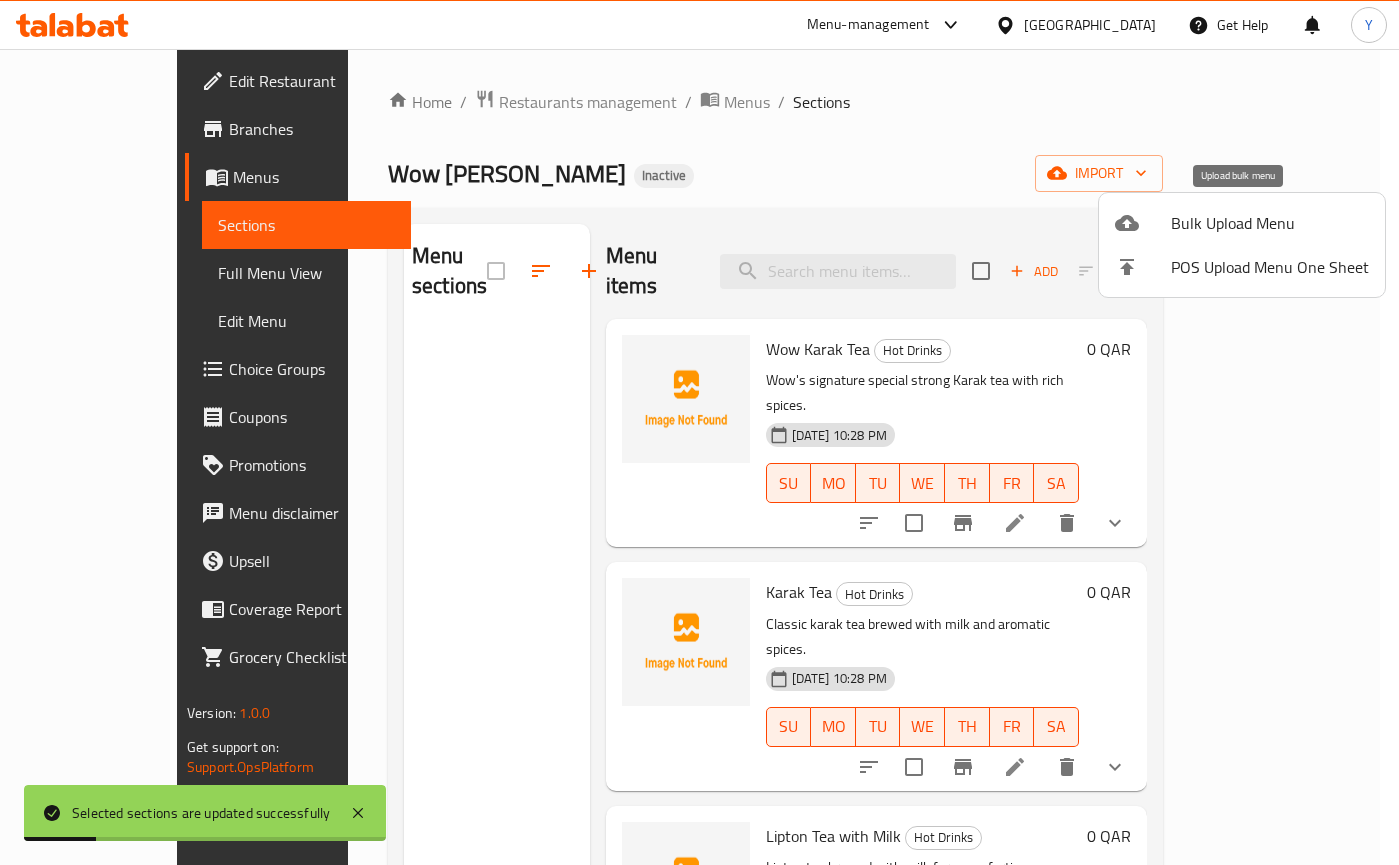click on "Bulk Upload Menu" at bounding box center (1270, 223) 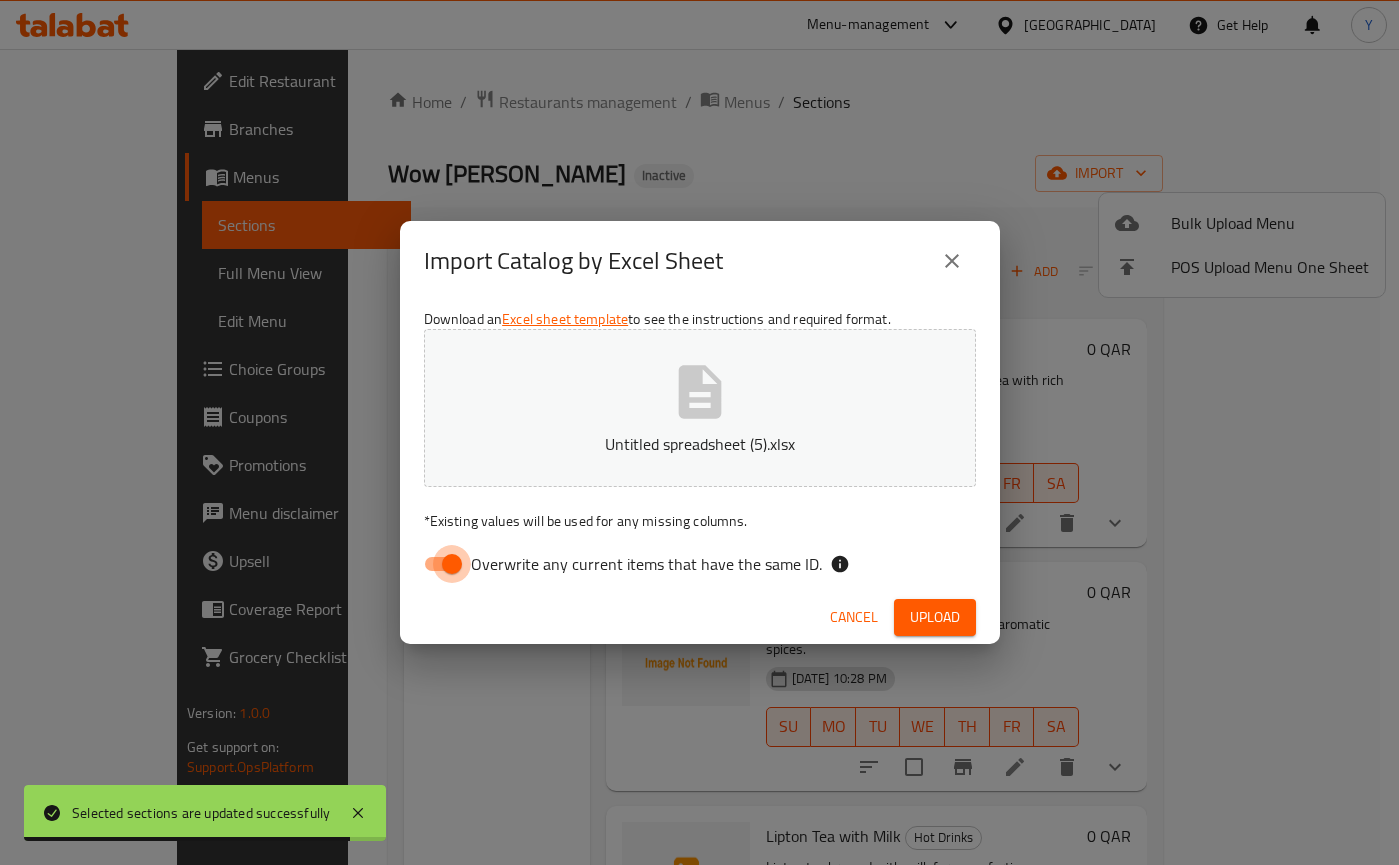 drag, startPoint x: 434, startPoint y: 566, endPoint x: 528, endPoint y: 572, distance: 94.19129 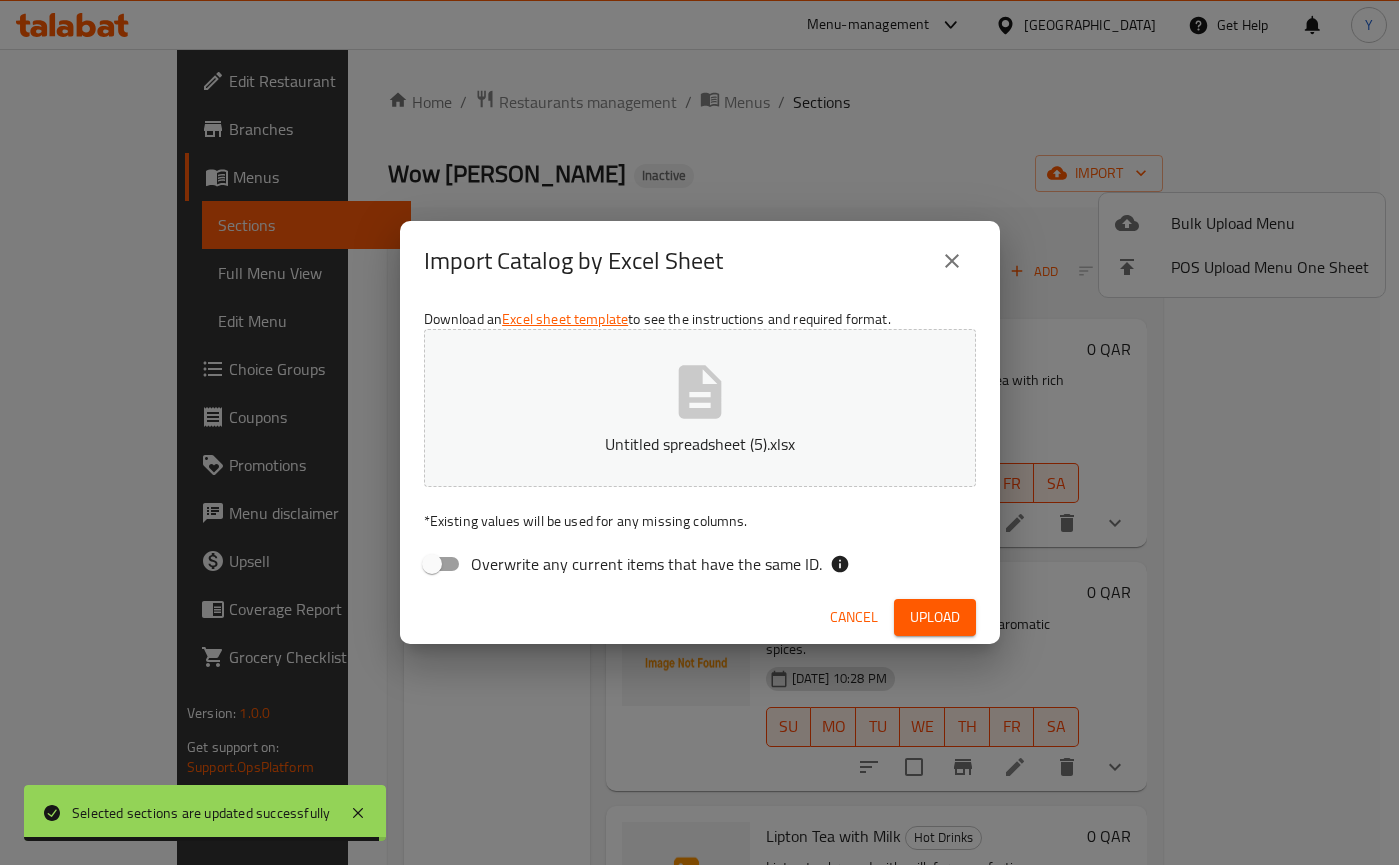click on "Upload" at bounding box center [935, 617] 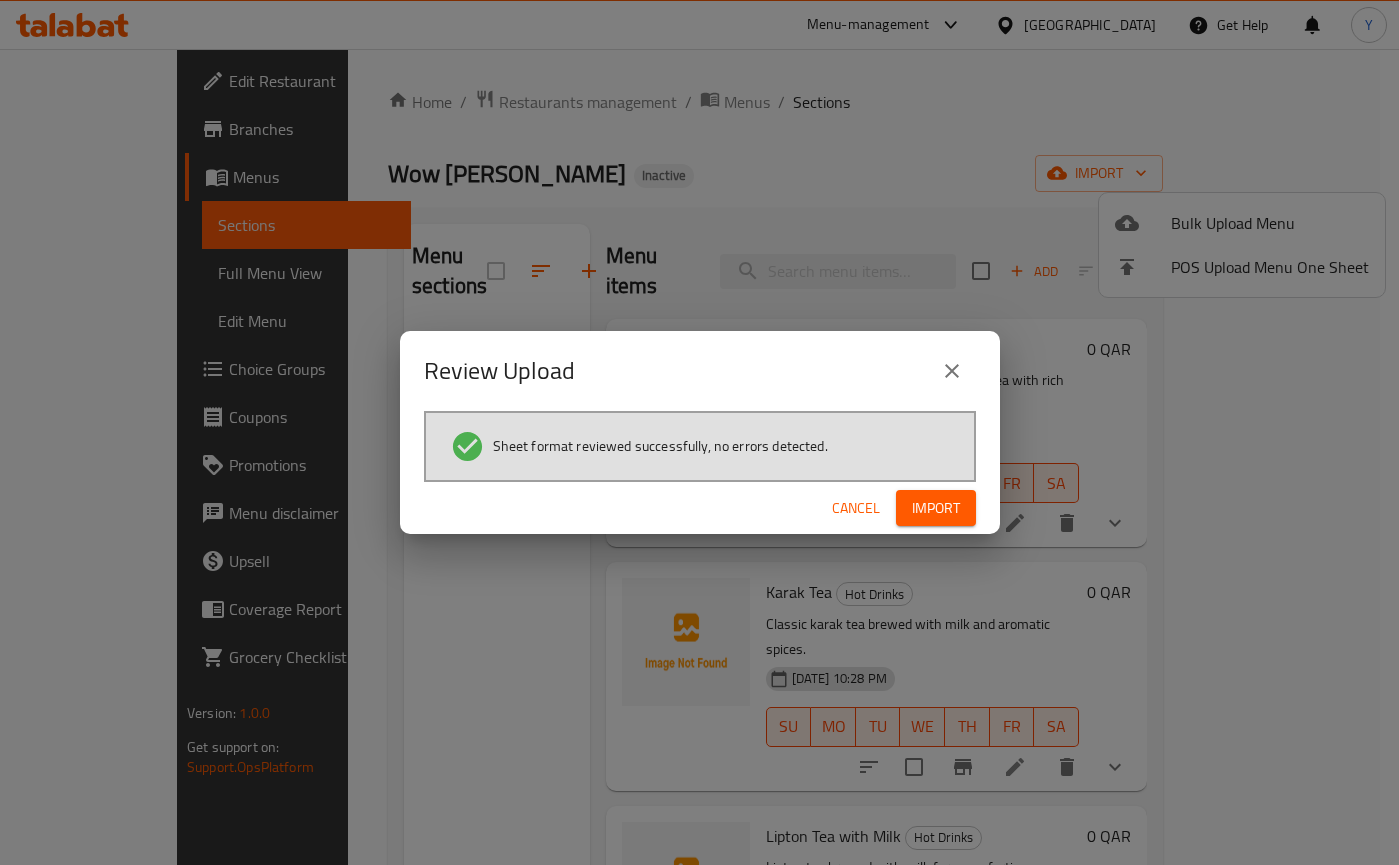 click on "Import" at bounding box center [936, 508] 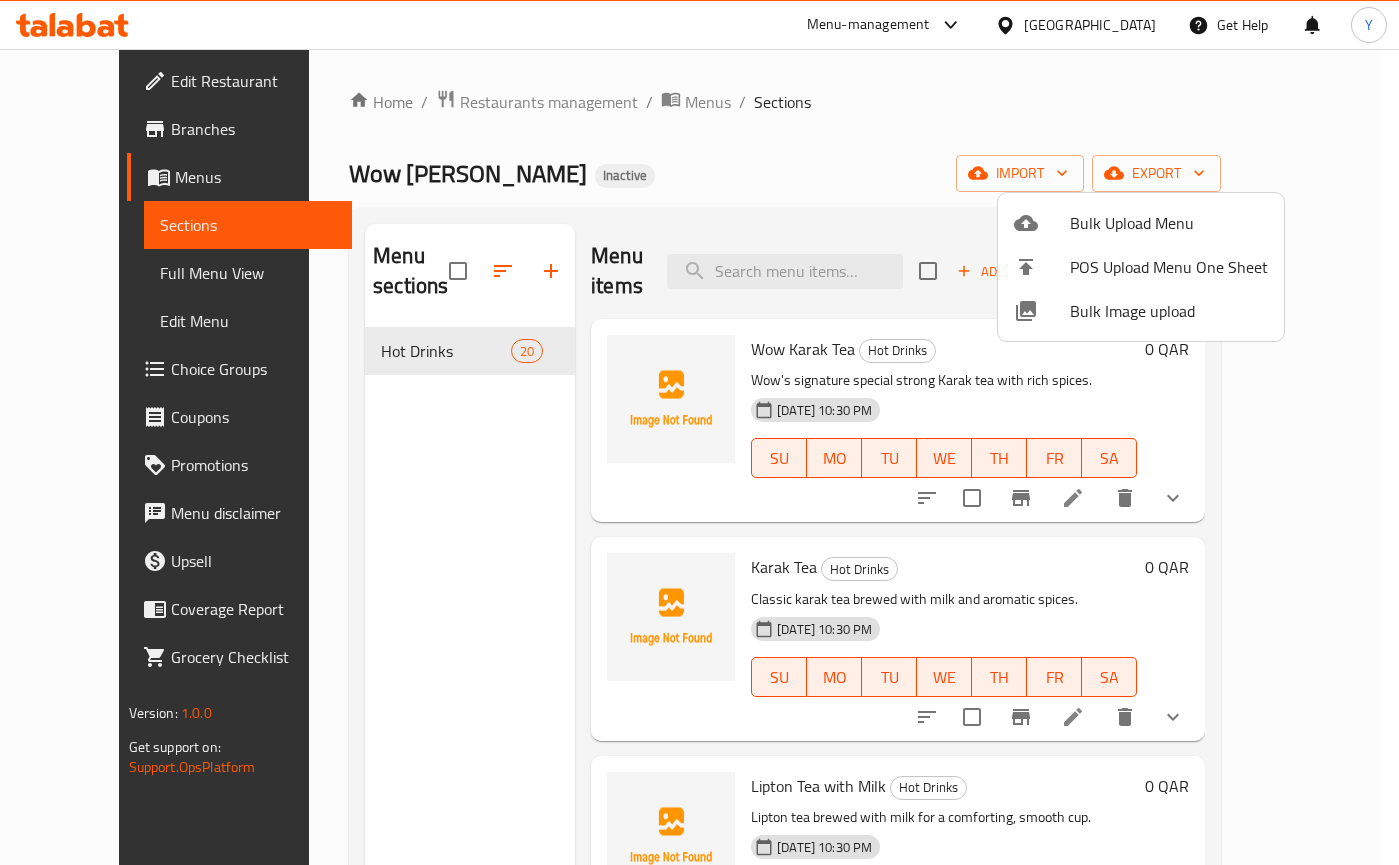 click at bounding box center [699, 432] 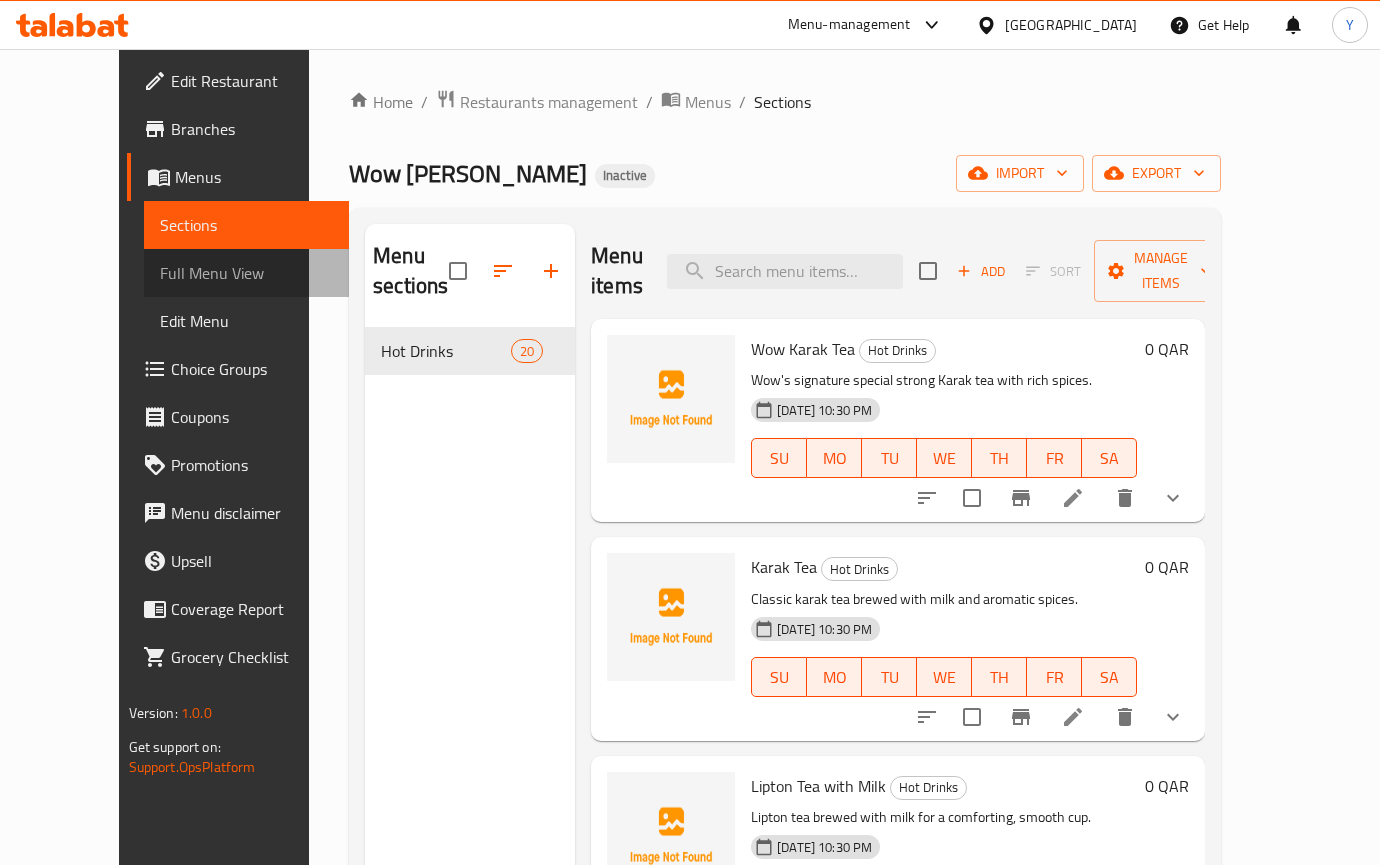 click on "Full Menu View" at bounding box center (246, 273) 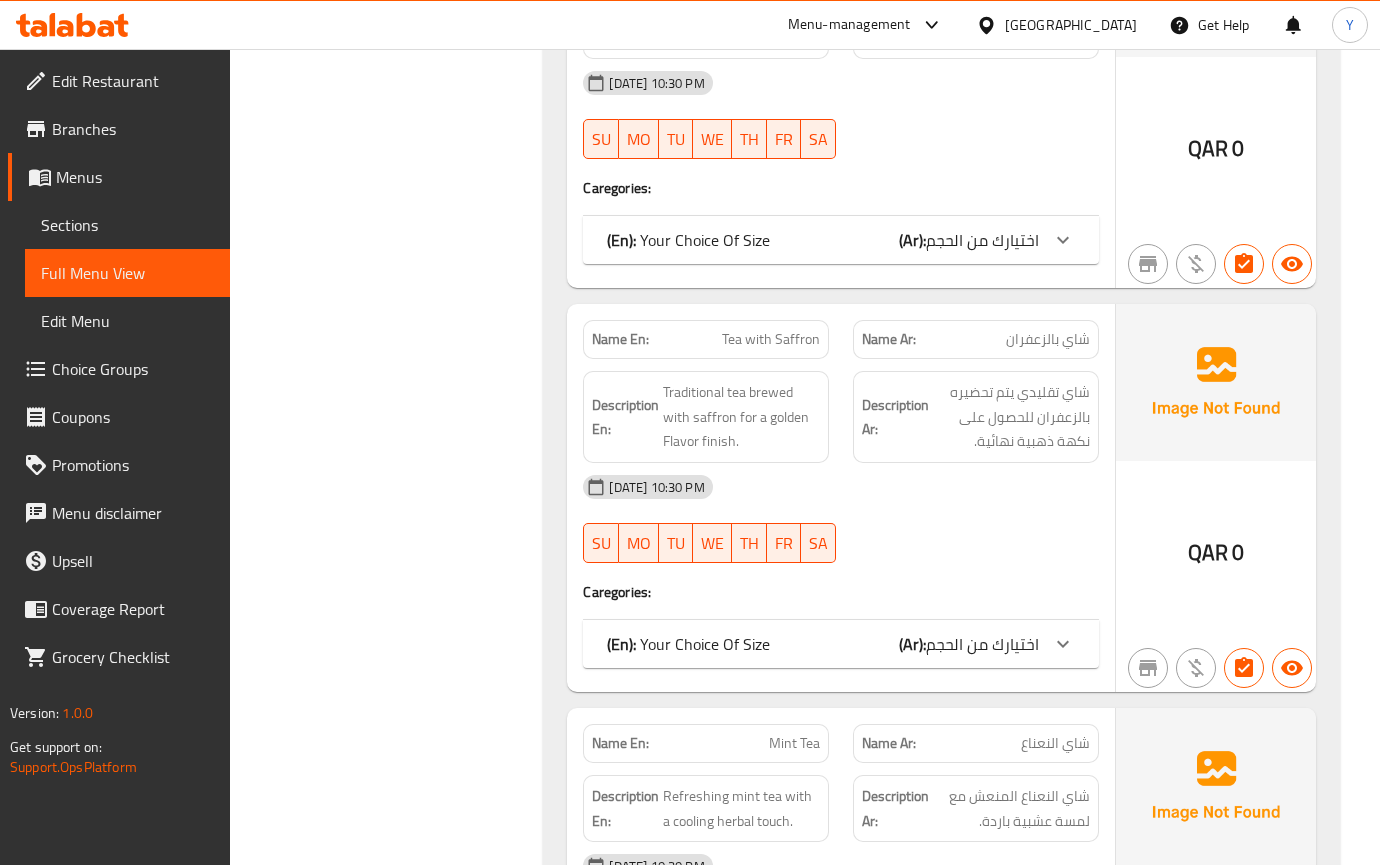 scroll, scrollTop: 2742, scrollLeft: 0, axis: vertical 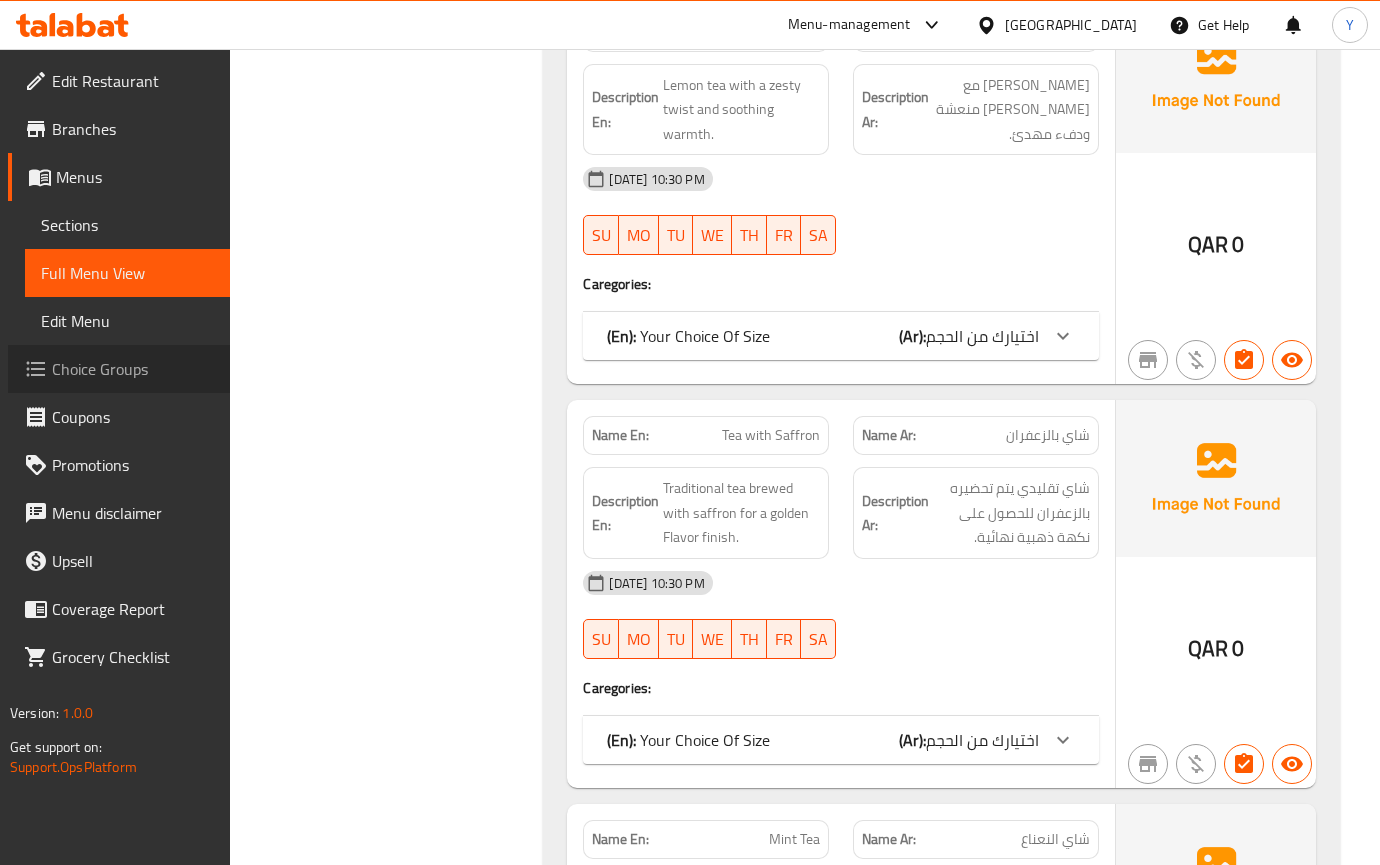 click on "Choice Groups" at bounding box center (133, 369) 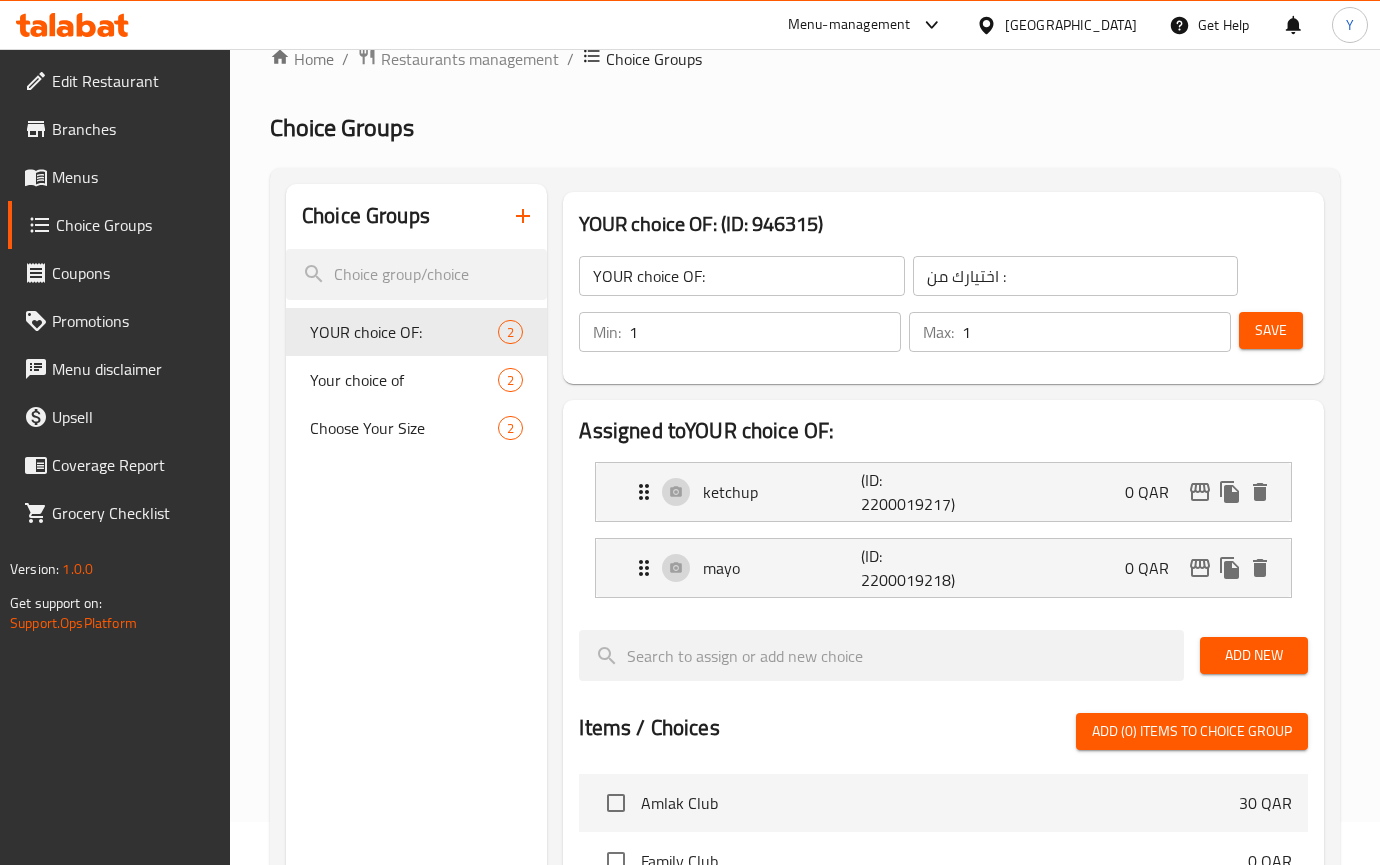 scroll, scrollTop: 20, scrollLeft: 0, axis: vertical 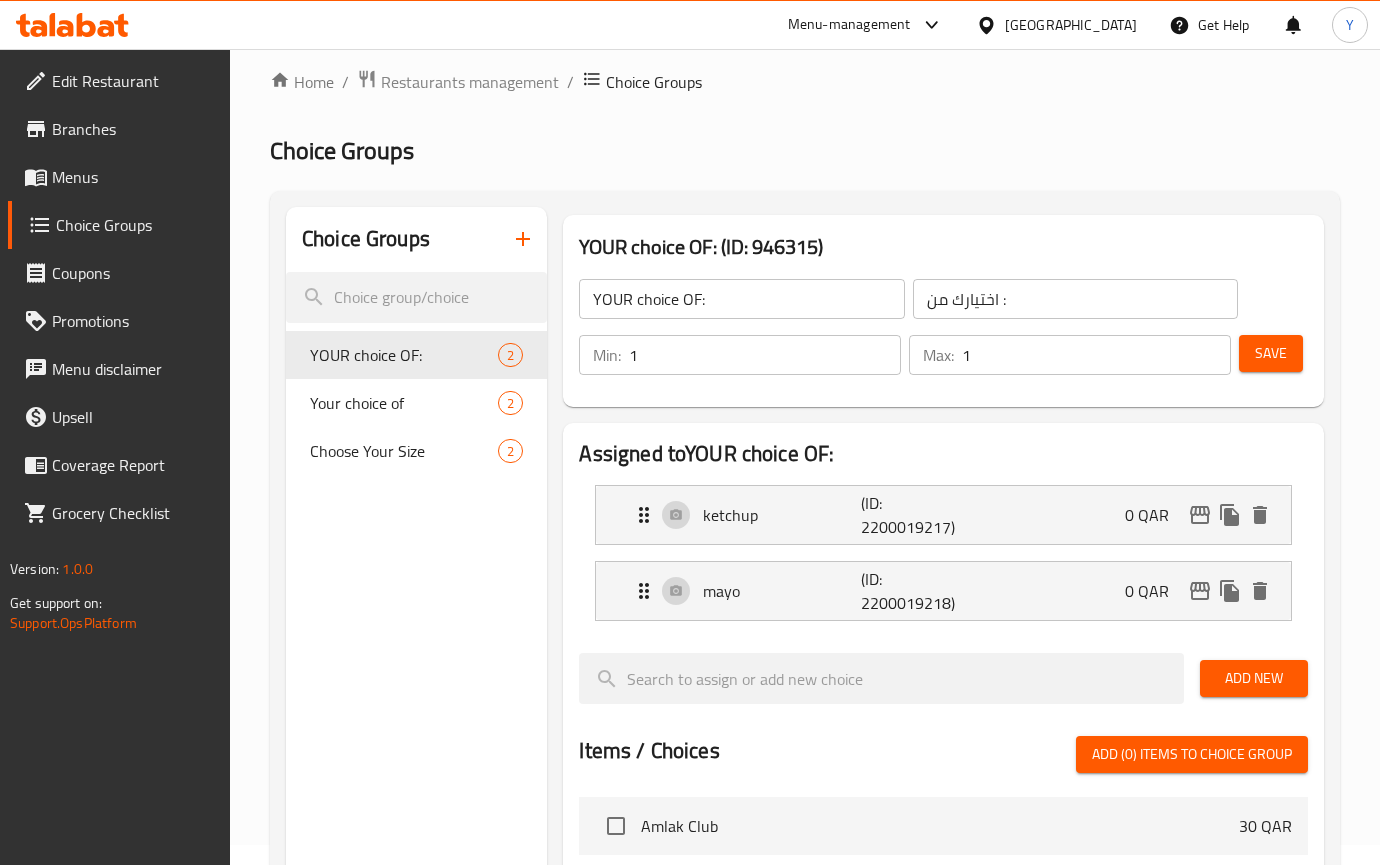 click 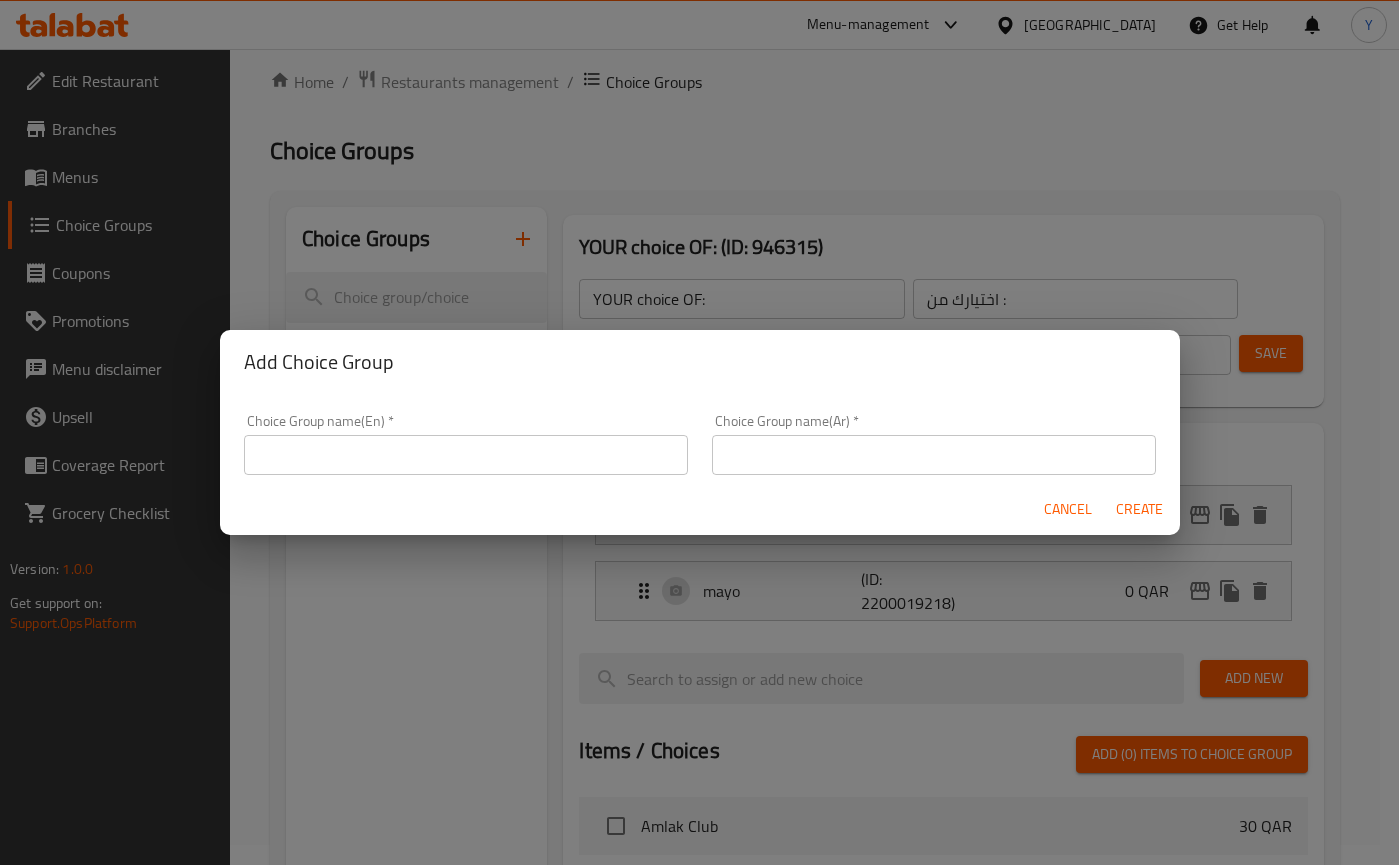 click at bounding box center (466, 455) 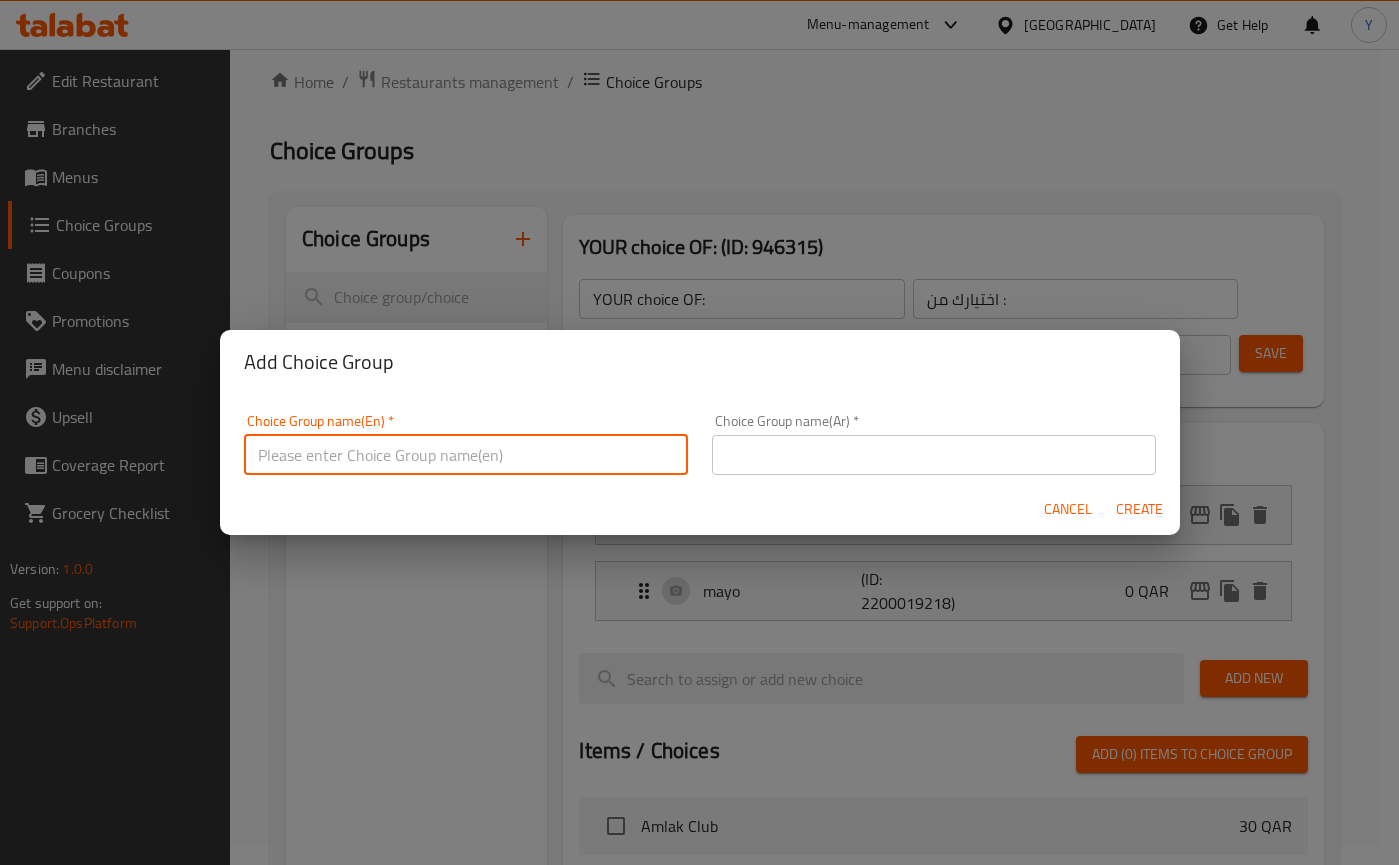 paste on "Your Choice Of Sweetness level" 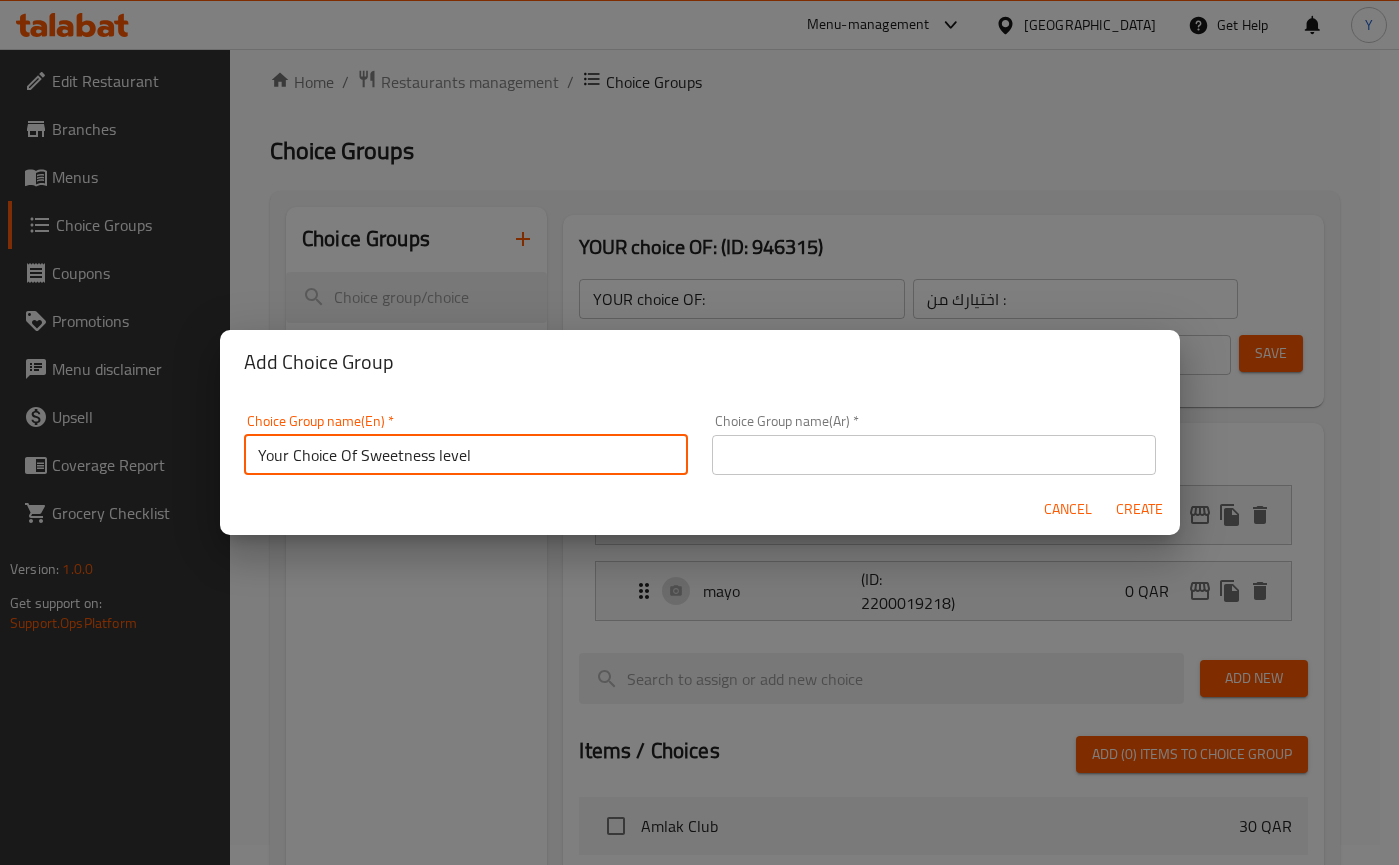 type on "Your Choice Of Sweetness level" 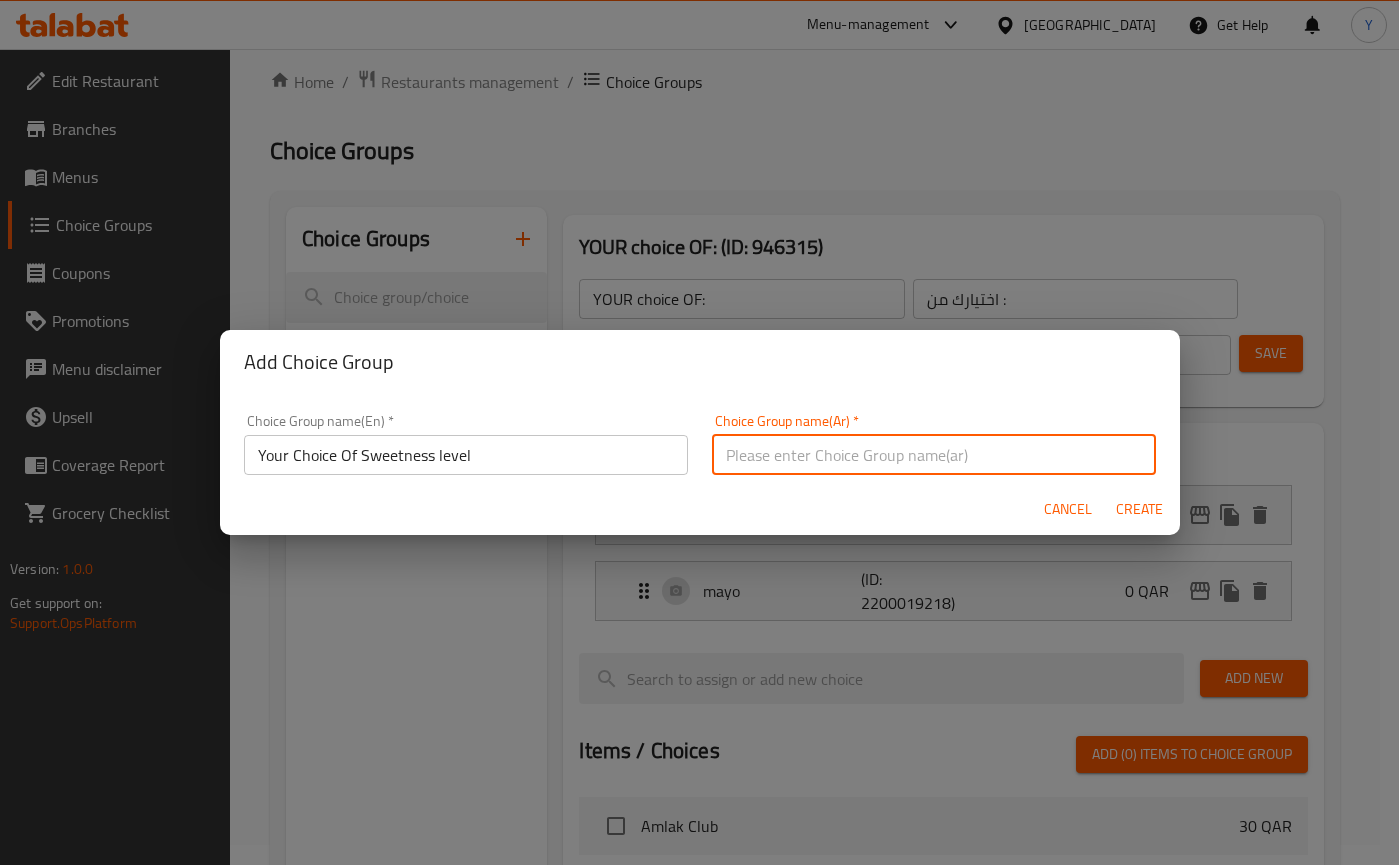 click at bounding box center (934, 455) 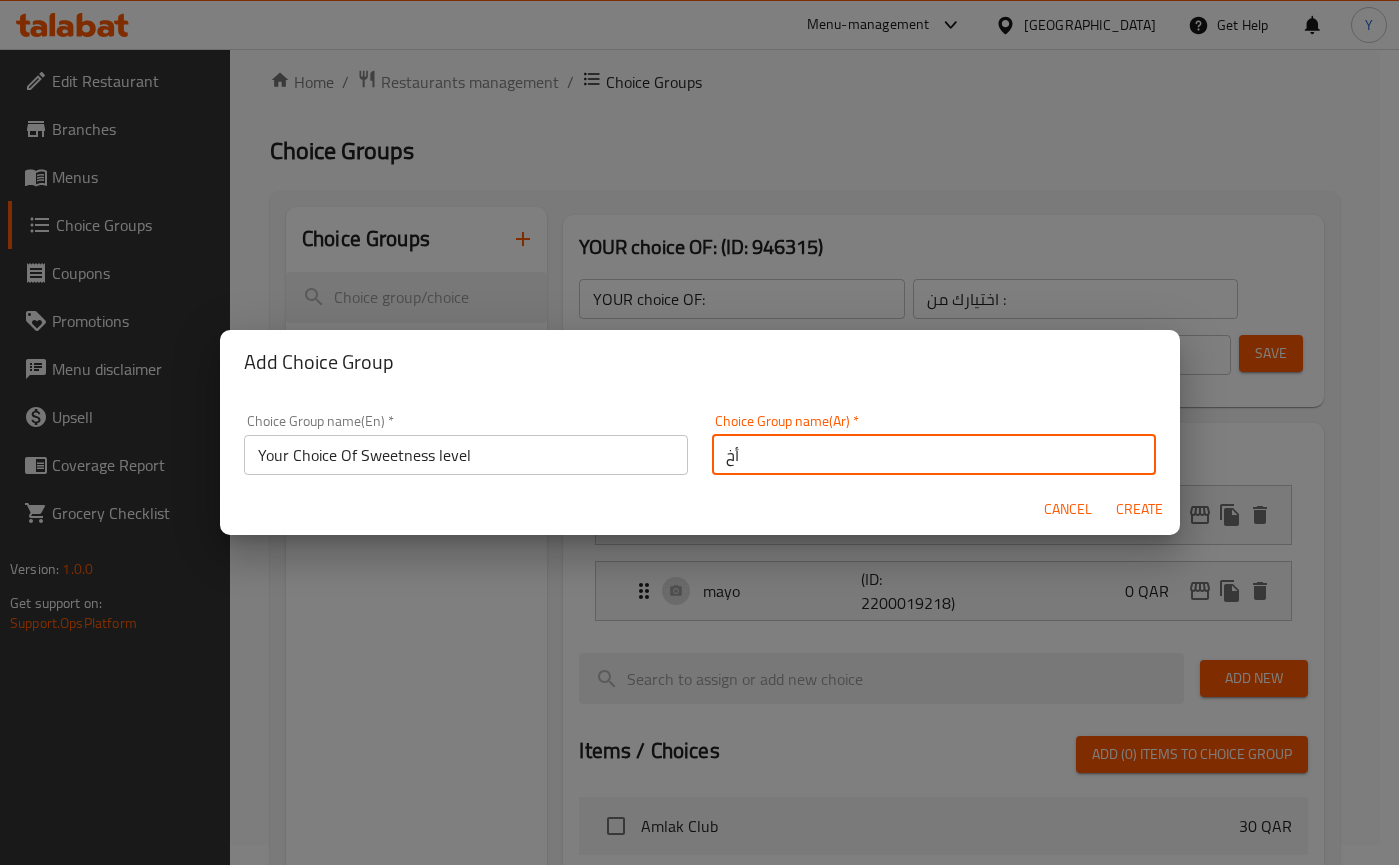 type on "أ" 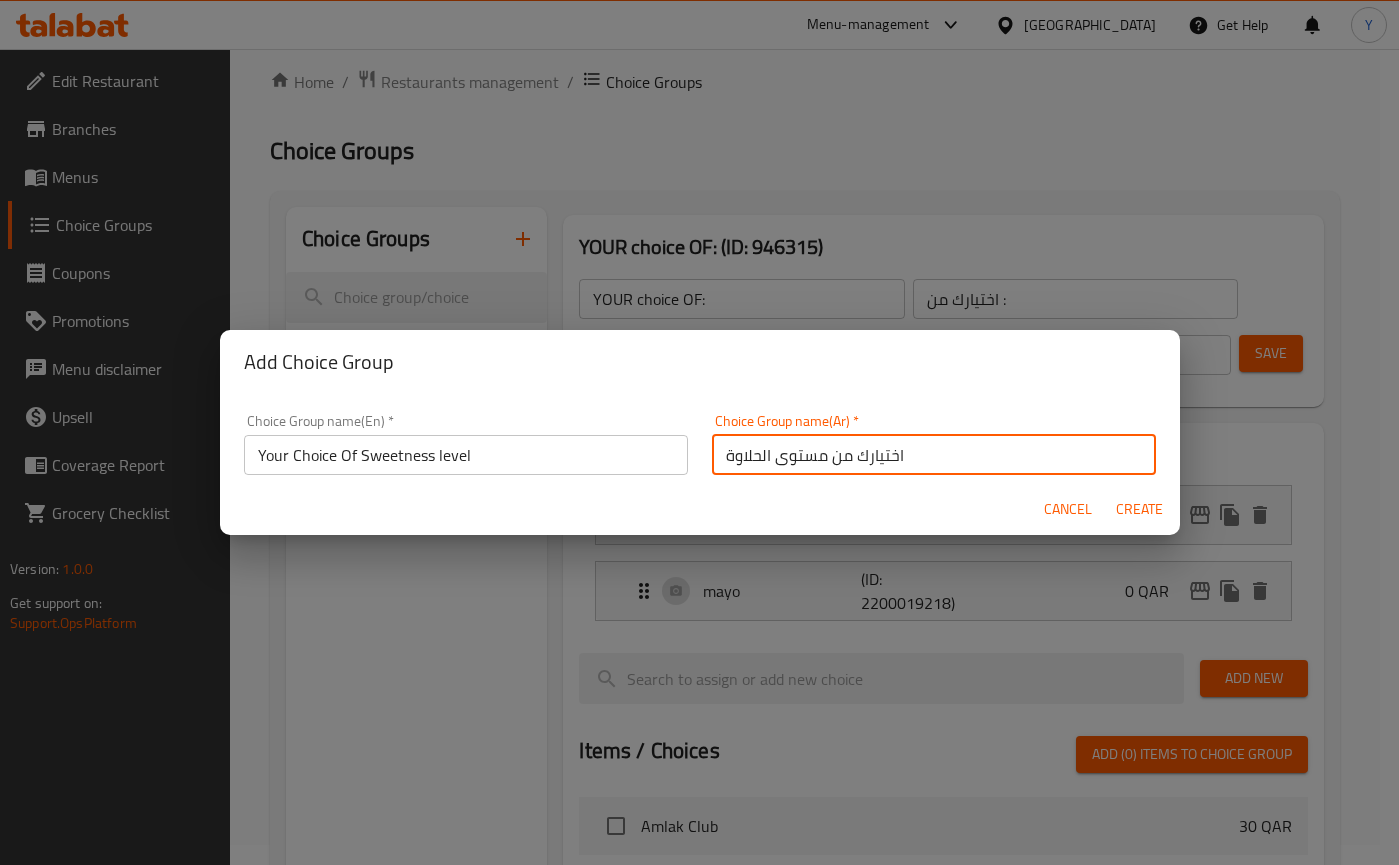 type on "اختيارك من مستوى الحلاوة" 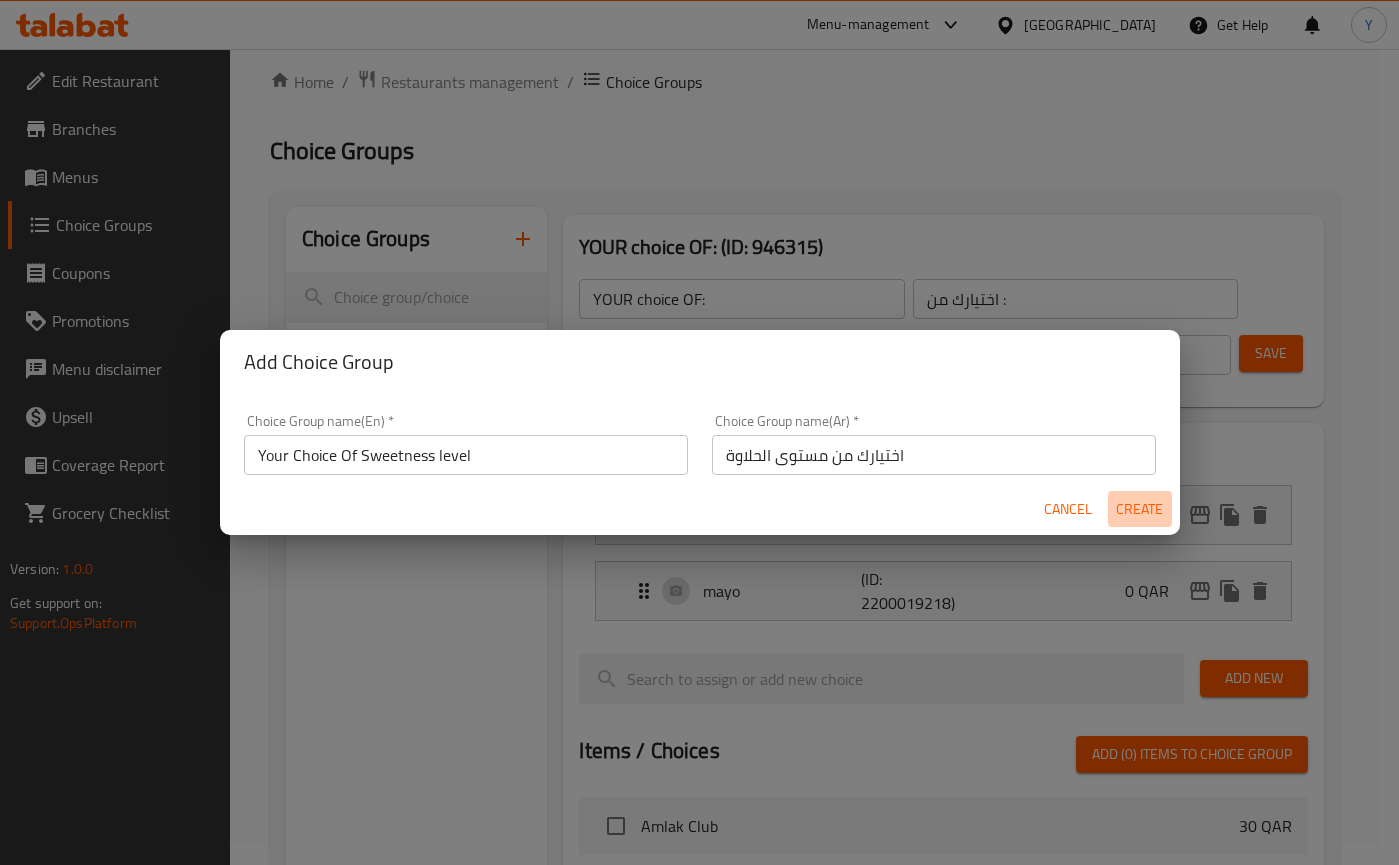 click on "Create" at bounding box center (1140, 509) 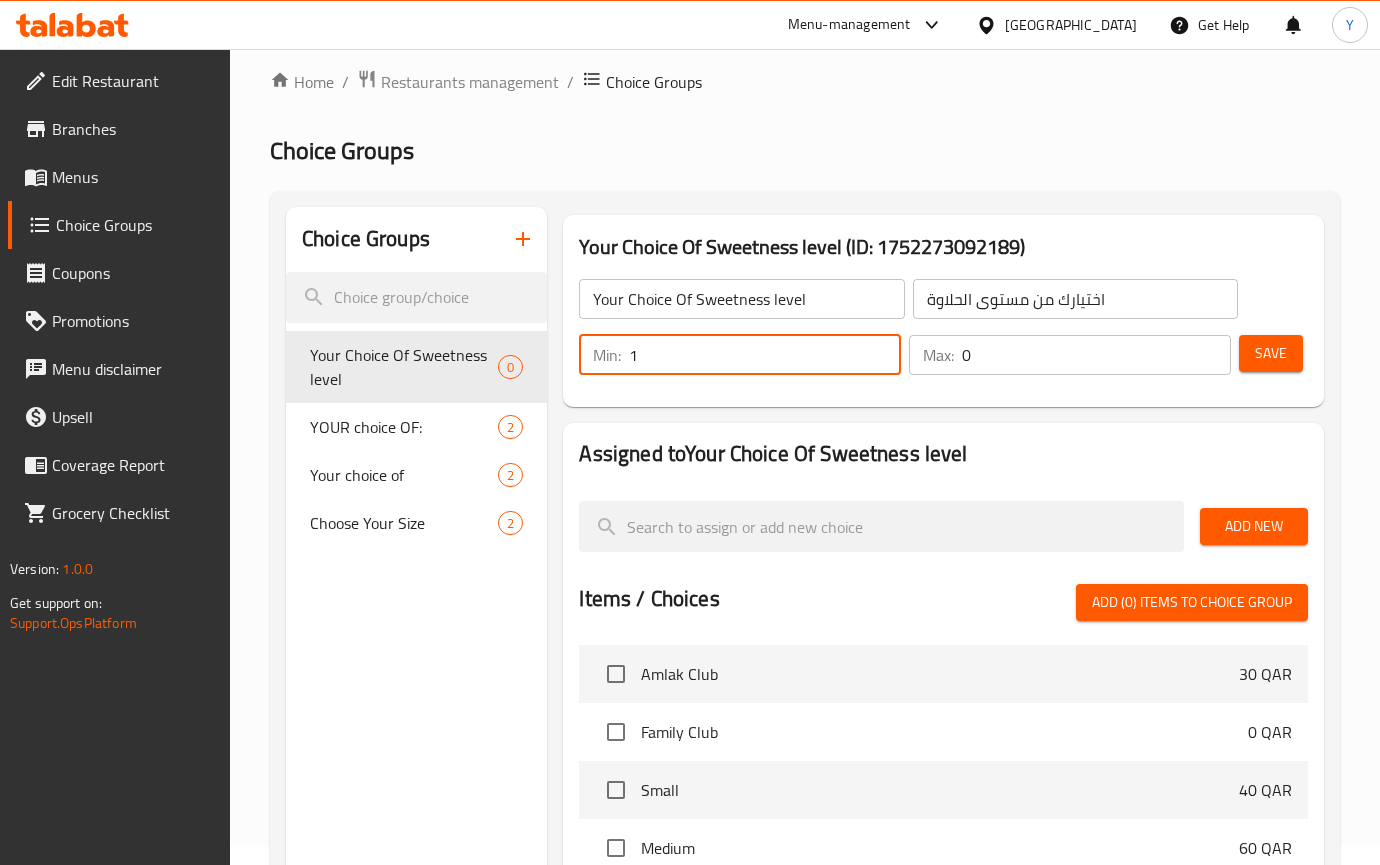 type on "1" 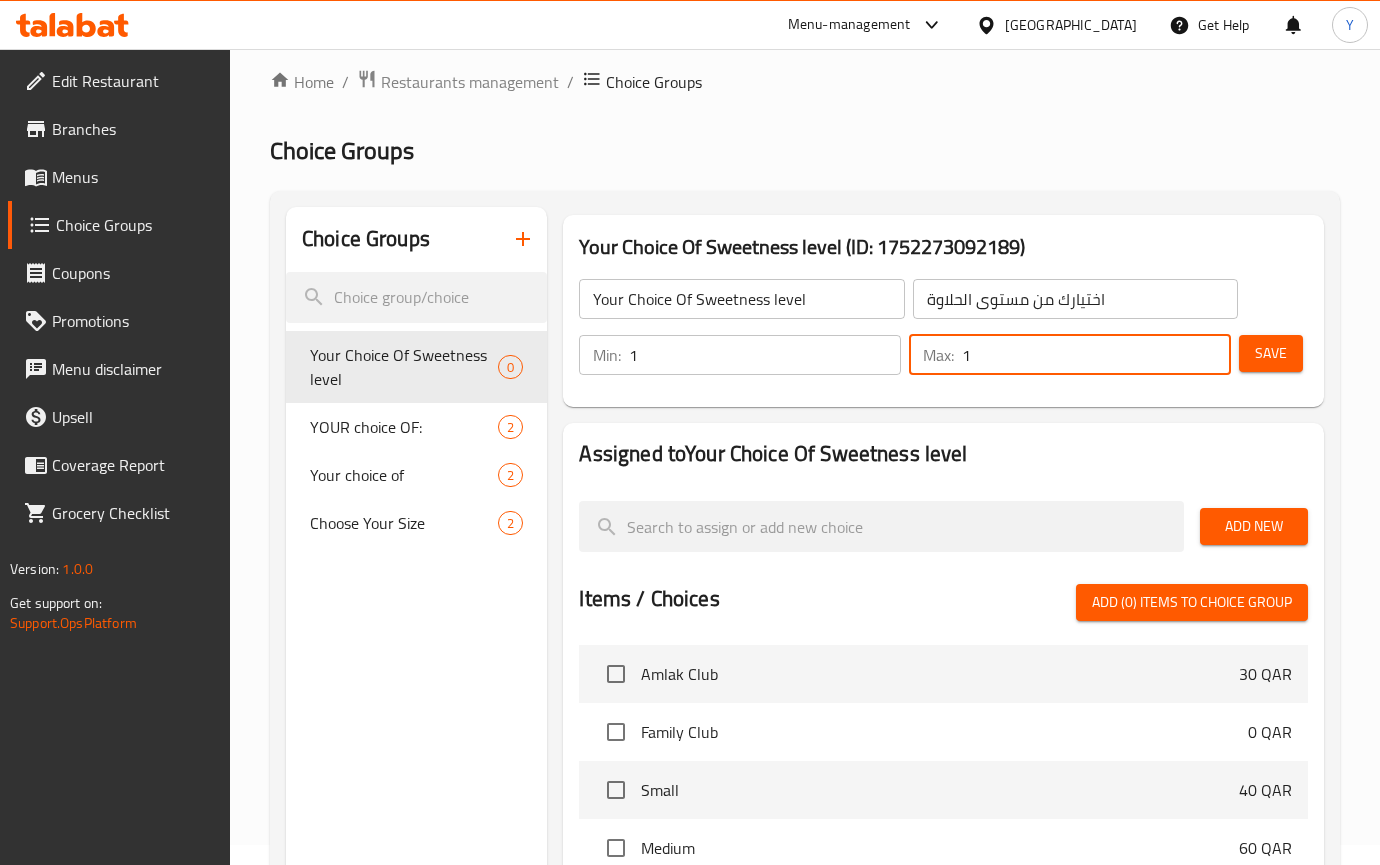 type on "1" 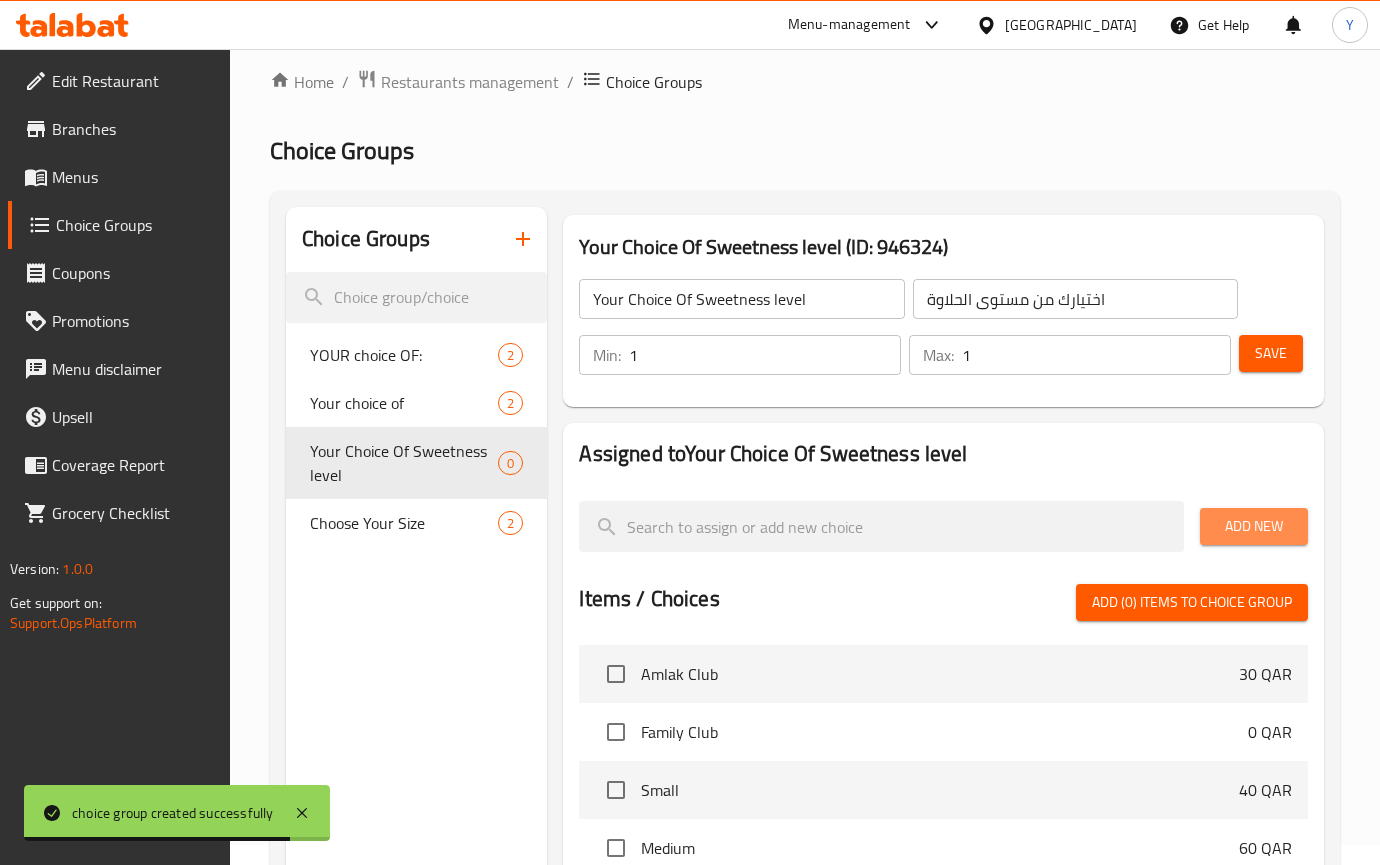 click on "Add New" at bounding box center [1254, 526] 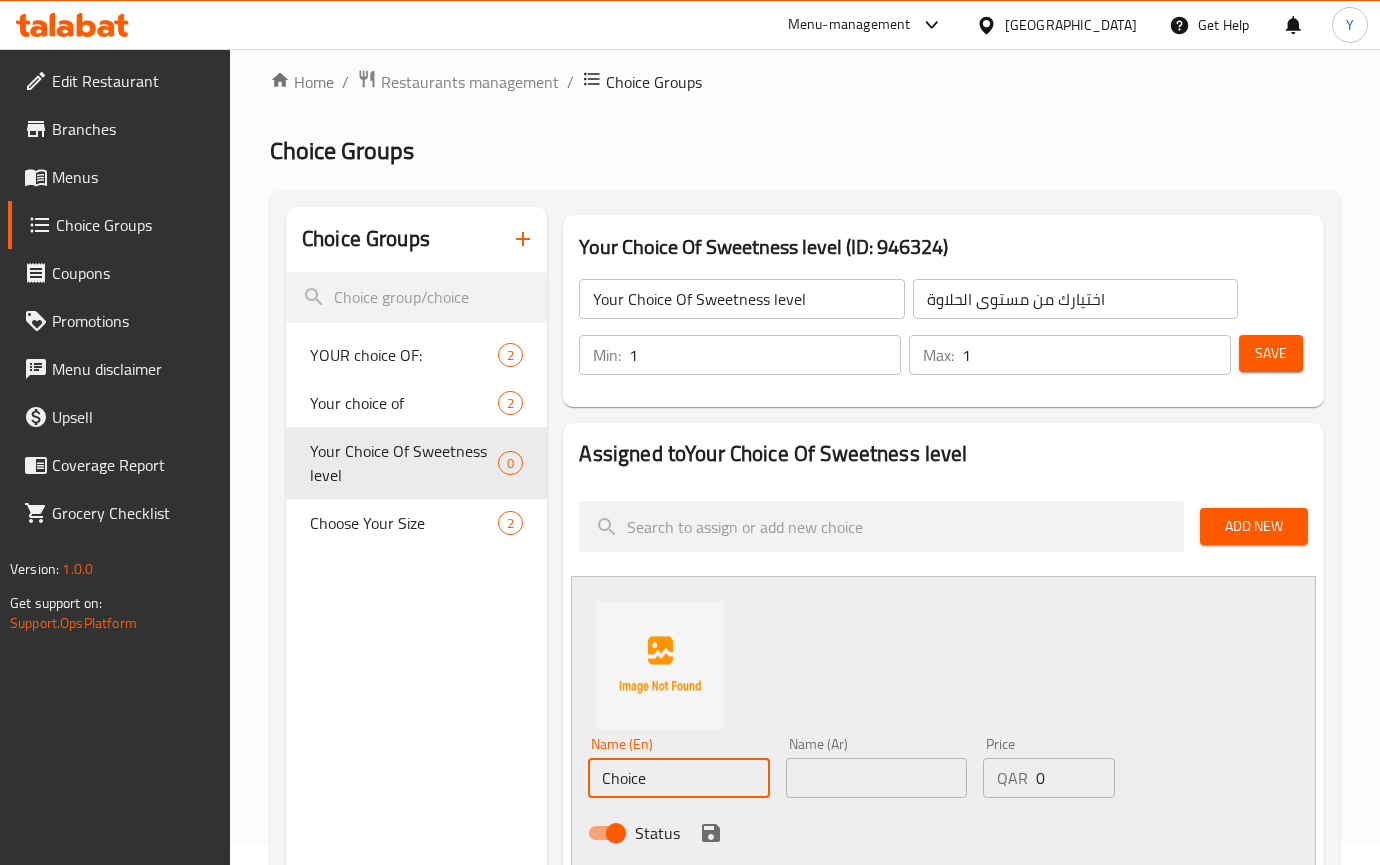 drag, startPoint x: 665, startPoint y: 779, endPoint x: 503, endPoint y: 786, distance: 162.15117 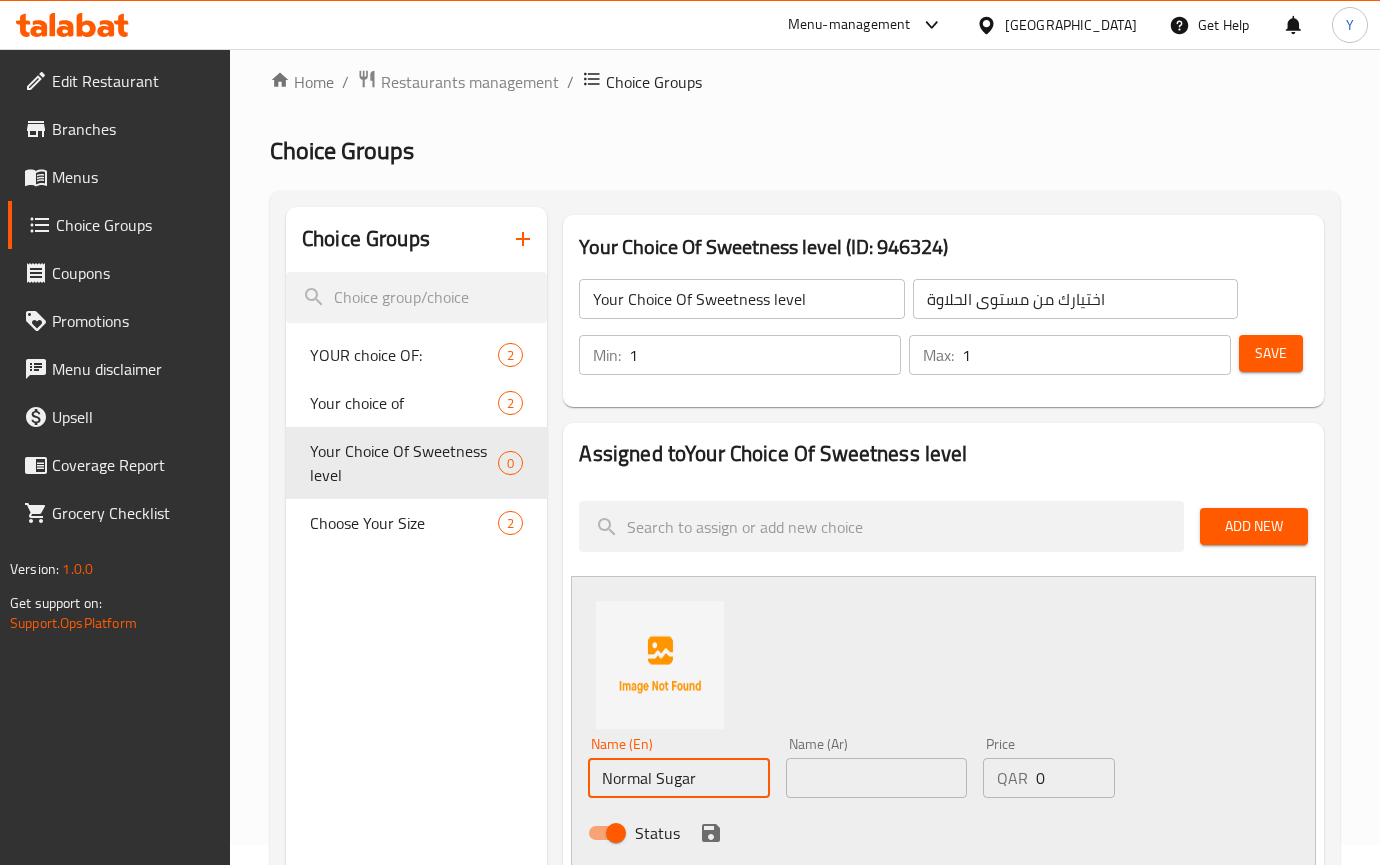 type on "Normal Sugar" 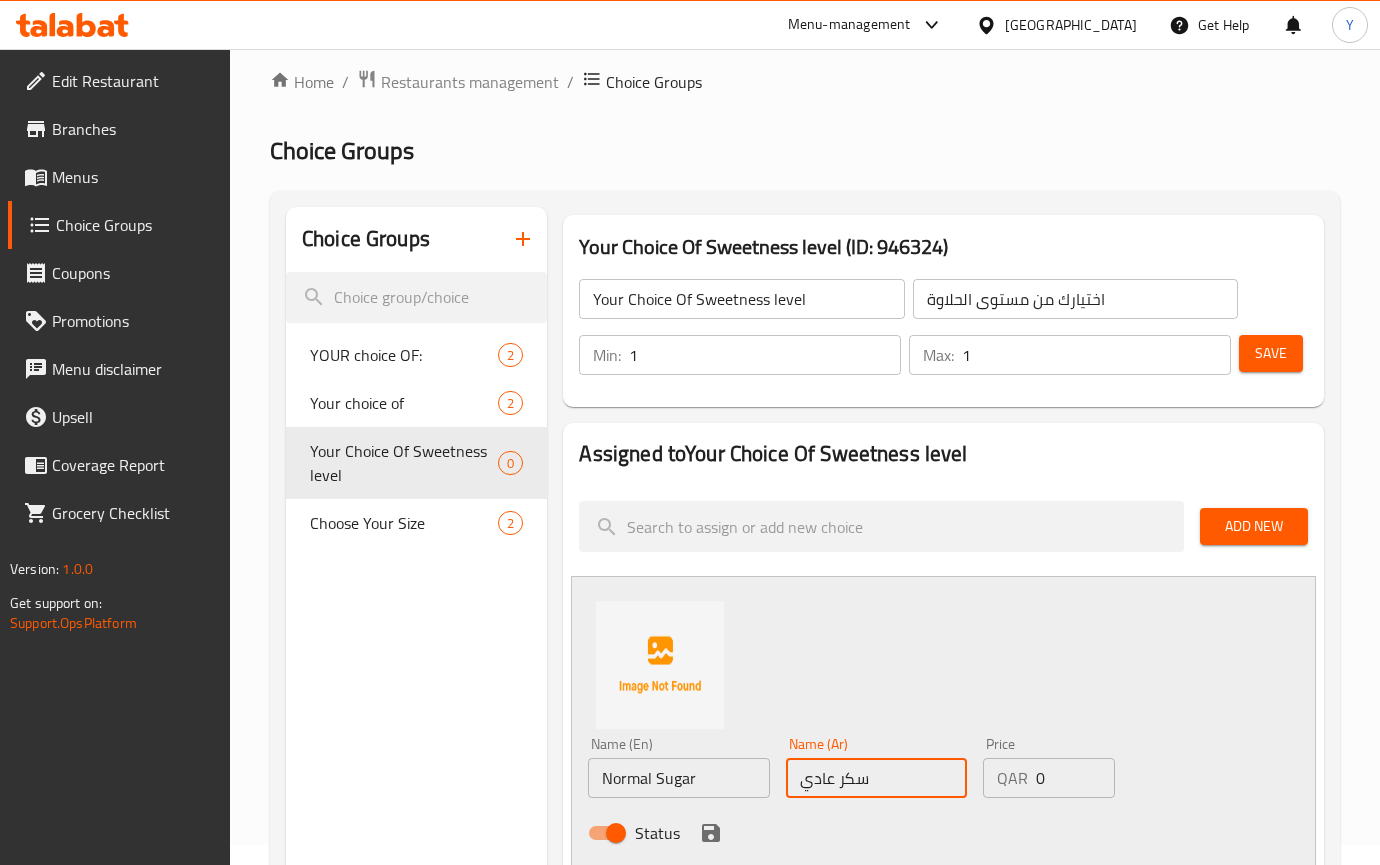 type on "سكر عادي" 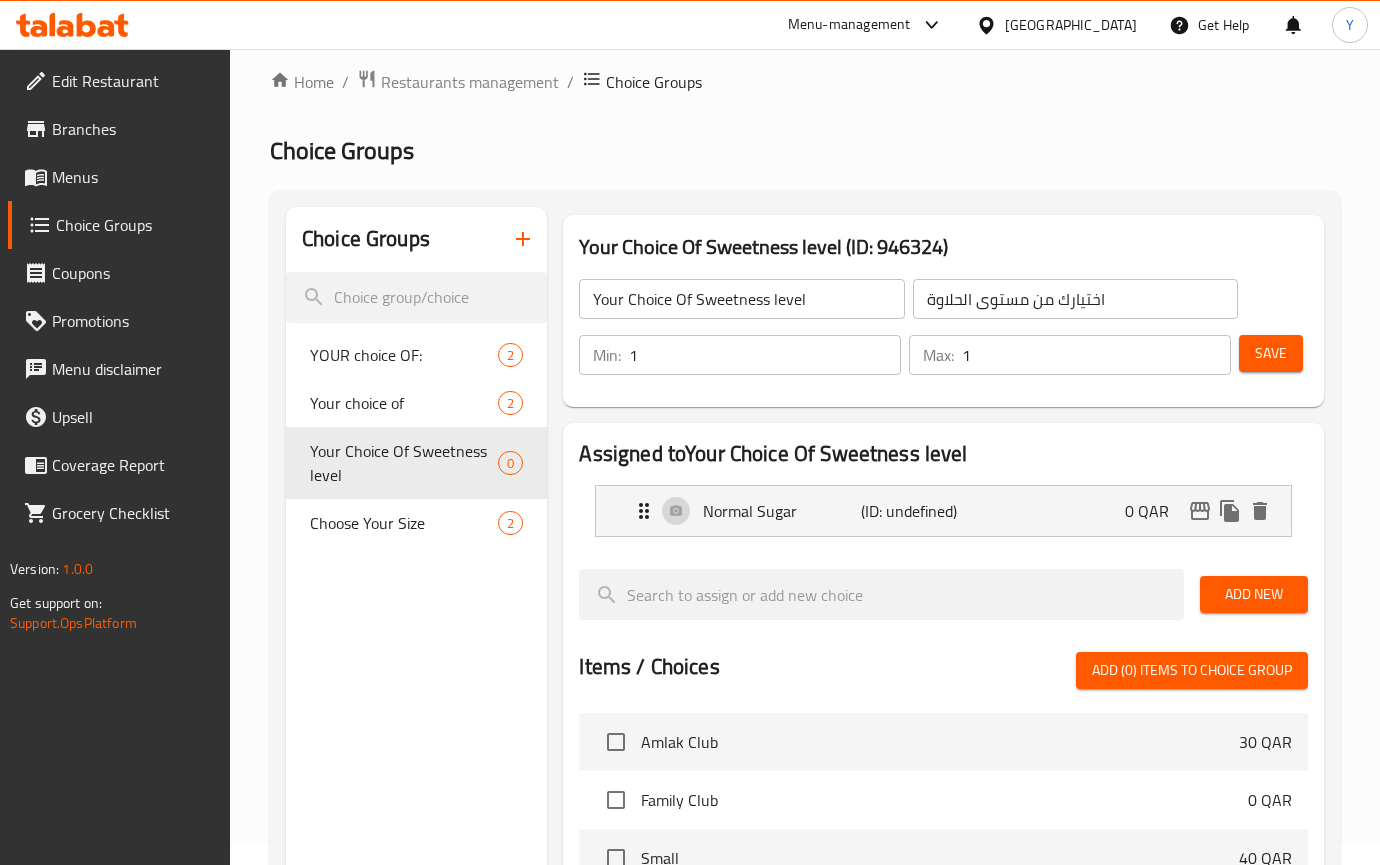 drag, startPoint x: 1280, startPoint y: 599, endPoint x: 1266, endPoint y: 601, distance: 14.142136 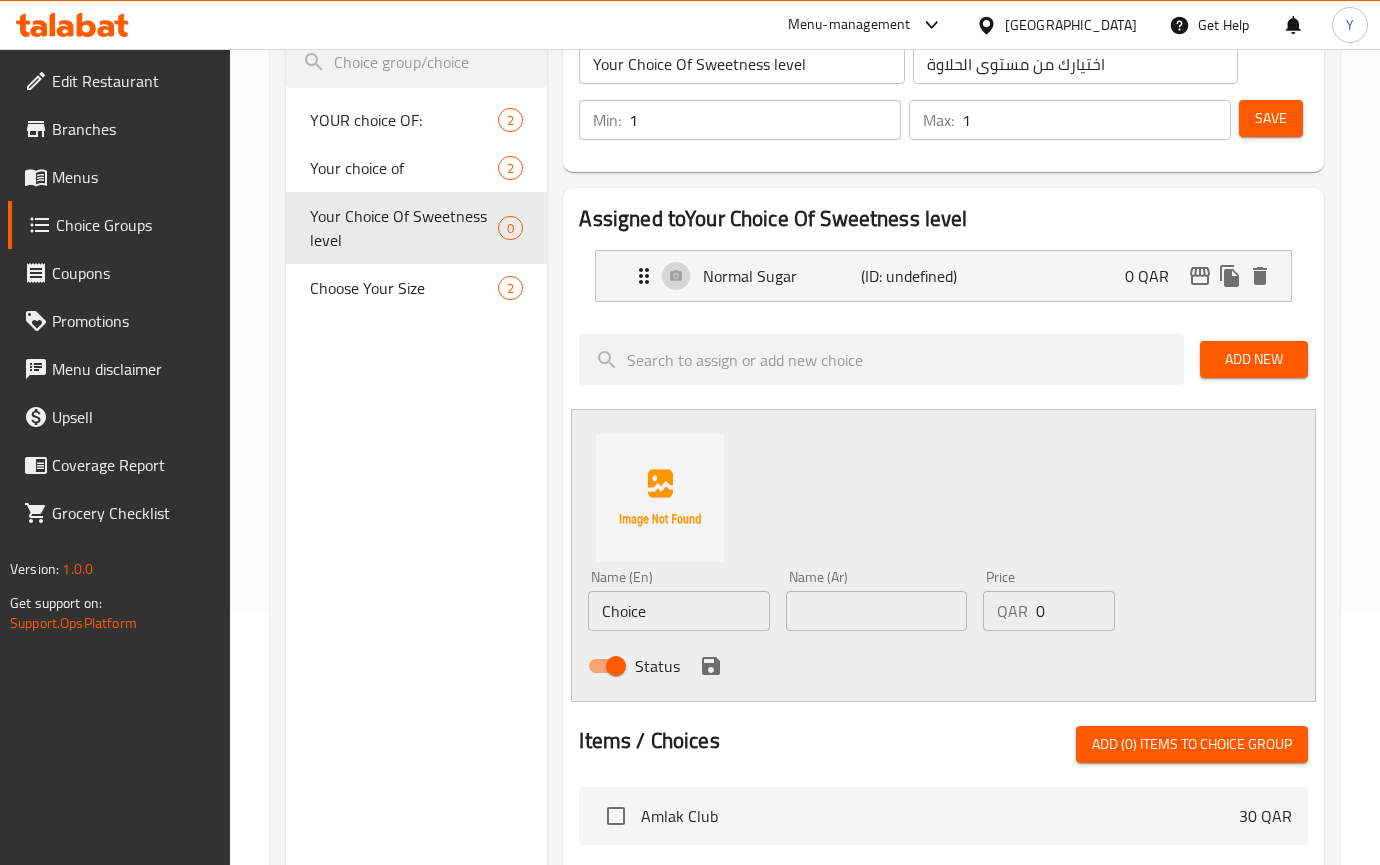 scroll, scrollTop: 313, scrollLeft: 0, axis: vertical 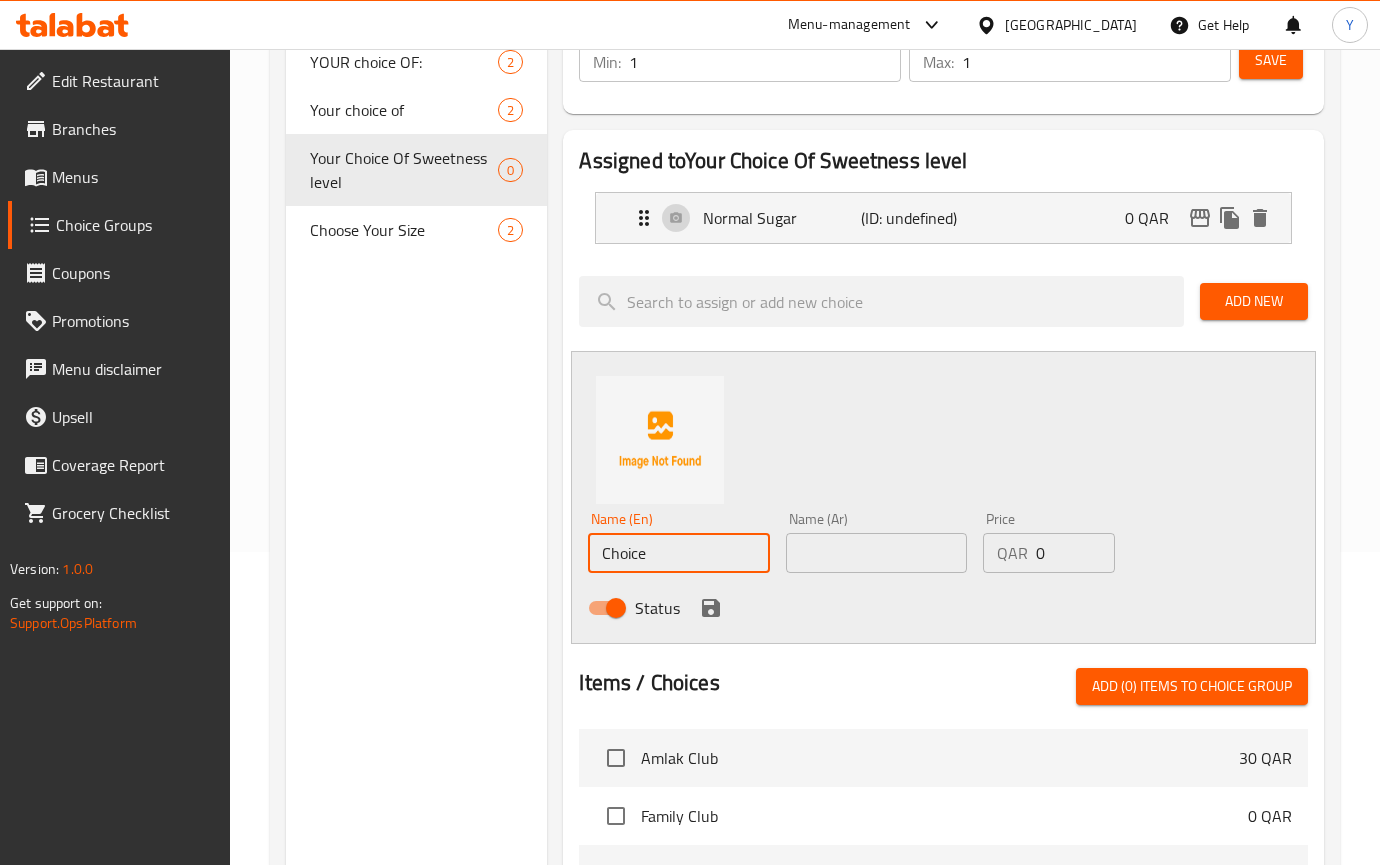 drag, startPoint x: 556, startPoint y: 560, endPoint x: 479, endPoint y: 564, distance: 77.10383 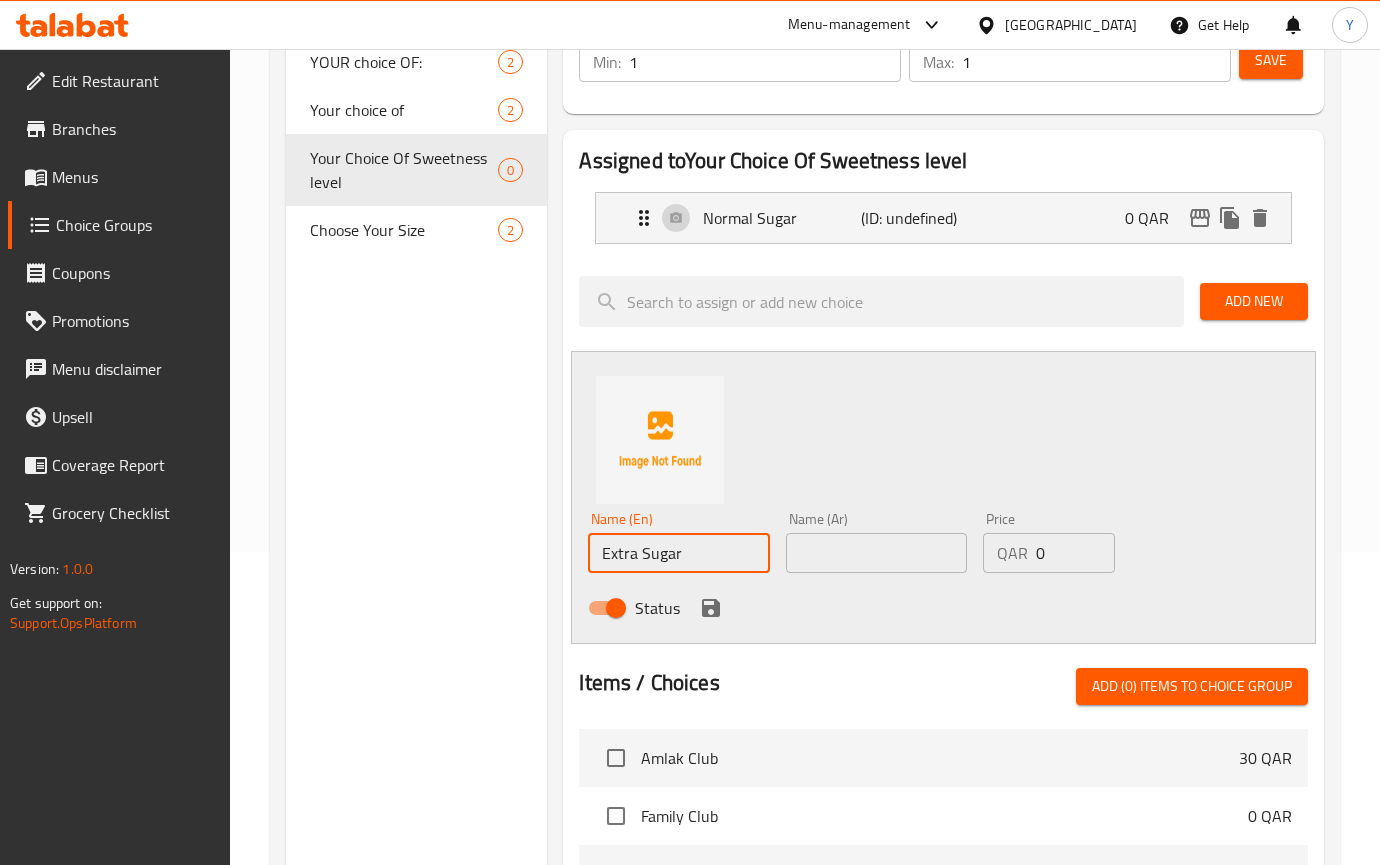 type on "Extra Sugar" 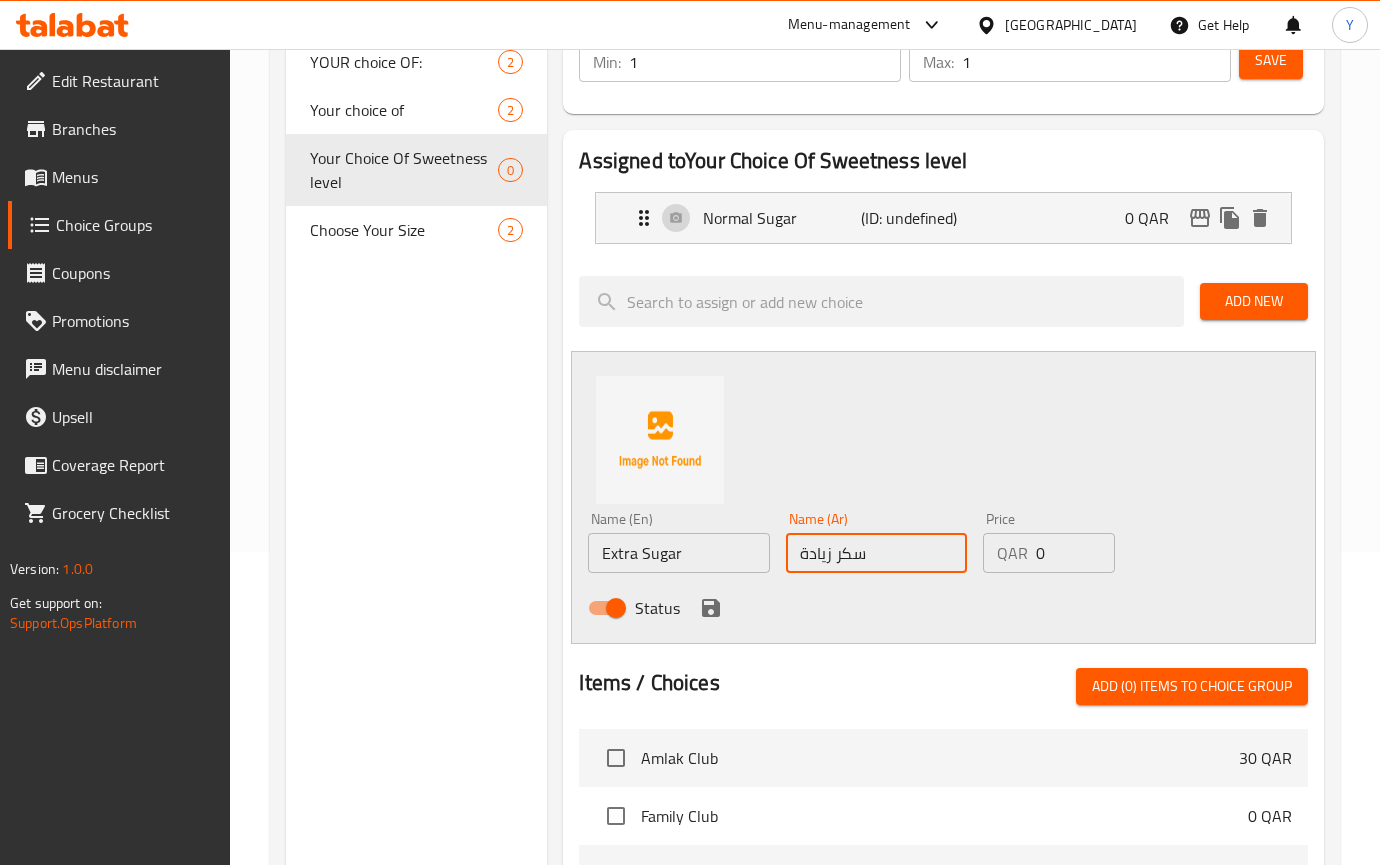 click on "سكر زيادة" at bounding box center (876, 553) 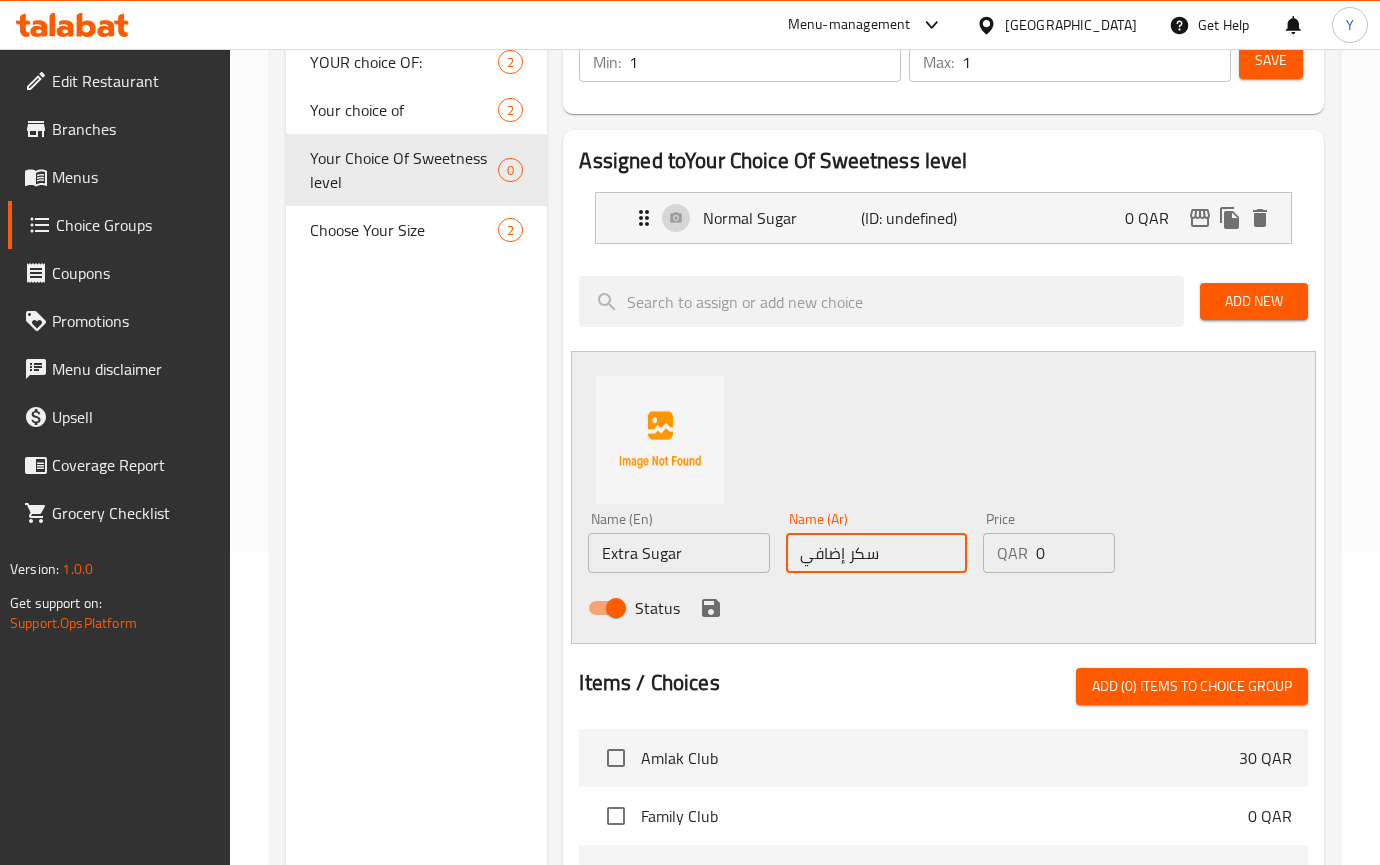 click on "سكر إضافي" at bounding box center [876, 553] 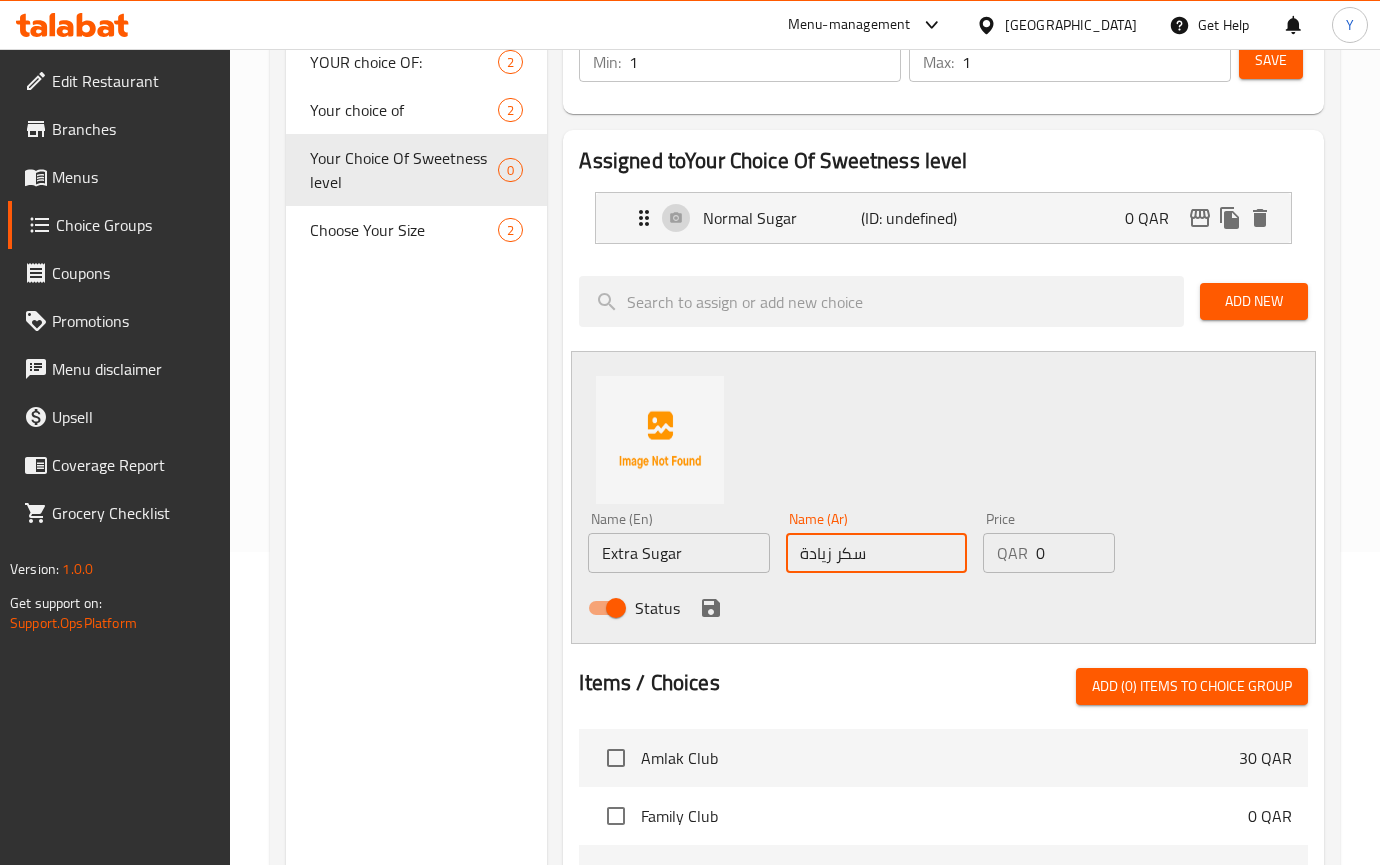 type on "سكر زيادة" 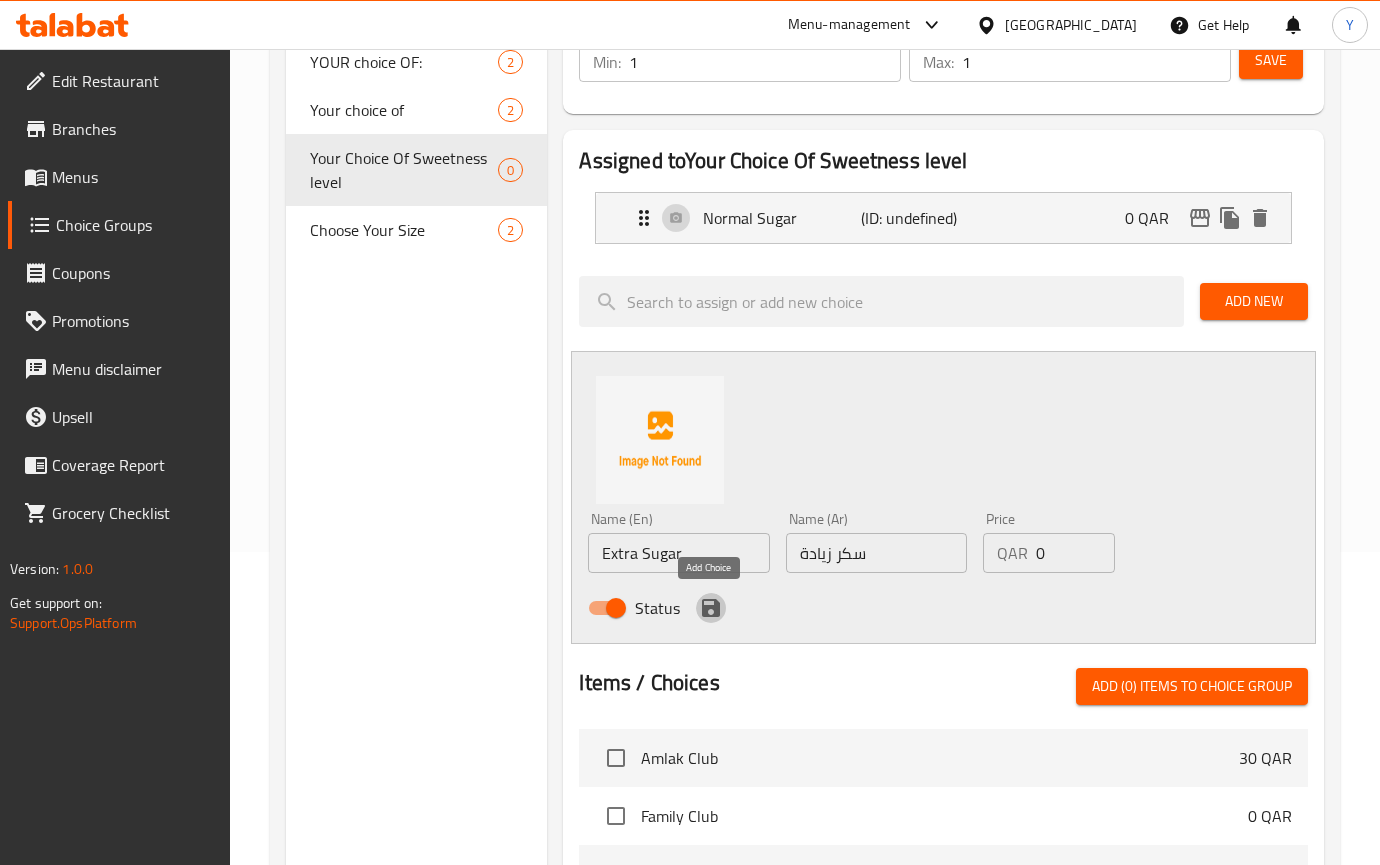 click 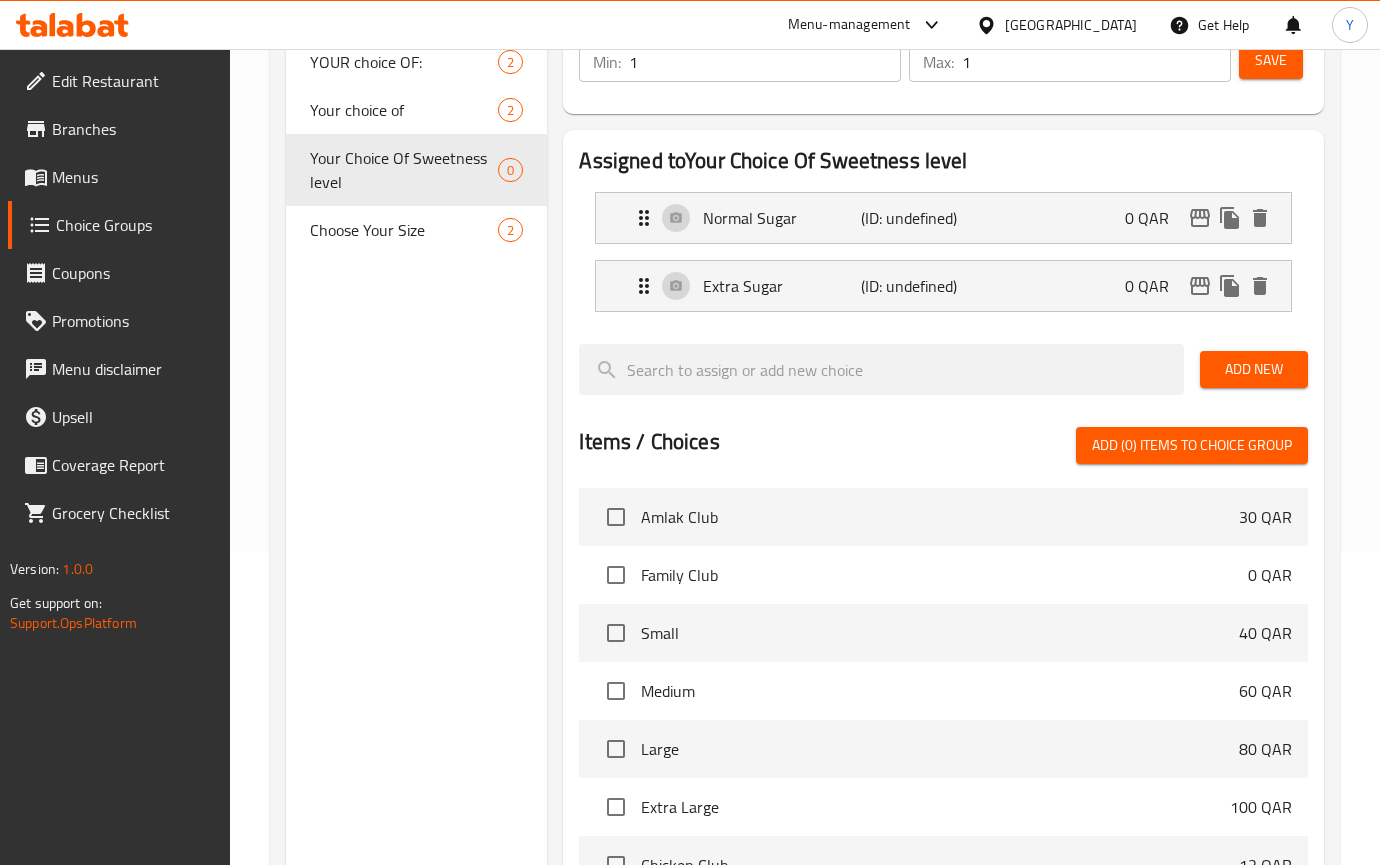 click on "Add New" at bounding box center (1254, 369) 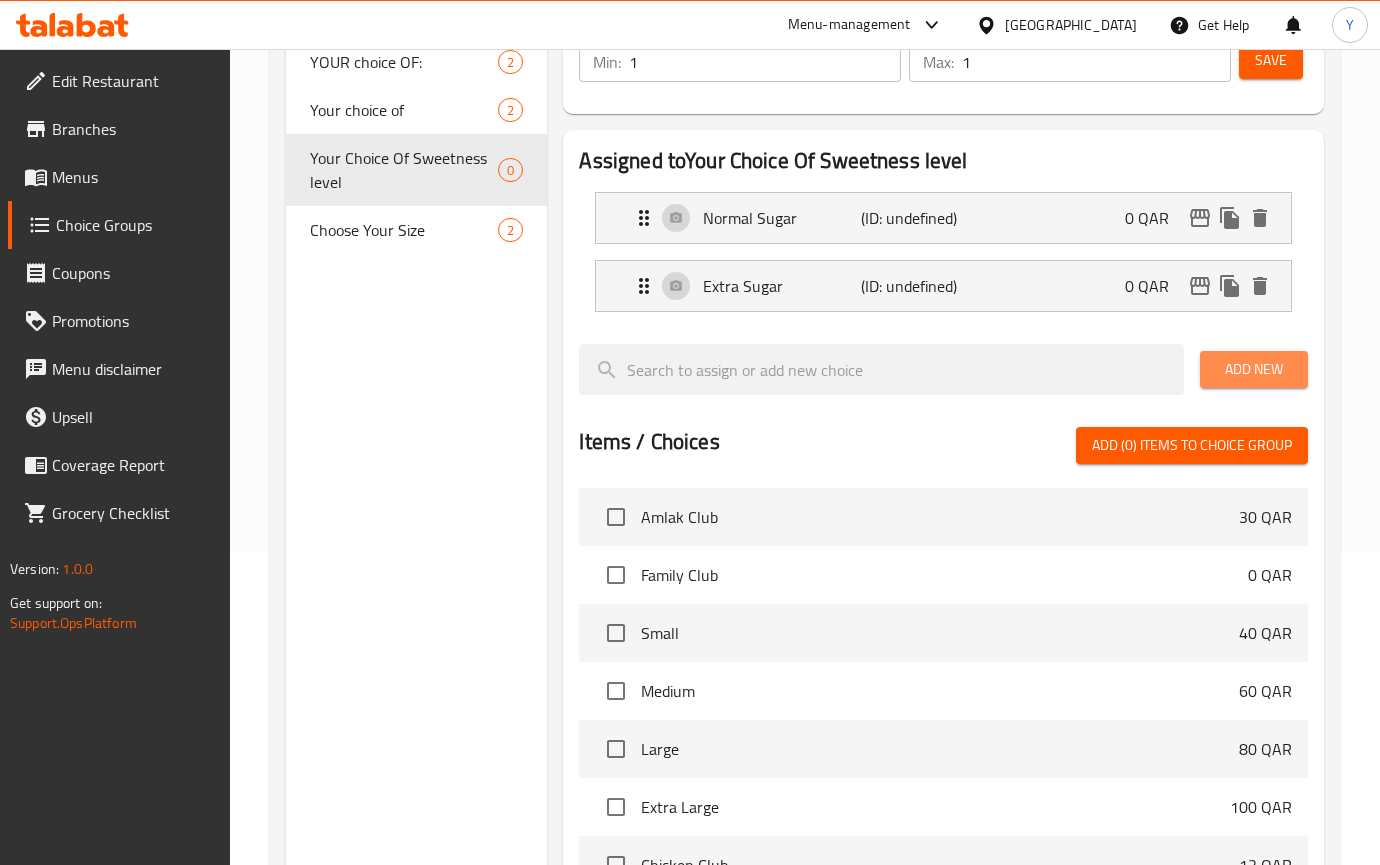 click on "Add New" at bounding box center (1254, 369) 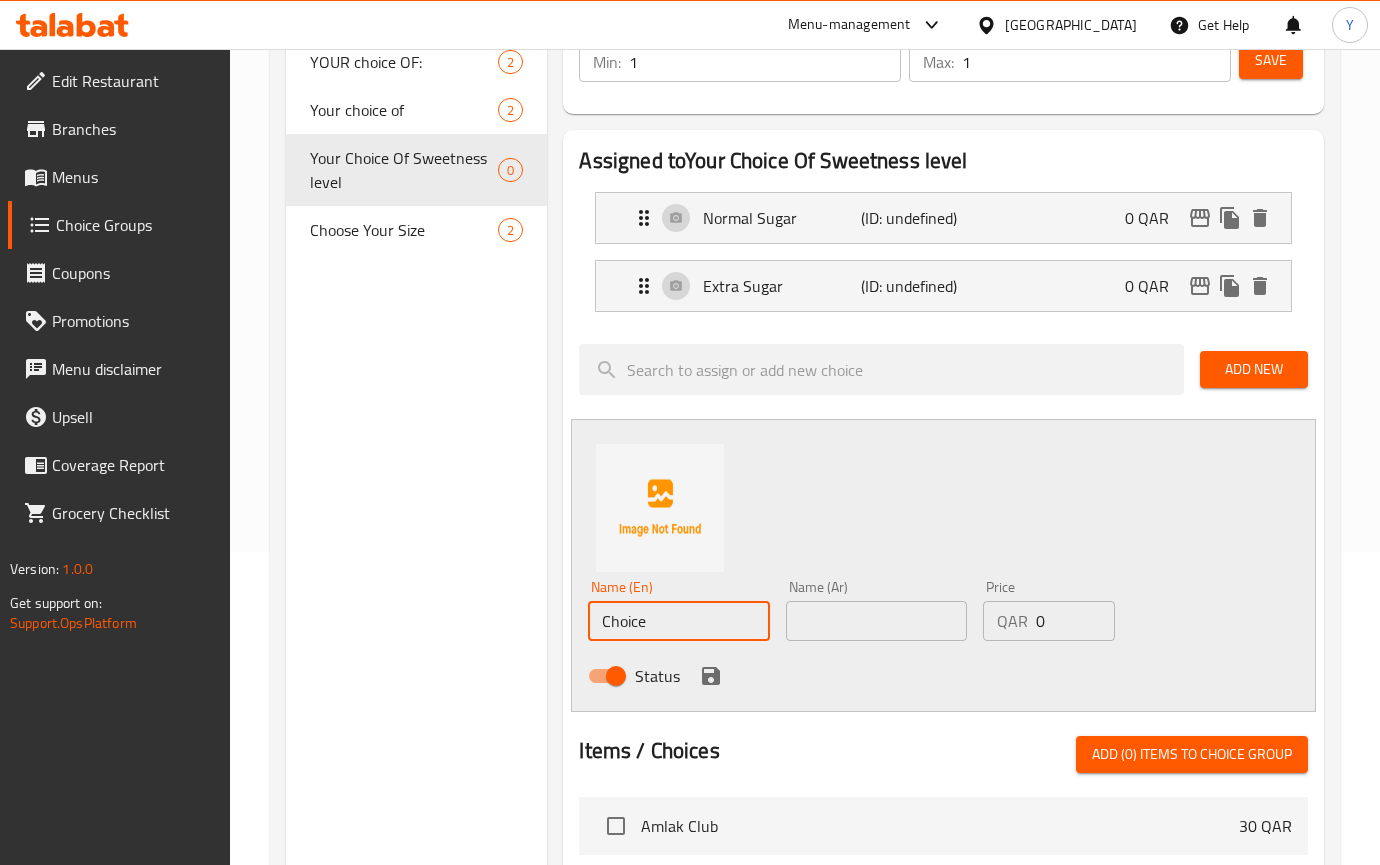 drag, startPoint x: 682, startPoint y: 611, endPoint x: 568, endPoint y: 618, distance: 114.21471 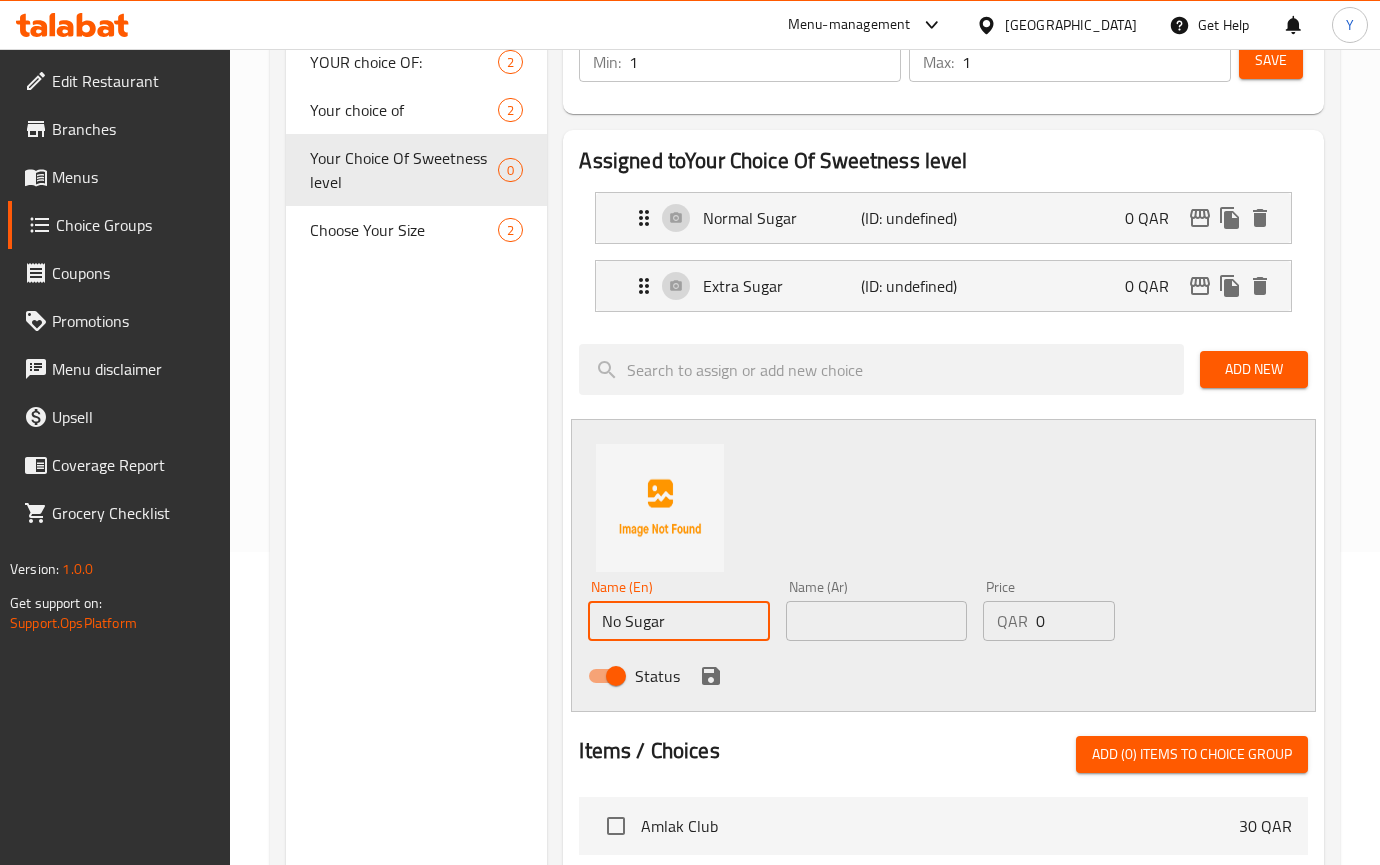type on "No Sugar" 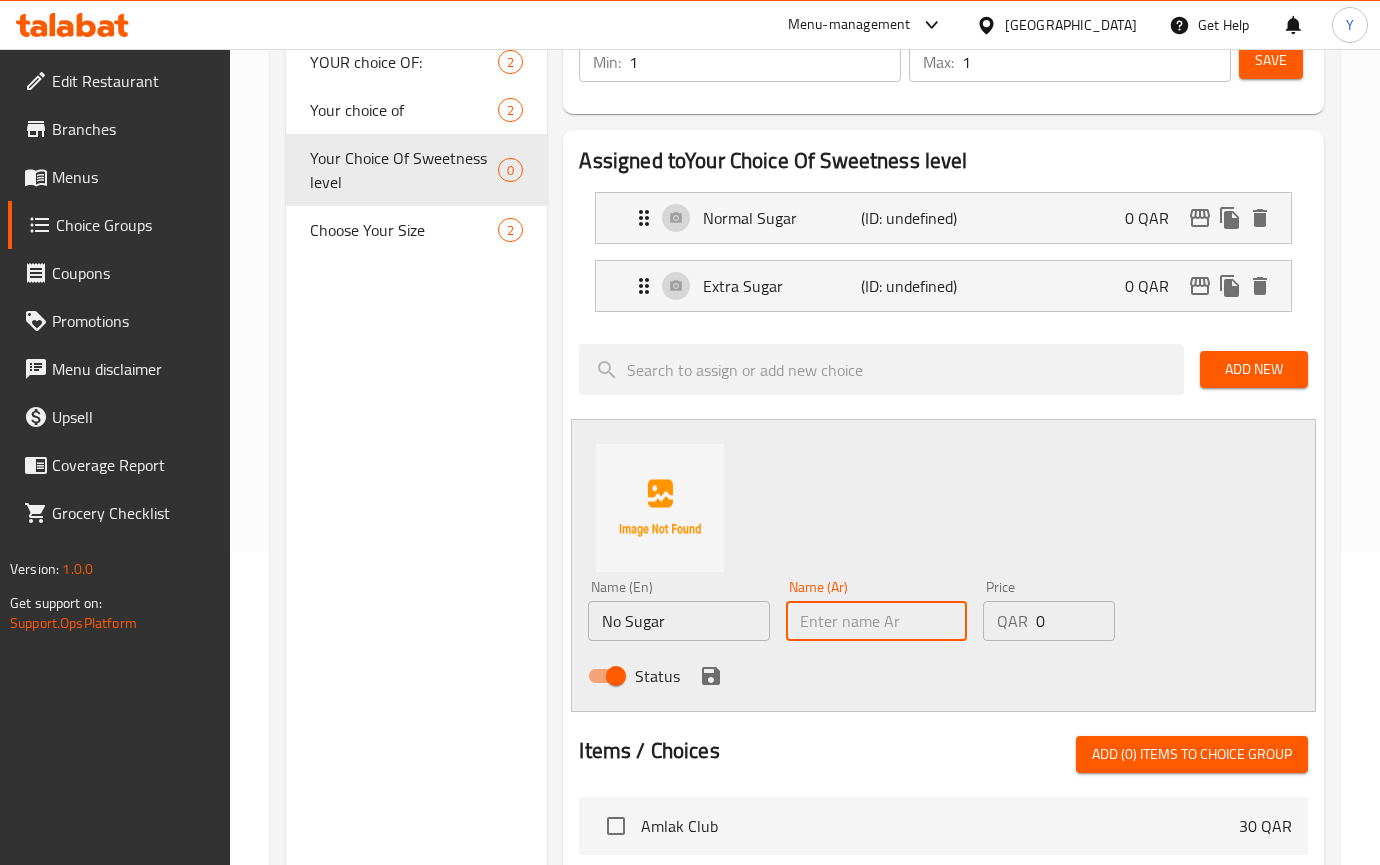 click at bounding box center (876, 621) 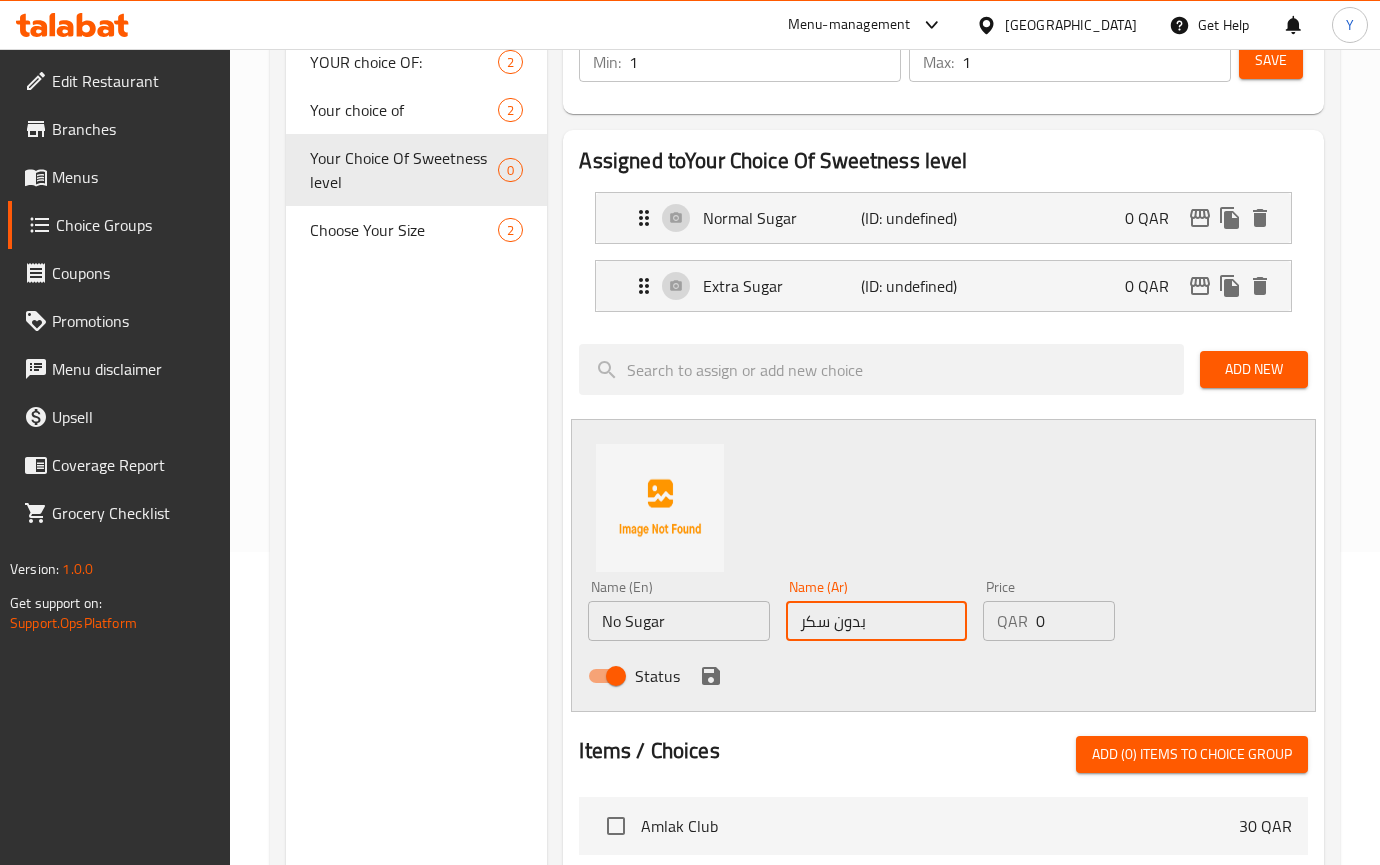 type on "بدون سكر" 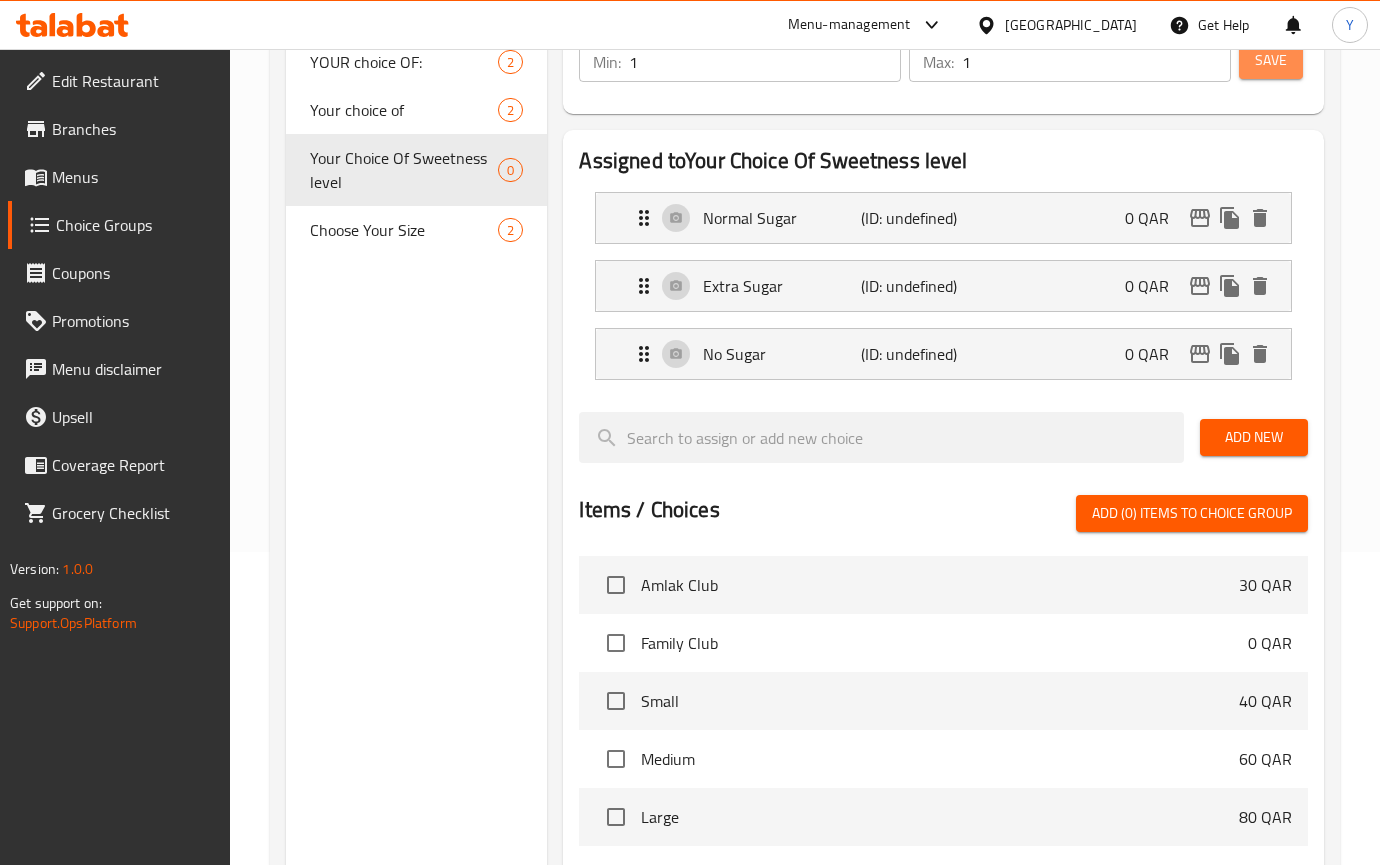 click on "Save" at bounding box center [1271, 60] 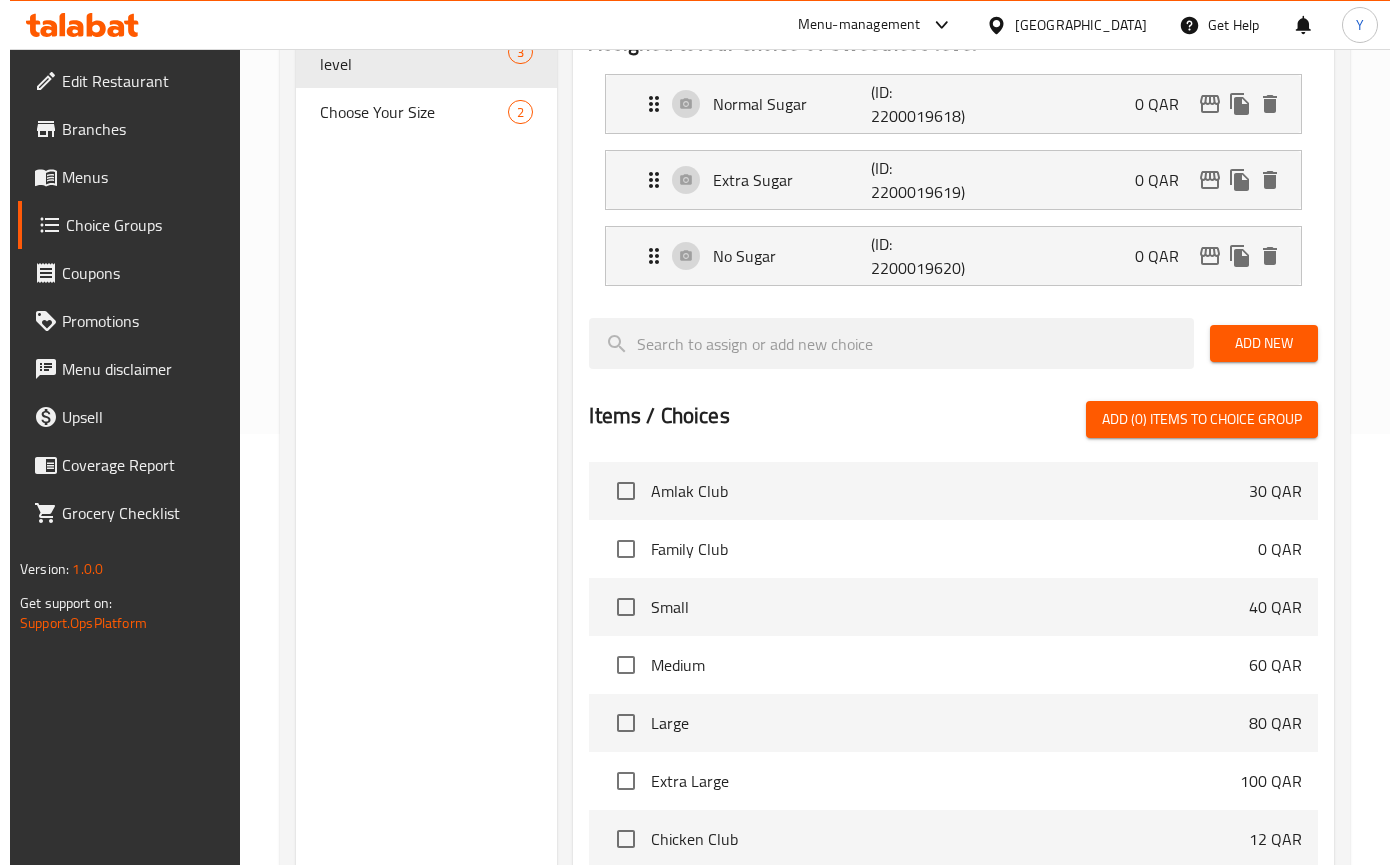 scroll, scrollTop: 759, scrollLeft: 0, axis: vertical 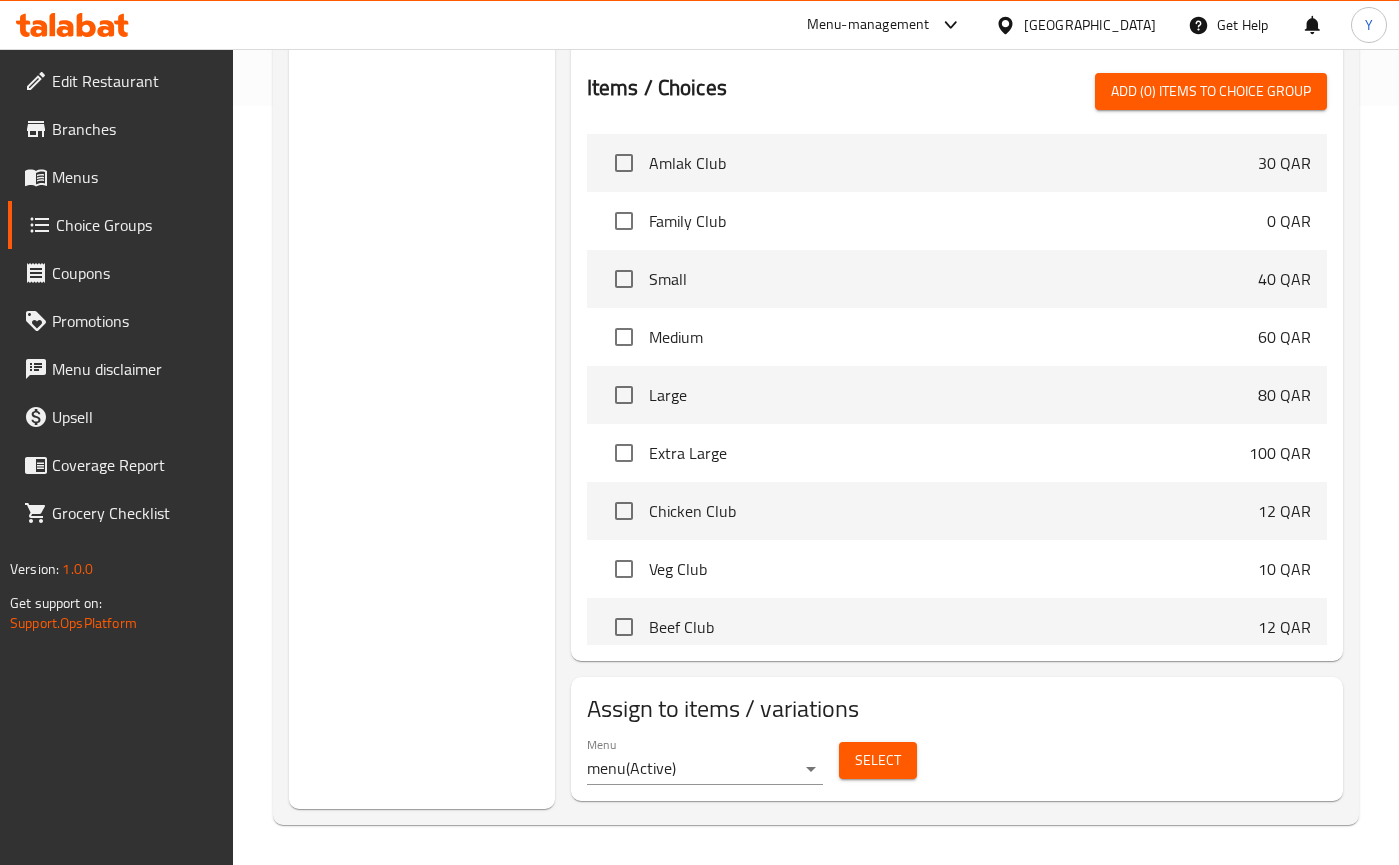 click on "​ Menu-management Qatar Get Help Y   Edit Restaurant   Branches   Menus   Choice Groups   Coupons   Promotions   Menu disclaimer   Upsell   Coverage Report   Grocery Checklist  Version:    1.0.0  Get support on:    Support.OpsPlatform Home / Restaurants management / Choice Groups Choice Groups Choice Groups YOUR choice OF: 2 Your choice of 2 Your Choice Of Sweetness level 3 Choose Your Size 2 Your Choice Of Sweetness level (ID: 946324) Your Choice Of Sweetness level ​ اختيارك من مستوى الحلاوة ​ Min: 1 ​ Max: 1 ​ Save Assigned to  Your Choice Of Sweetness level Normal Sugar (ID: 2200019618) 0 QAR Name (En) Normal Sugar Name (En) Name (Ar) سكر عادي Name (Ar) Price QAR 0 Price Status Extra Sugar  (ID: 2200019619) 0 QAR Name (En) Extra Sugar Name (En) Name (Ar) سكر زيادة Name (Ar) Price QAR 0 Price Status No Sugar  (ID: 2200019620) 0 QAR Name (En) No Sugar Name (En) Name (Ar) بدون سكر Name (Ar) Price QAR 0 Price Status Add New Items / Choices Amlak Club 30 QAR" at bounding box center [699, -302] 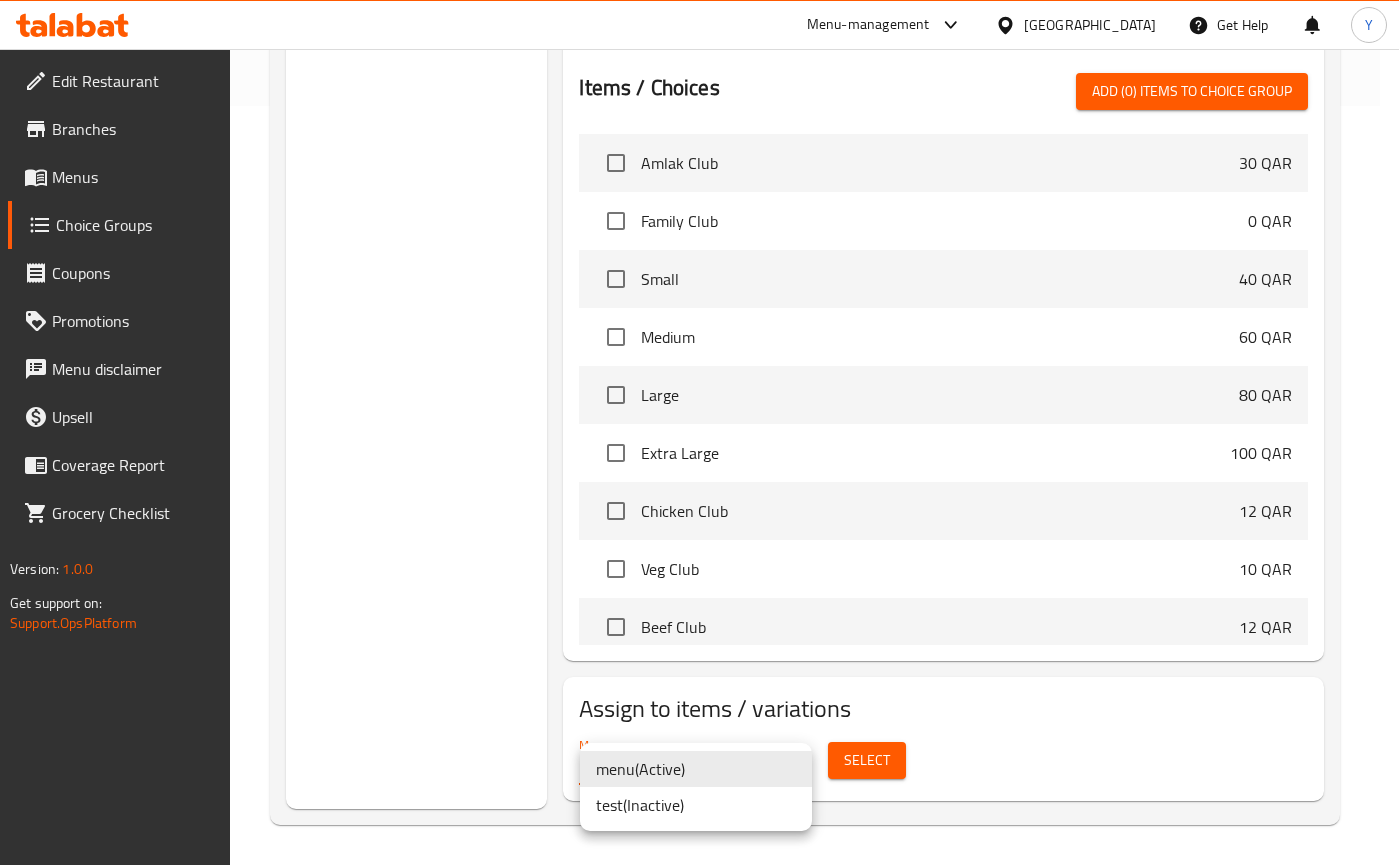 drag, startPoint x: 741, startPoint y: 781, endPoint x: 743, endPoint y: 806, distance: 25.079872 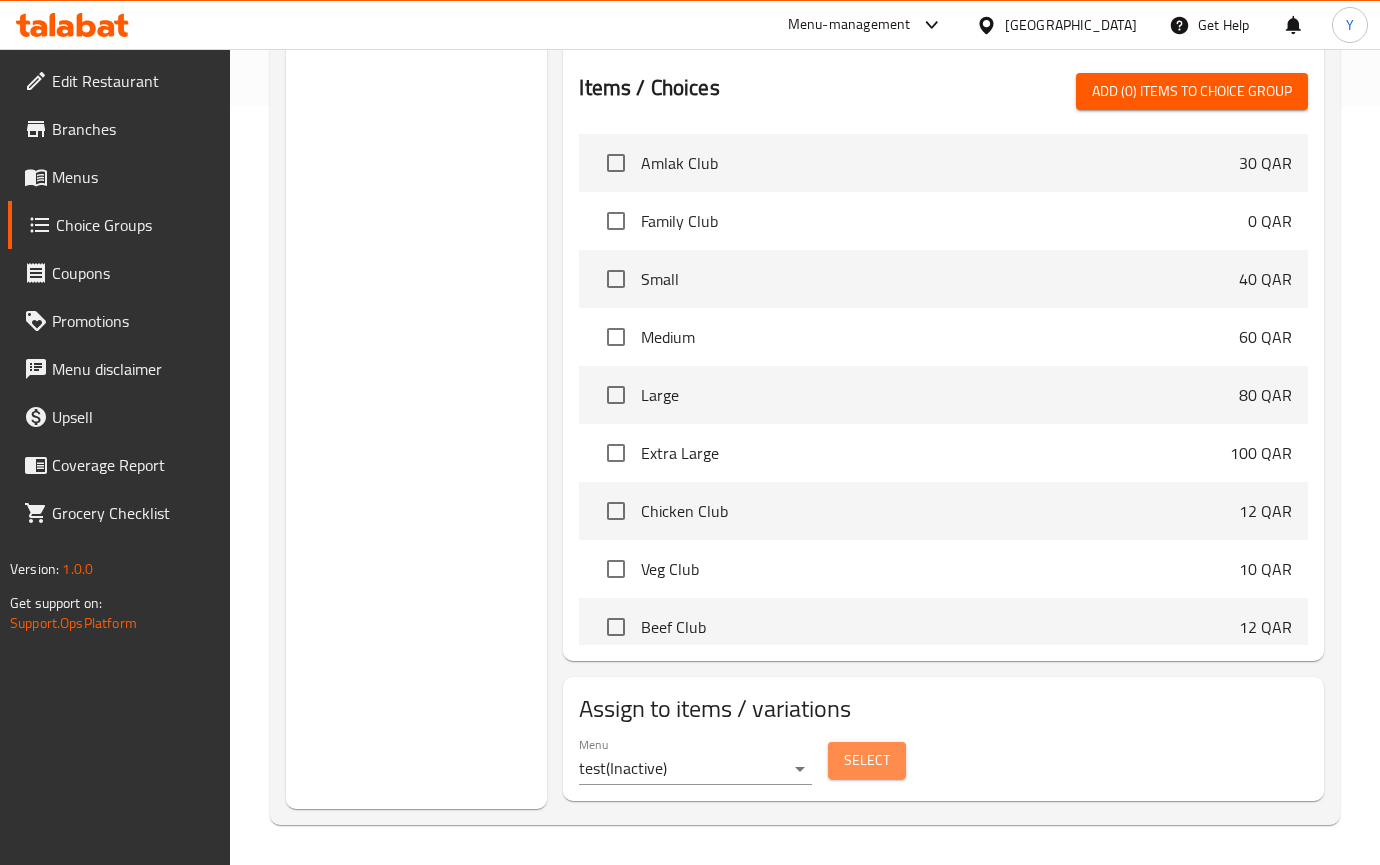 click on "Select" at bounding box center (867, 760) 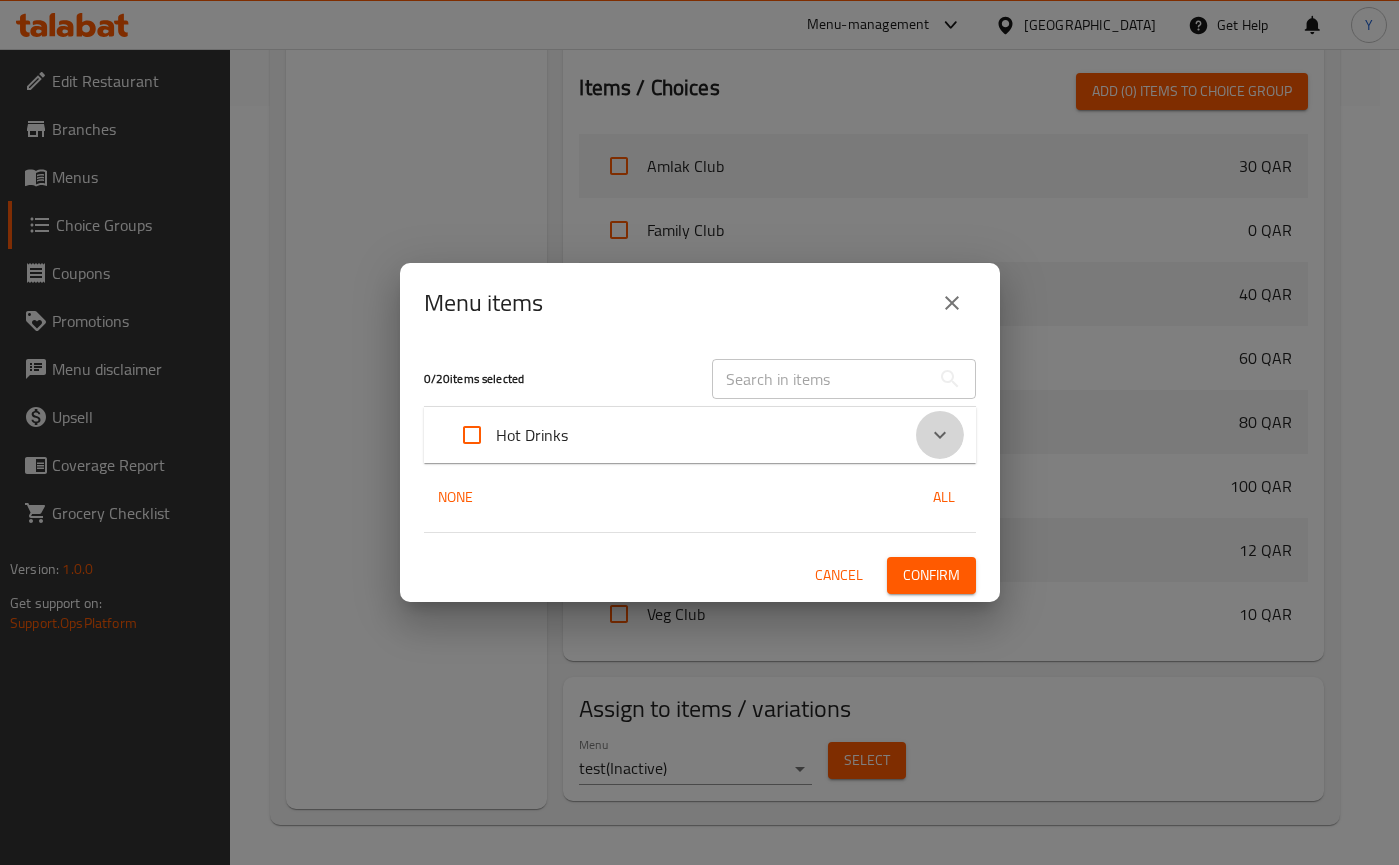 click 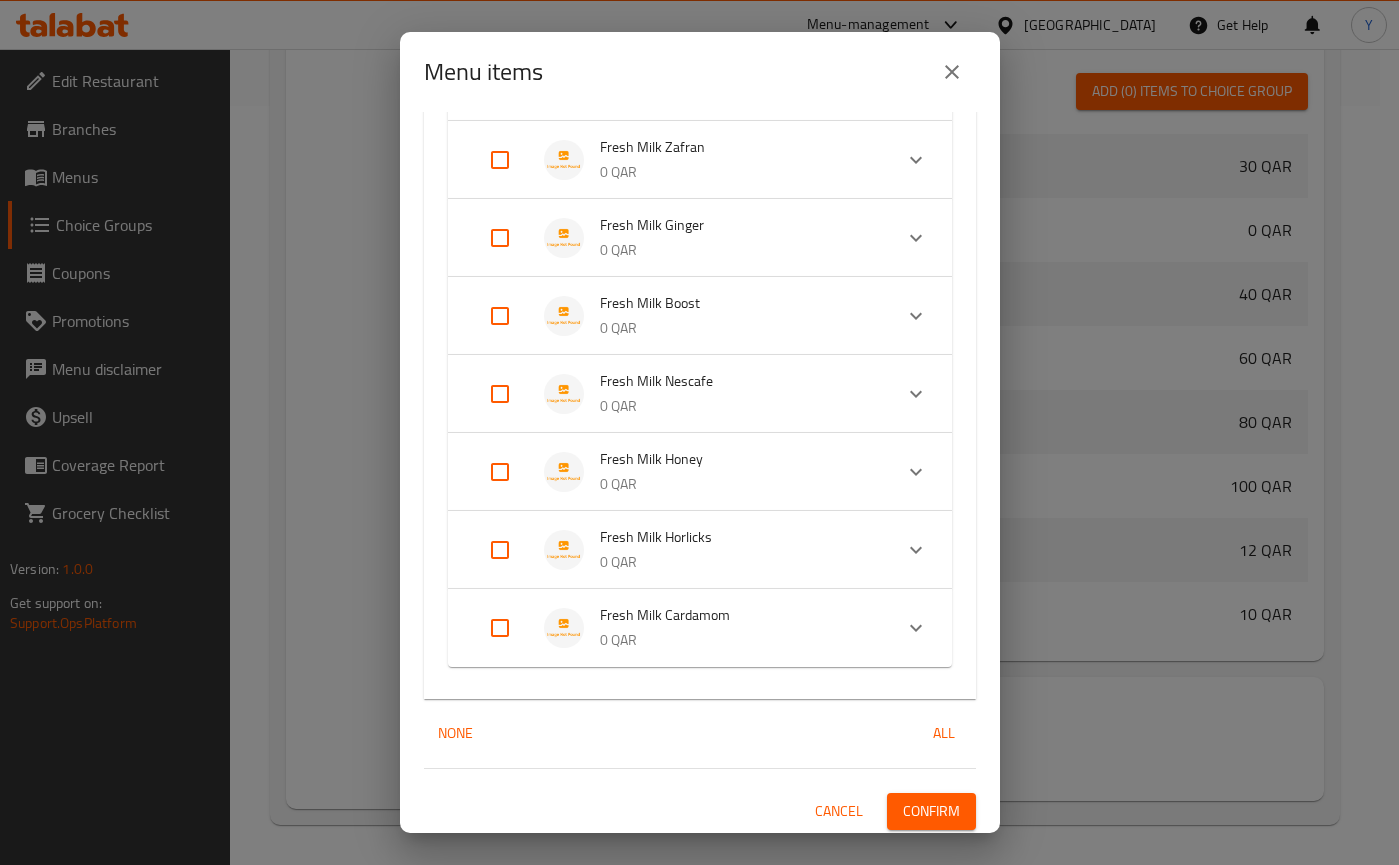 scroll, scrollTop: 1169, scrollLeft: 0, axis: vertical 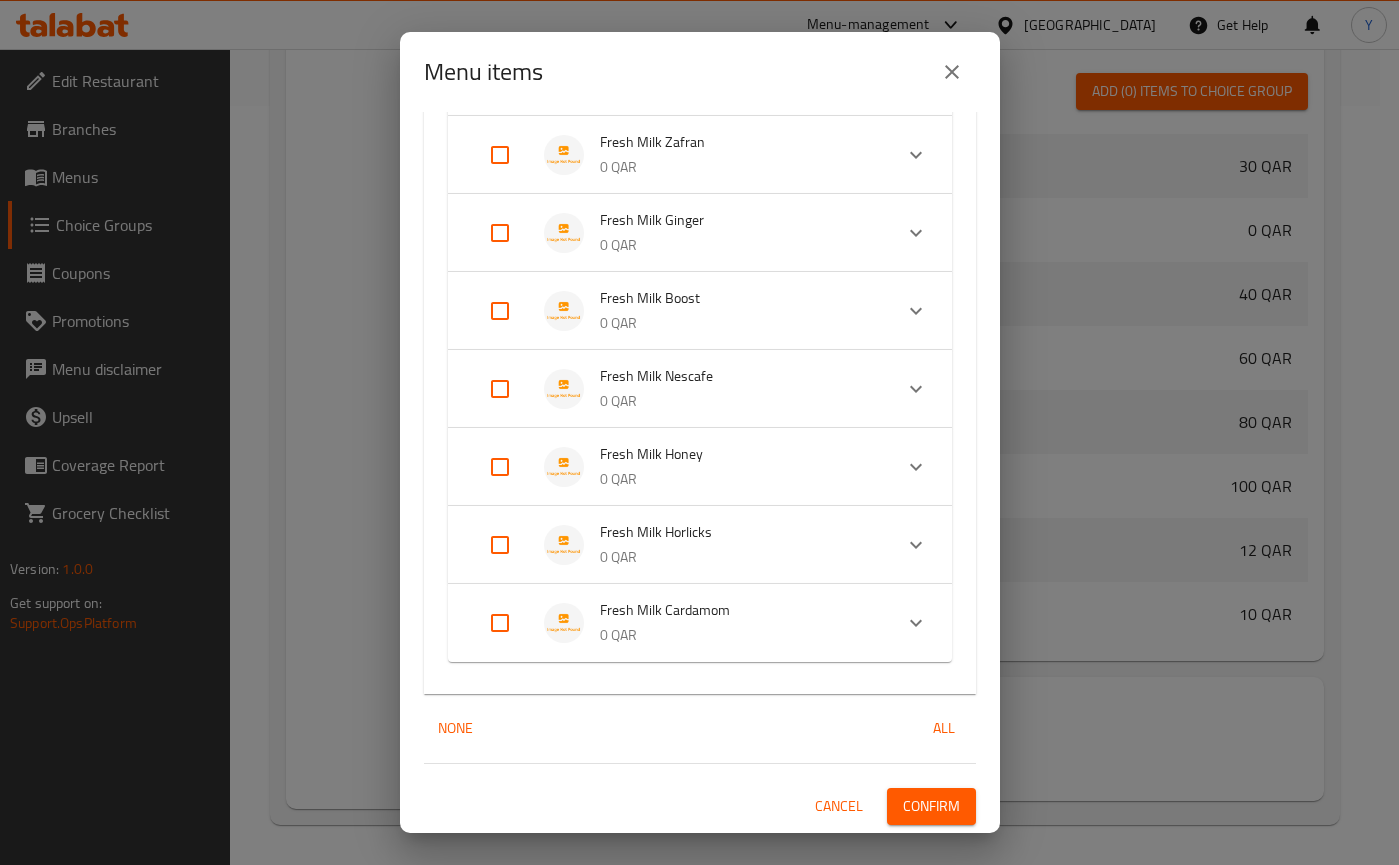 click at bounding box center (500, 389) 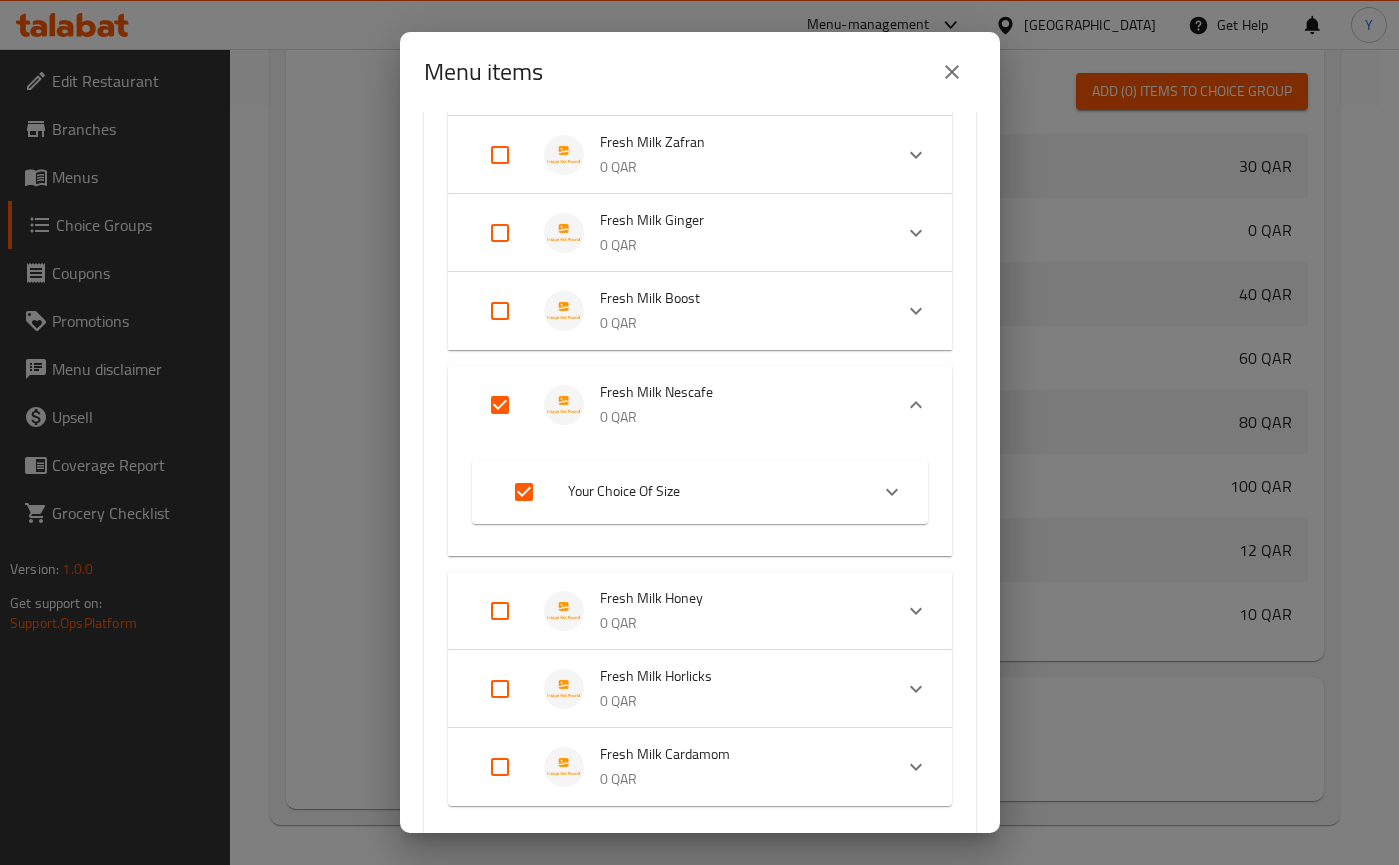 click at bounding box center [500, 611] 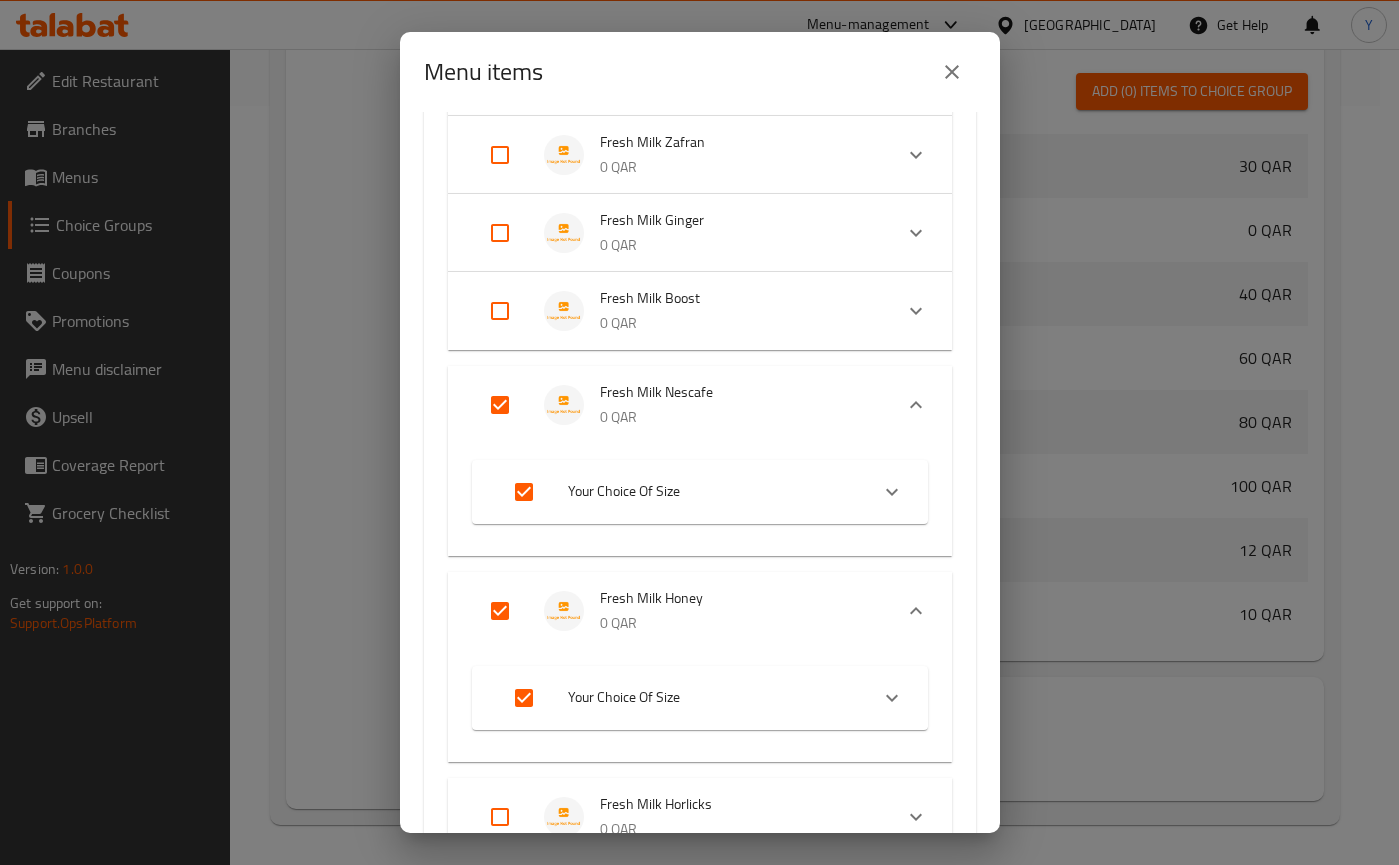 scroll, scrollTop: 1441, scrollLeft: 0, axis: vertical 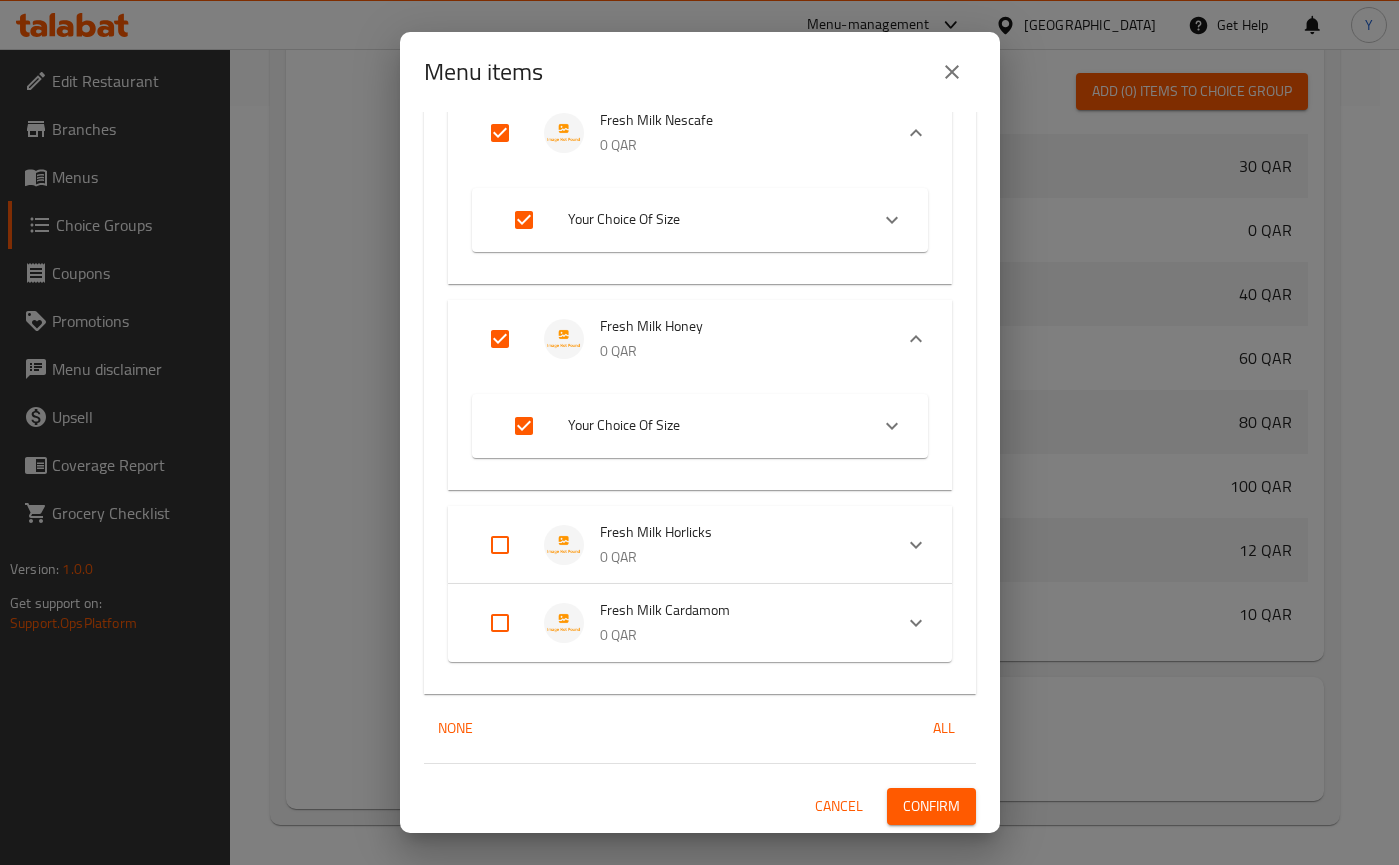 click at bounding box center (500, 545) 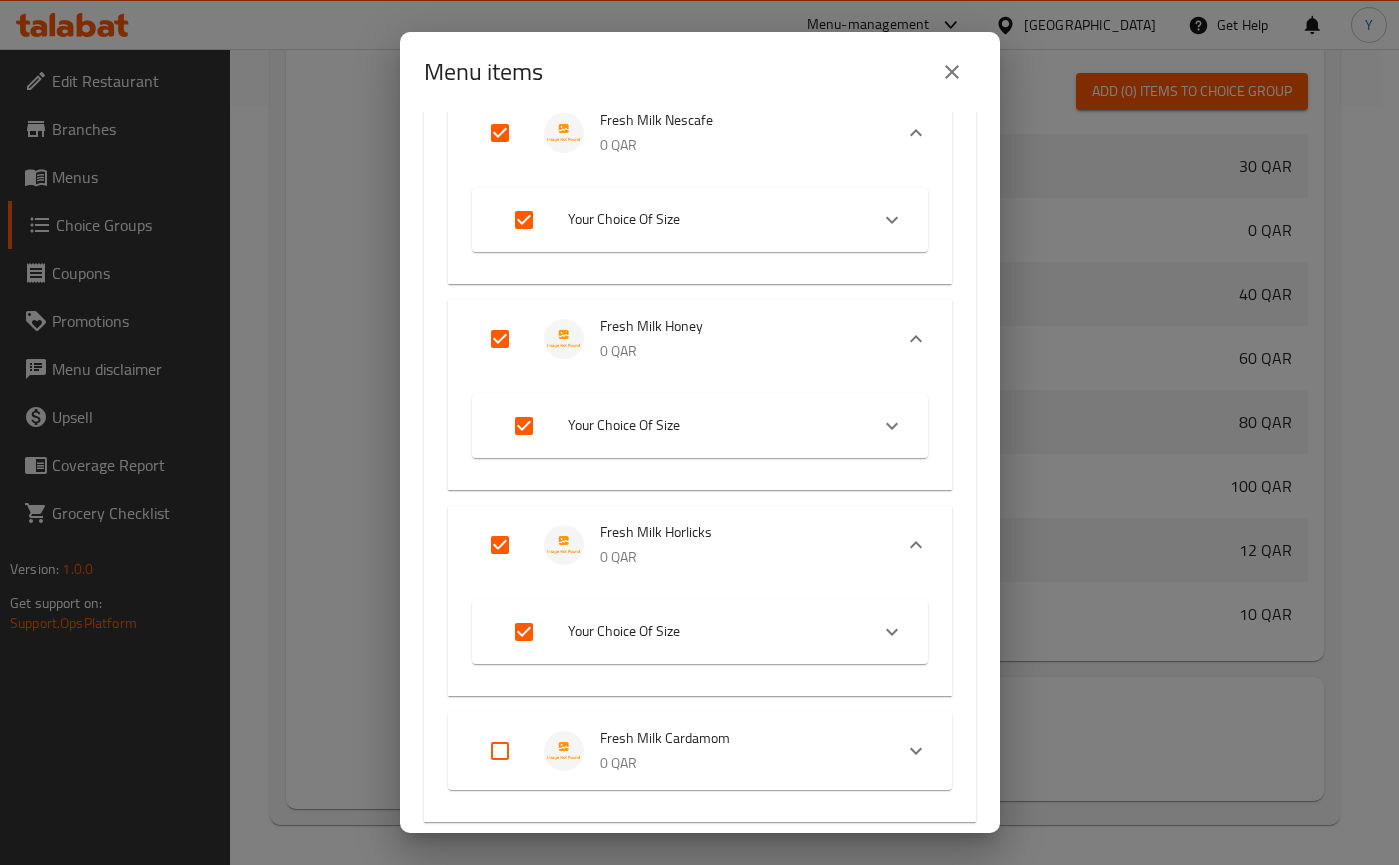 click at bounding box center (500, 751) 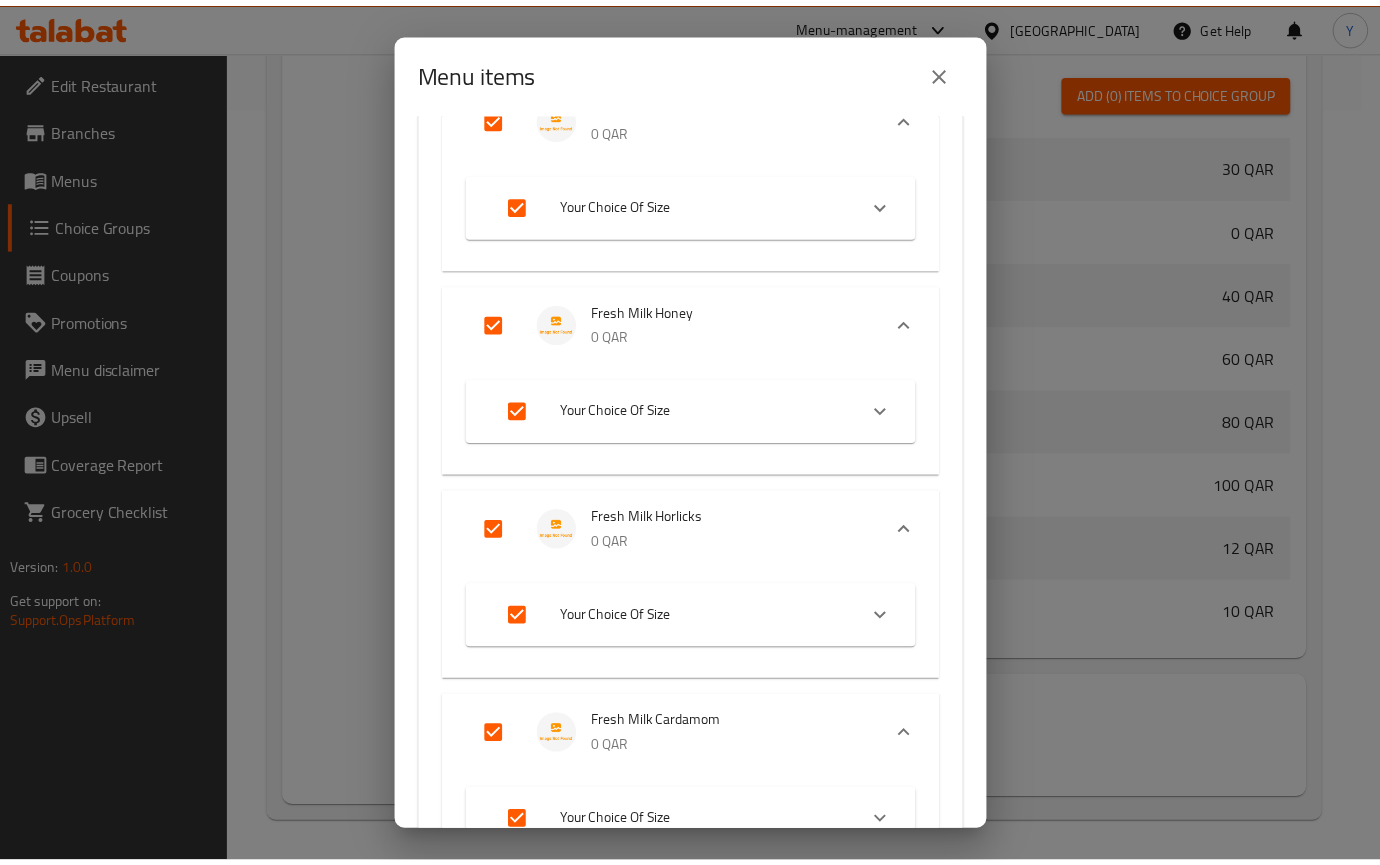 scroll, scrollTop: 1681, scrollLeft: 0, axis: vertical 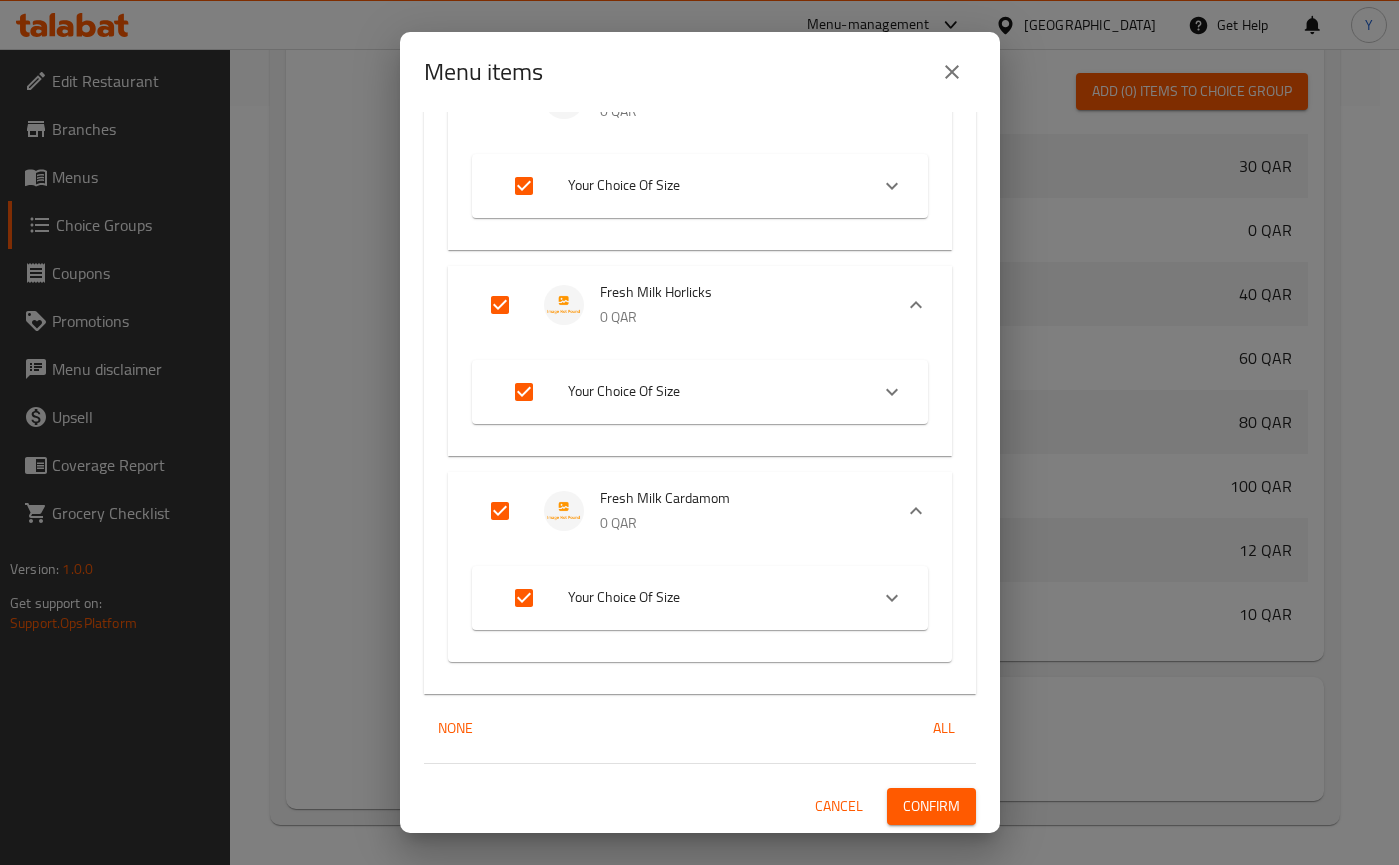 click on "Confirm" at bounding box center (931, 806) 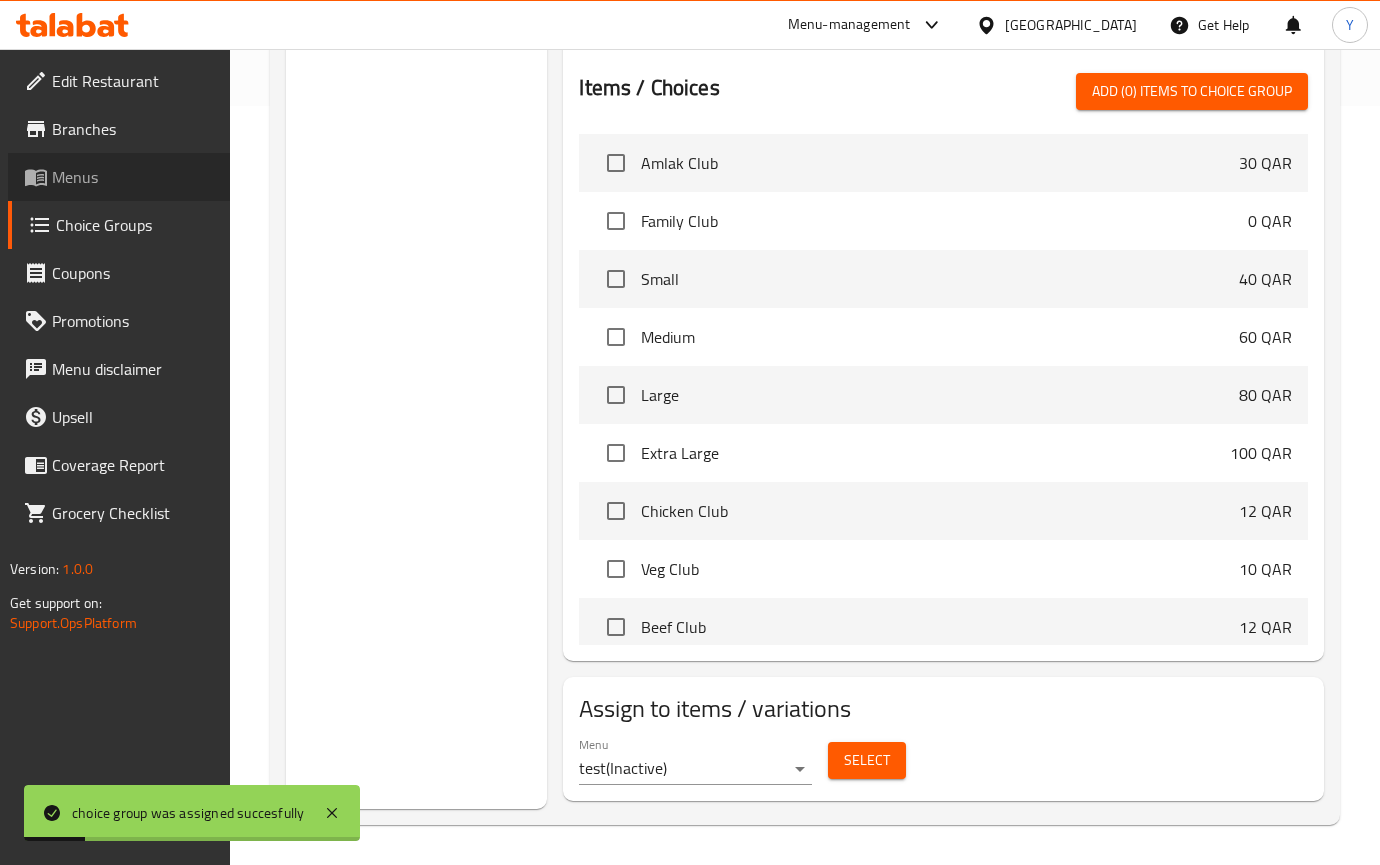 click on "Menus" at bounding box center (133, 177) 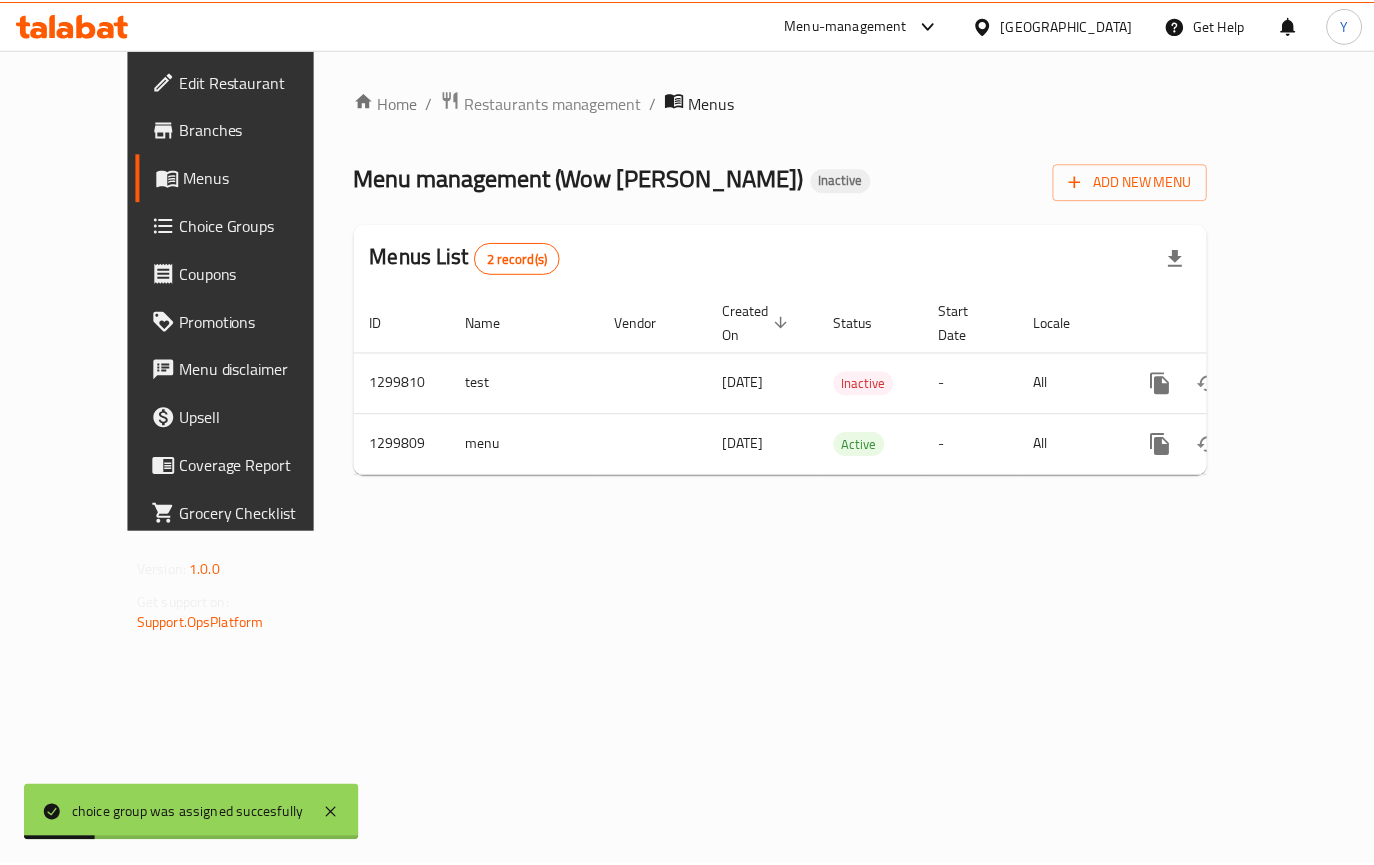 scroll, scrollTop: 0, scrollLeft: 0, axis: both 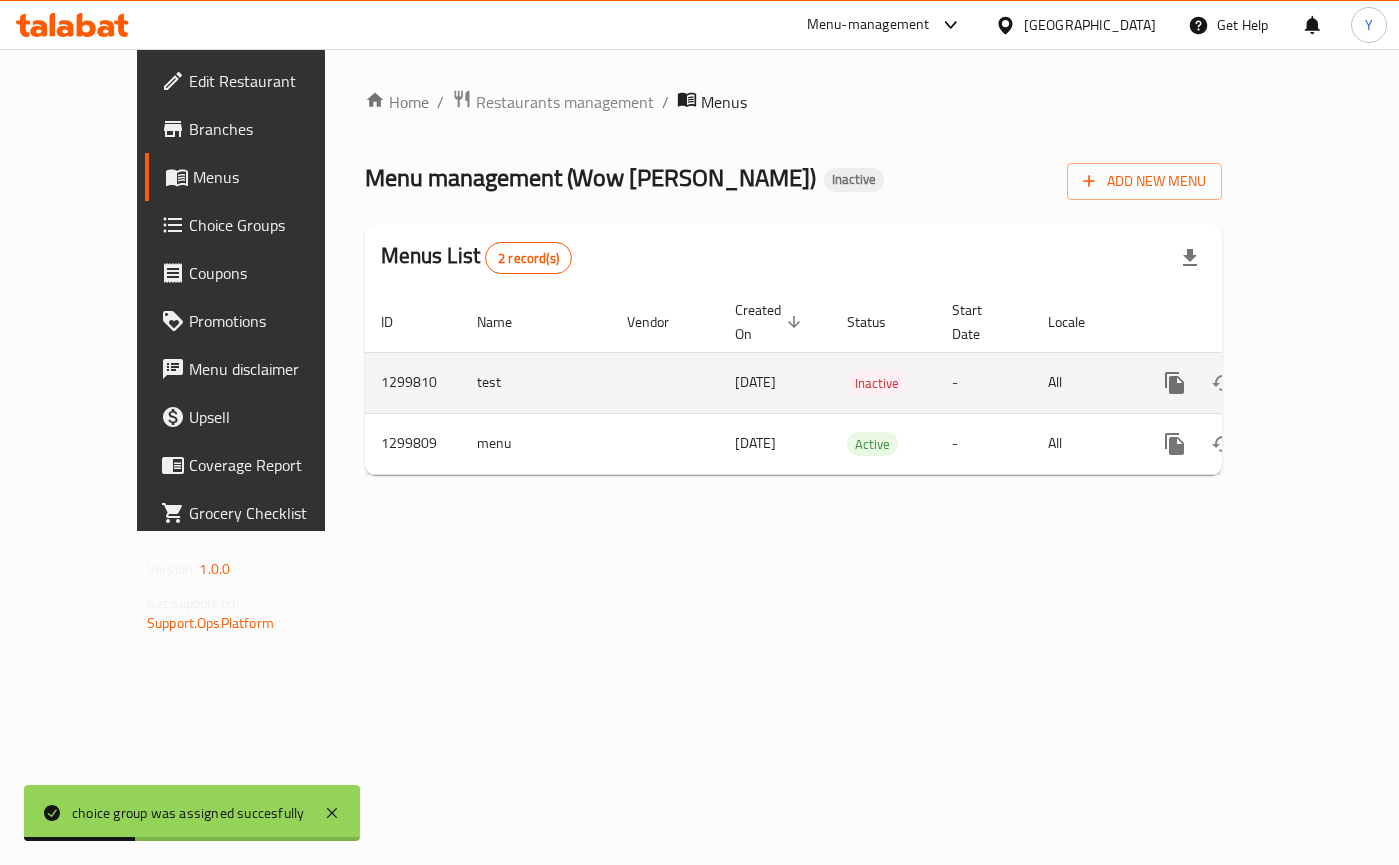 click 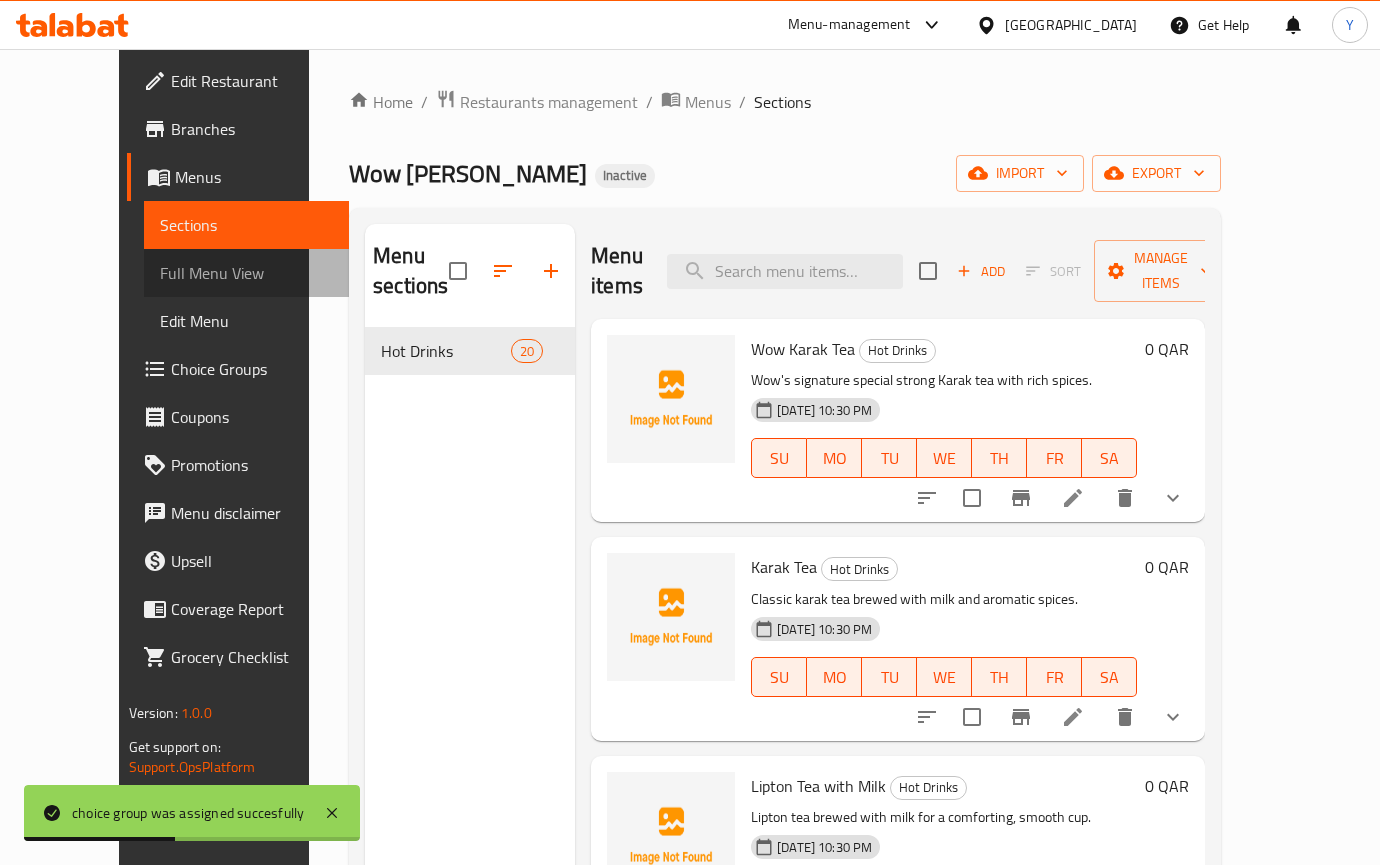 click on "Full Menu View" at bounding box center [246, 273] 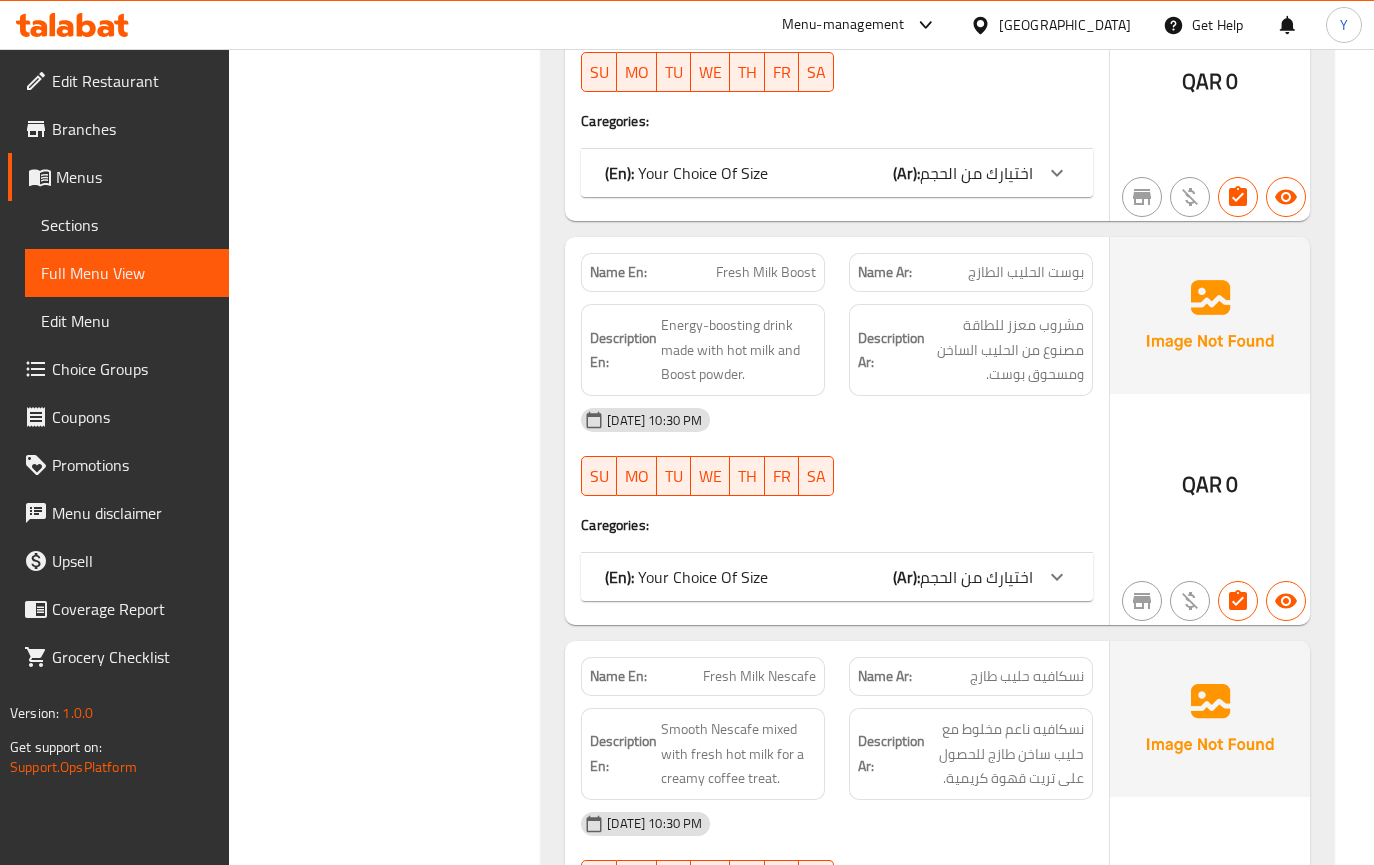 scroll, scrollTop: 5911, scrollLeft: 0, axis: vertical 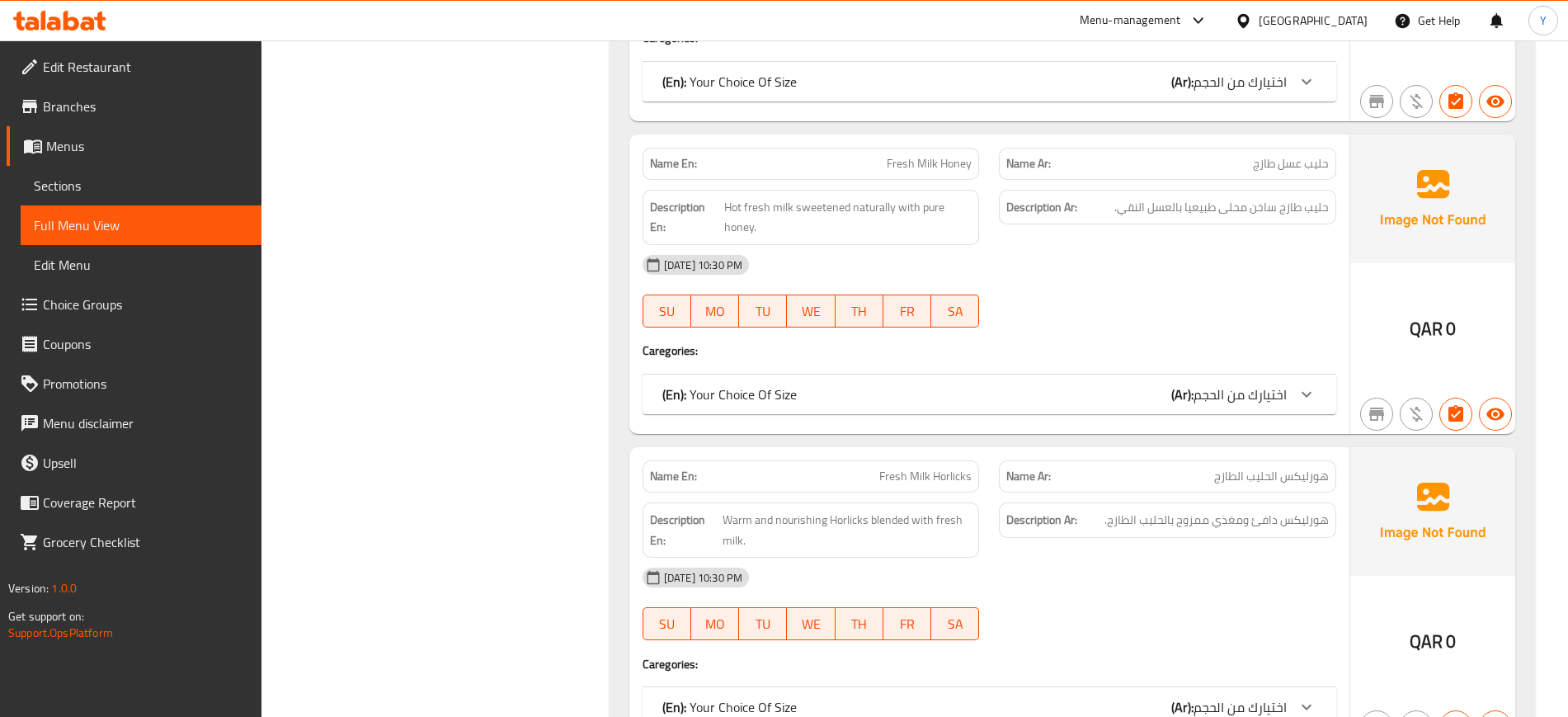 click 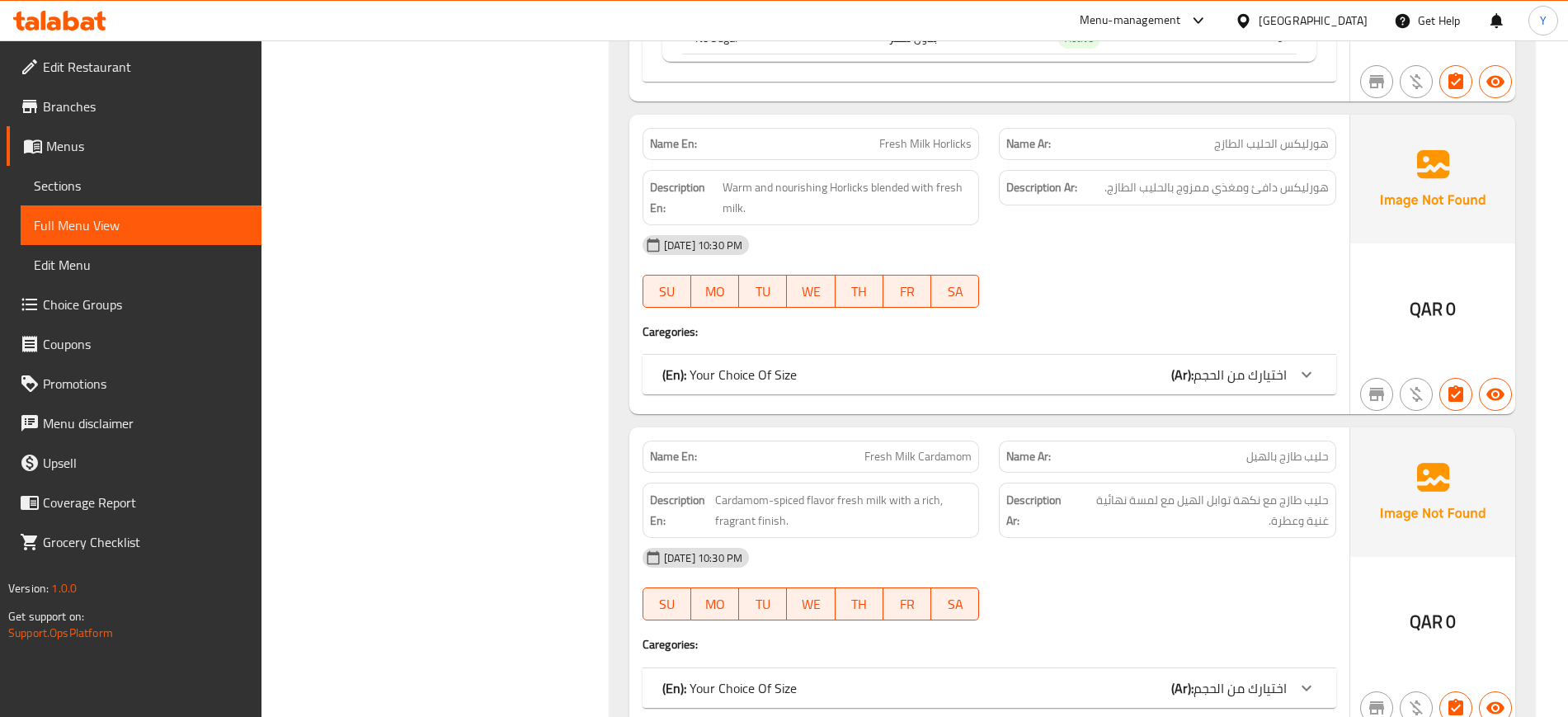 scroll, scrollTop: 6220, scrollLeft: 0, axis: vertical 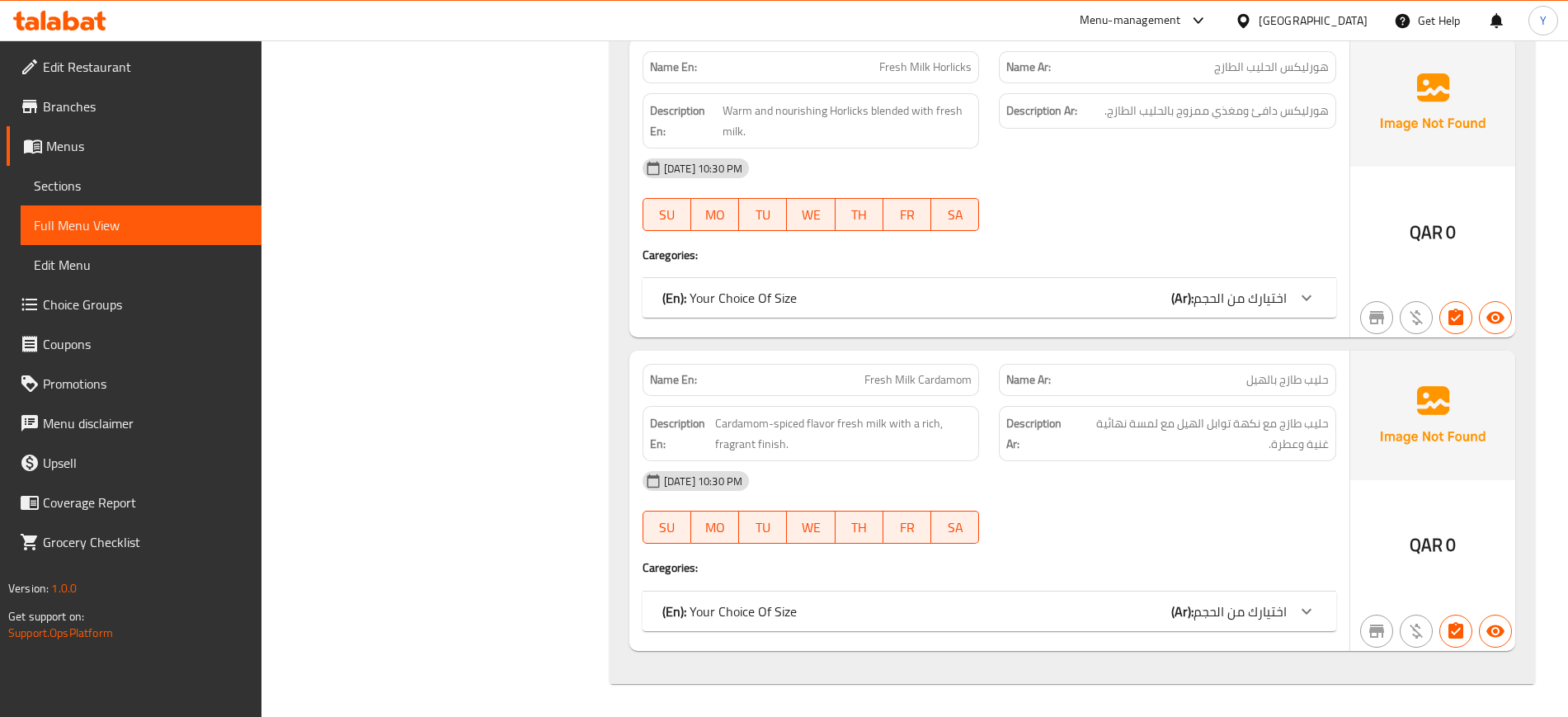 click at bounding box center [1307, -5678] 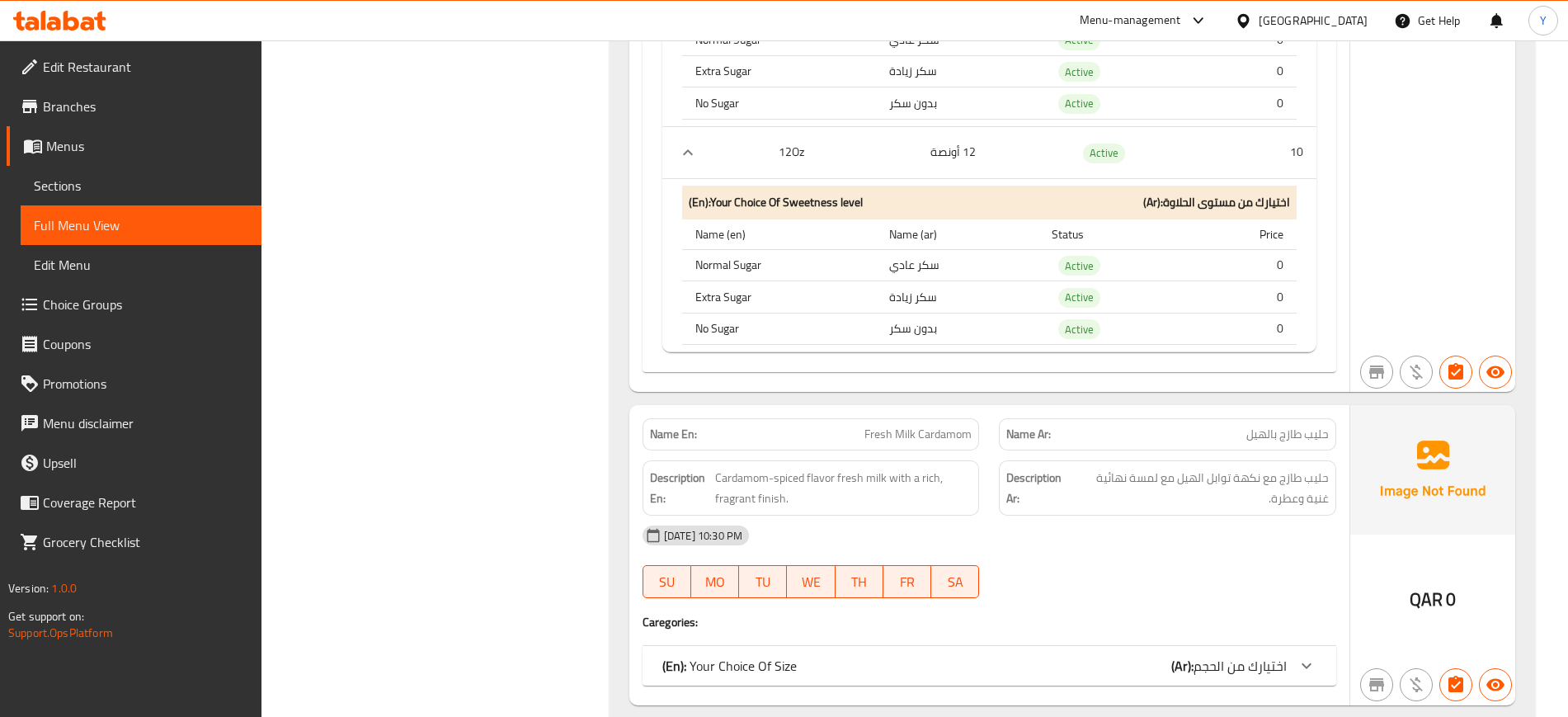 scroll, scrollTop: 6757, scrollLeft: 0, axis: vertical 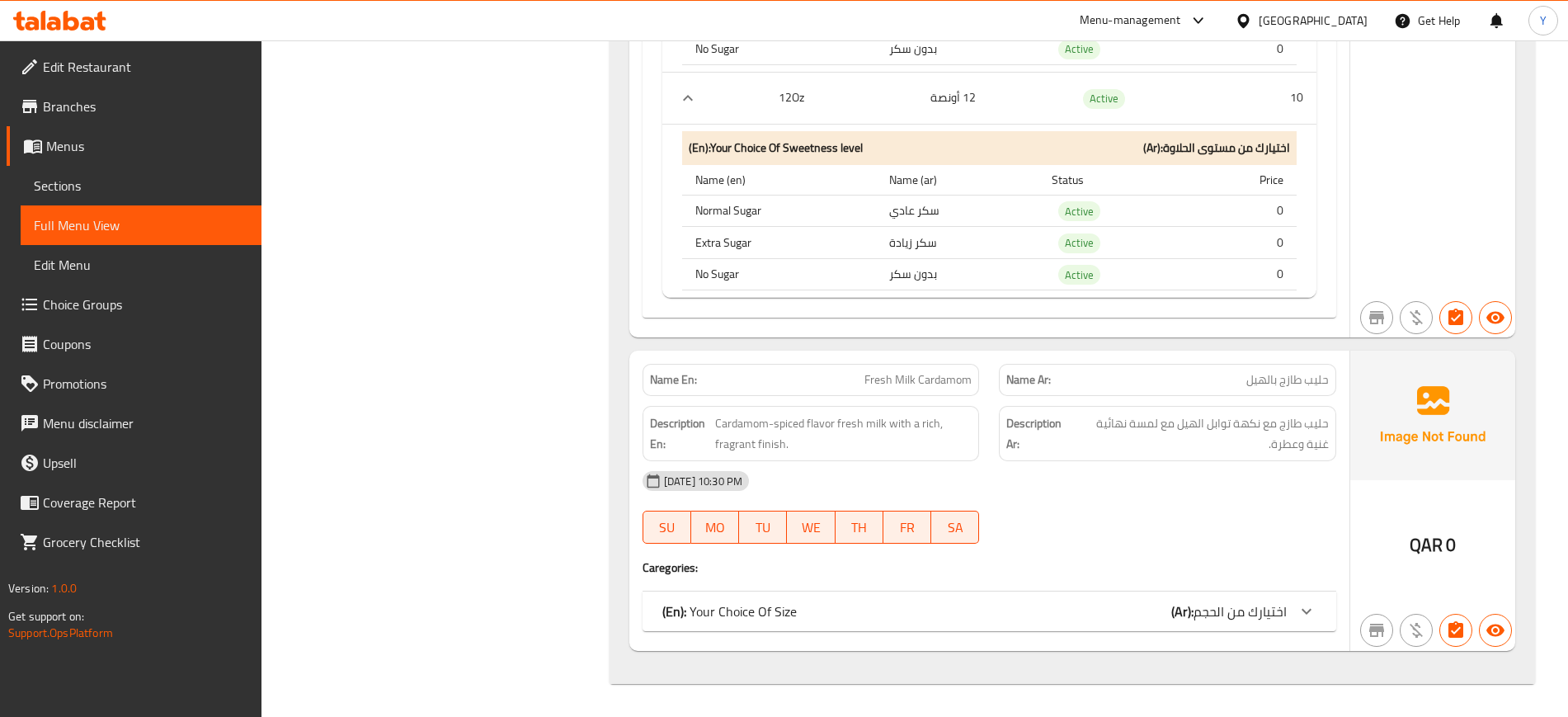 click on "(En):   Your Choice Of  Size (Ar): اختيارك من الحجم" at bounding box center [989, -6216] 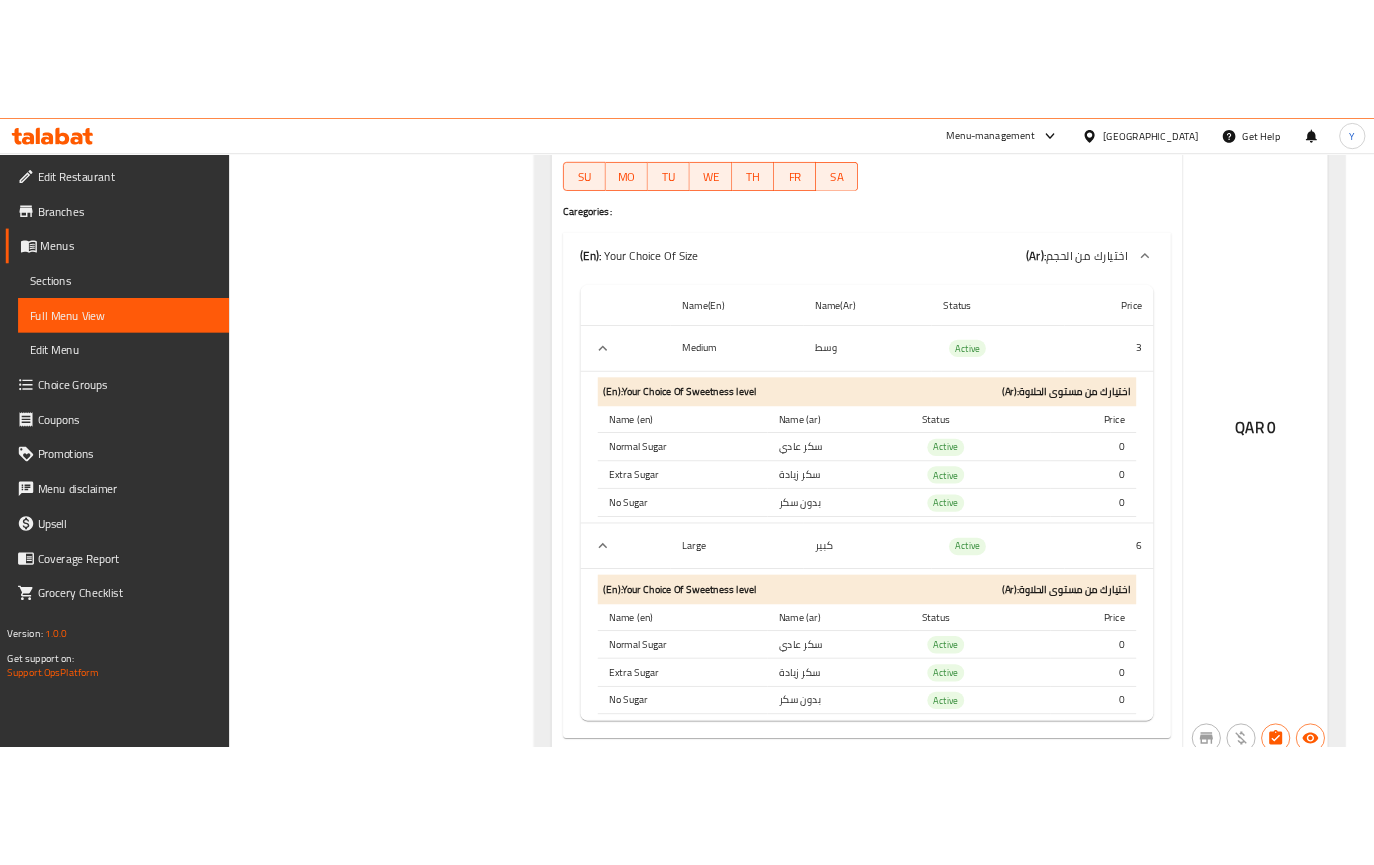 scroll, scrollTop: 8701, scrollLeft: 0, axis: vertical 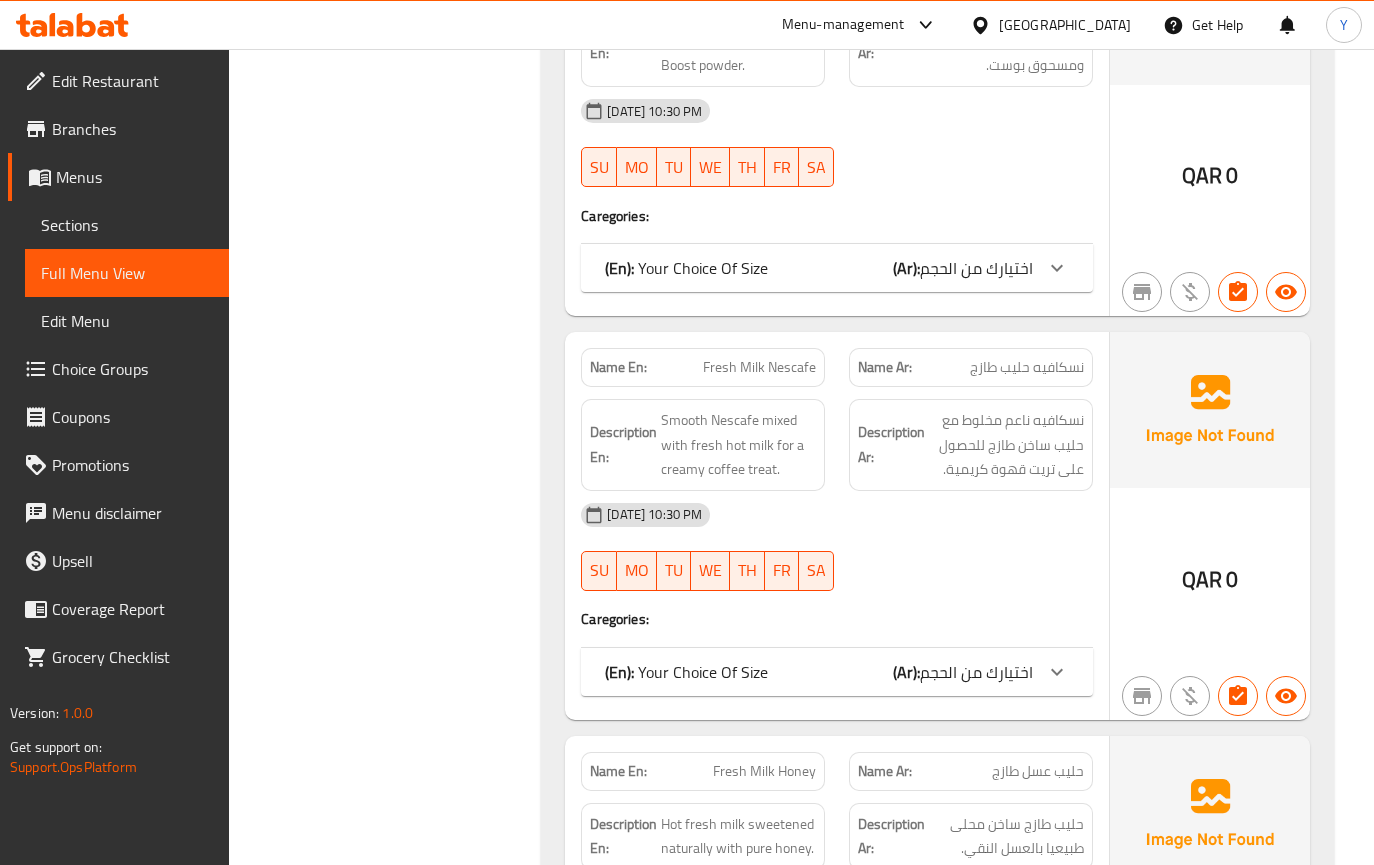 click 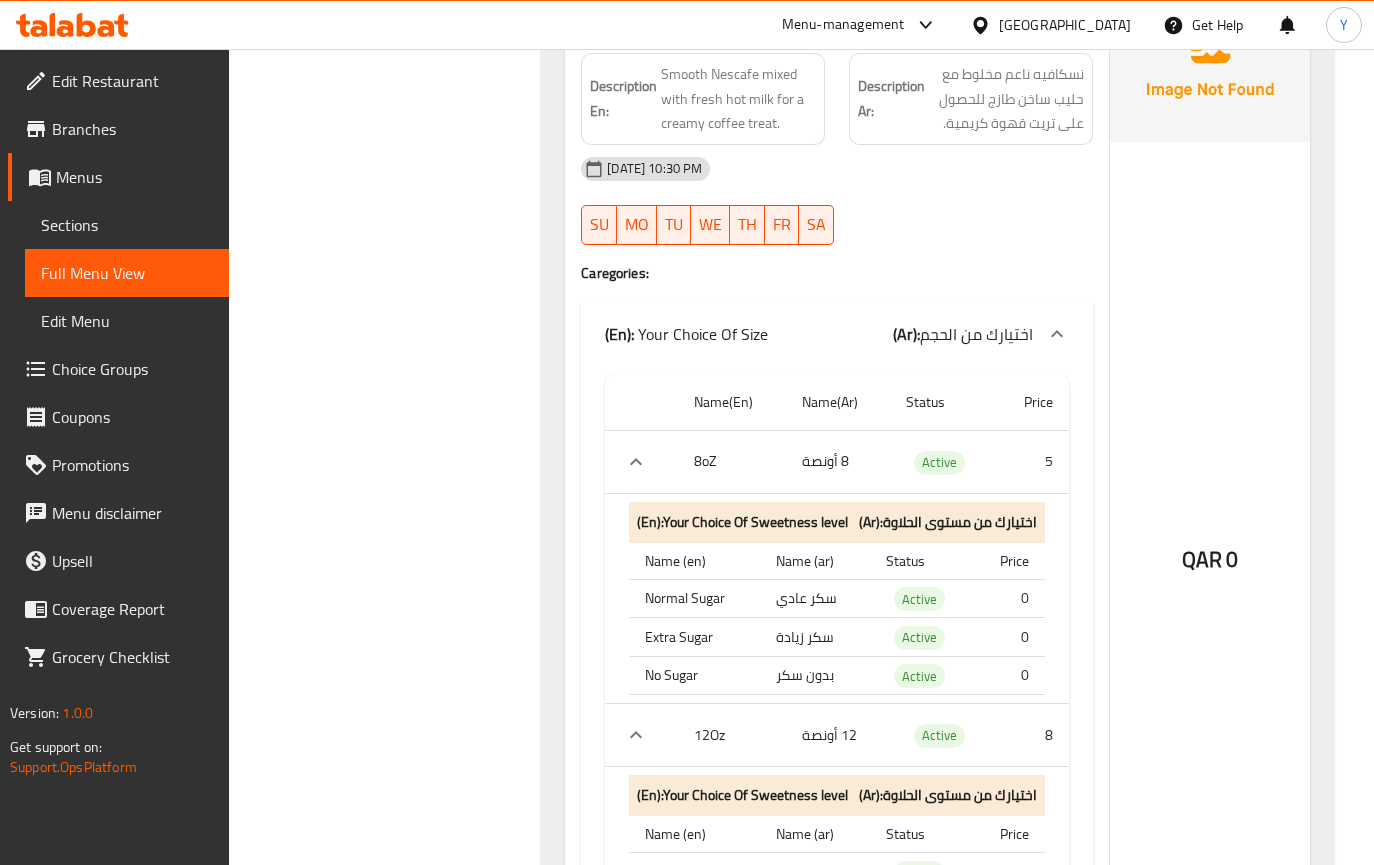 scroll, scrollTop: 6602, scrollLeft: 0, axis: vertical 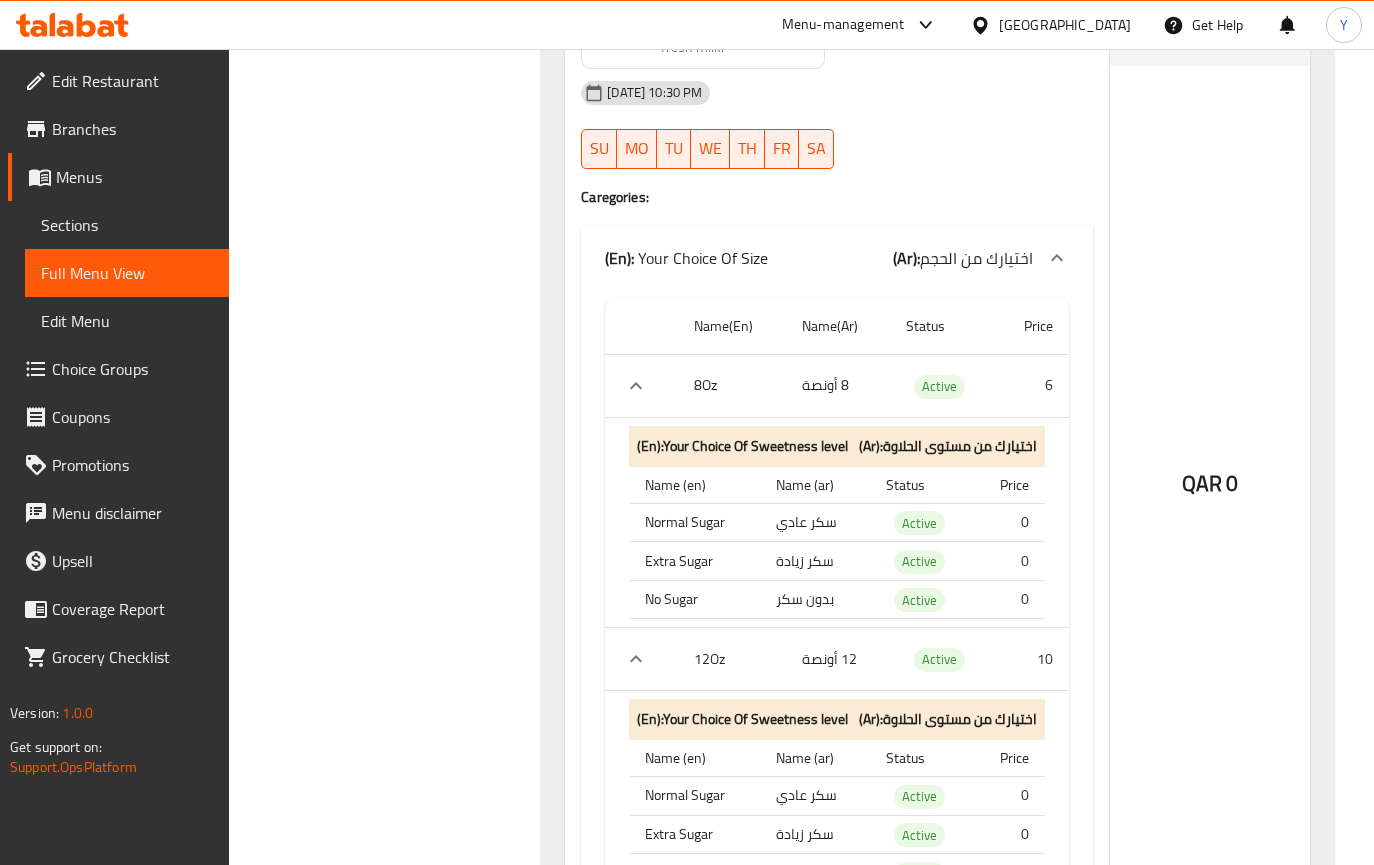click on "QAR 0" at bounding box center [1210, 430] 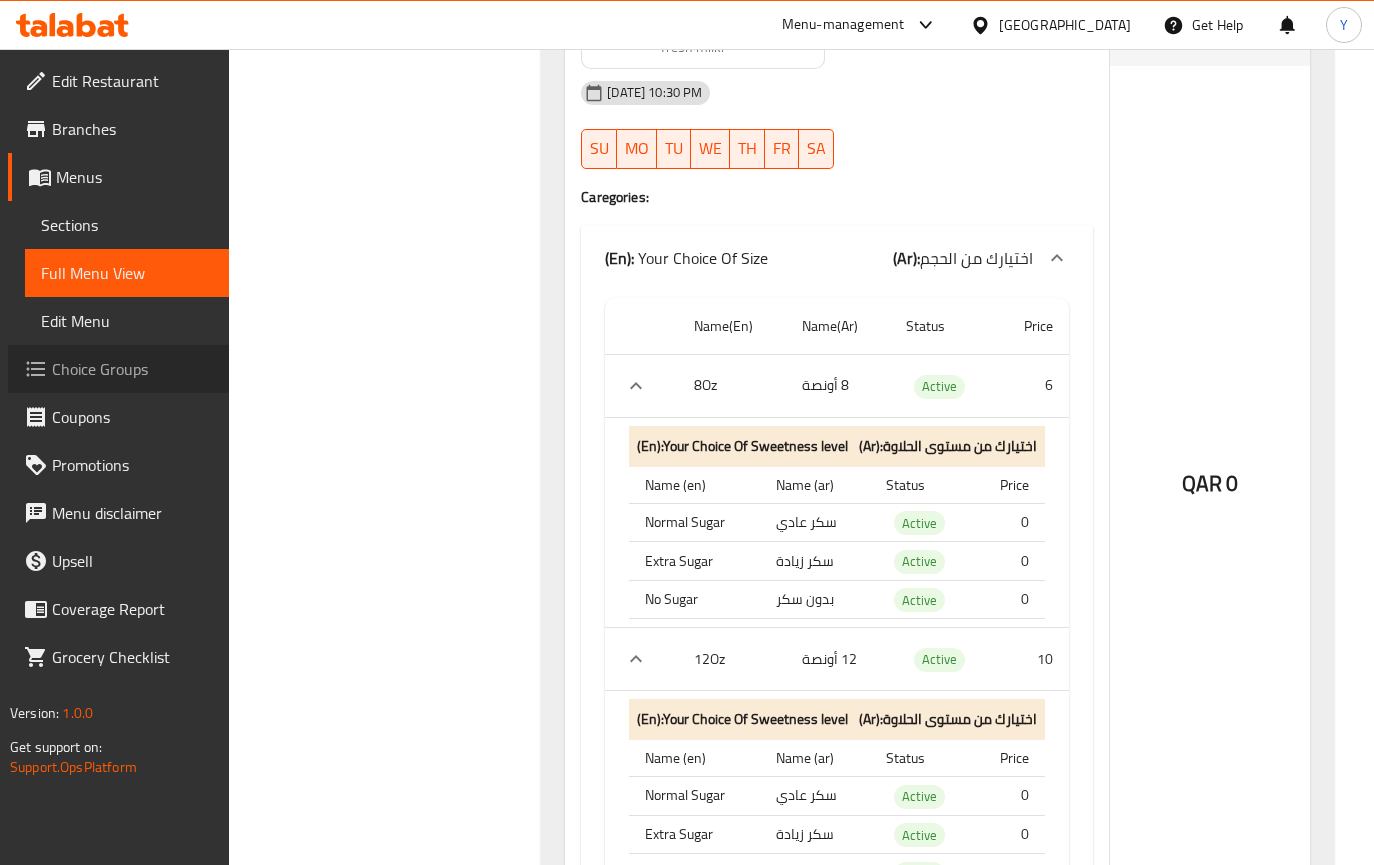 click on "Choice Groups" at bounding box center (132, 369) 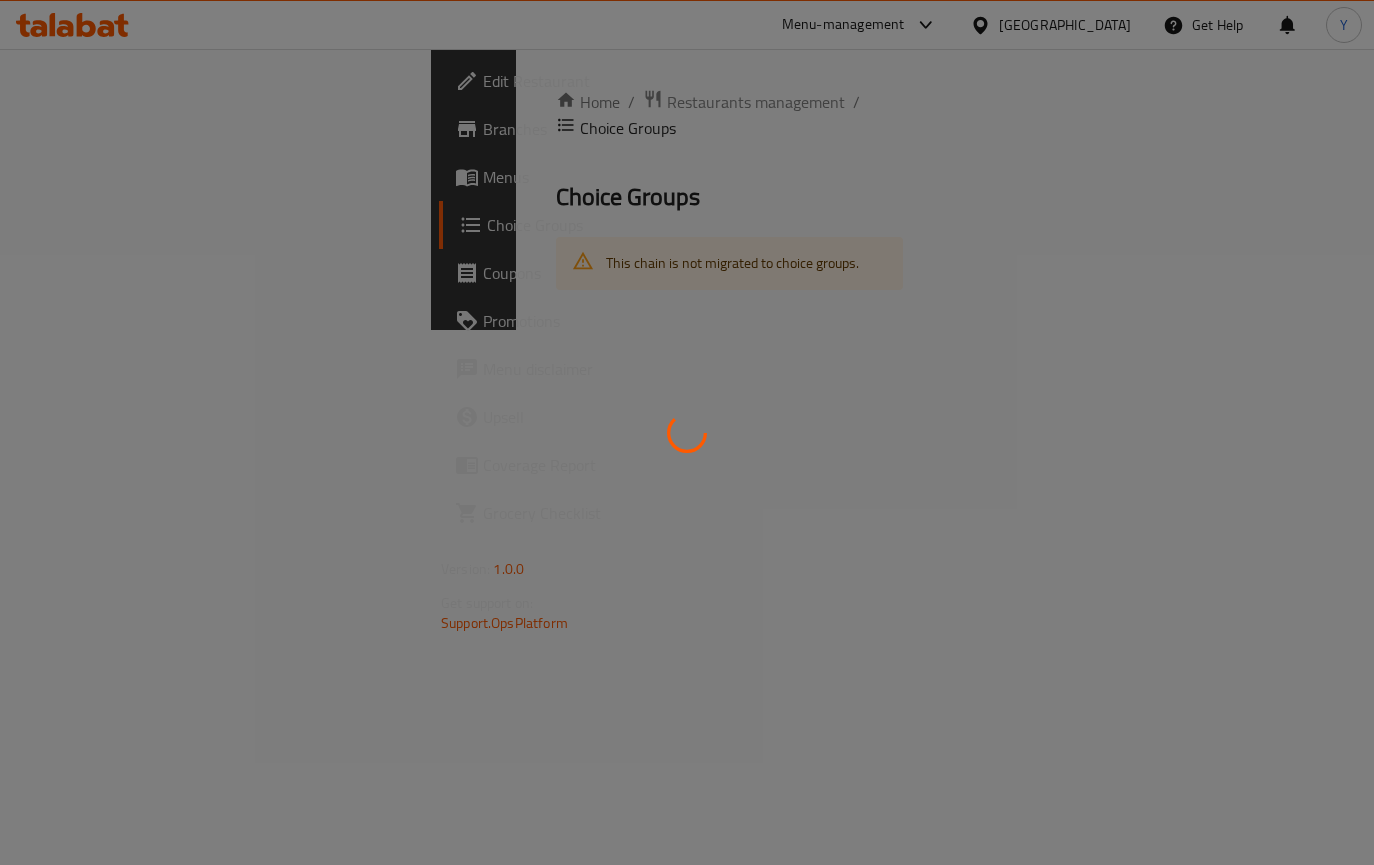 scroll, scrollTop: 0, scrollLeft: 0, axis: both 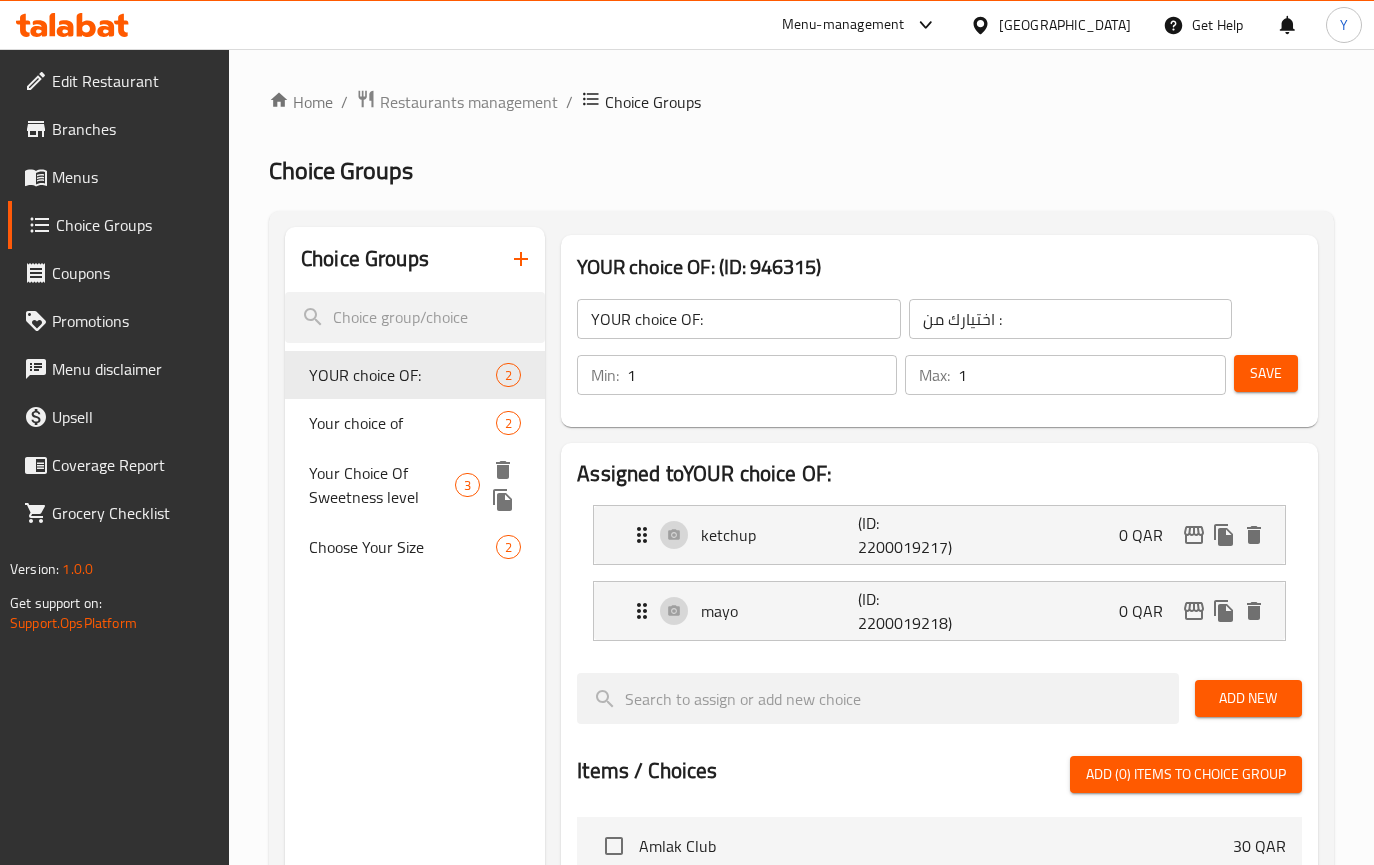 click on "Your Choice Of Sweetness level" at bounding box center (382, 485) 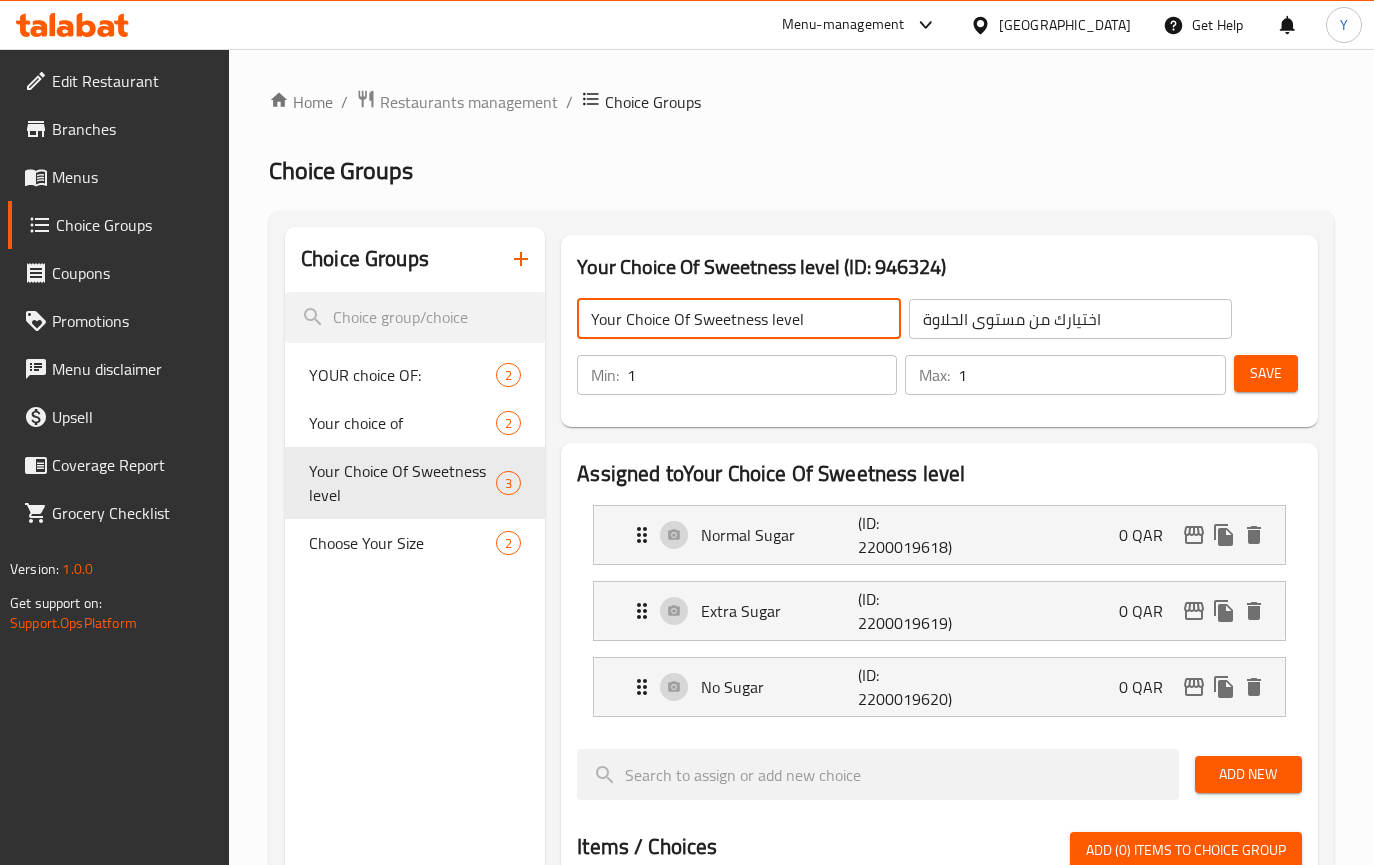 drag, startPoint x: 735, startPoint y: 324, endPoint x: 763, endPoint y: 327, distance: 28.160255 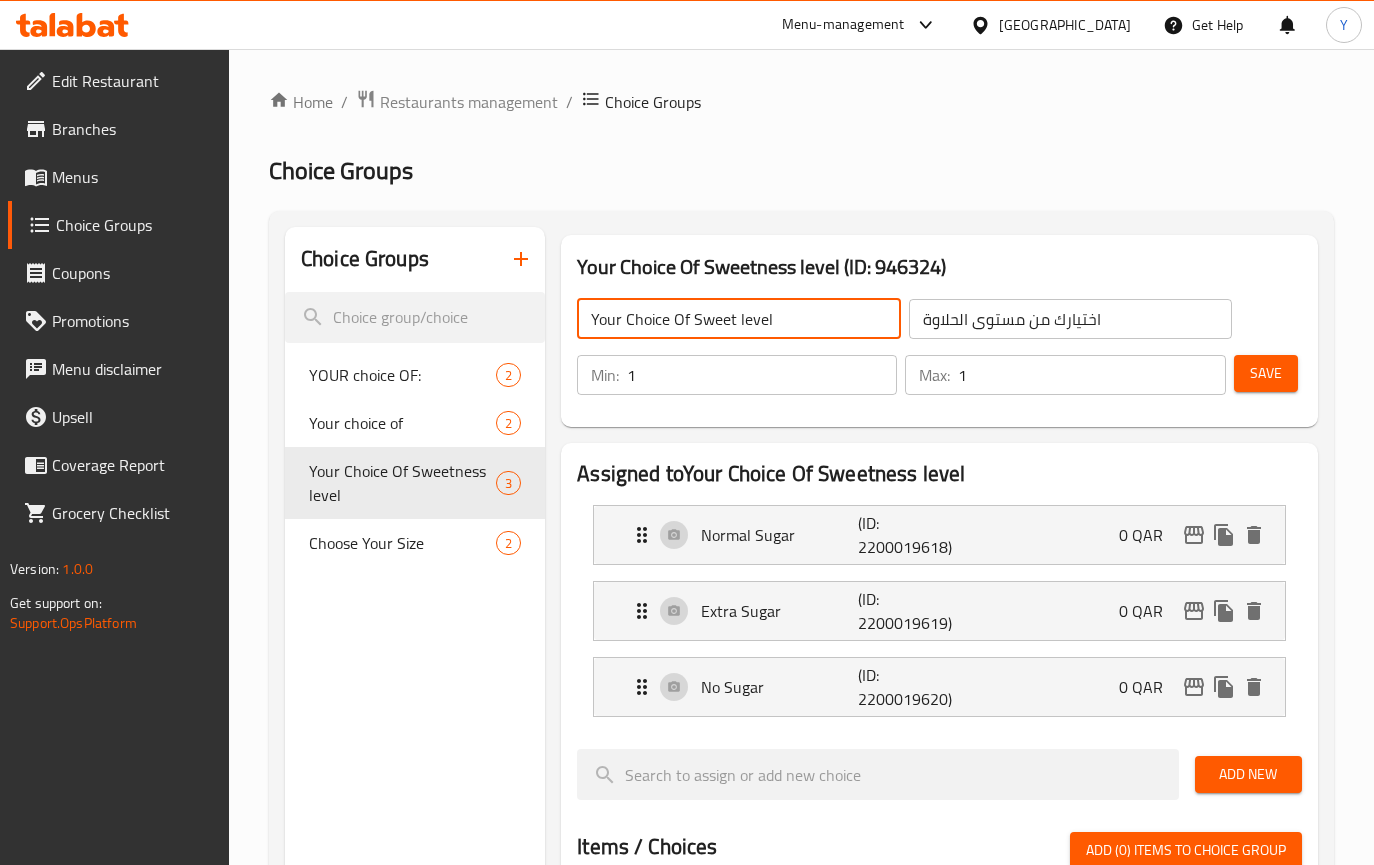 type on "Your Choice Of Sweet level" 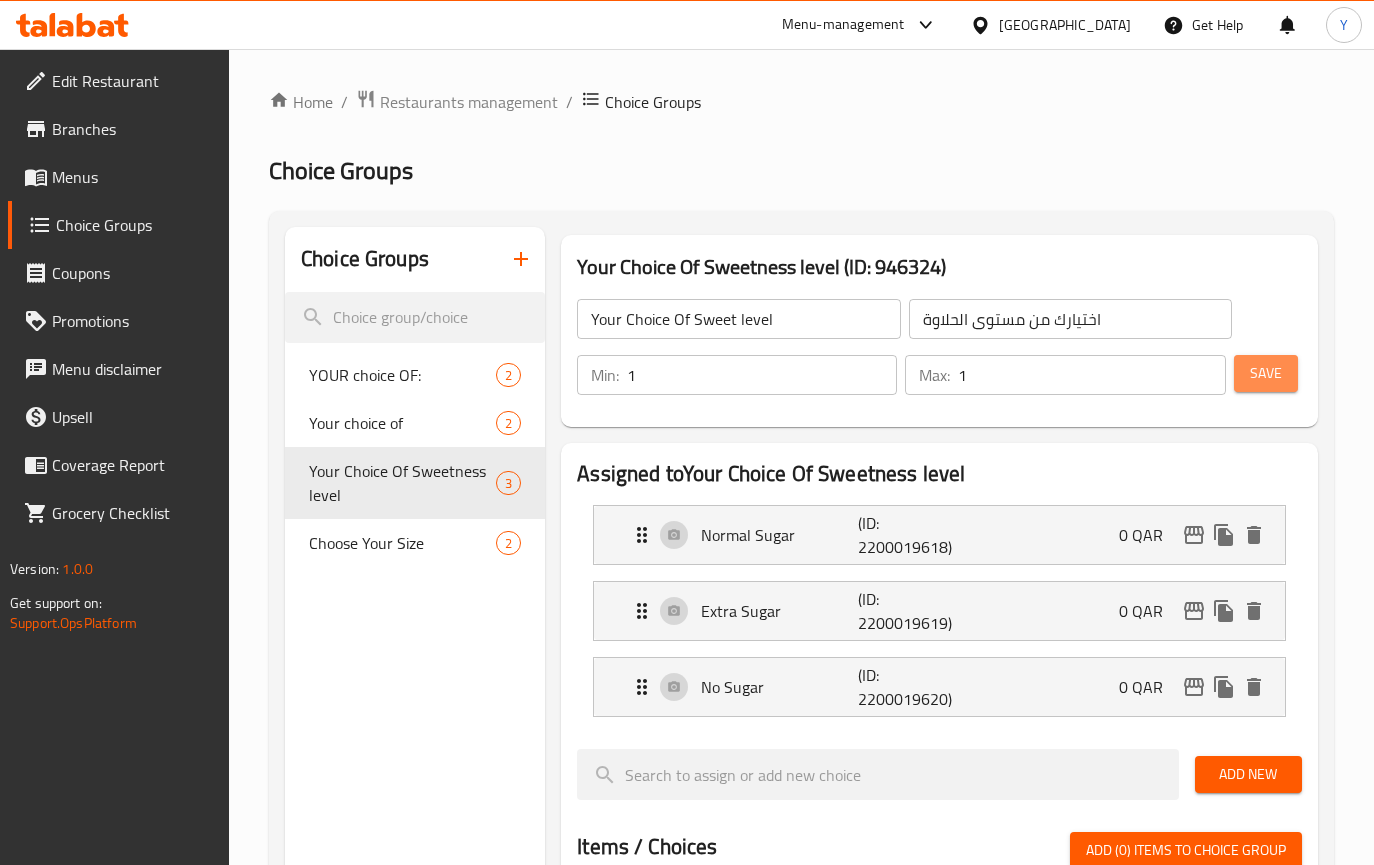 click on "Save" at bounding box center (1266, 373) 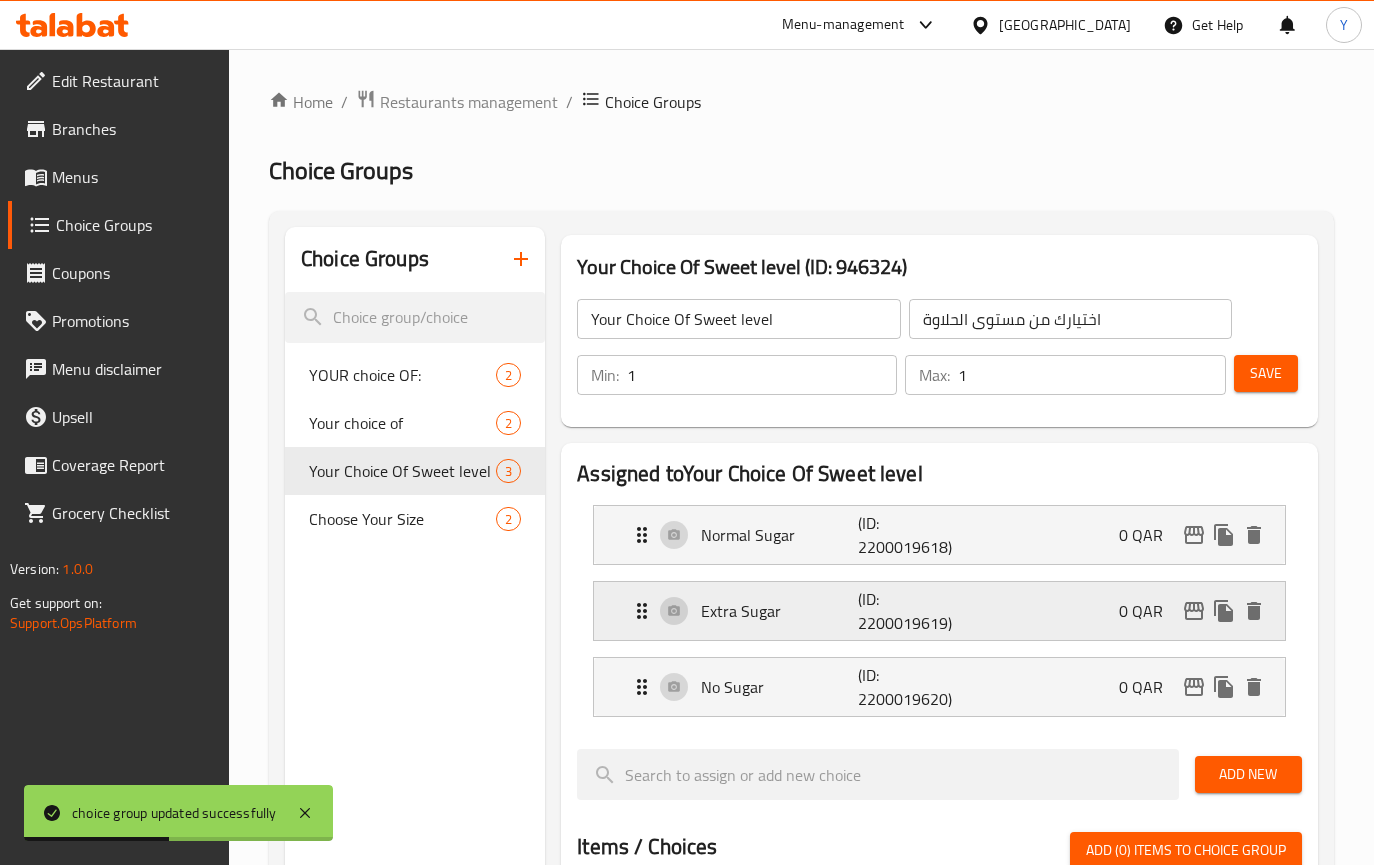 click on "(ID: 2200019619)" at bounding box center [910, 611] 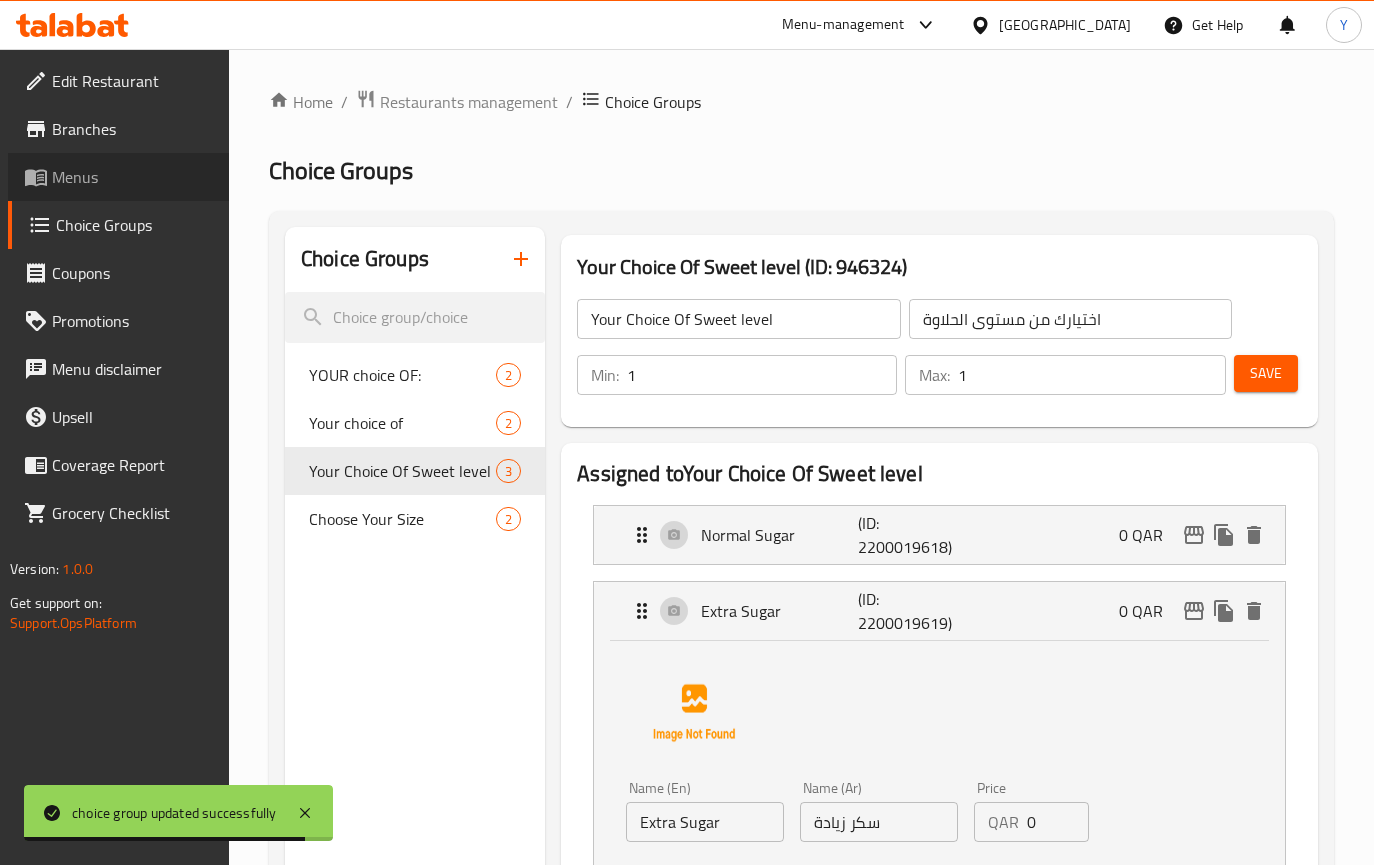 click on "Menus" at bounding box center [132, 177] 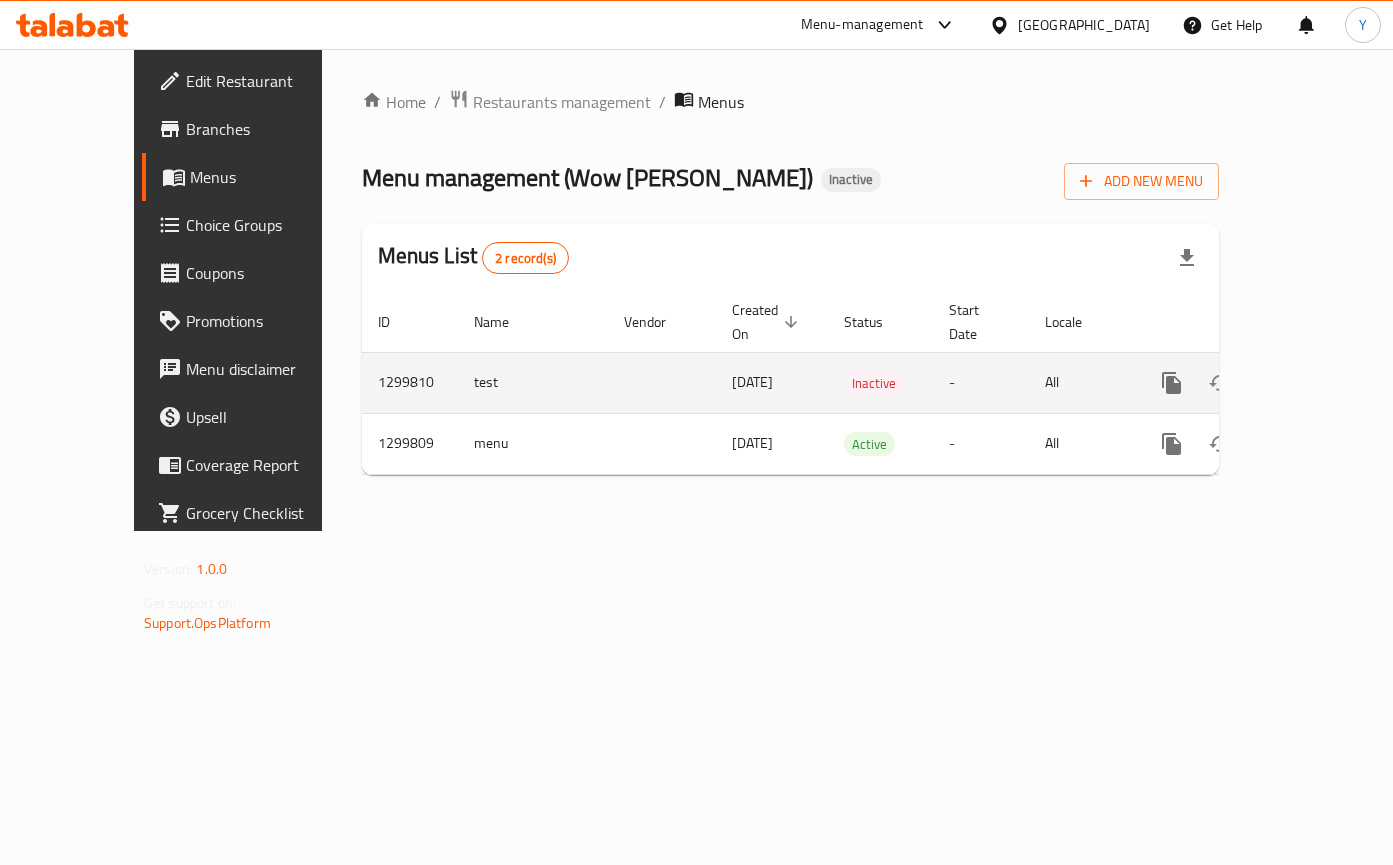 click 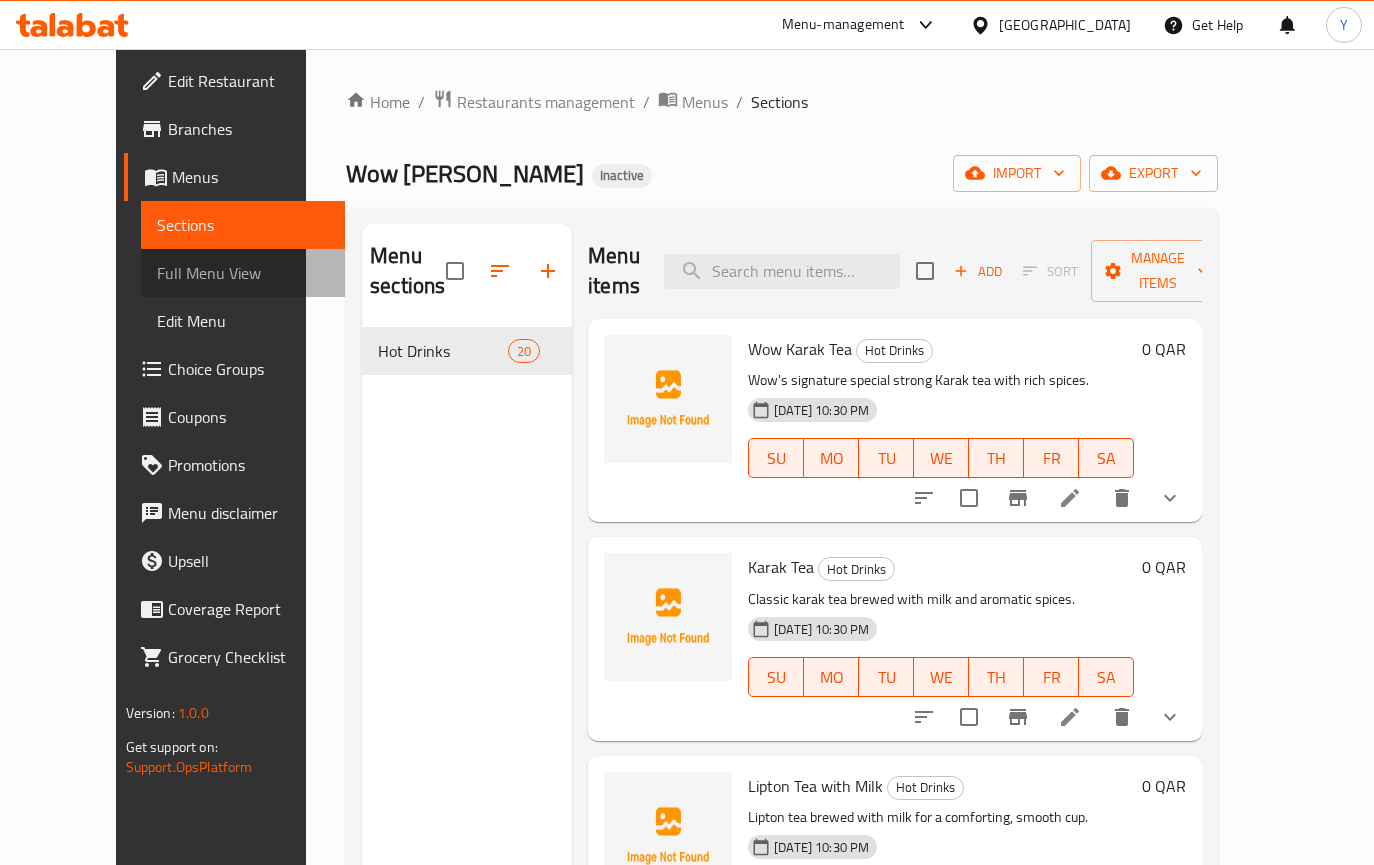 click on "Full Menu View" at bounding box center (243, 273) 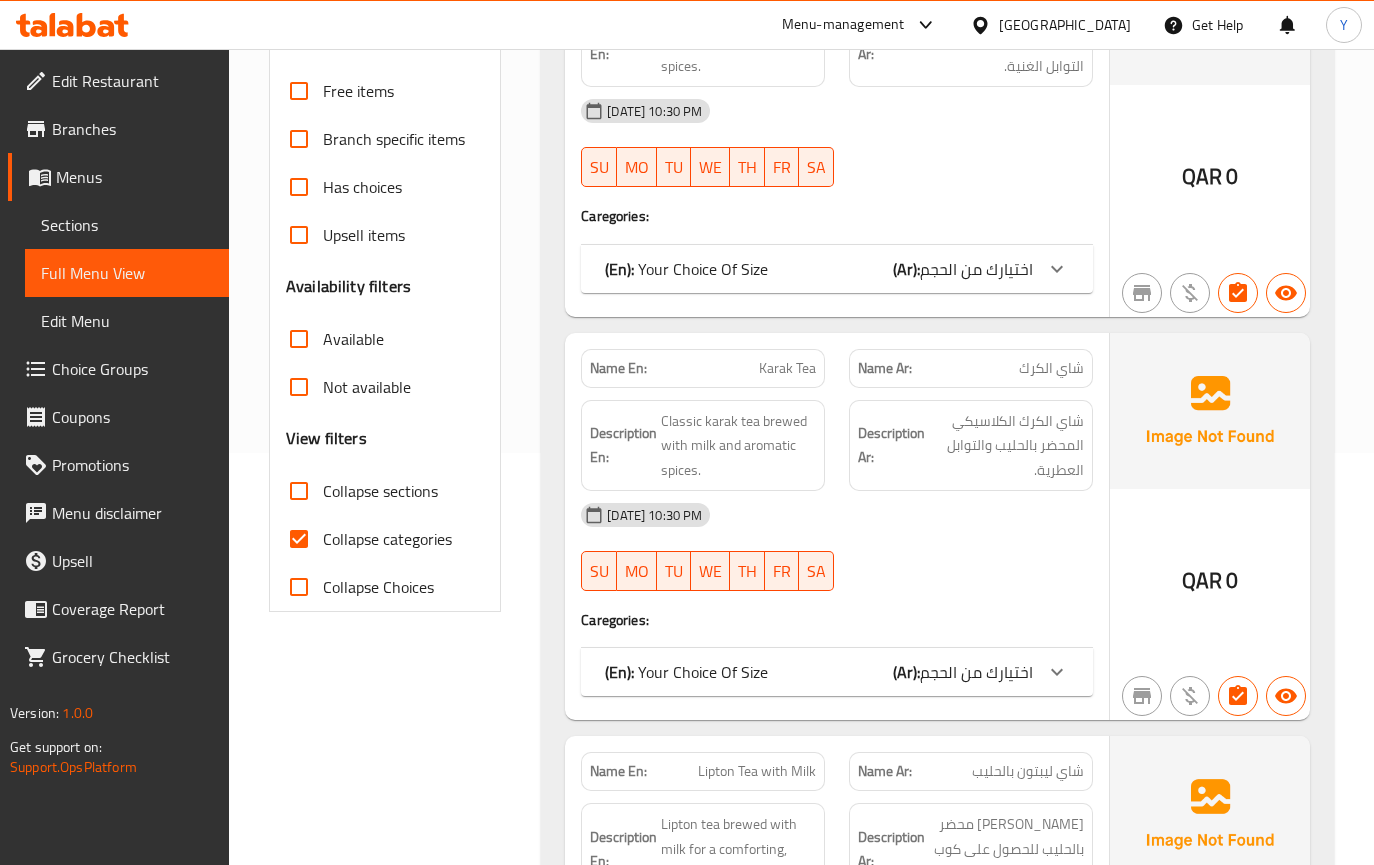 scroll, scrollTop: 422, scrollLeft: 0, axis: vertical 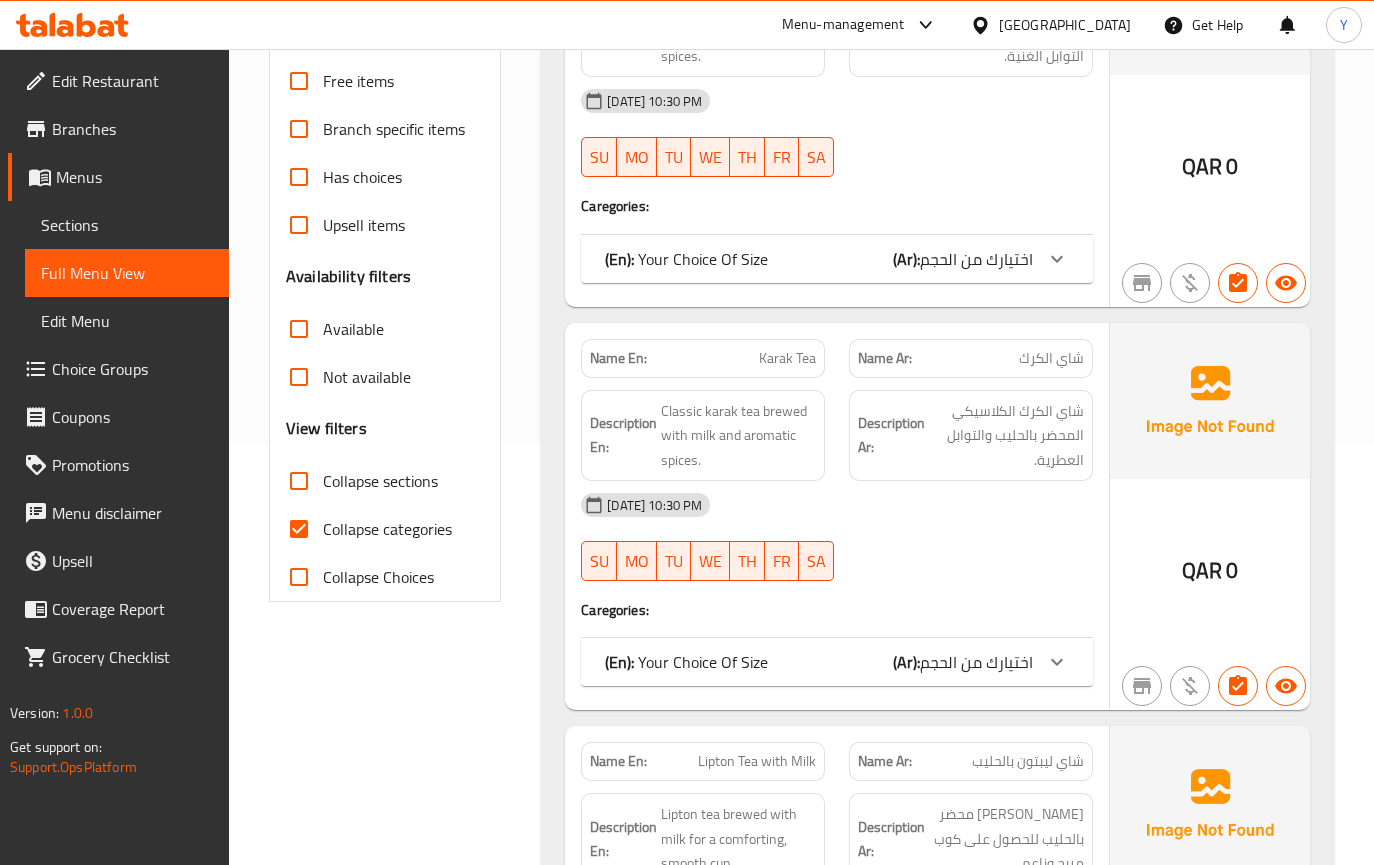 click on "Collapse categories" at bounding box center [387, 529] 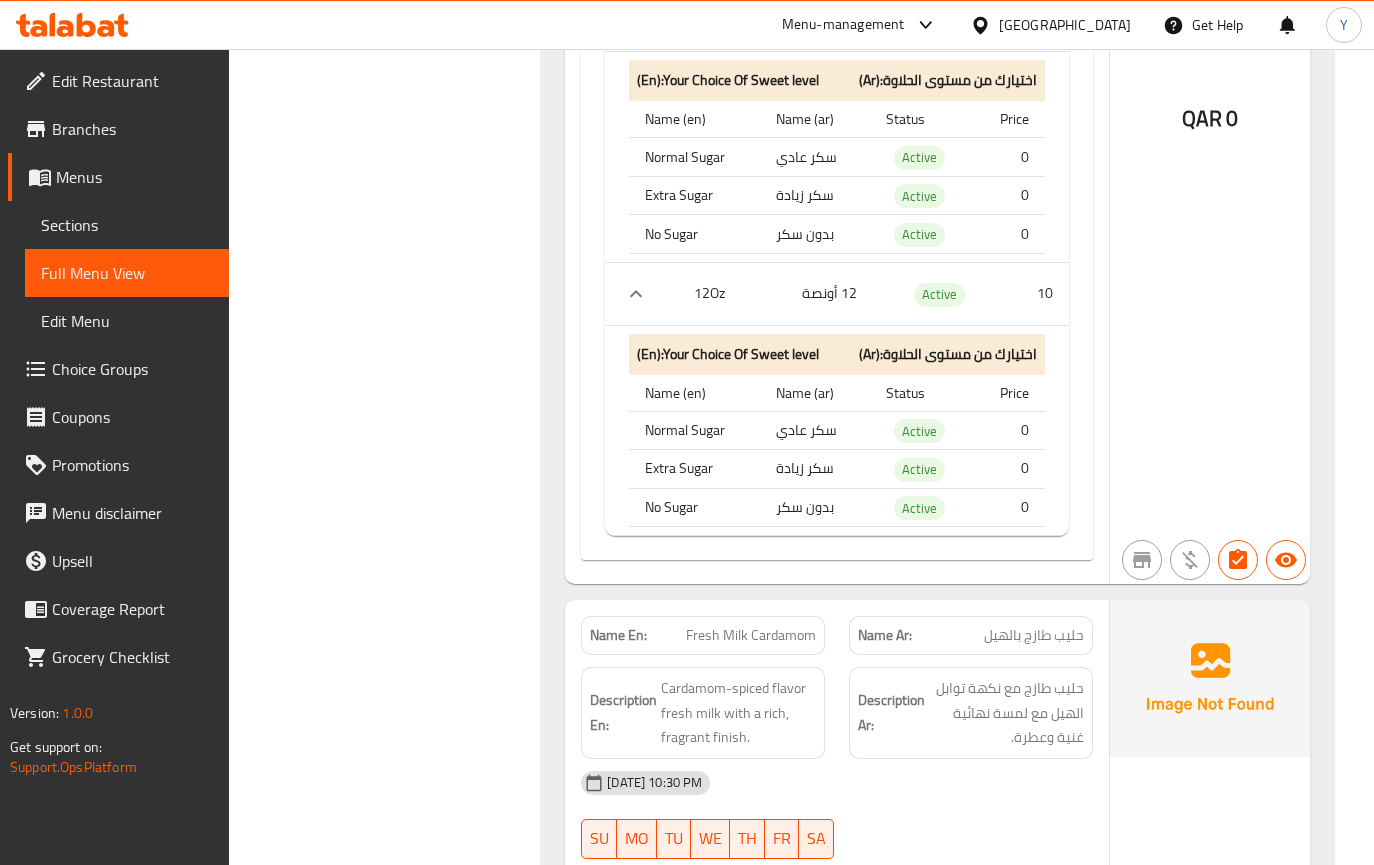 scroll, scrollTop: 13585, scrollLeft: 0, axis: vertical 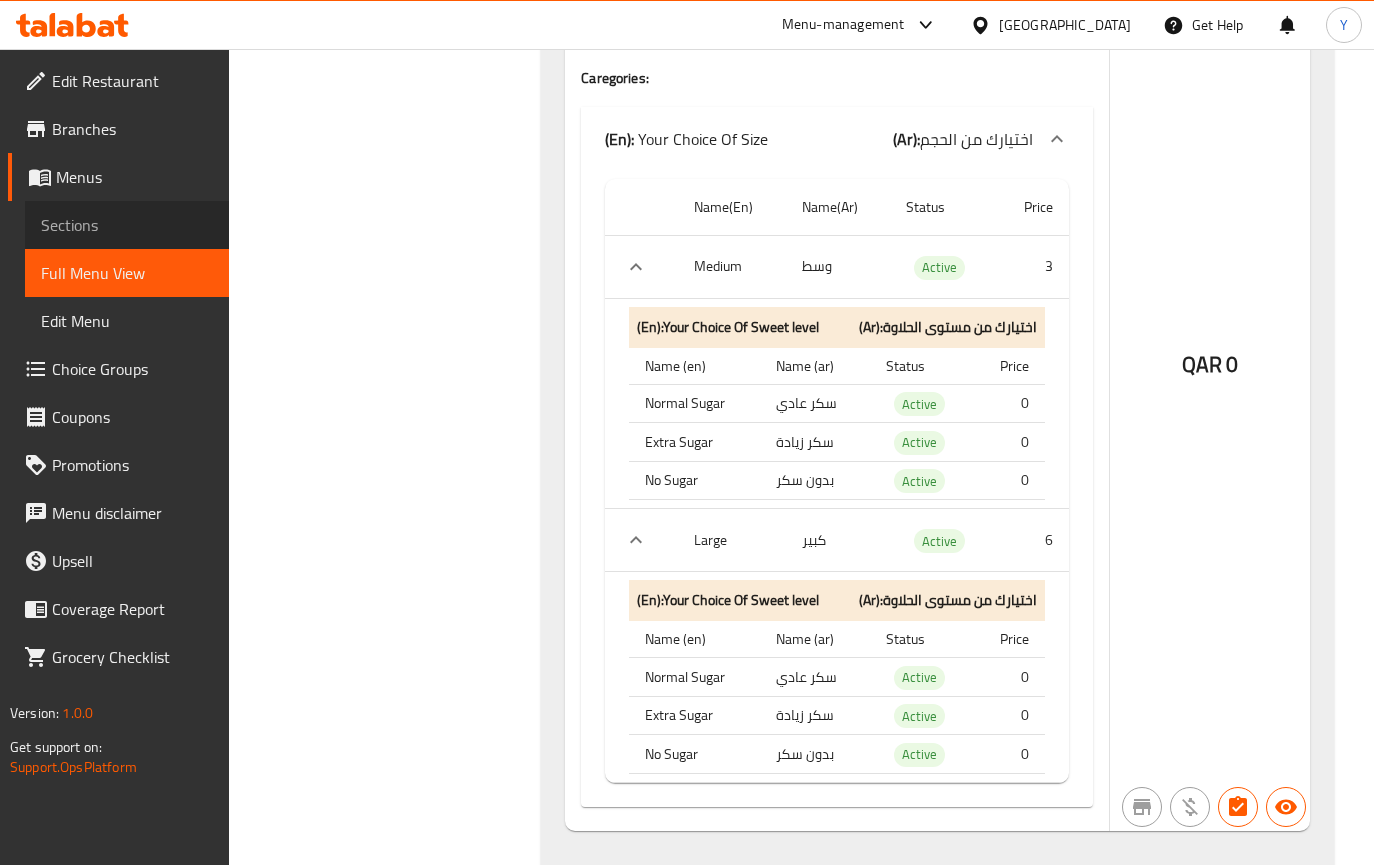 click on "Sections" at bounding box center [127, 225] 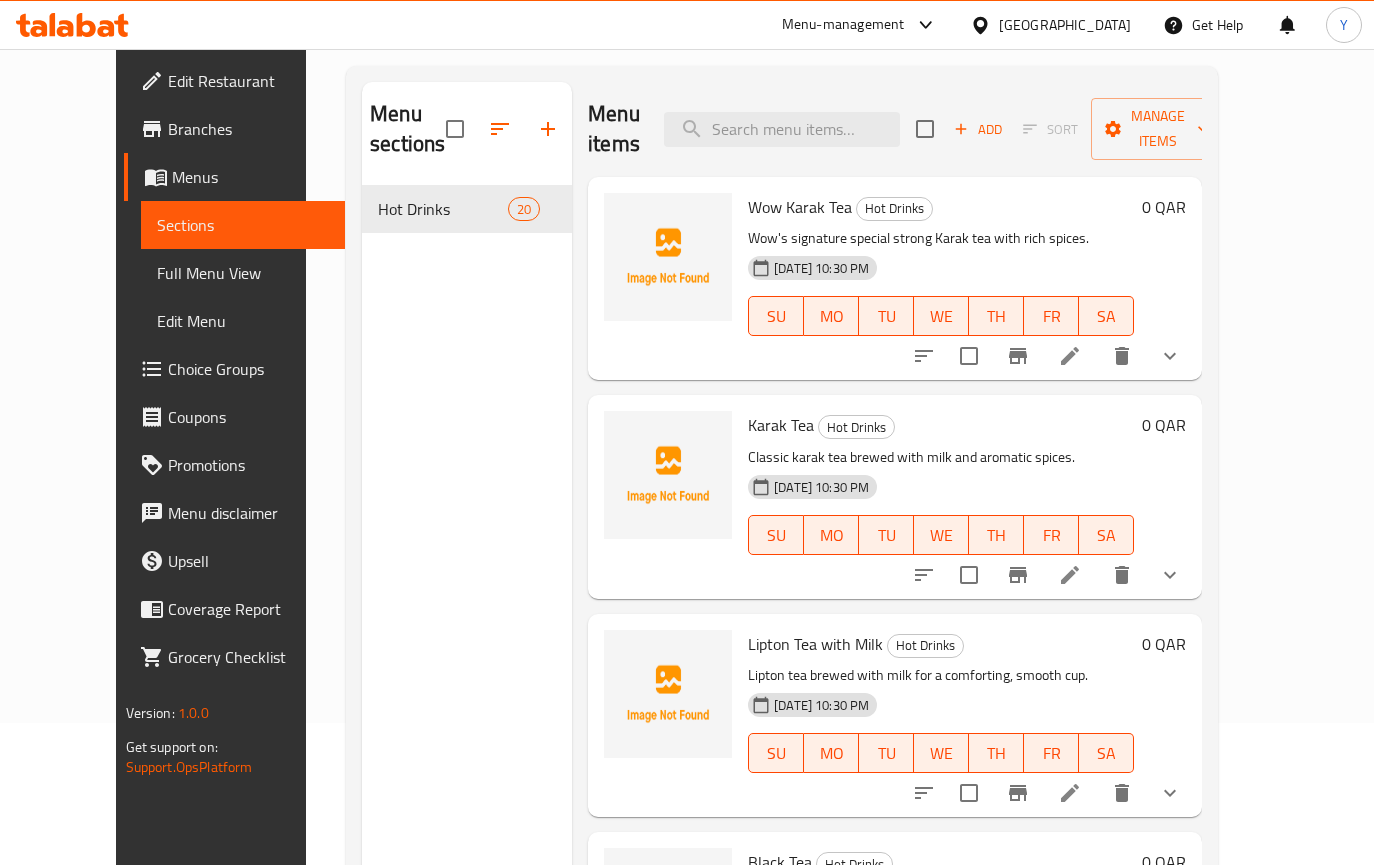 scroll, scrollTop: 0, scrollLeft: 0, axis: both 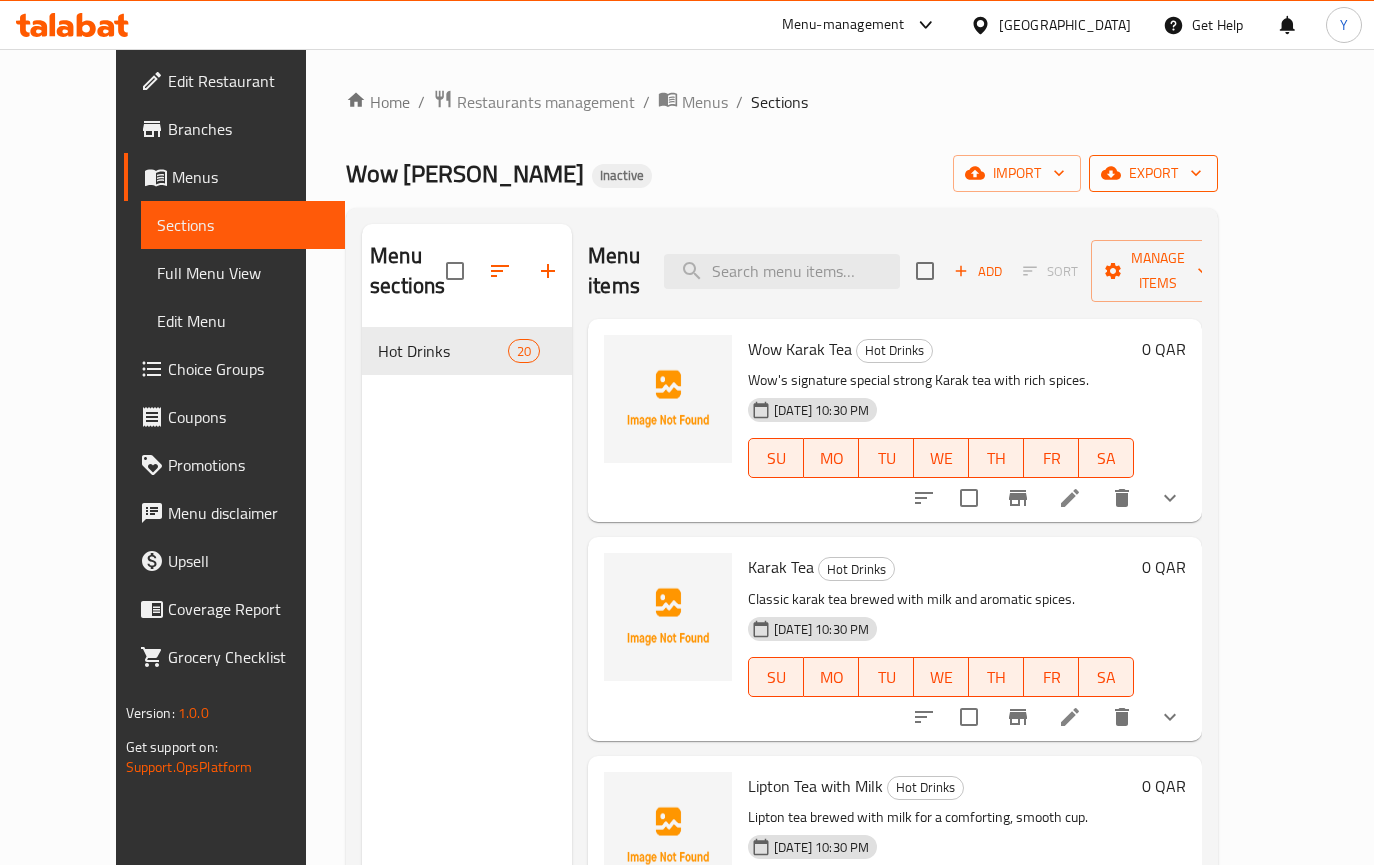 click on "export" at bounding box center (1153, 173) 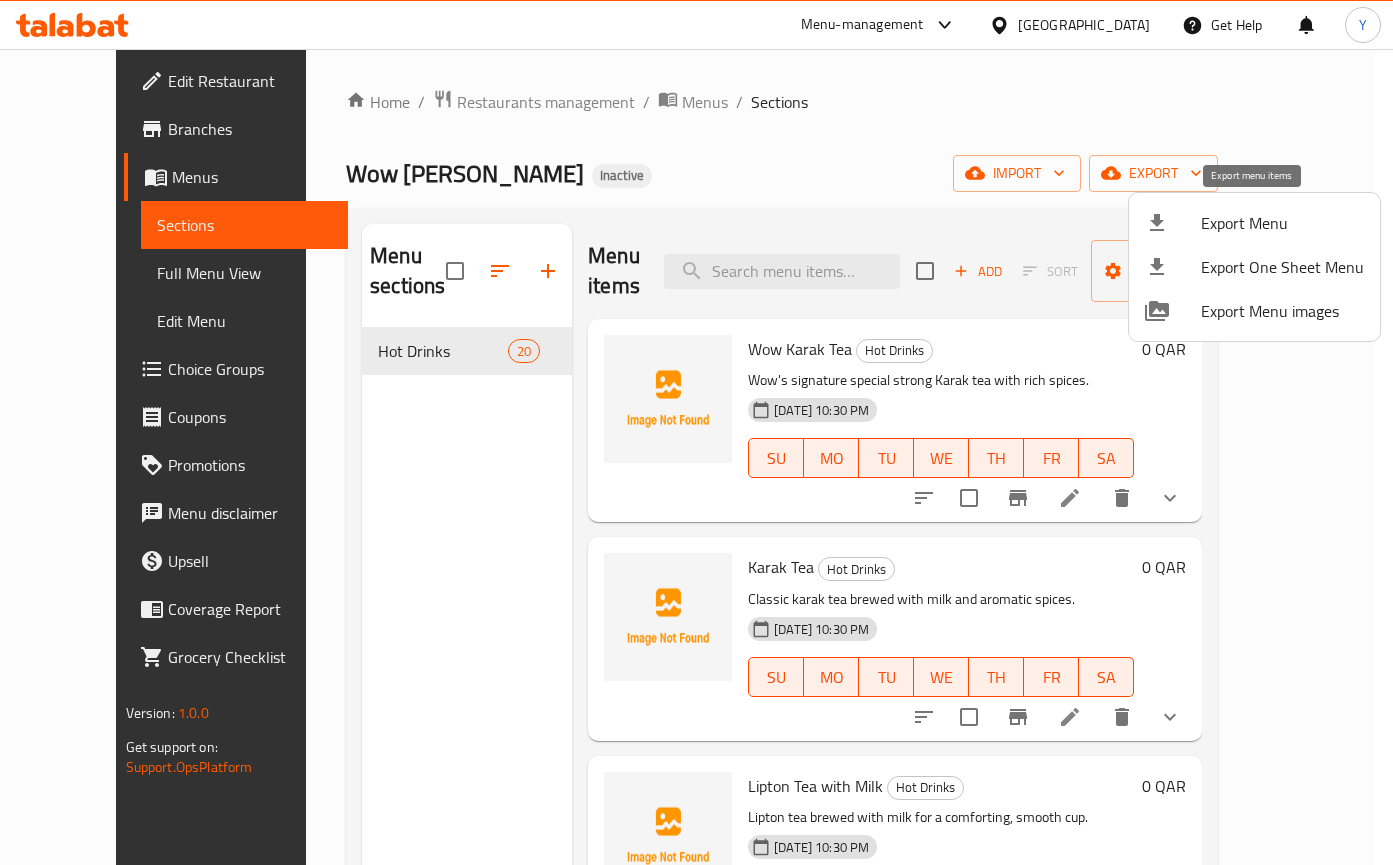 click on "Export Menu" at bounding box center (1282, 223) 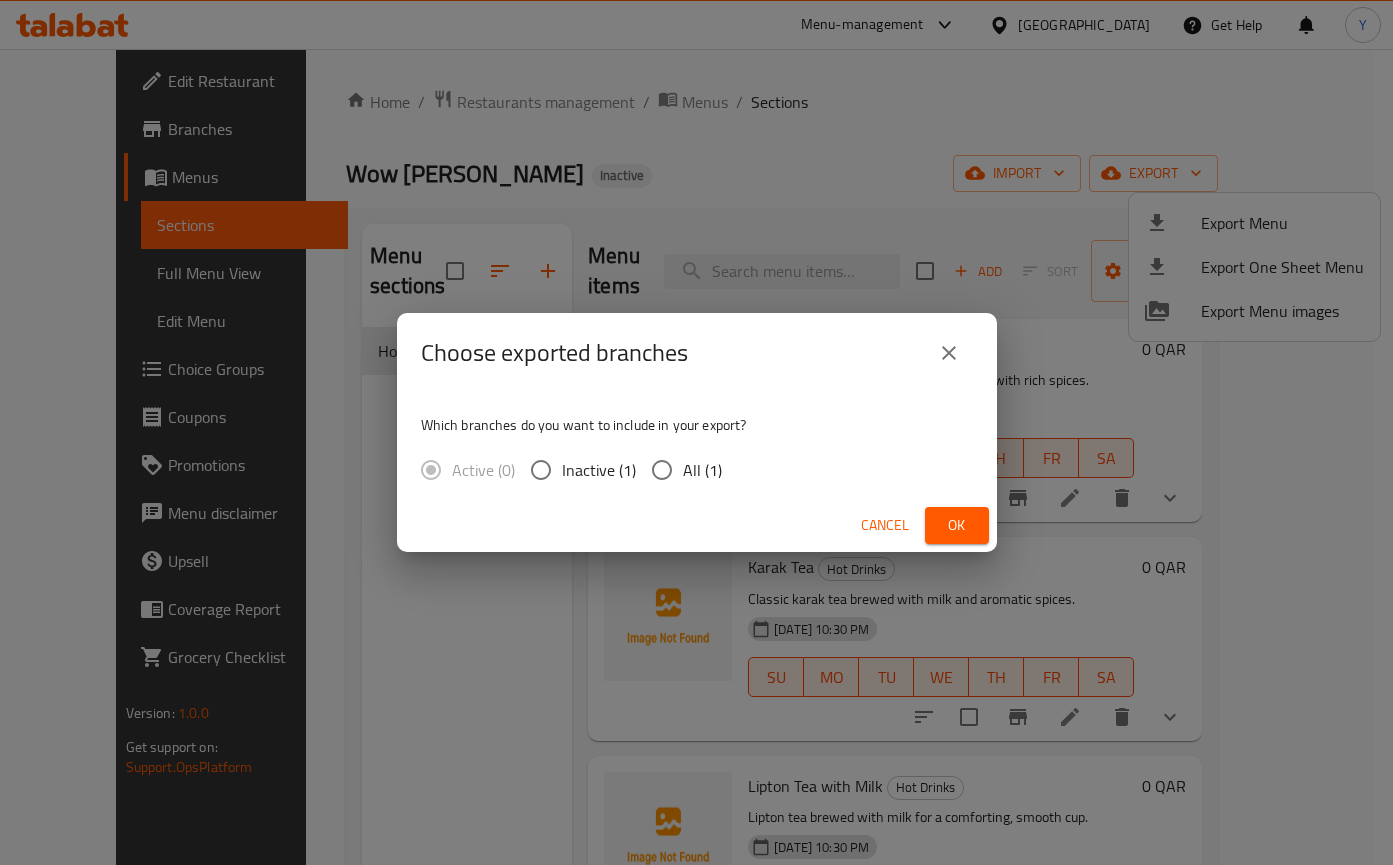click on "All (1)" at bounding box center (702, 470) 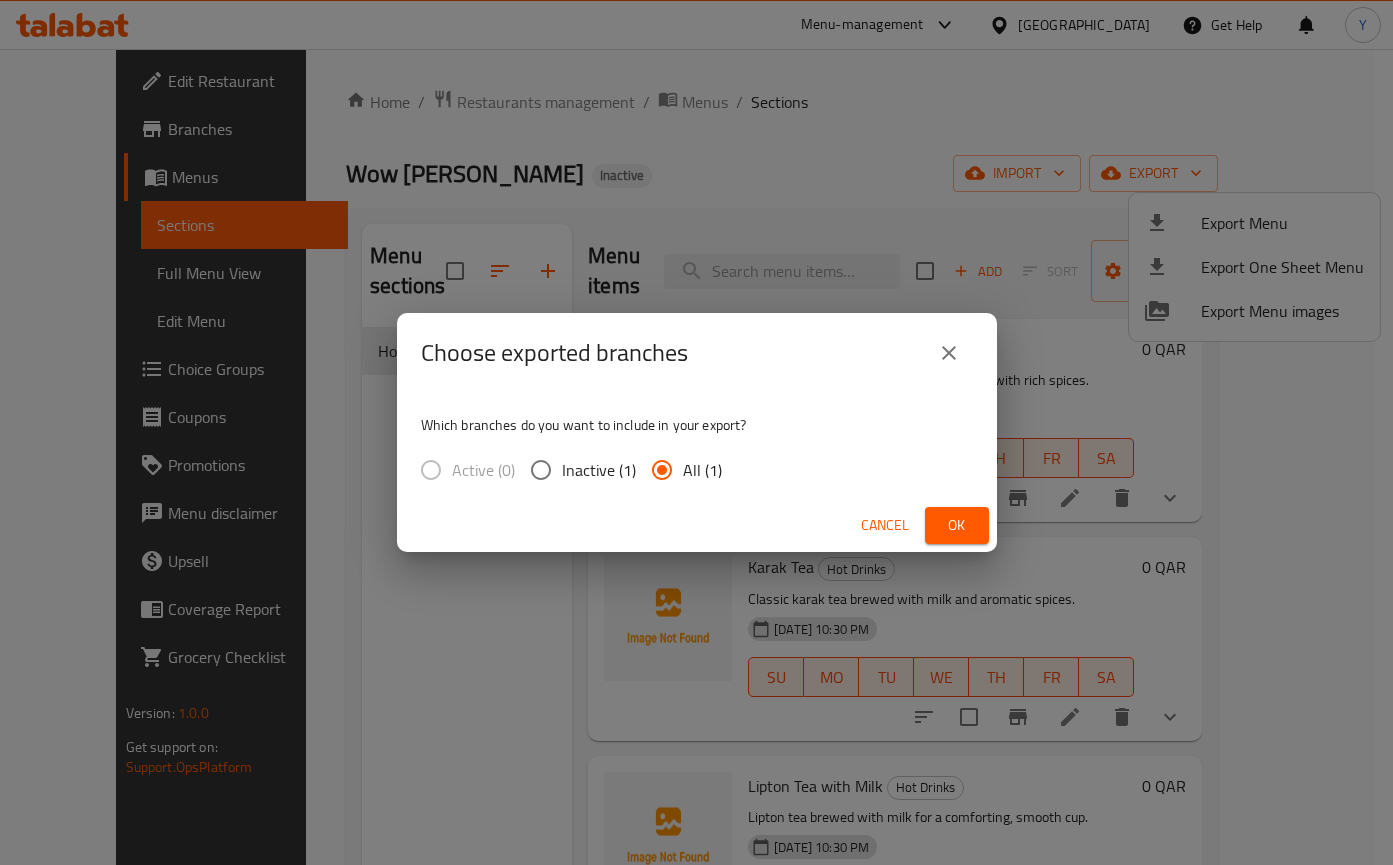 click on "Ok" at bounding box center (957, 525) 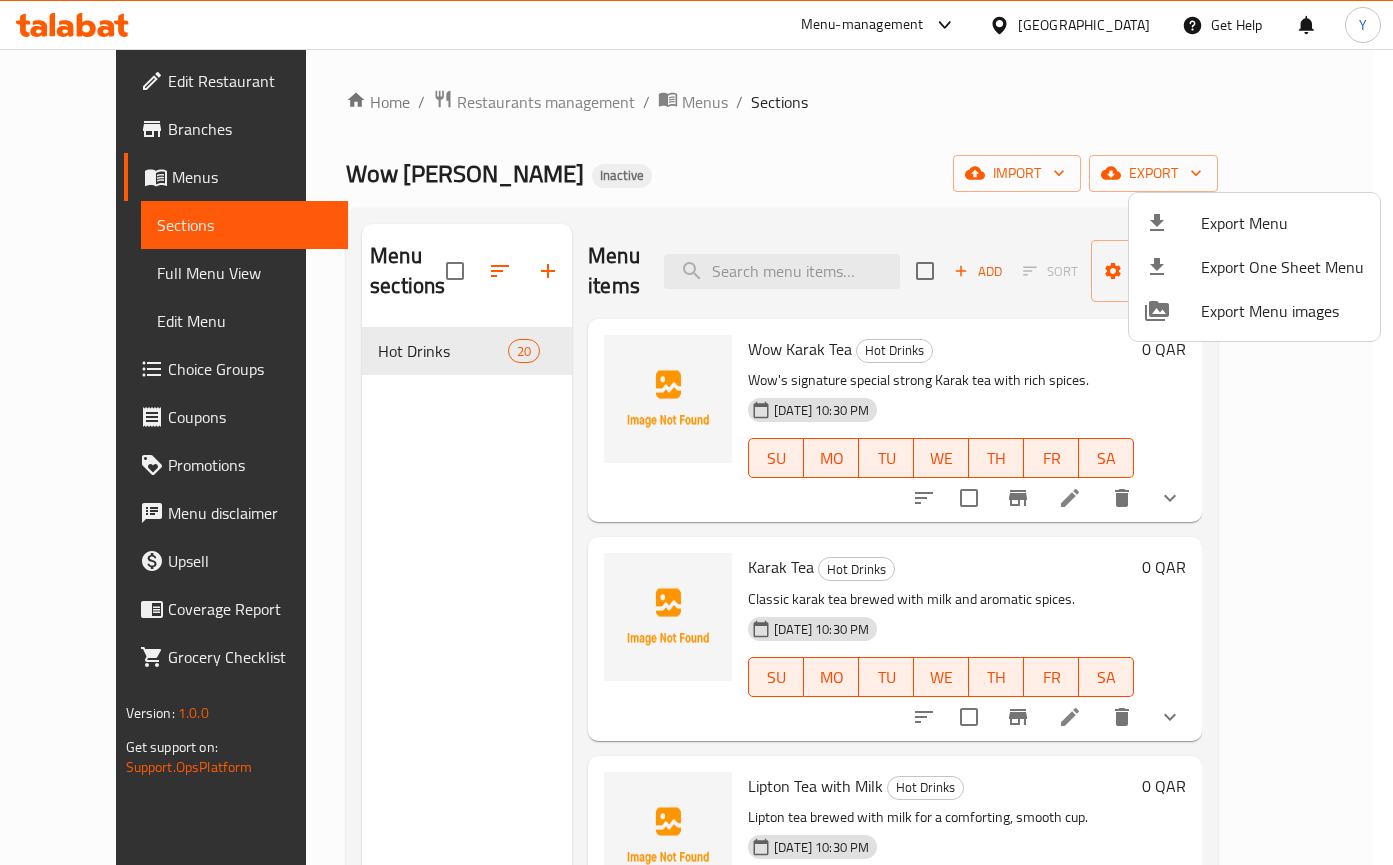 click at bounding box center (696, 432) 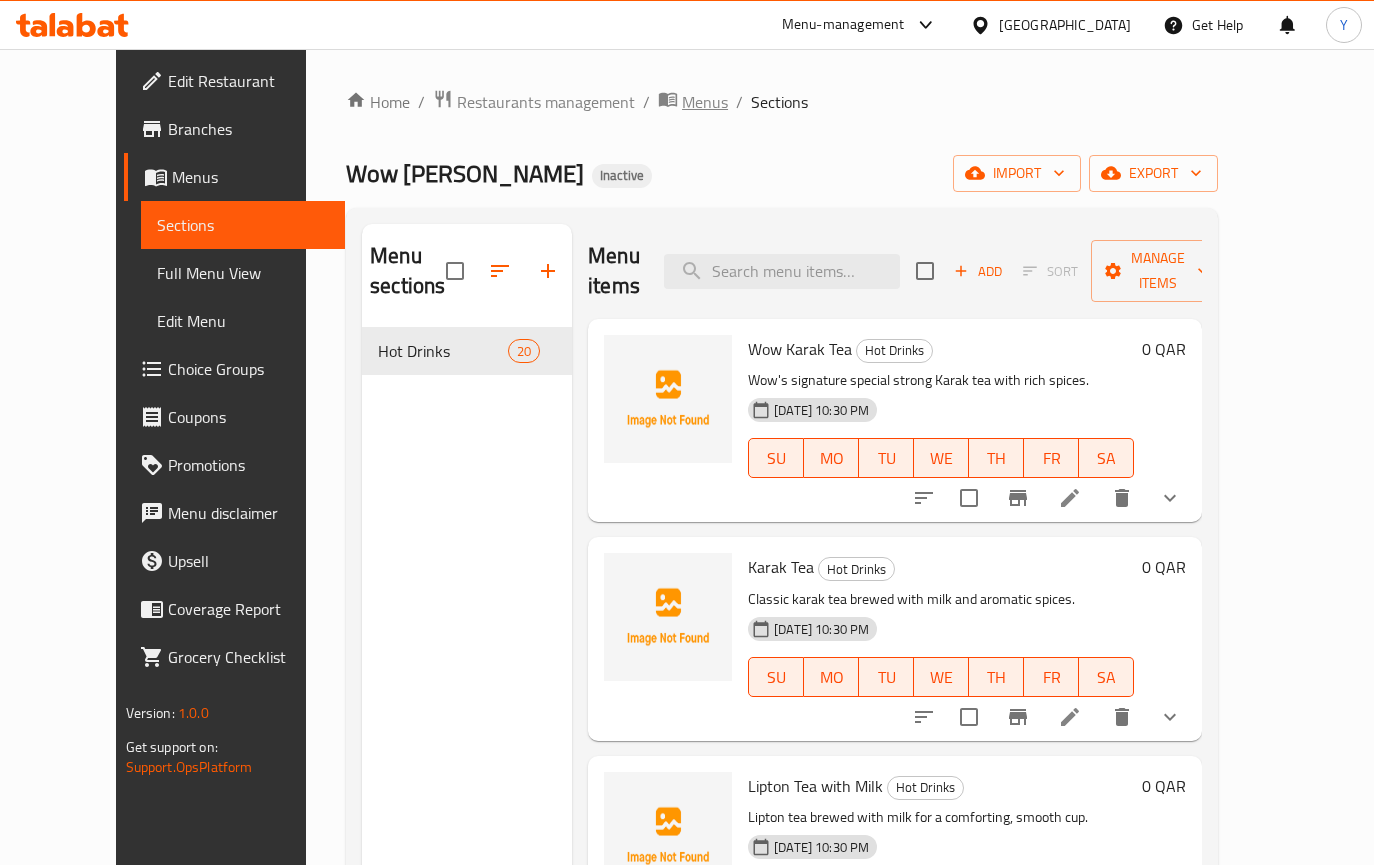 click on "Menus" at bounding box center [705, 102] 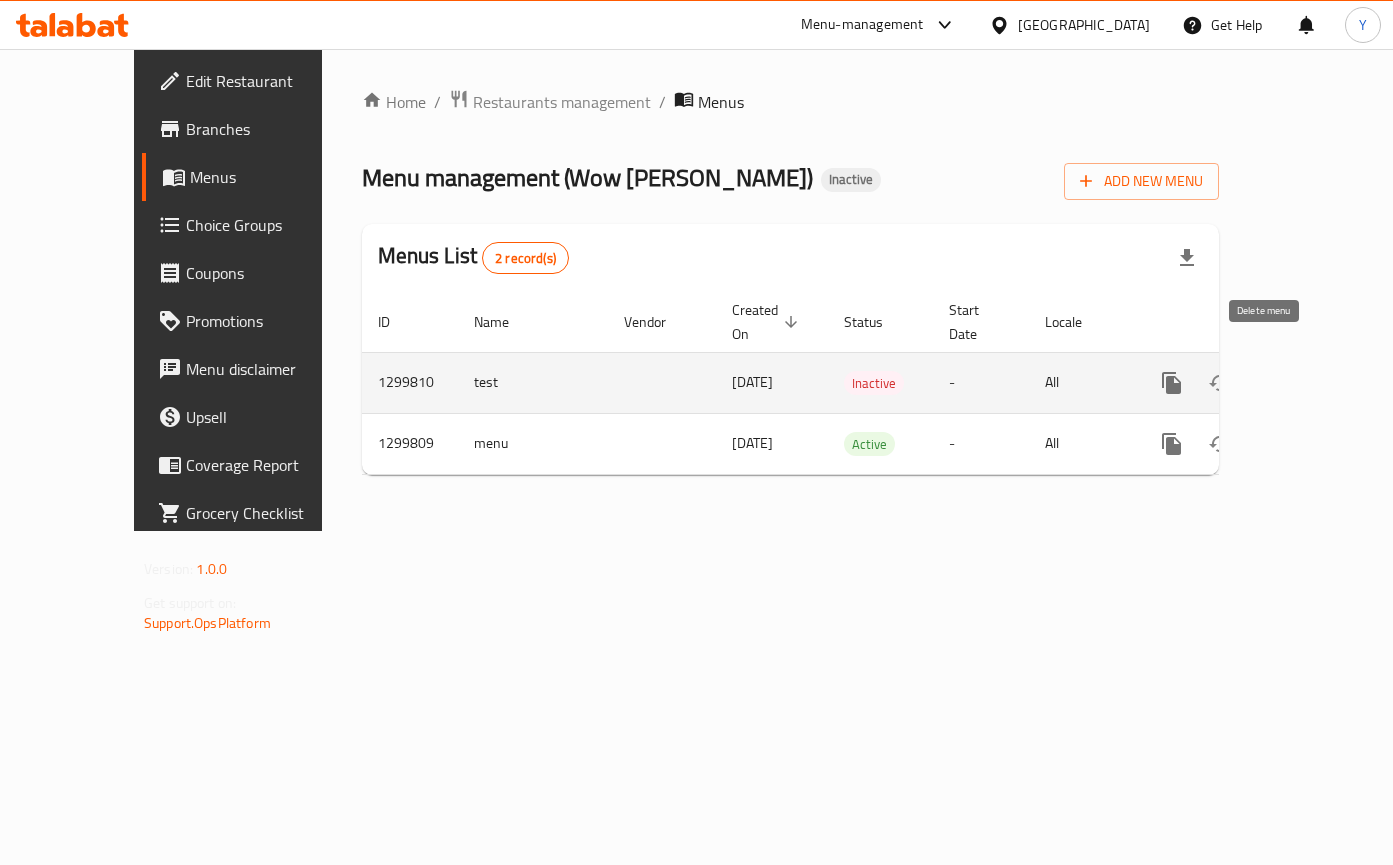 click at bounding box center [1268, 383] 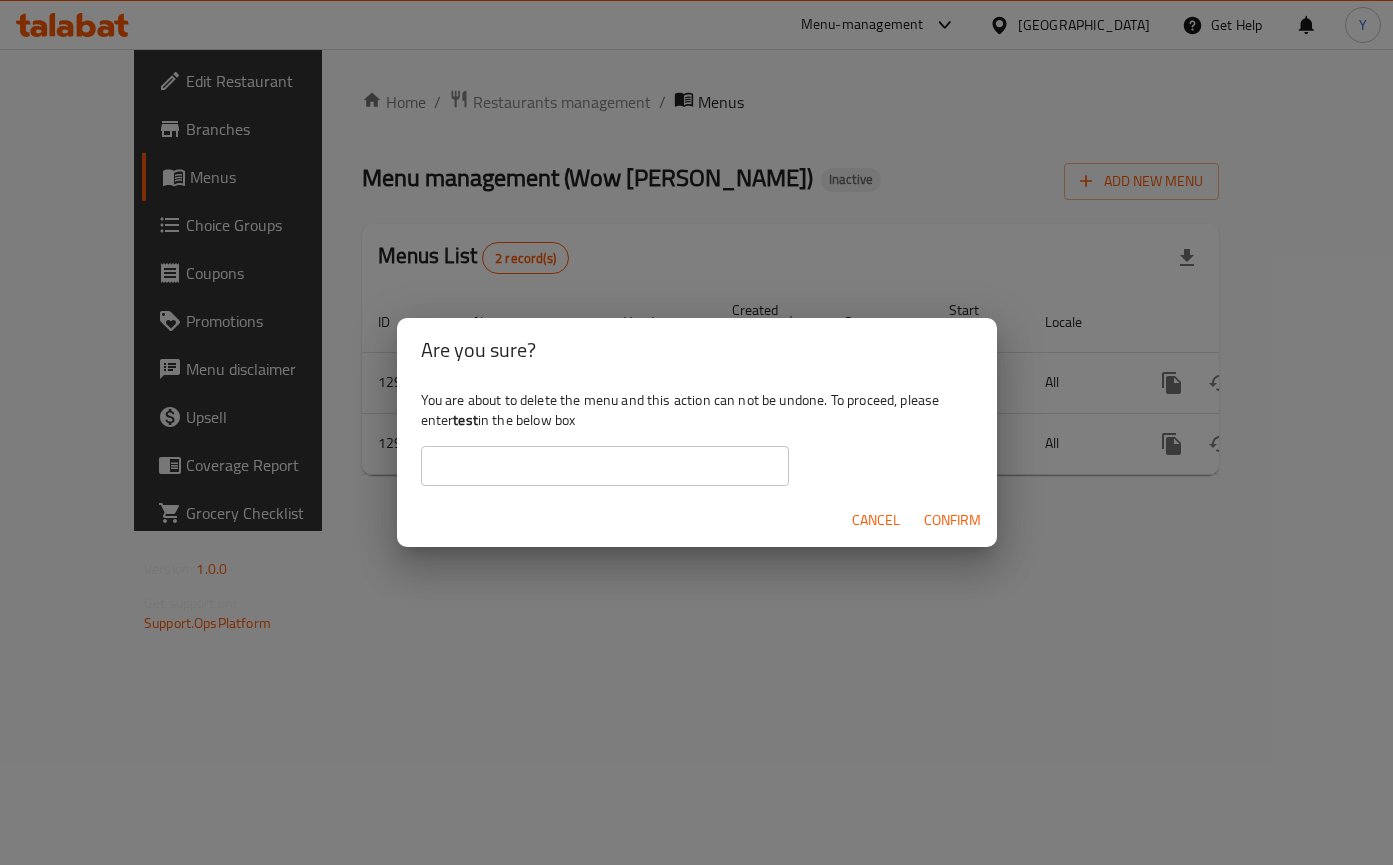 click at bounding box center [605, 466] 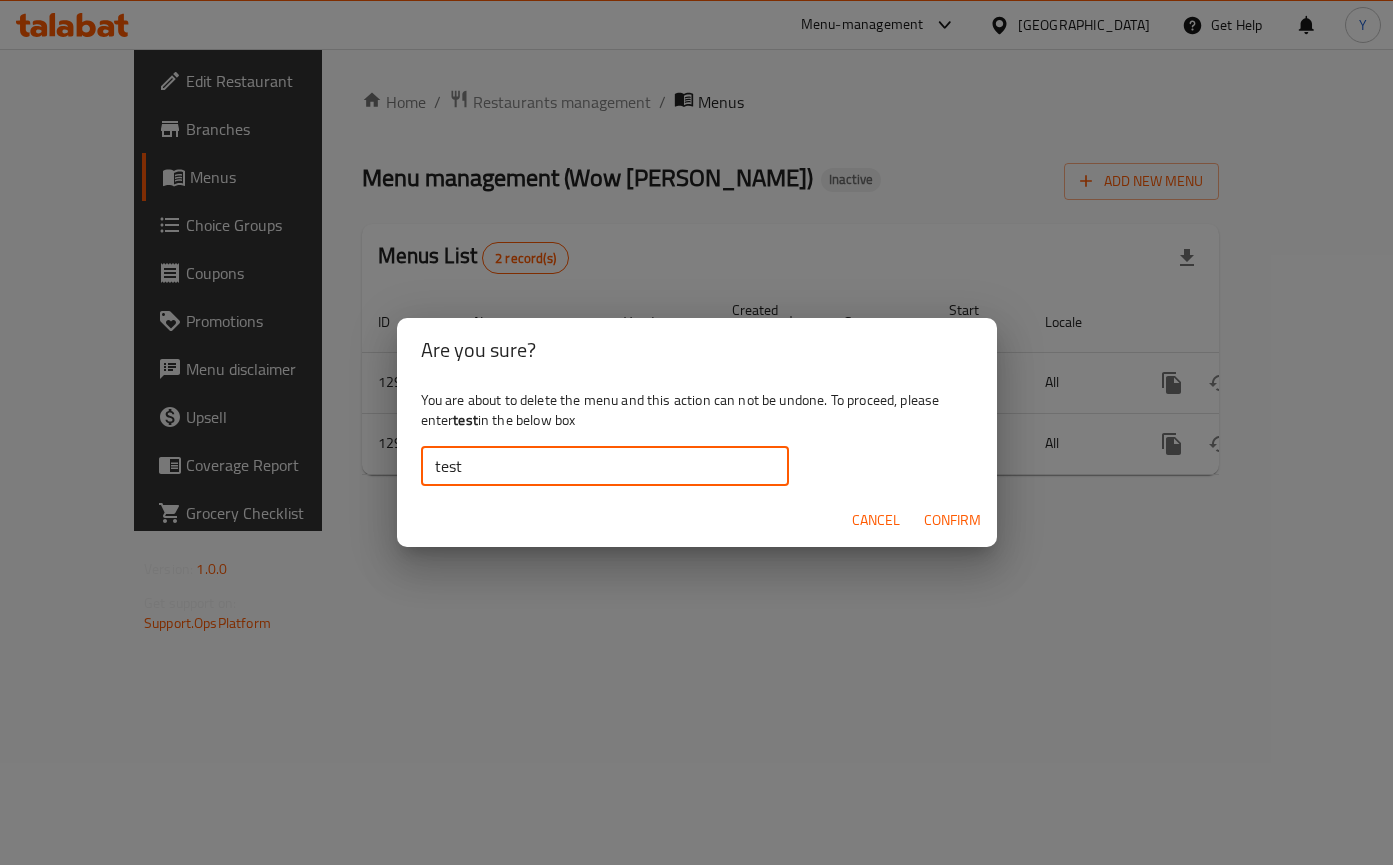 click on "Confirm" at bounding box center (952, 520) 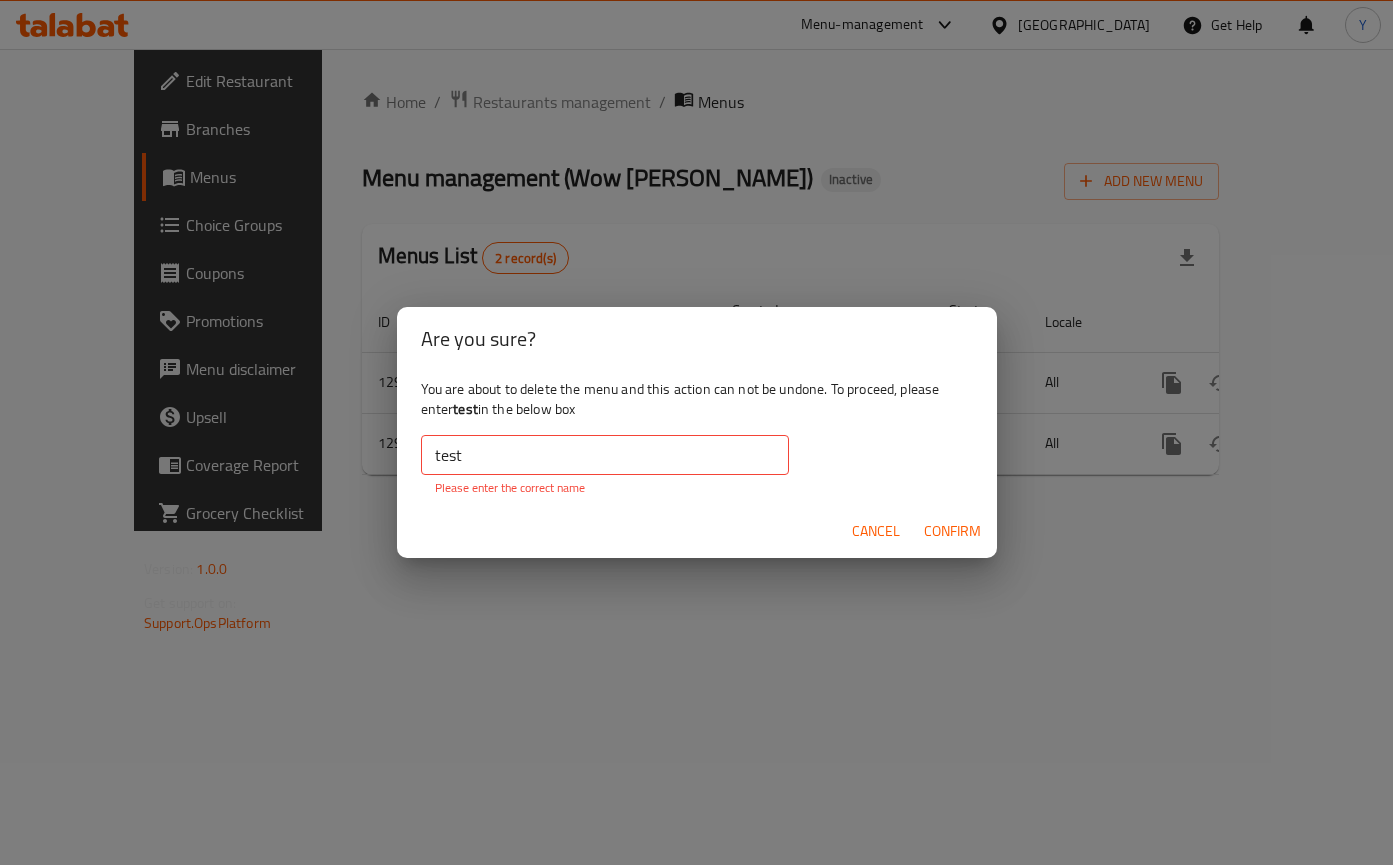 click on "You are about to delete the menu and this action can not be undone. To proceed, please enter  test   in the below box test ​ Please enter the correct name" at bounding box center [697, 438] 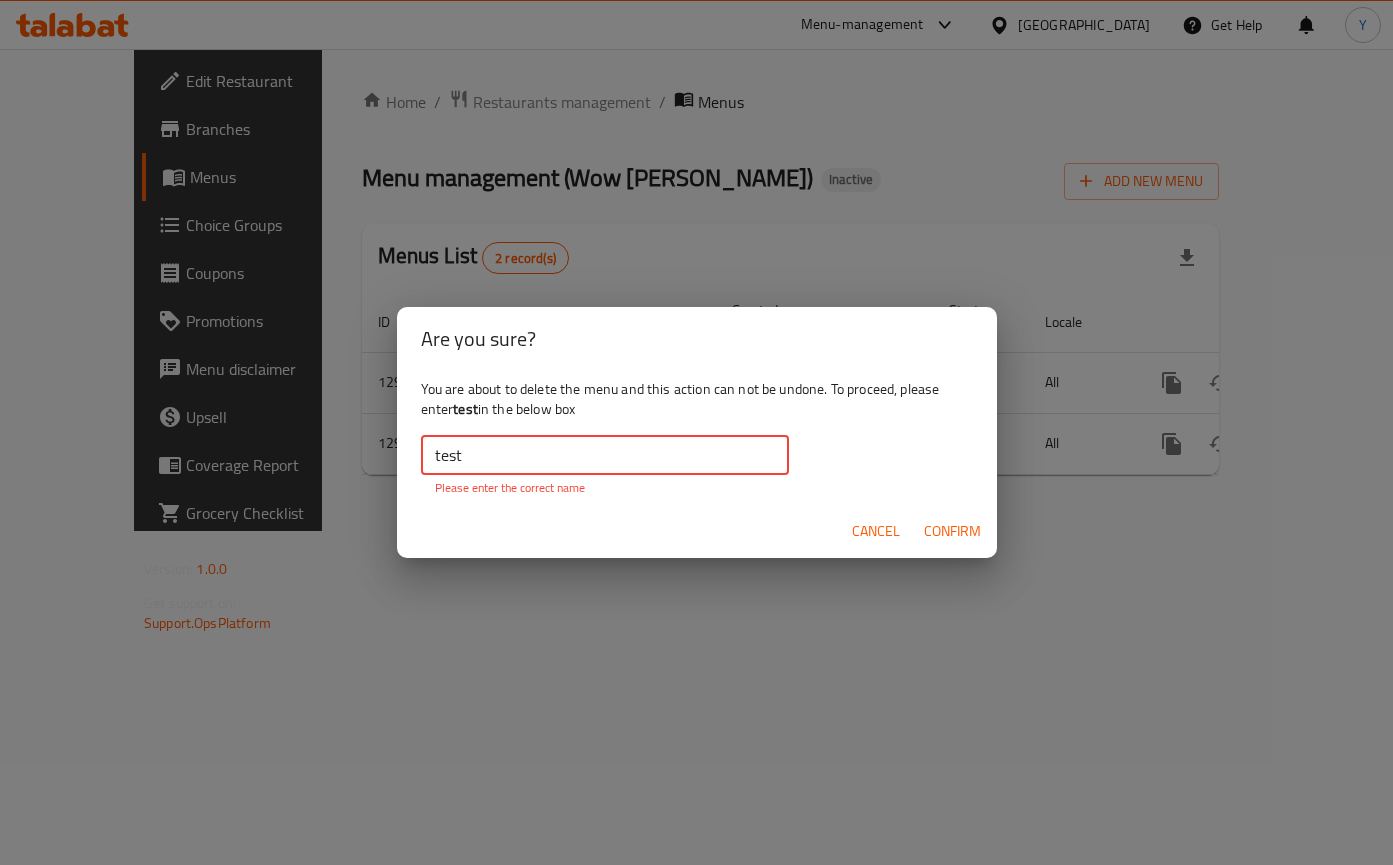 click on "test" at bounding box center [605, 455] 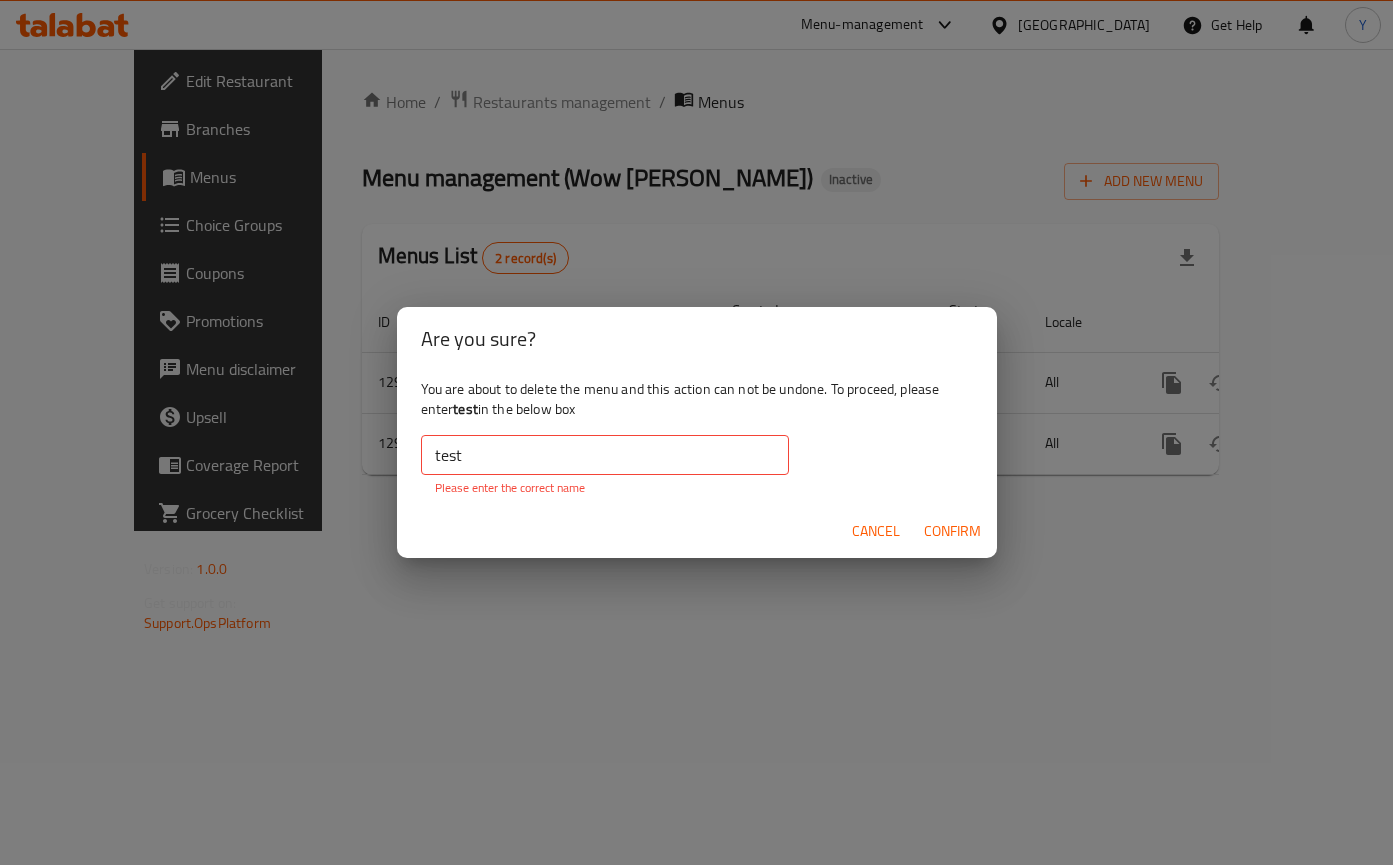 click on "test" at bounding box center (465, 409) 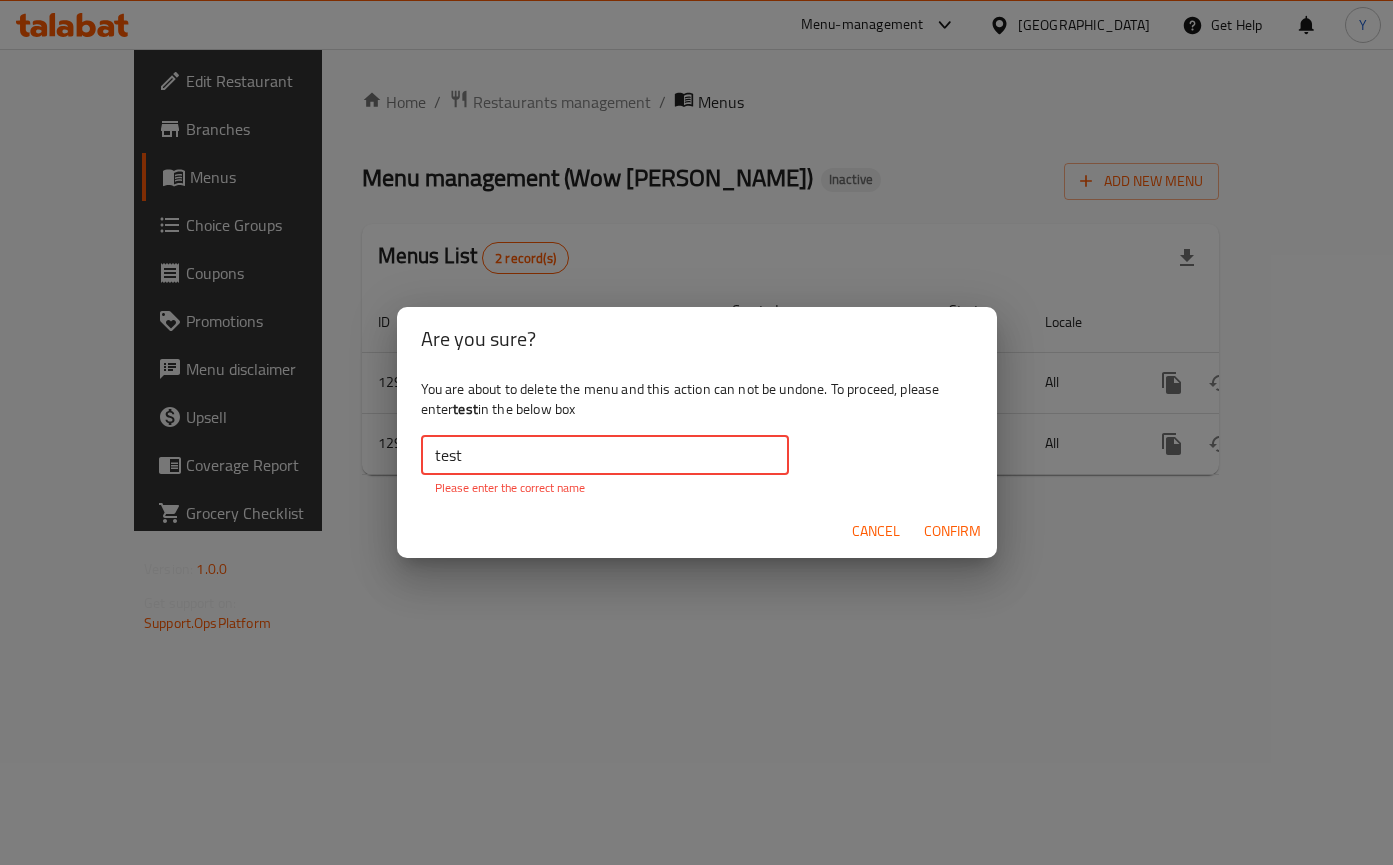 drag, startPoint x: 516, startPoint y: 448, endPoint x: 377, endPoint y: 441, distance: 139.17615 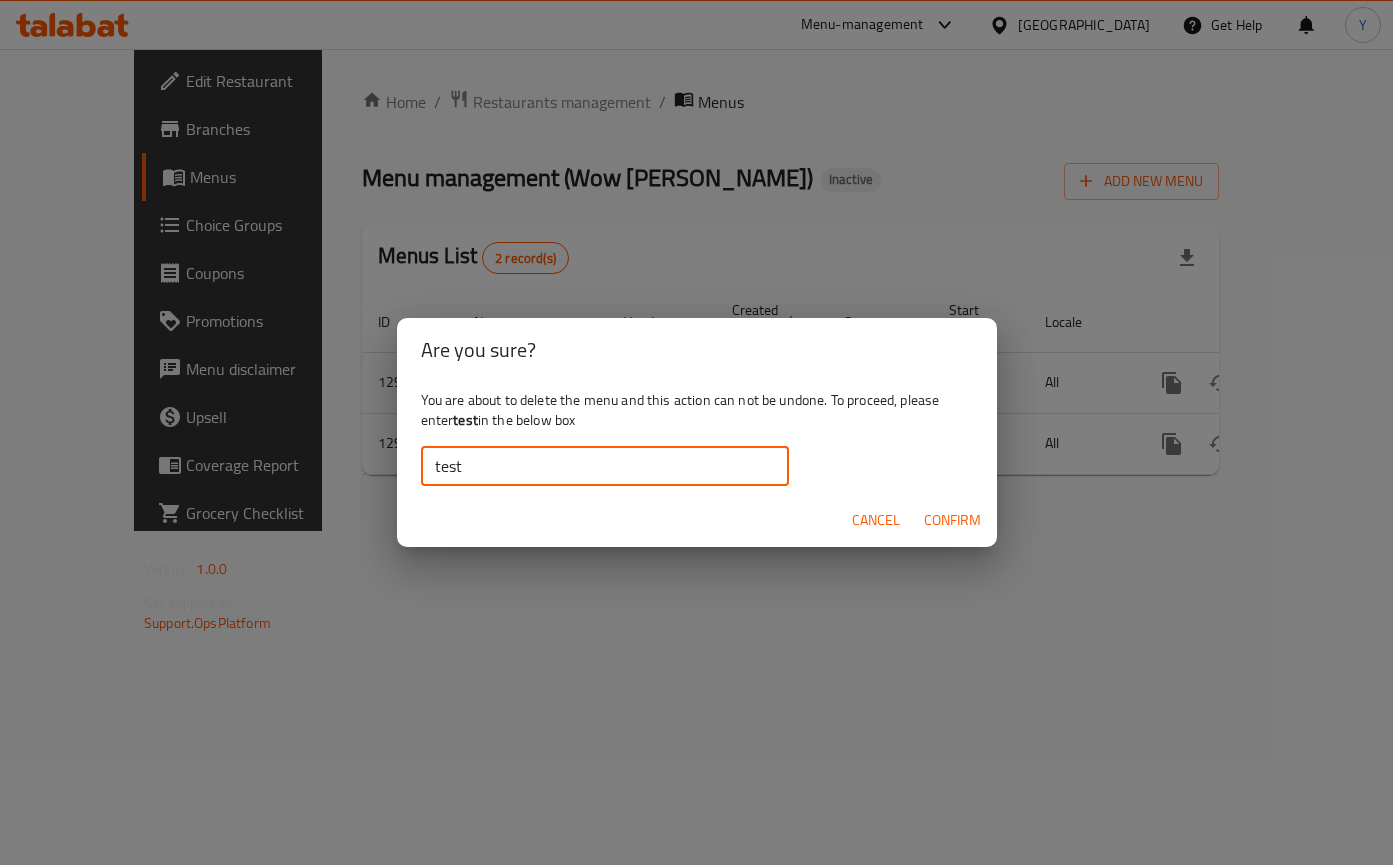 type on "test" 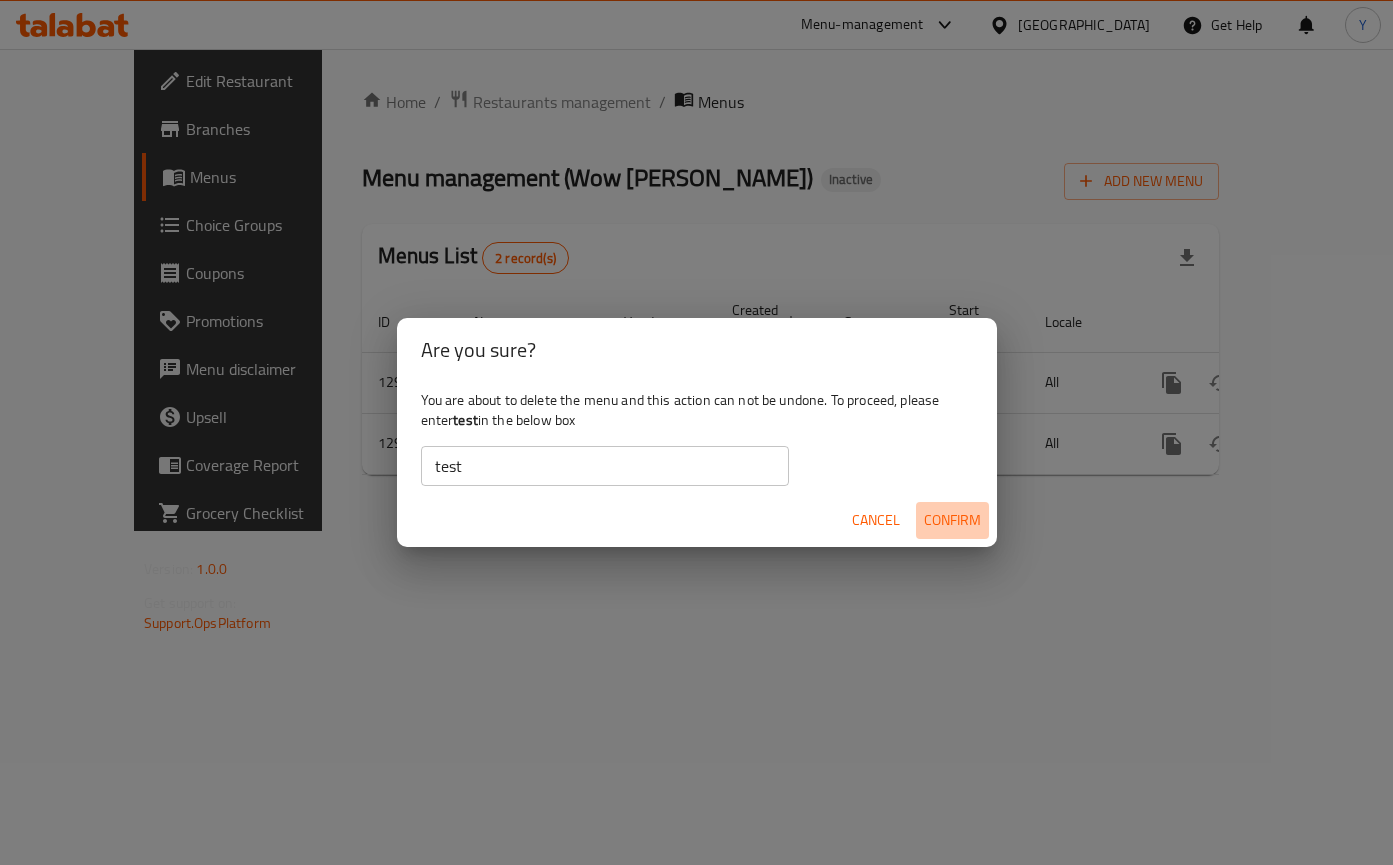 click on "Confirm" at bounding box center (952, 520) 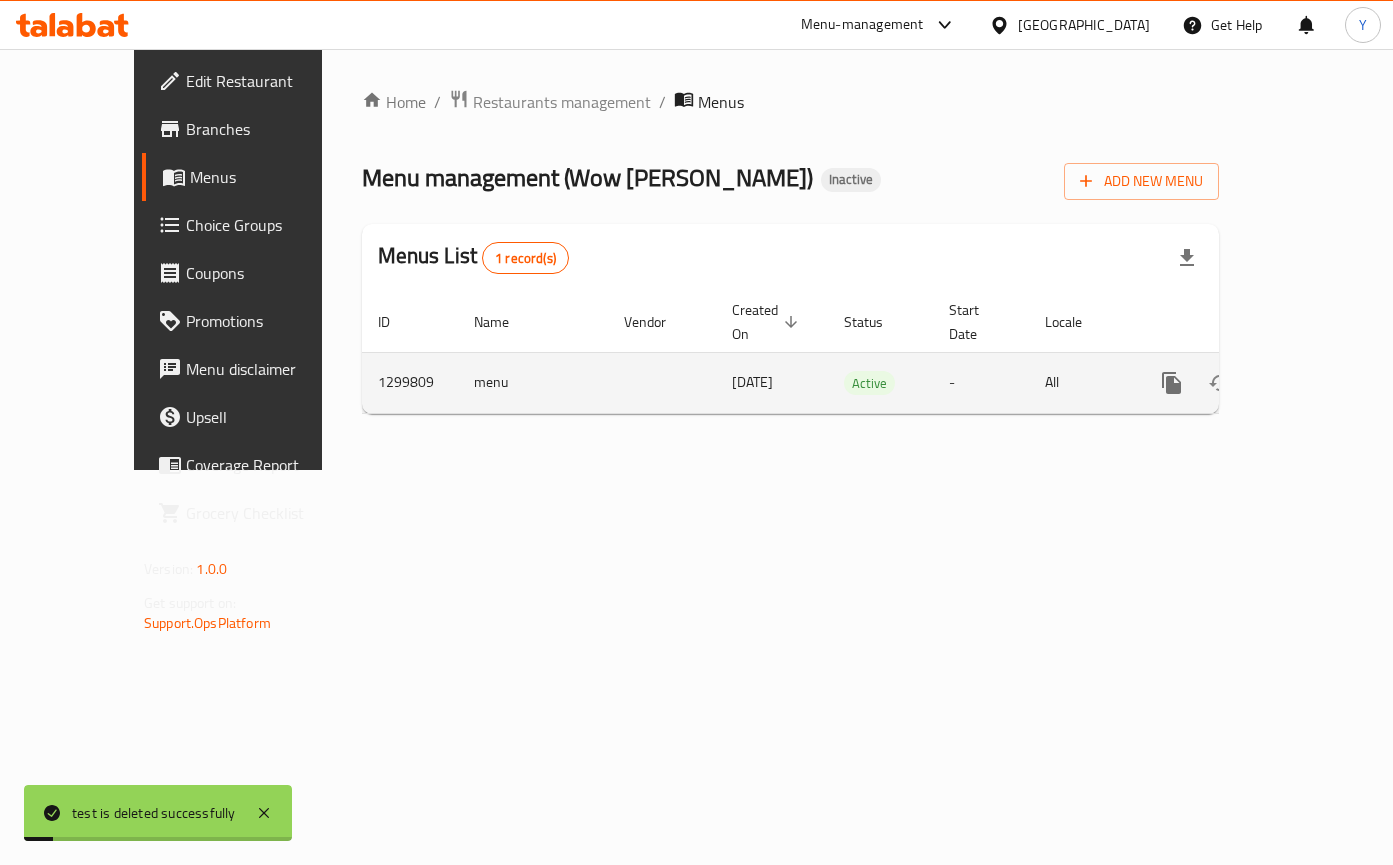 click 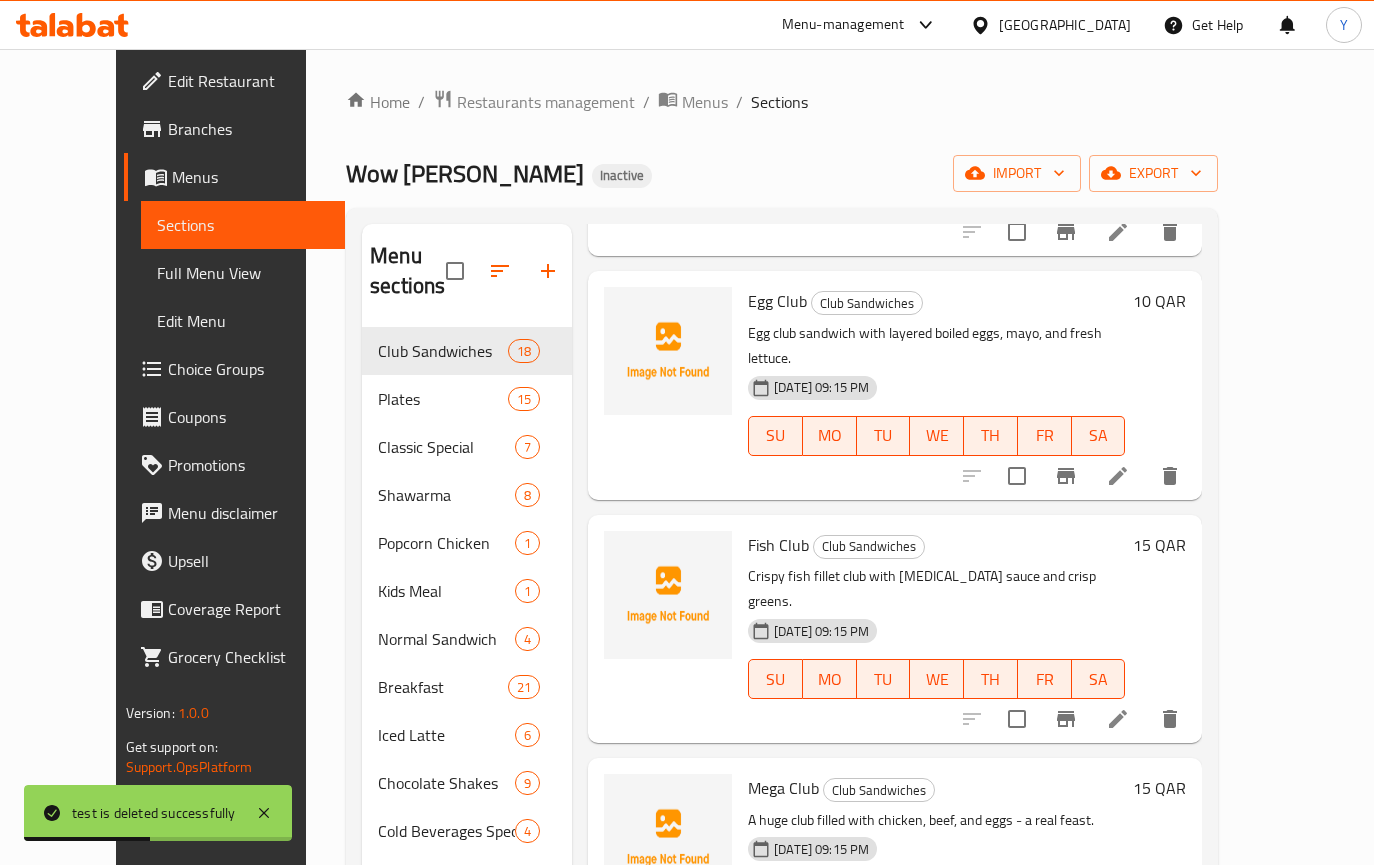 scroll, scrollTop: 1732, scrollLeft: 0, axis: vertical 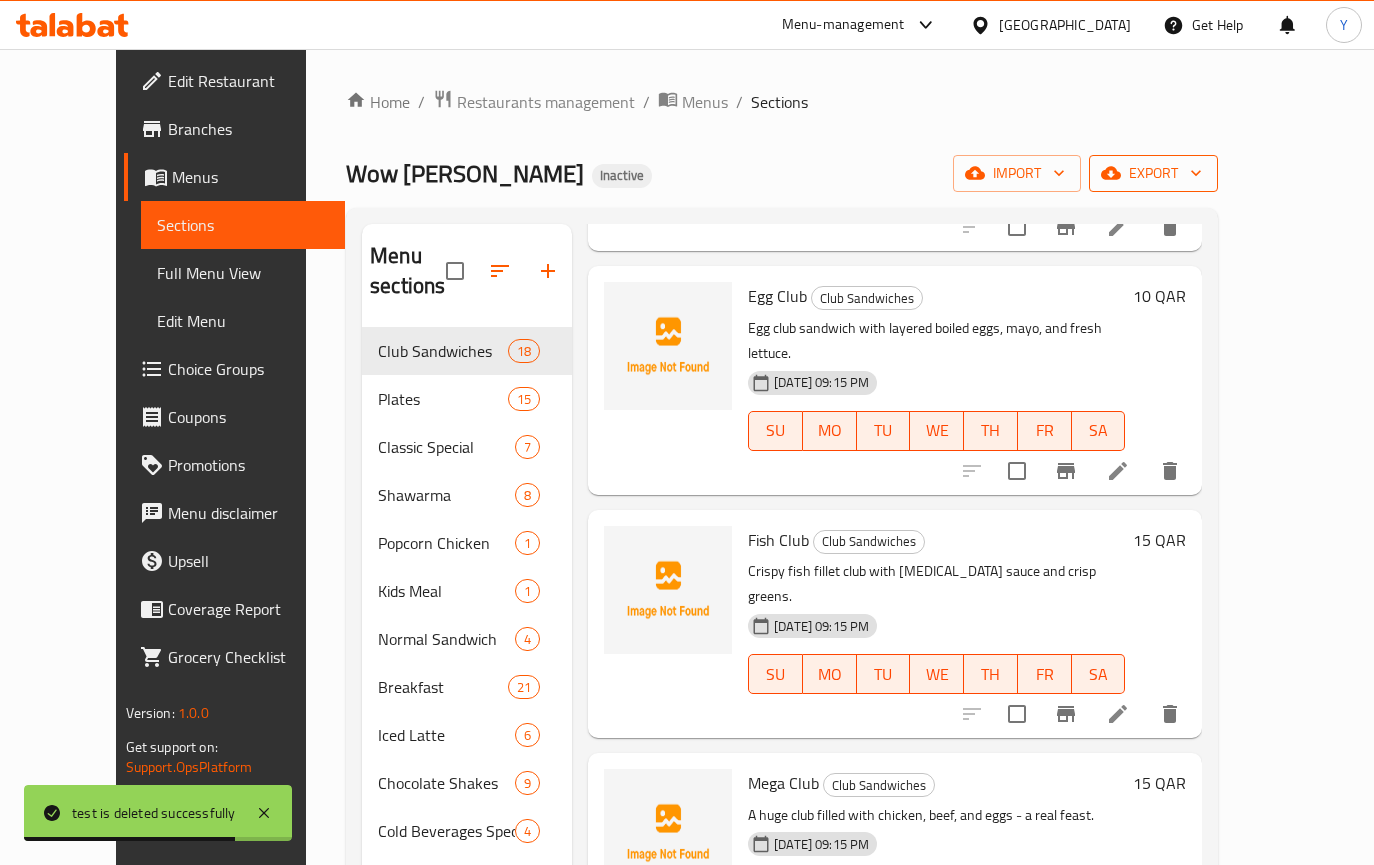 click on "export" at bounding box center [1153, 173] 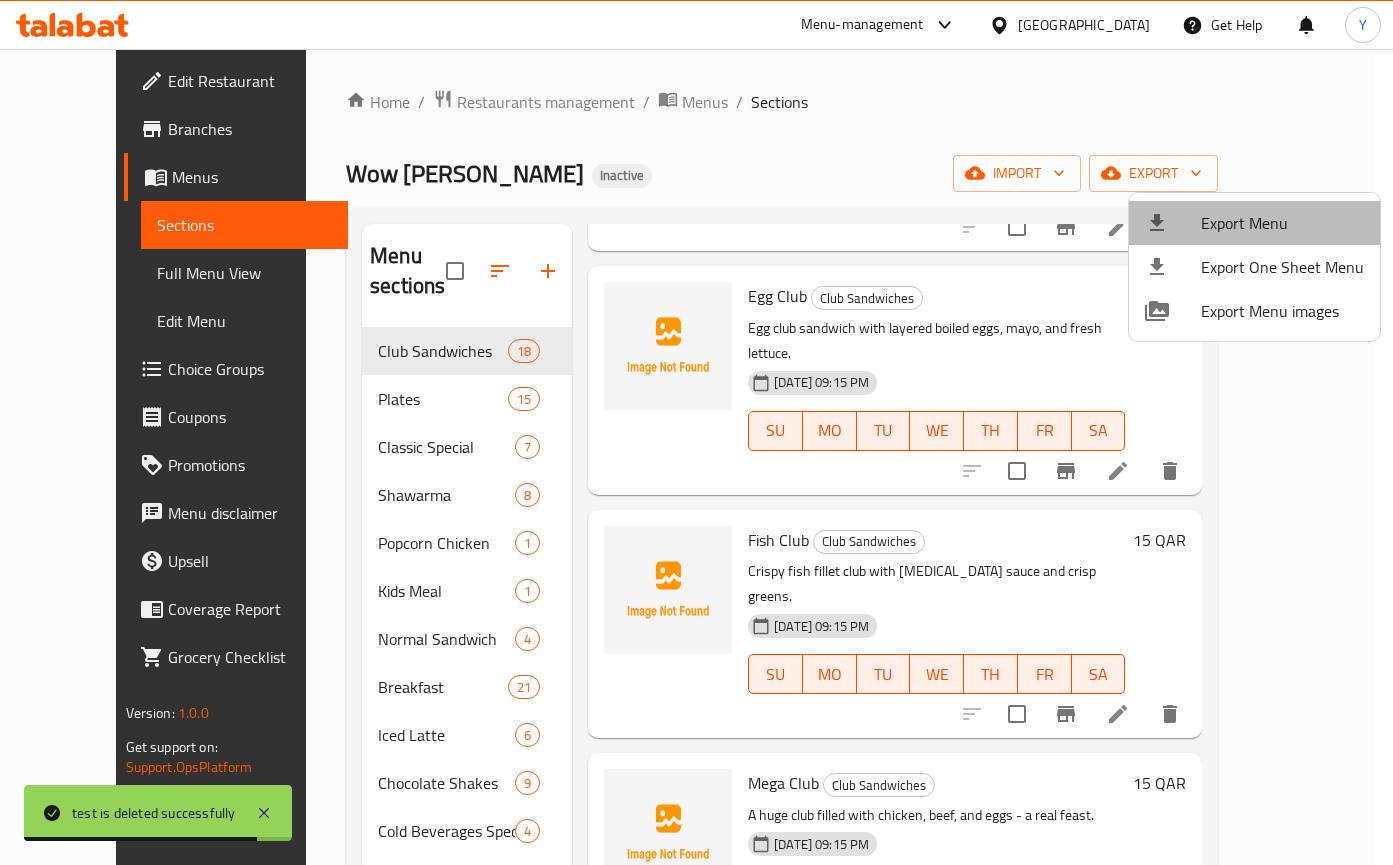 click on "Export Menu" at bounding box center (1282, 223) 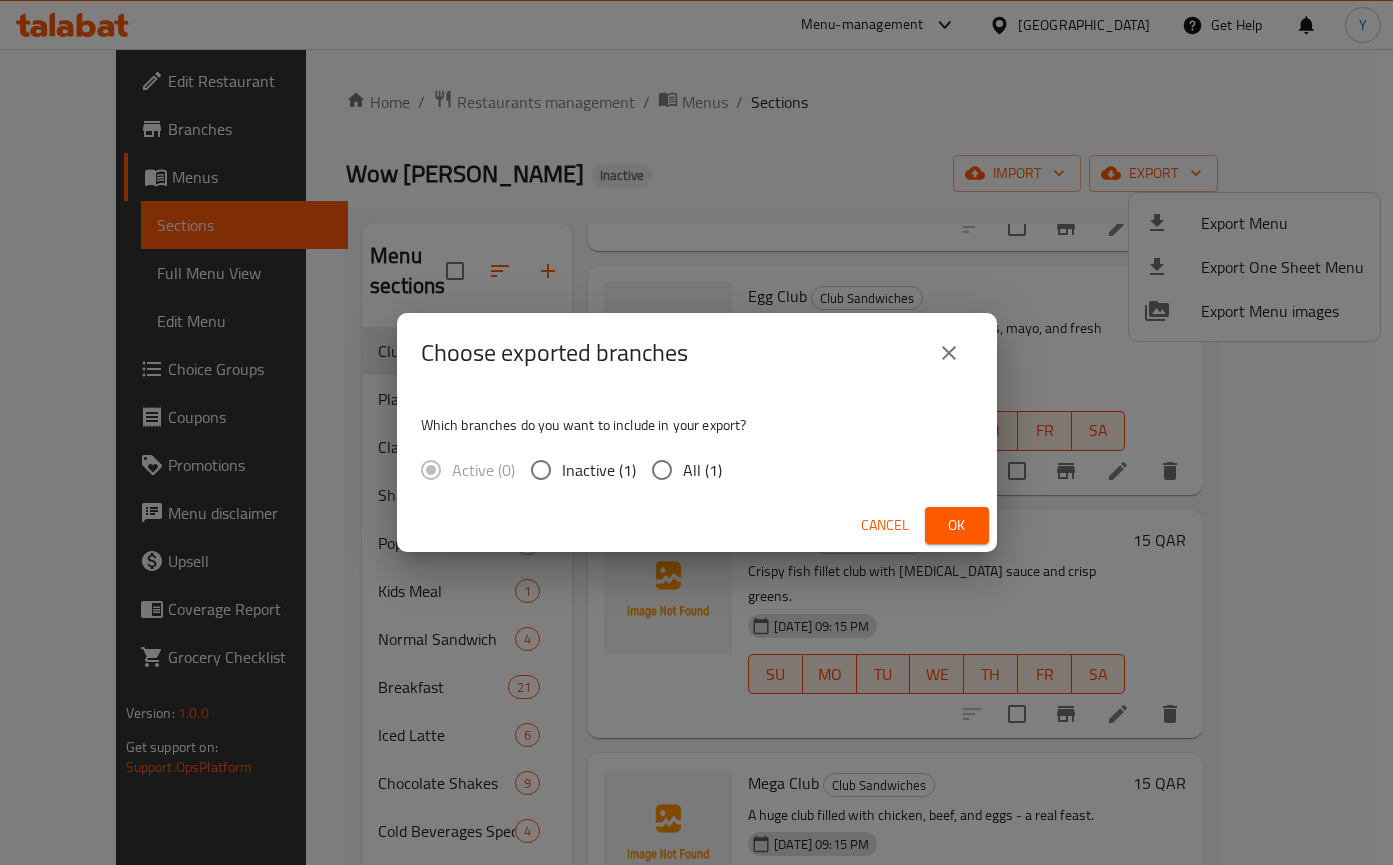 click on "Choose exported branches Which branches do you want to include in your export? Active (0) Inactive (1) All (1) Cancel Ok" at bounding box center (696, 432) 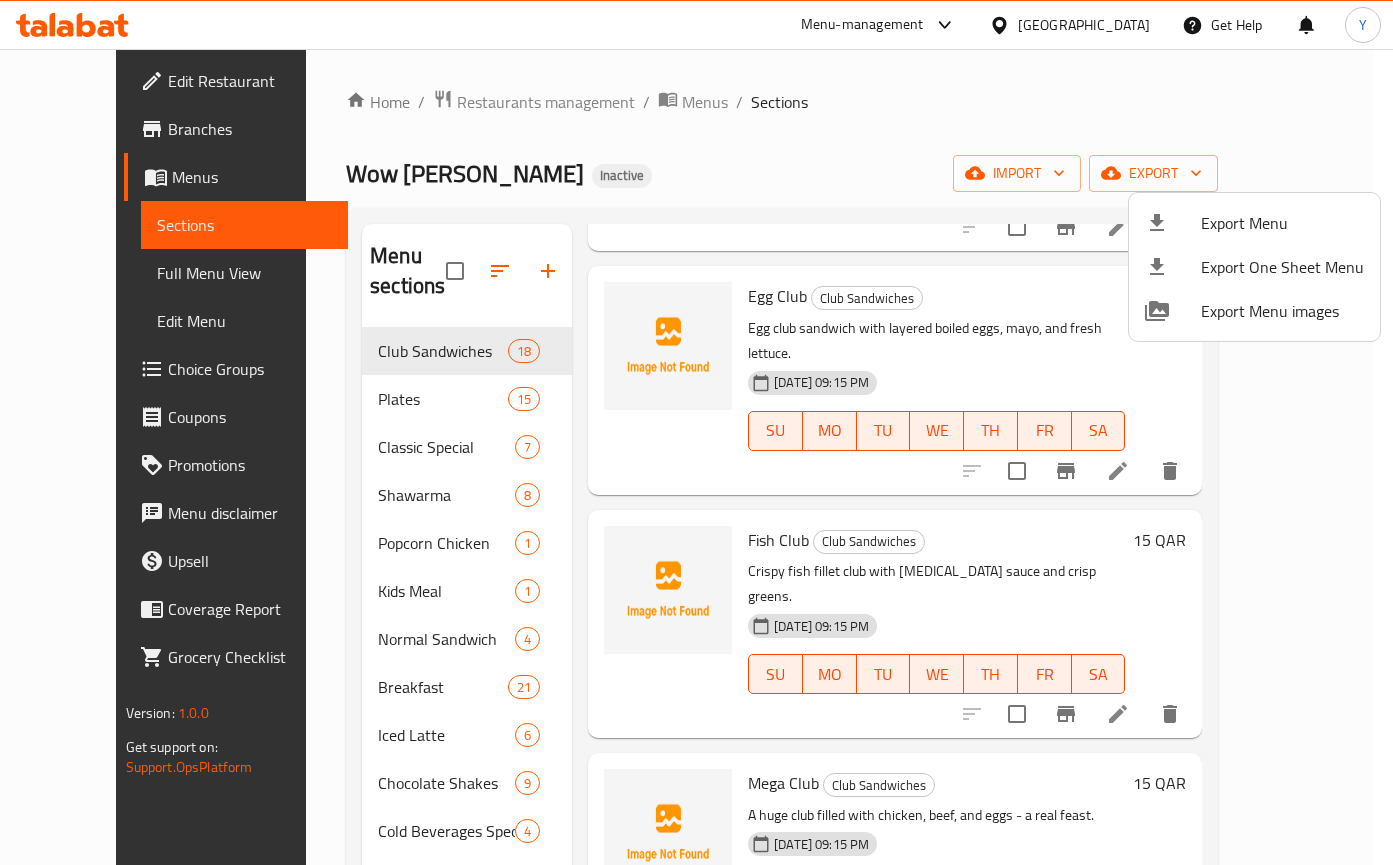 click at bounding box center (696, 432) 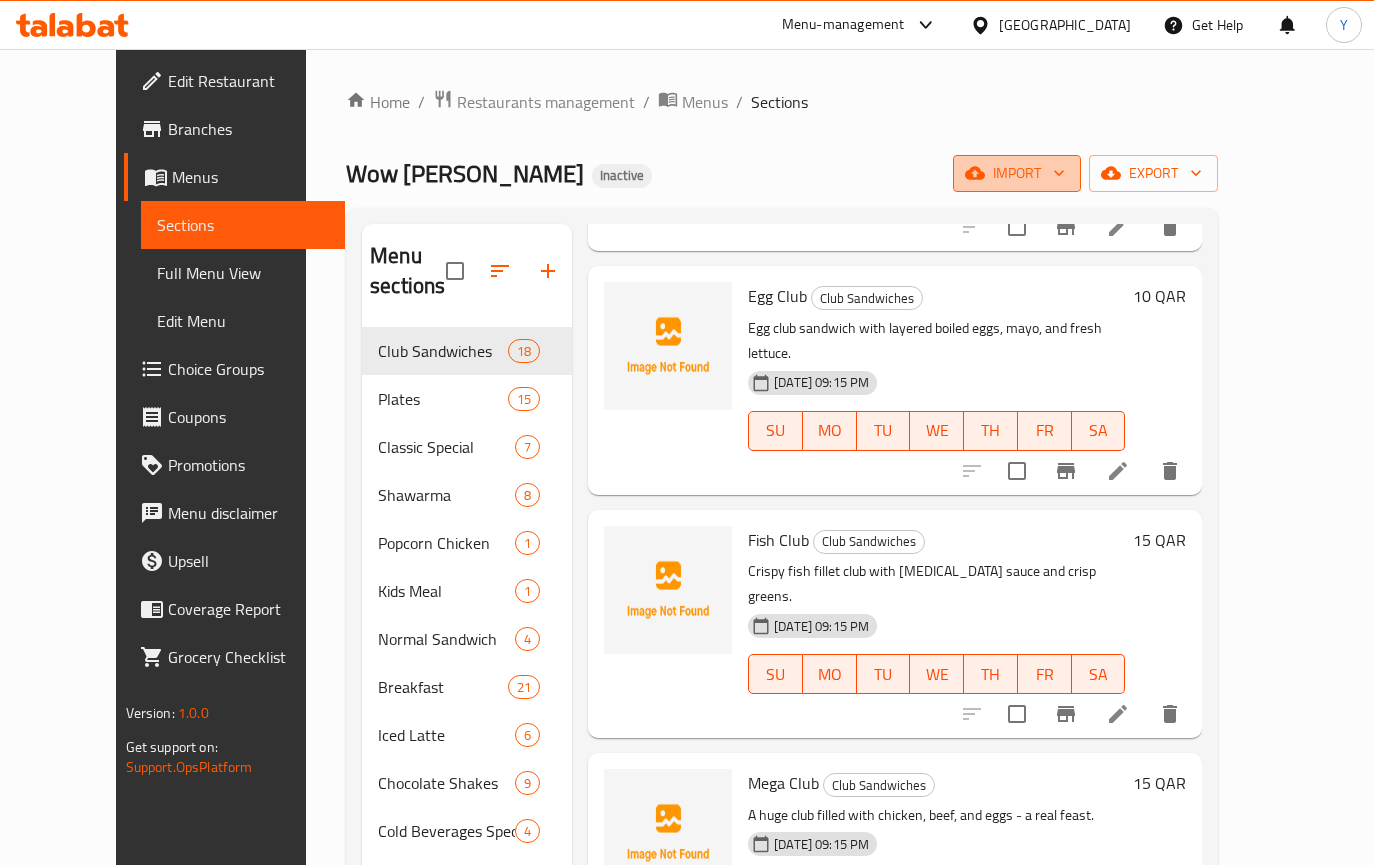 click 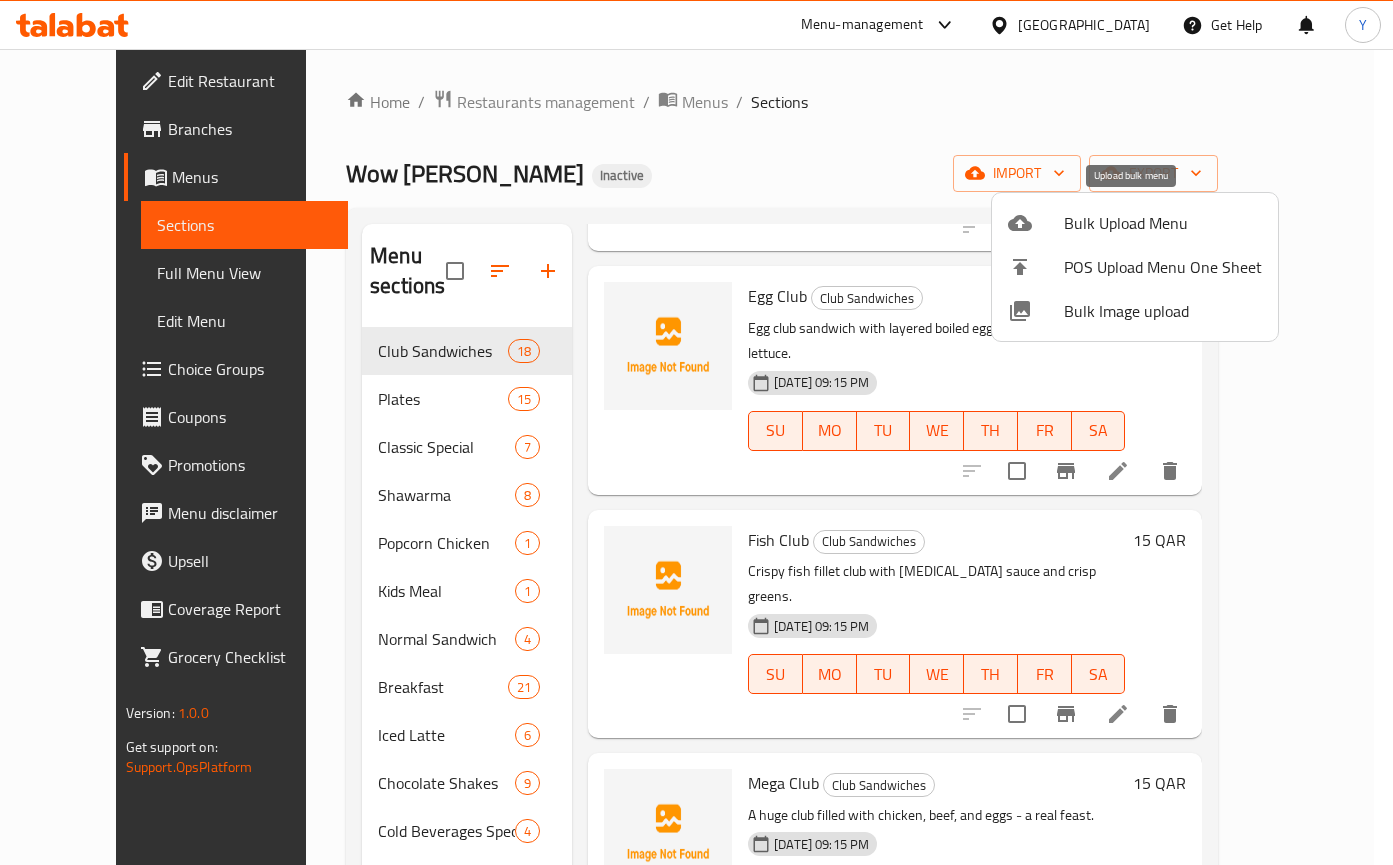 click on "Bulk Upload Menu" at bounding box center [1163, 223] 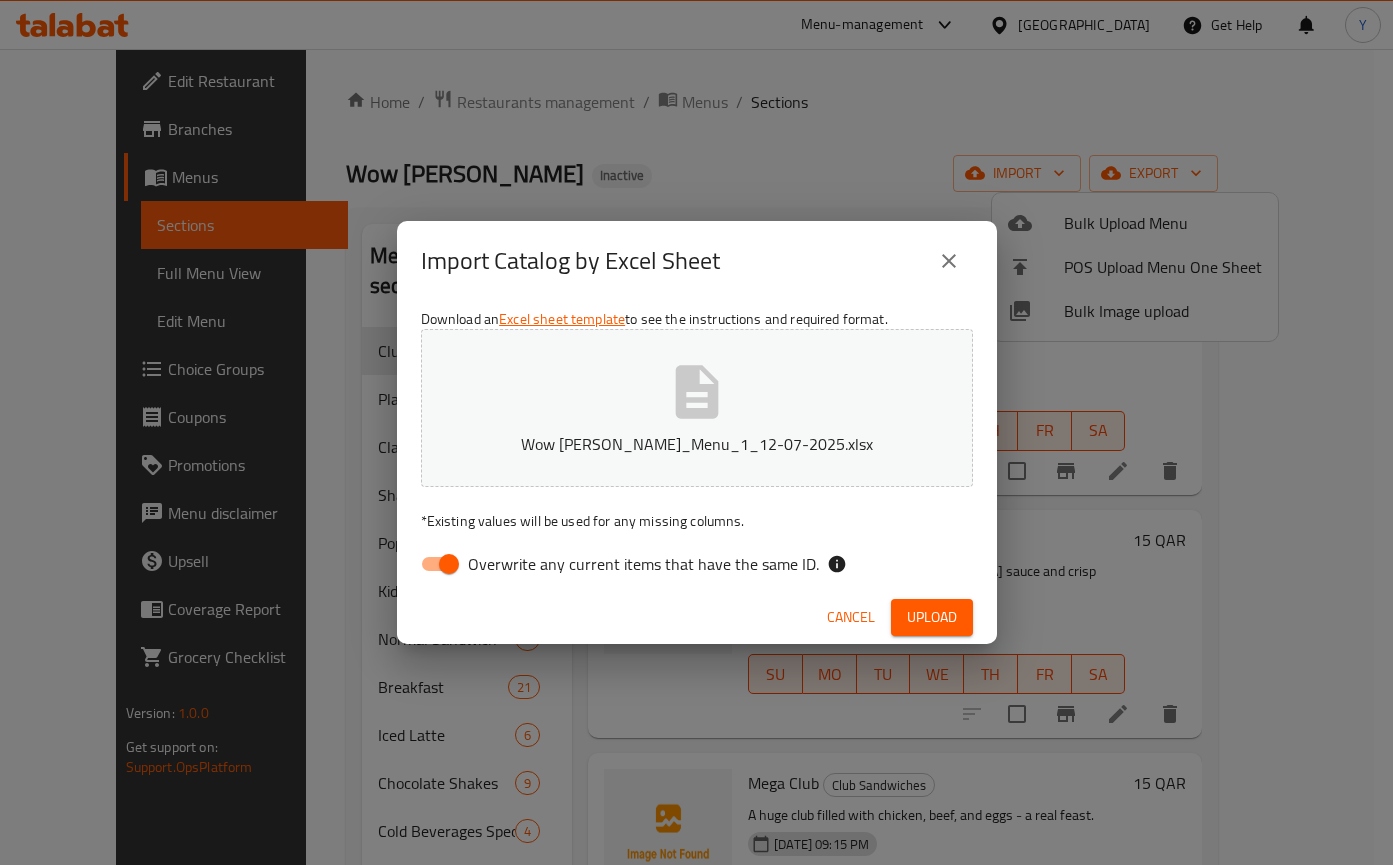 click on "Overwrite any current items that have the same ID." at bounding box center [449, 564] 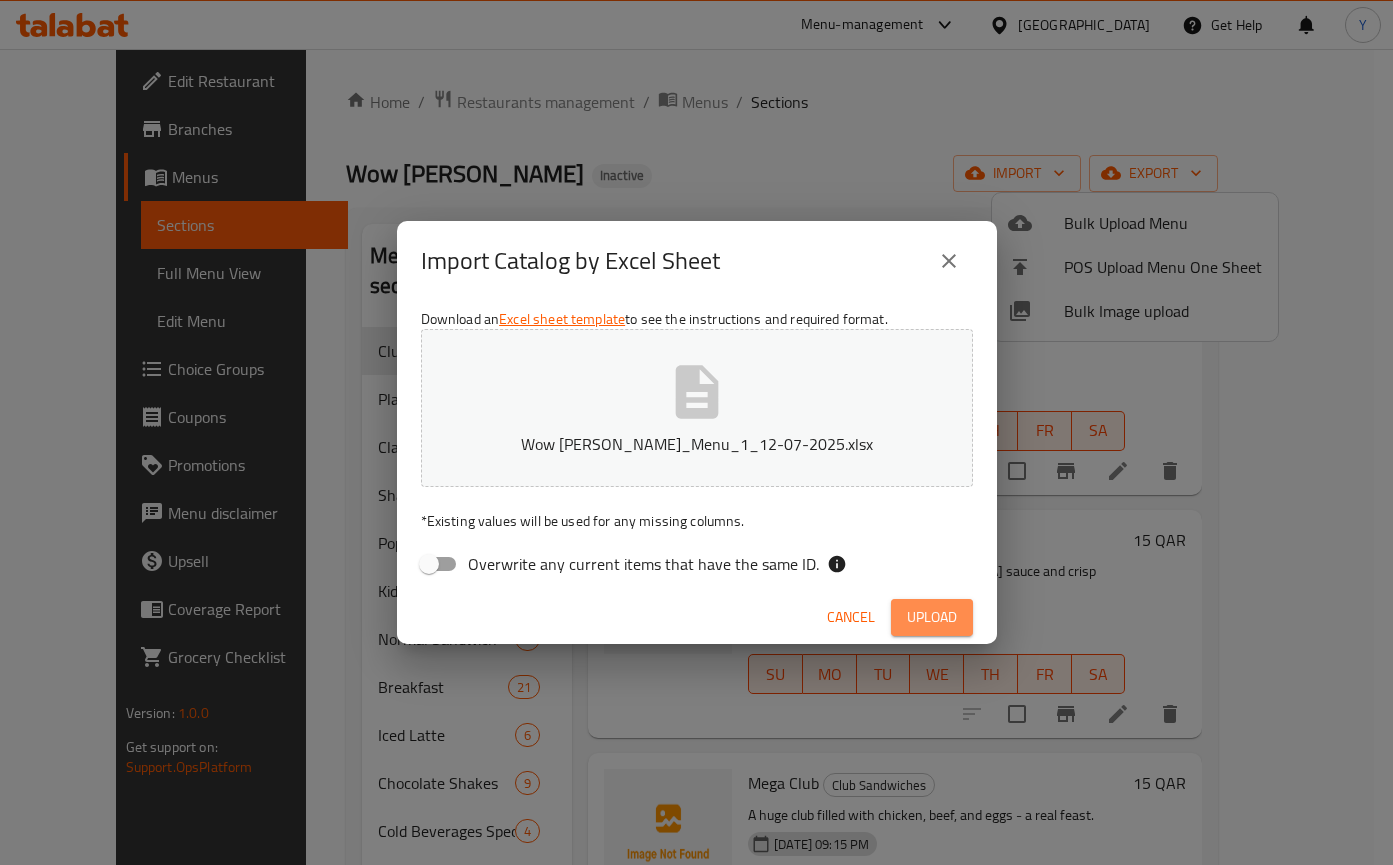 click on "Upload" at bounding box center [932, 617] 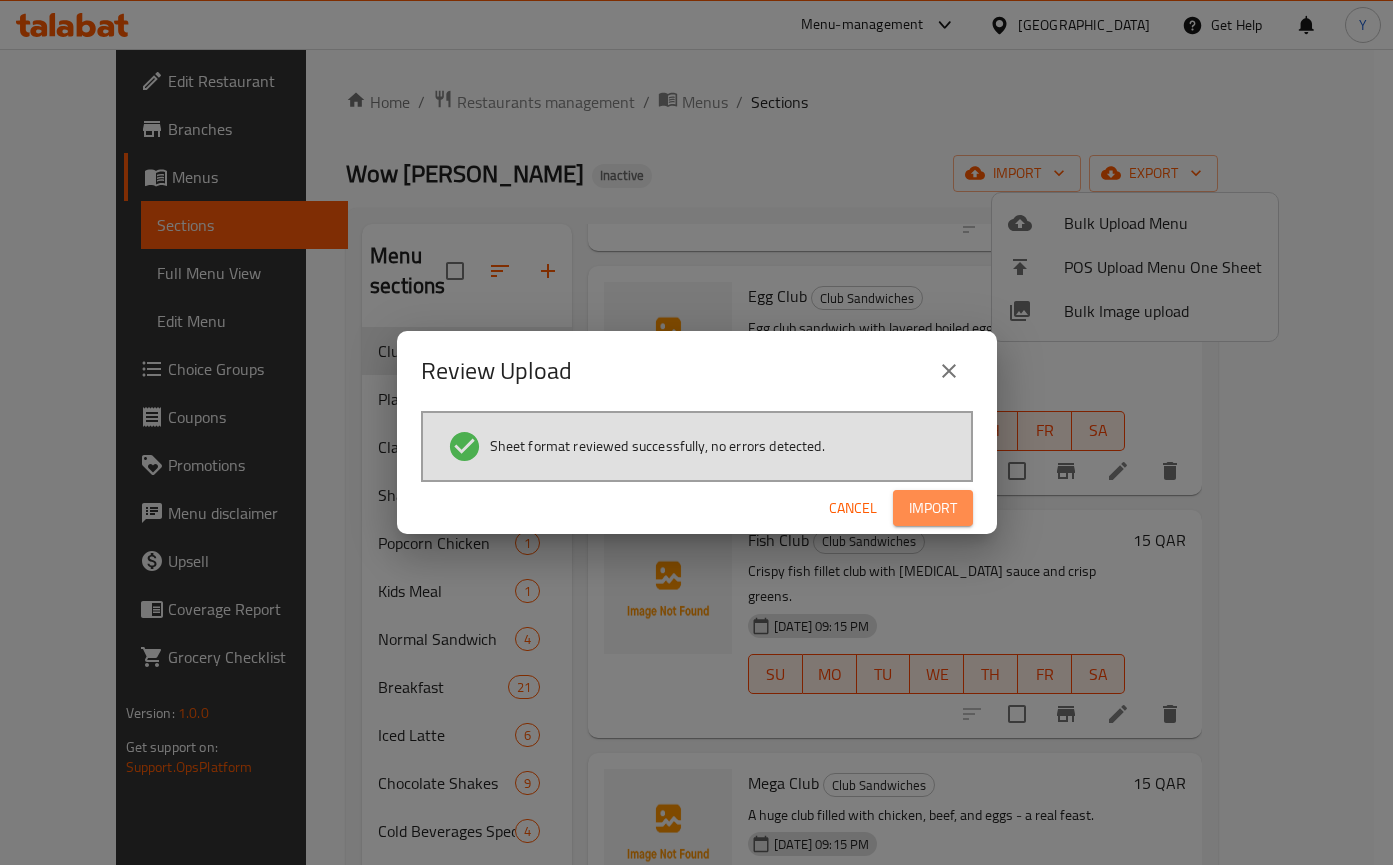 click on "Import" at bounding box center [933, 508] 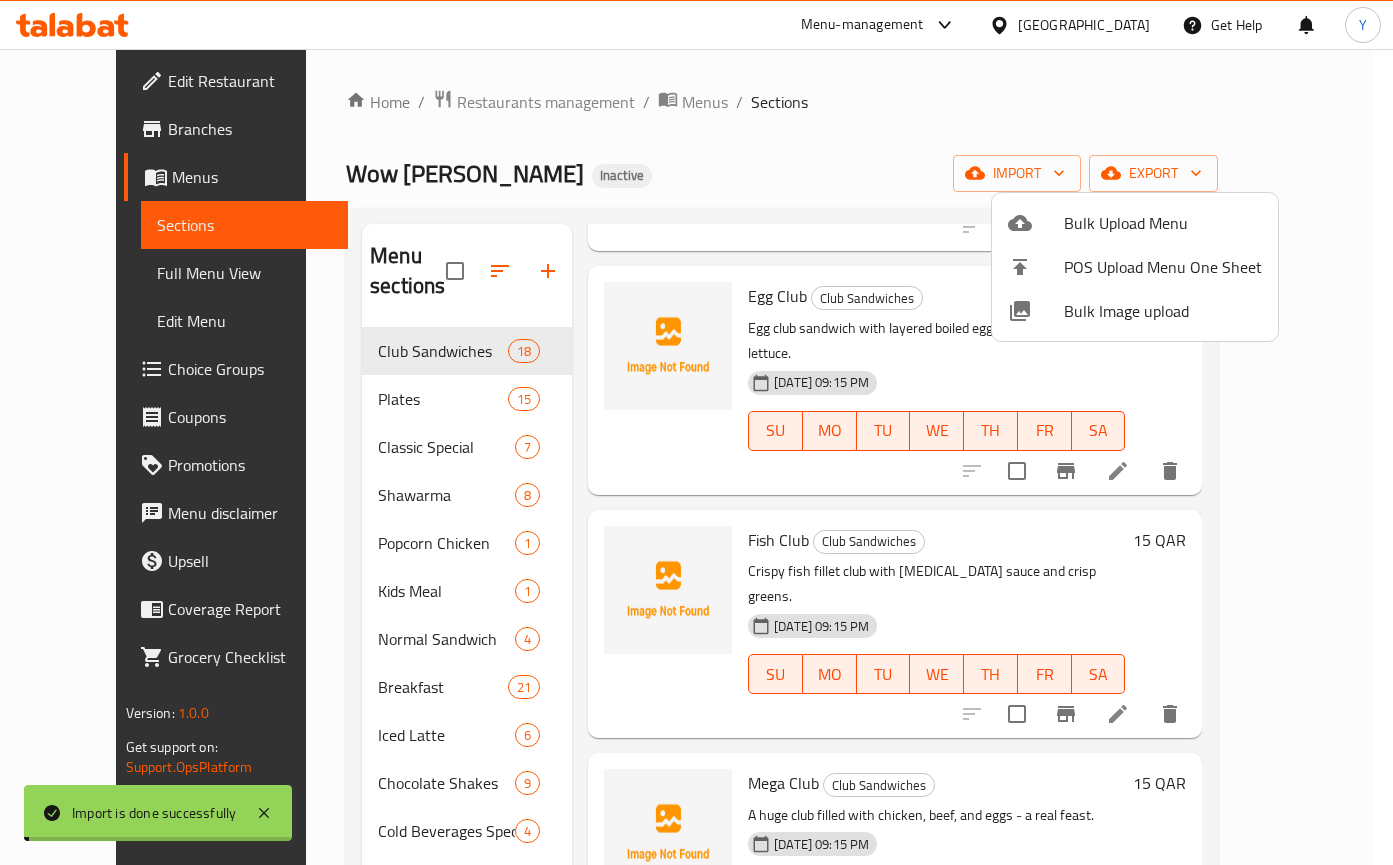 click at bounding box center (696, 432) 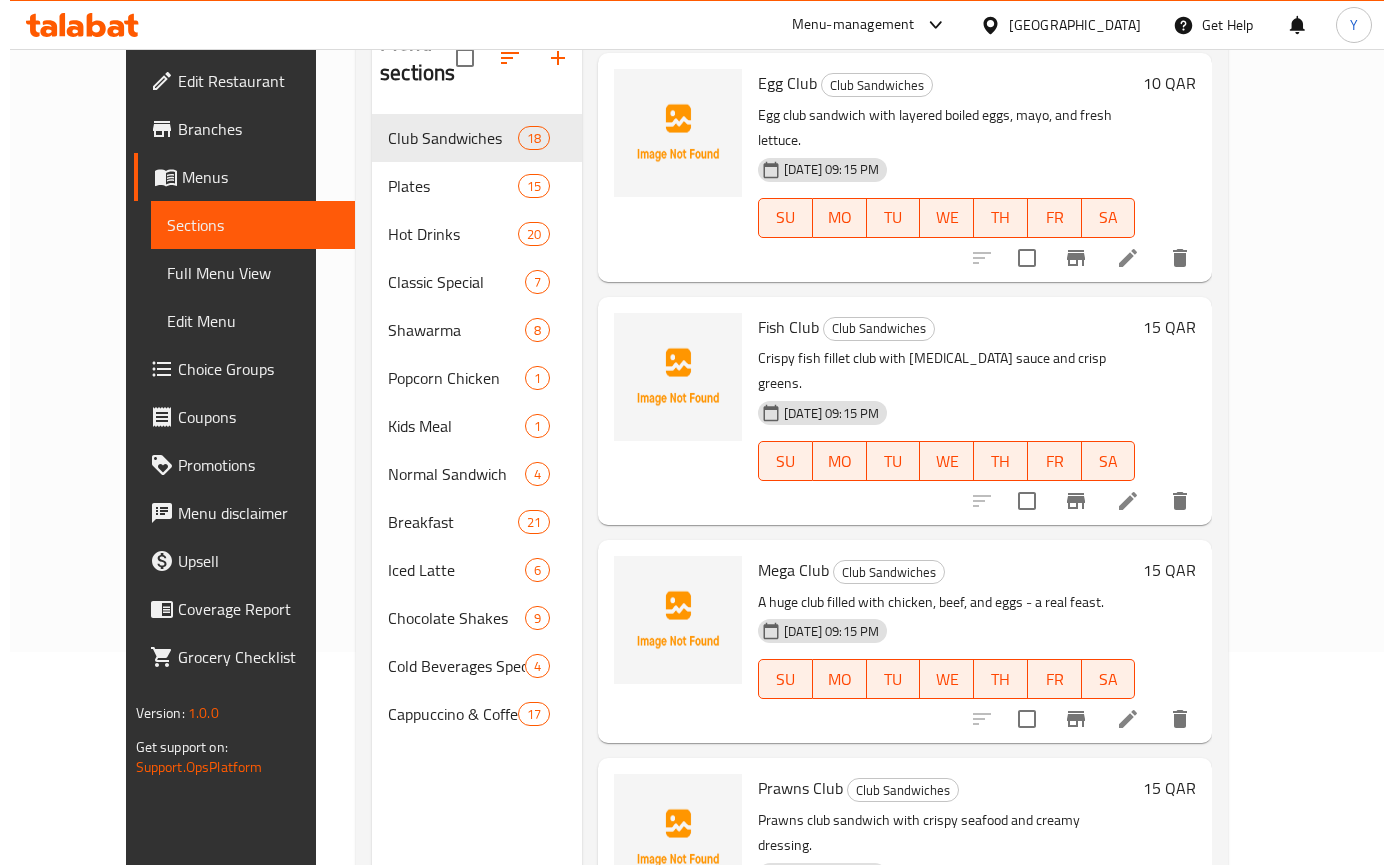 scroll, scrollTop: 192, scrollLeft: 0, axis: vertical 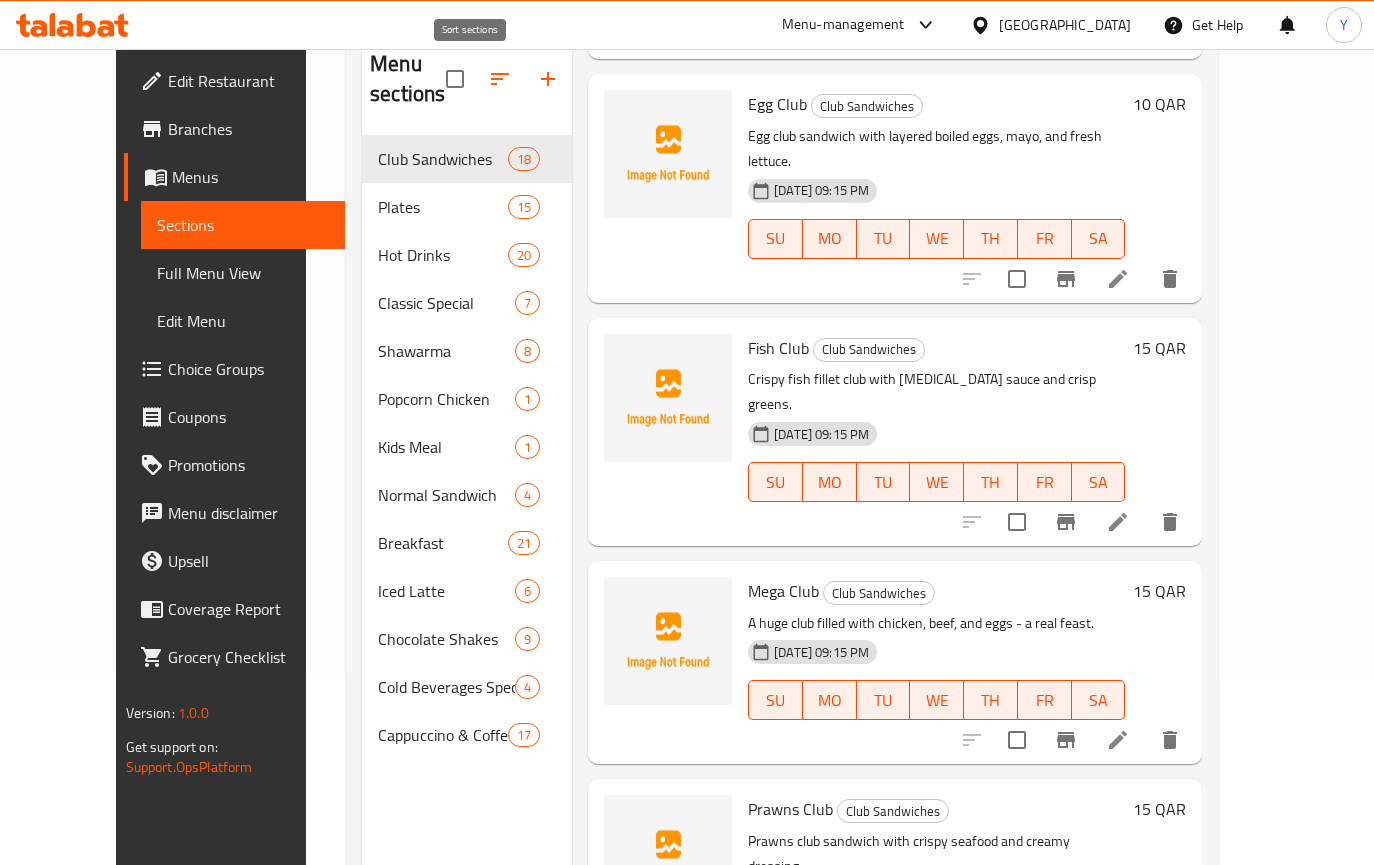 click 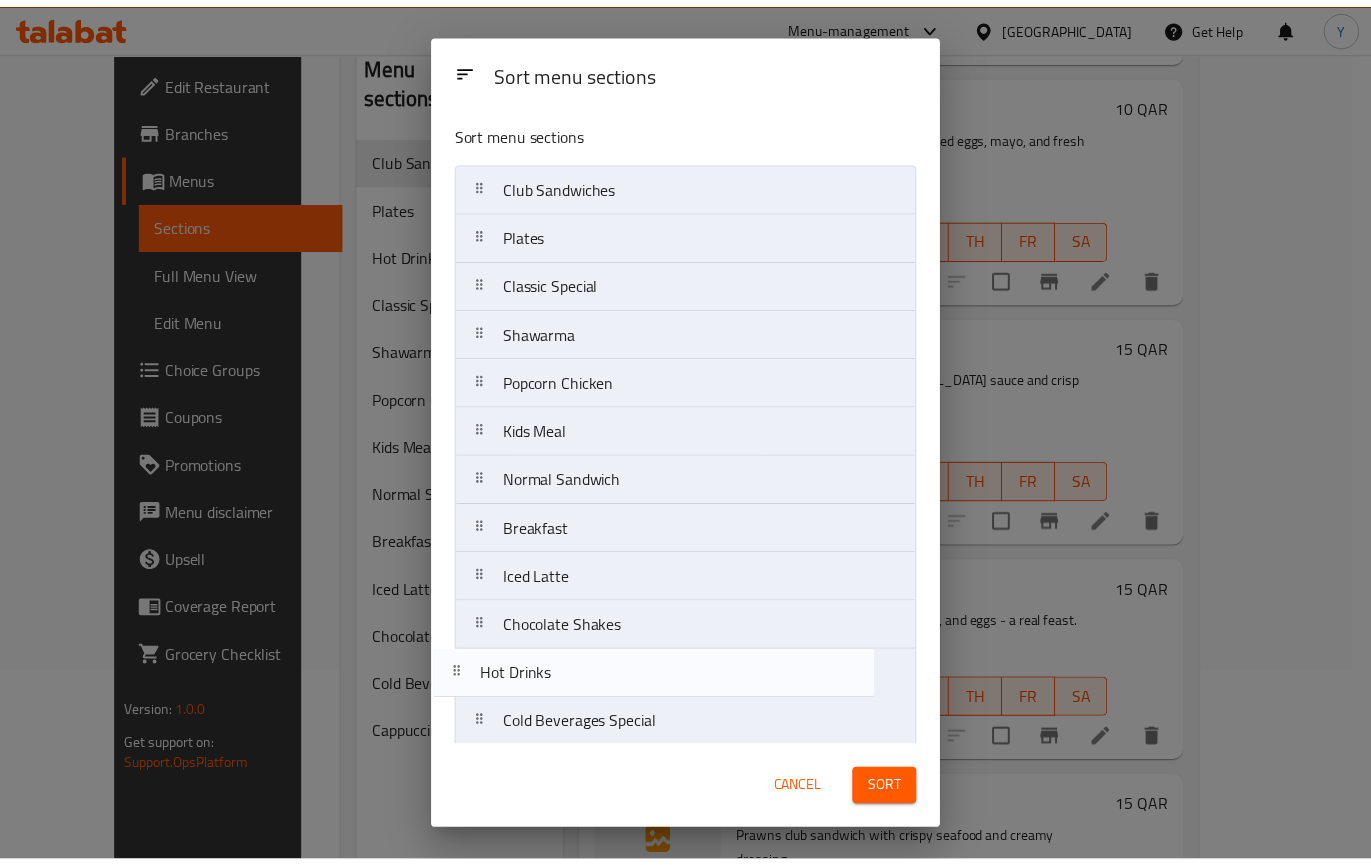 scroll, scrollTop: 60, scrollLeft: 0, axis: vertical 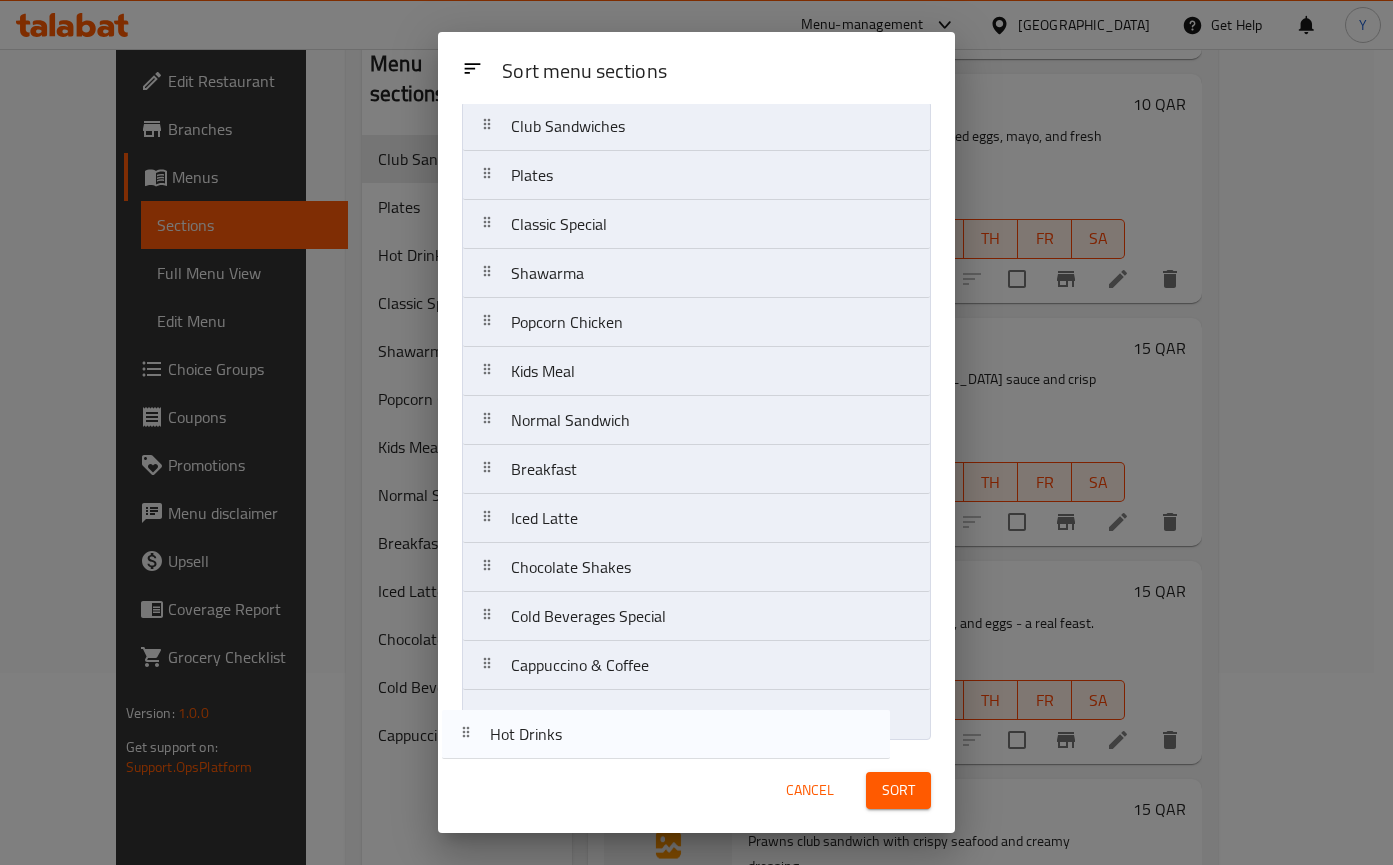 drag, startPoint x: 594, startPoint y: 296, endPoint x: 572, endPoint y: 754, distance: 458.52808 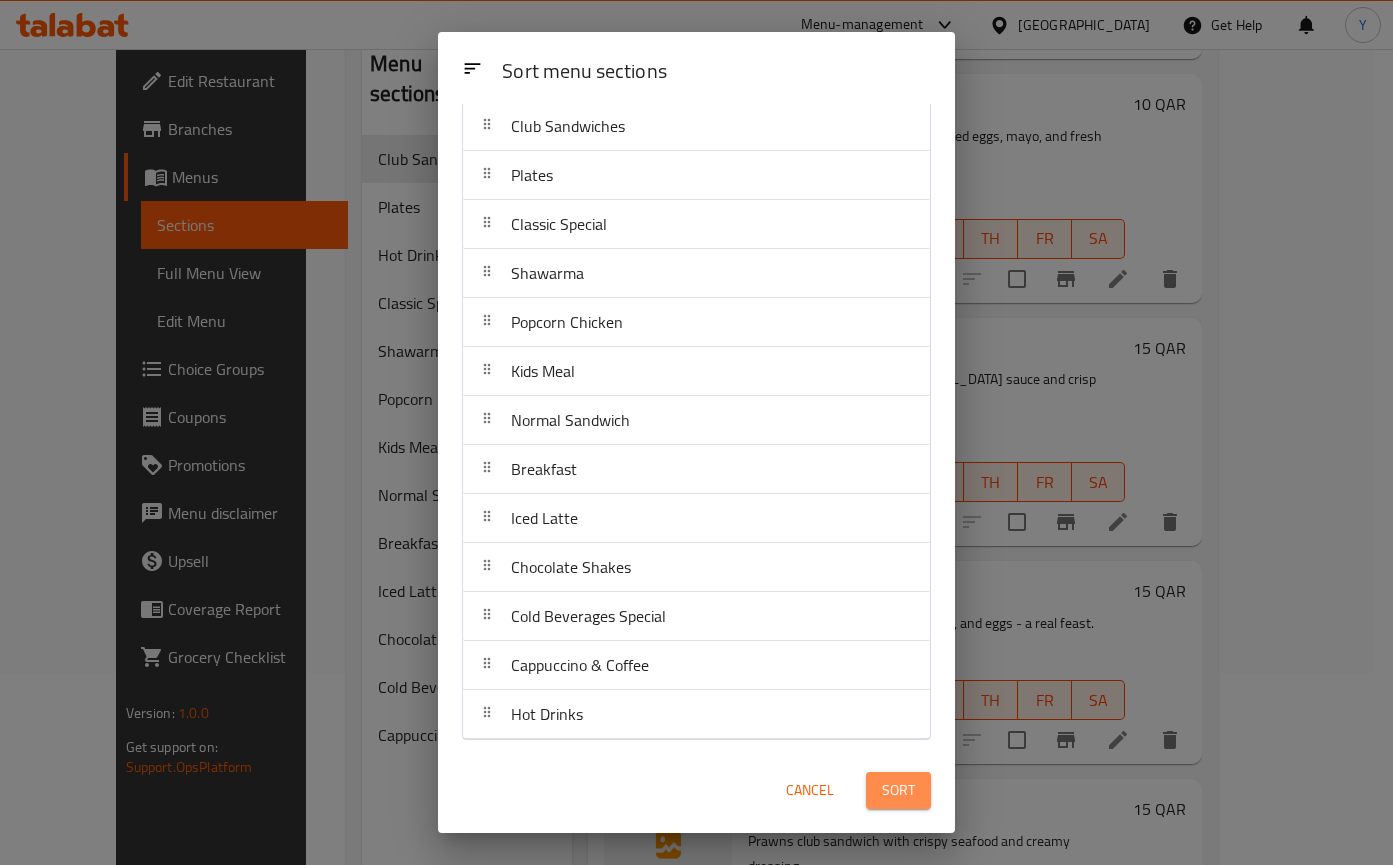click on "Sort" at bounding box center (898, 790) 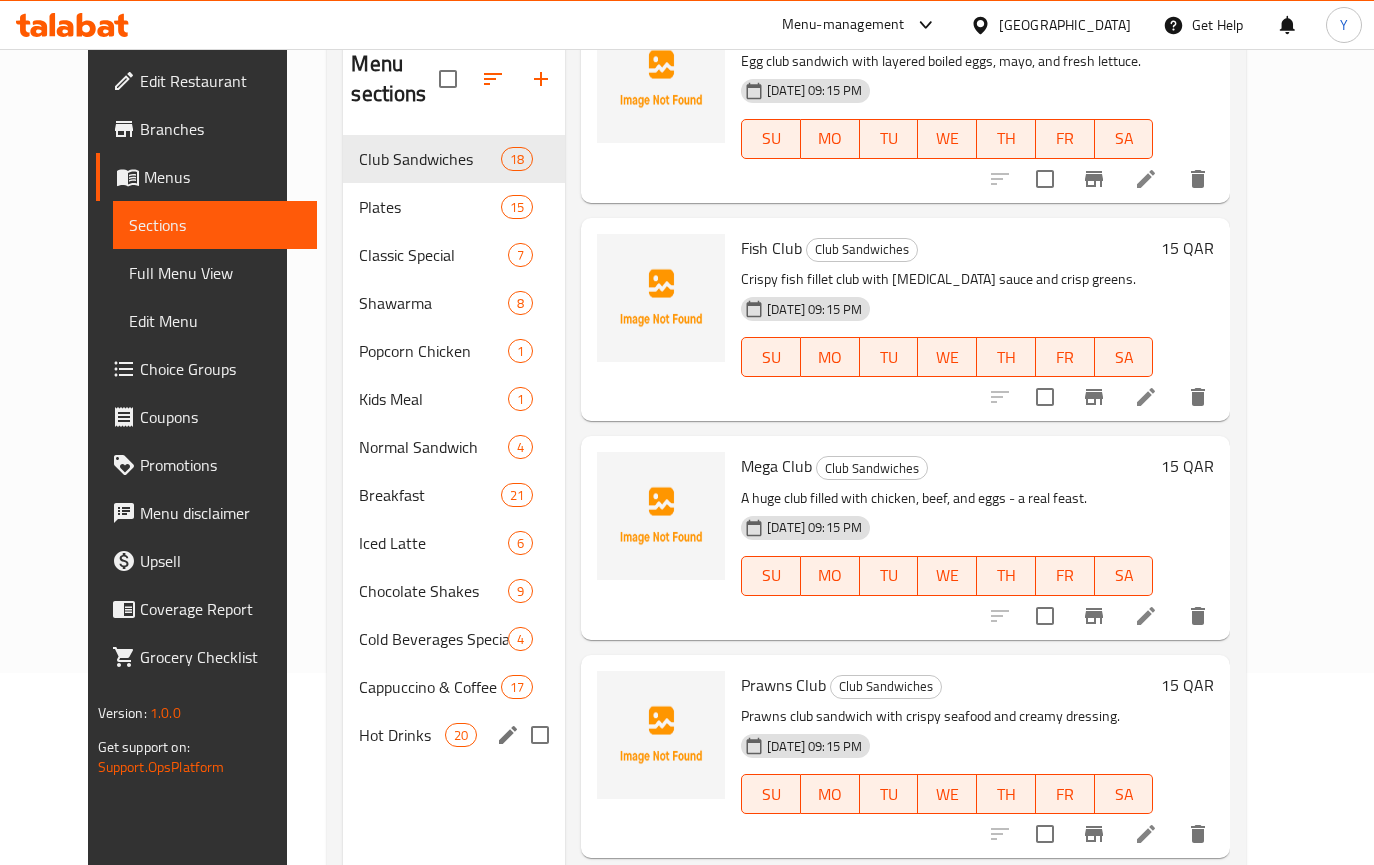 click on "Hot Drinks" at bounding box center (401, 735) 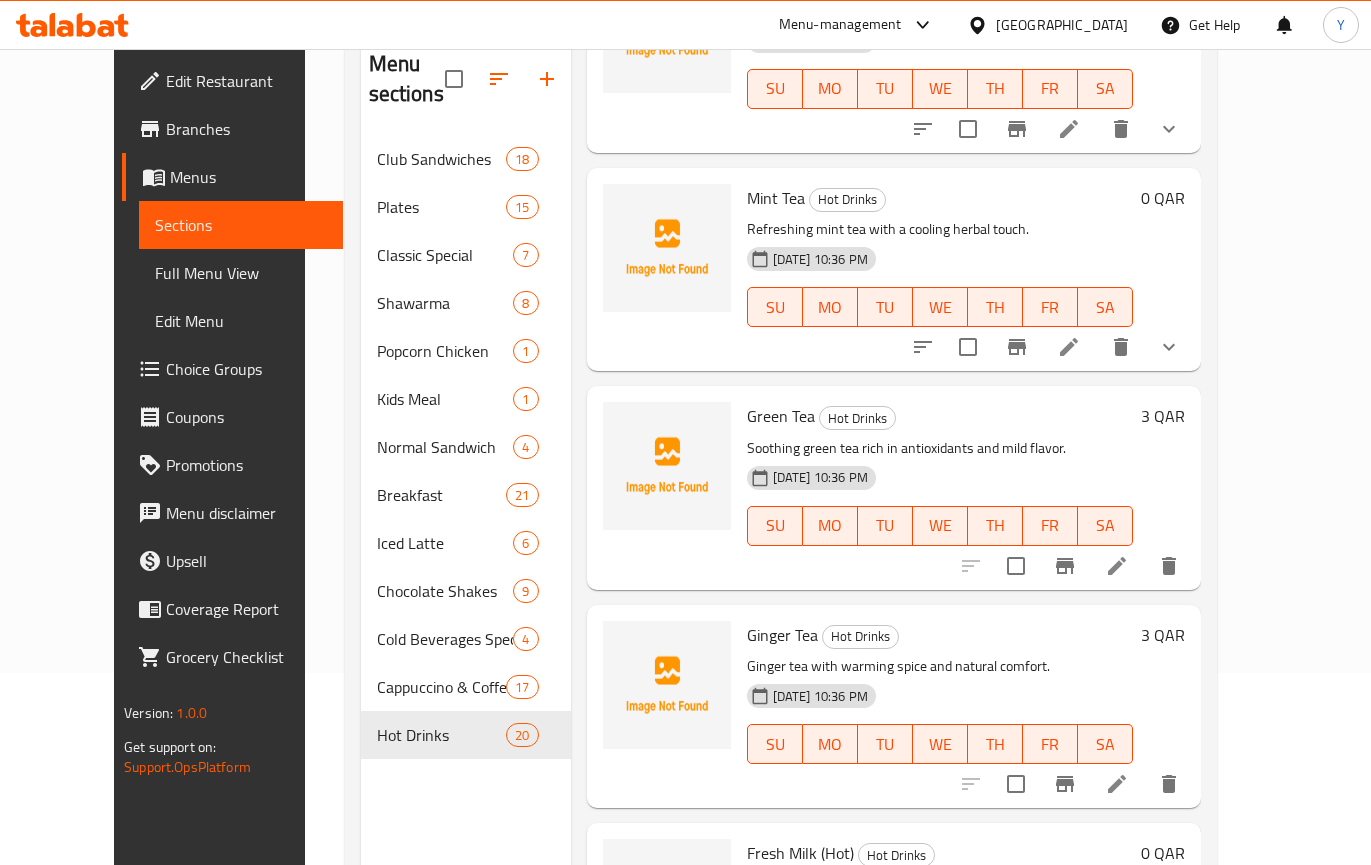 scroll, scrollTop: 1982, scrollLeft: 0, axis: vertical 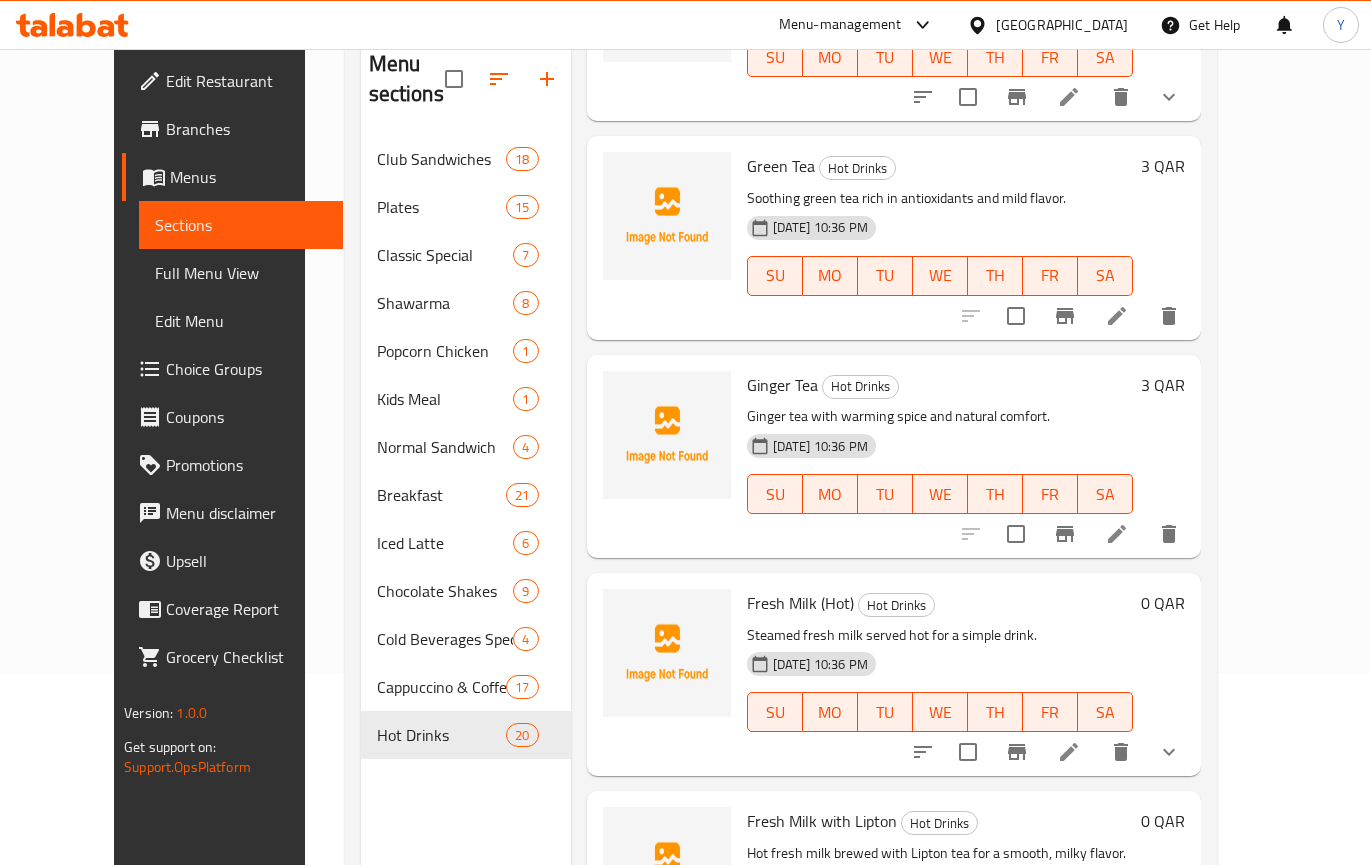 click on "Menus" at bounding box center [248, 177] 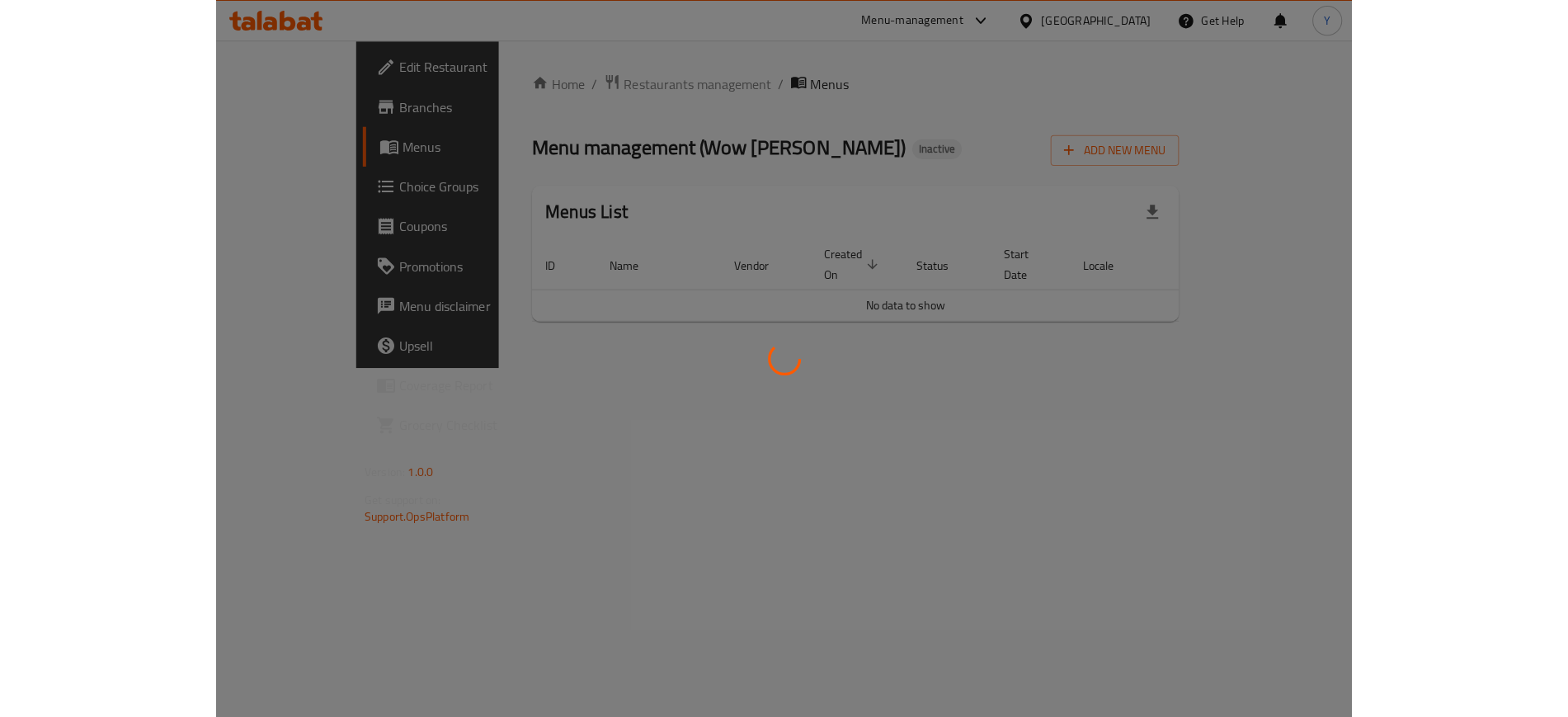 scroll, scrollTop: 0, scrollLeft: 0, axis: both 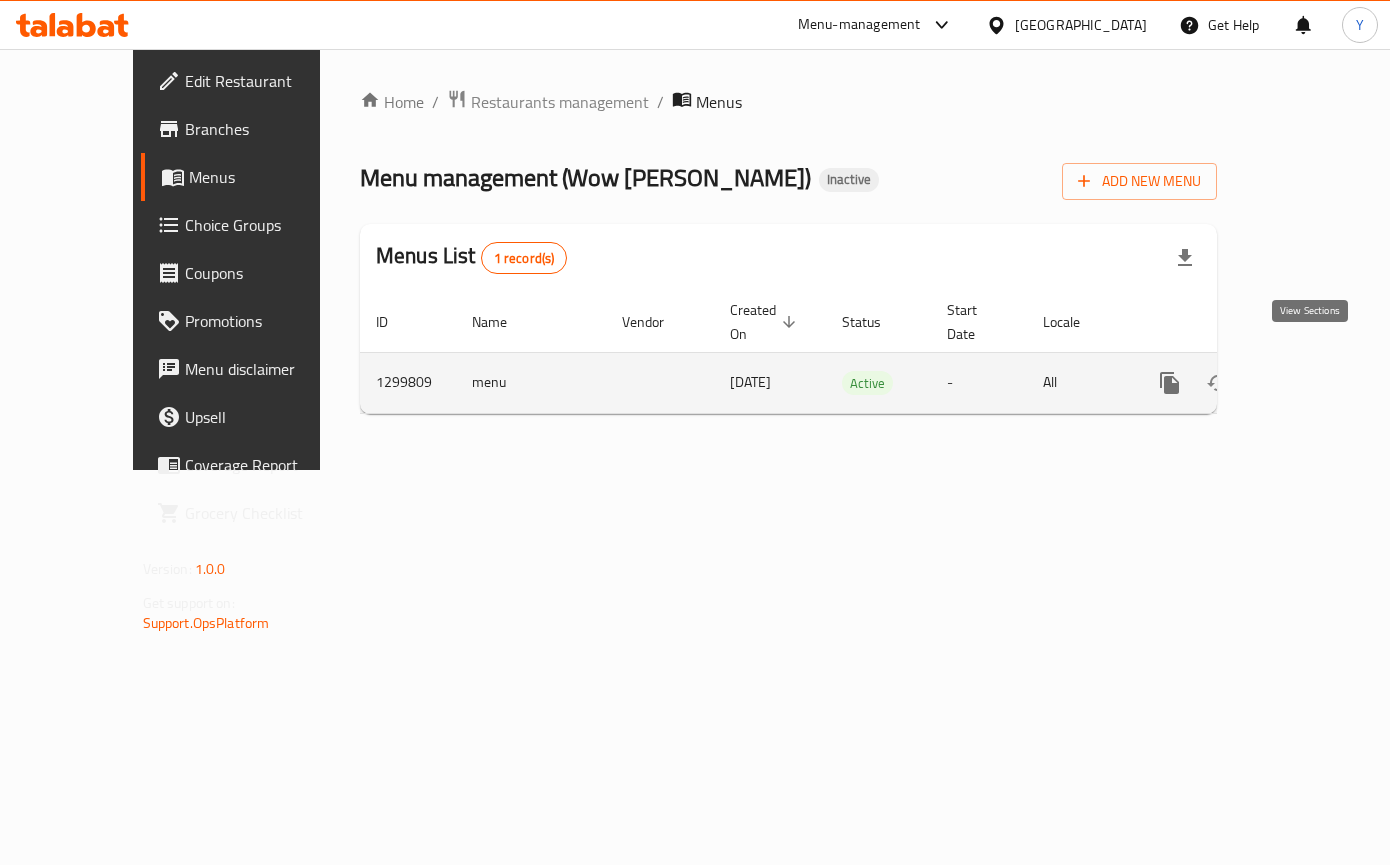 click 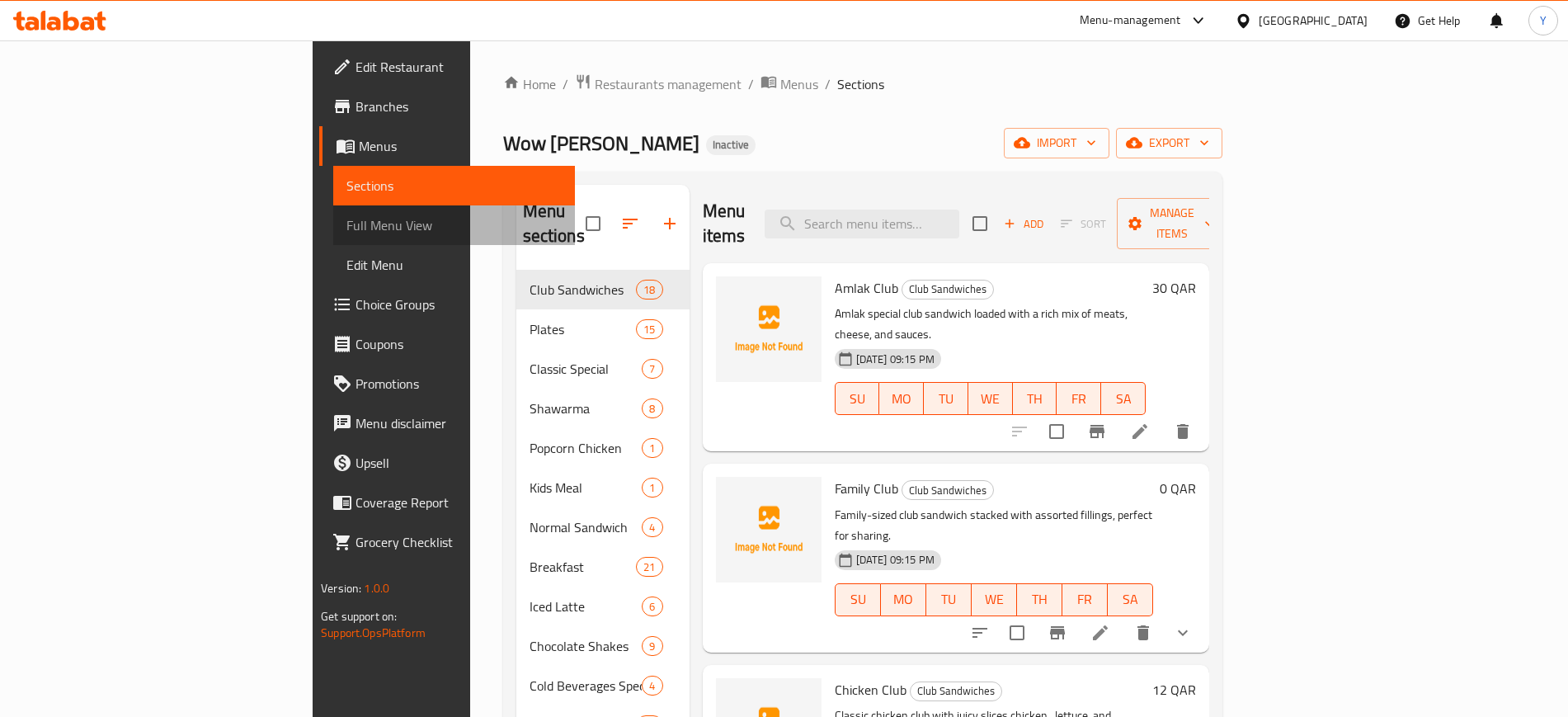 click on "Full Menu View" at bounding box center [454, 225] 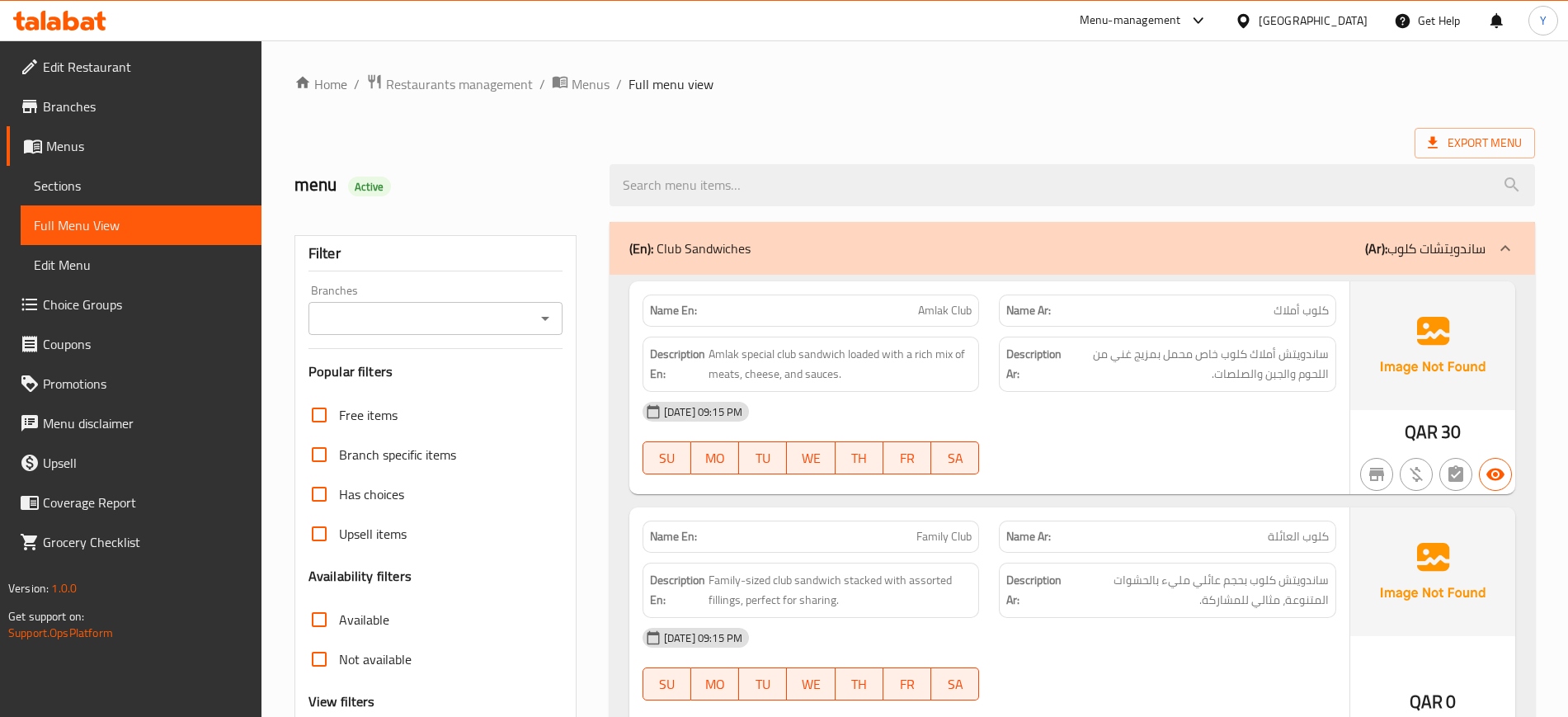 scroll, scrollTop: 627, scrollLeft: 0, axis: vertical 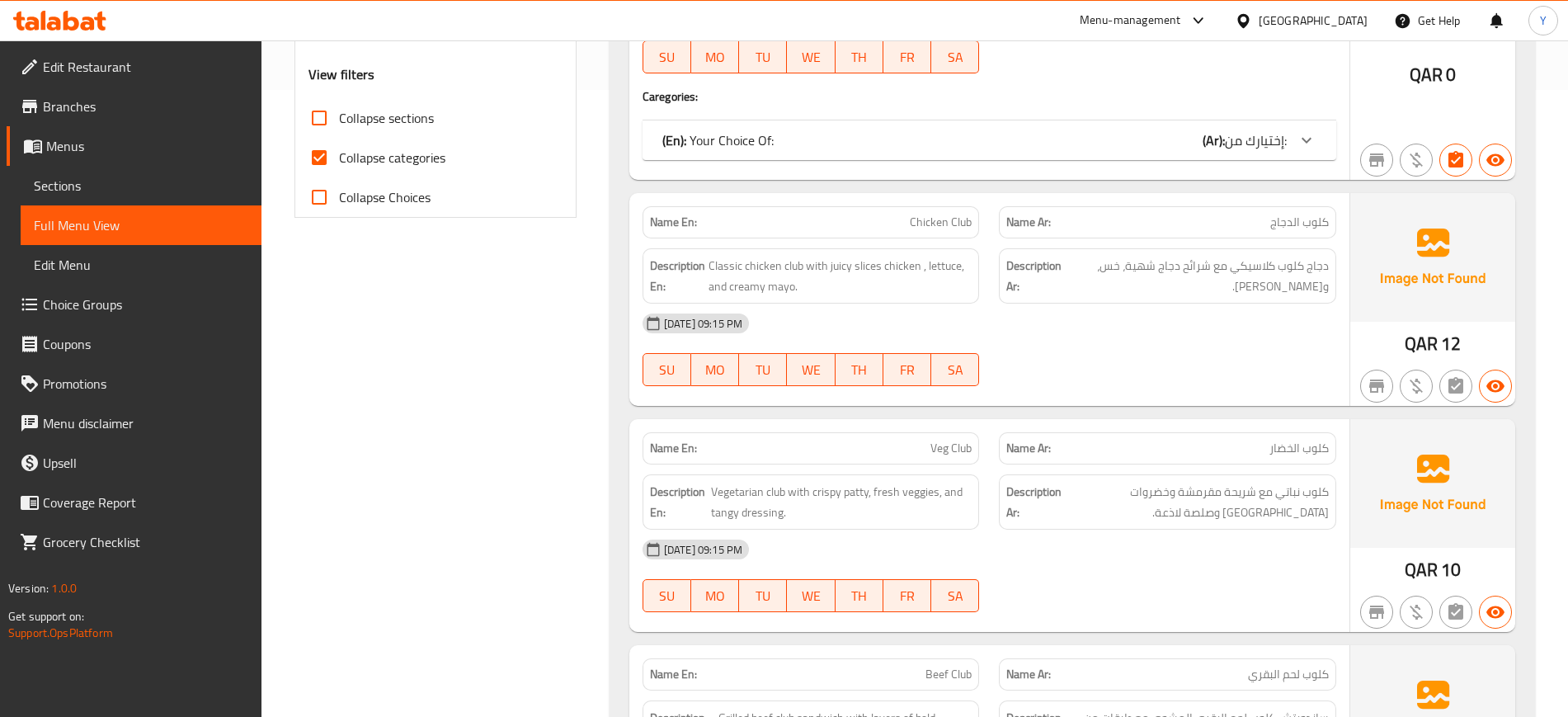 click on "Collapse sections" at bounding box center [386, 118] 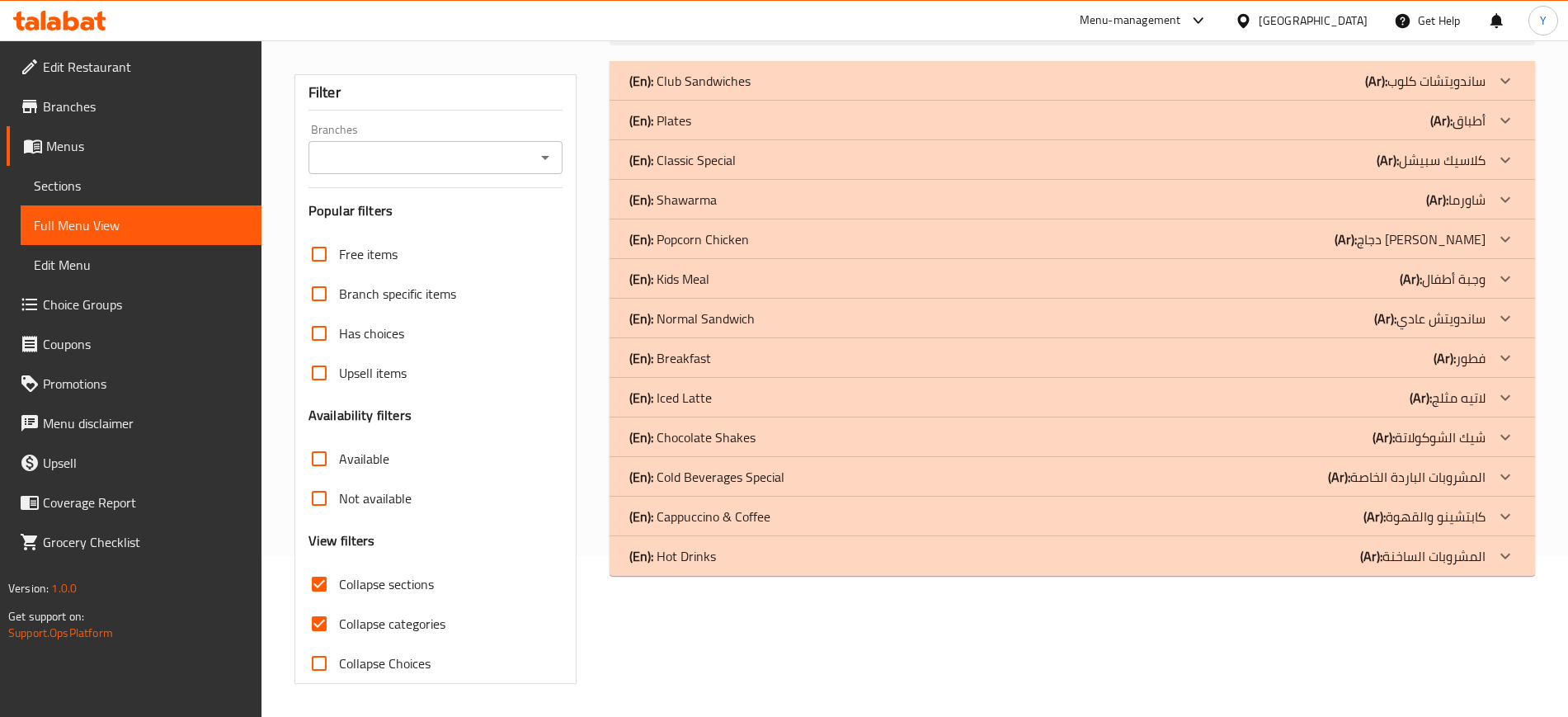click on "Collapse categories" at bounding box center [319, 624] 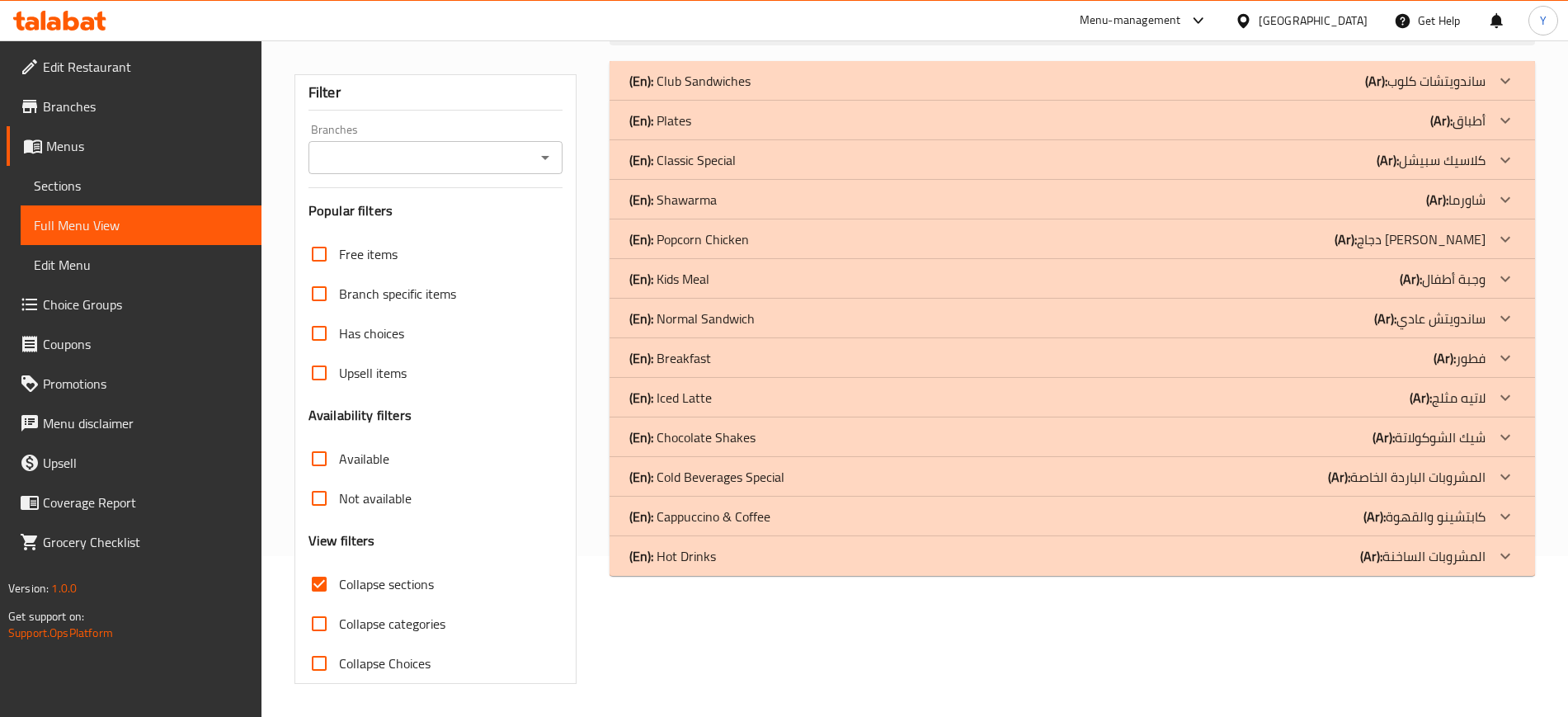 scroll, scrollTop: 161, scrollLeft: 0, axis: vertical 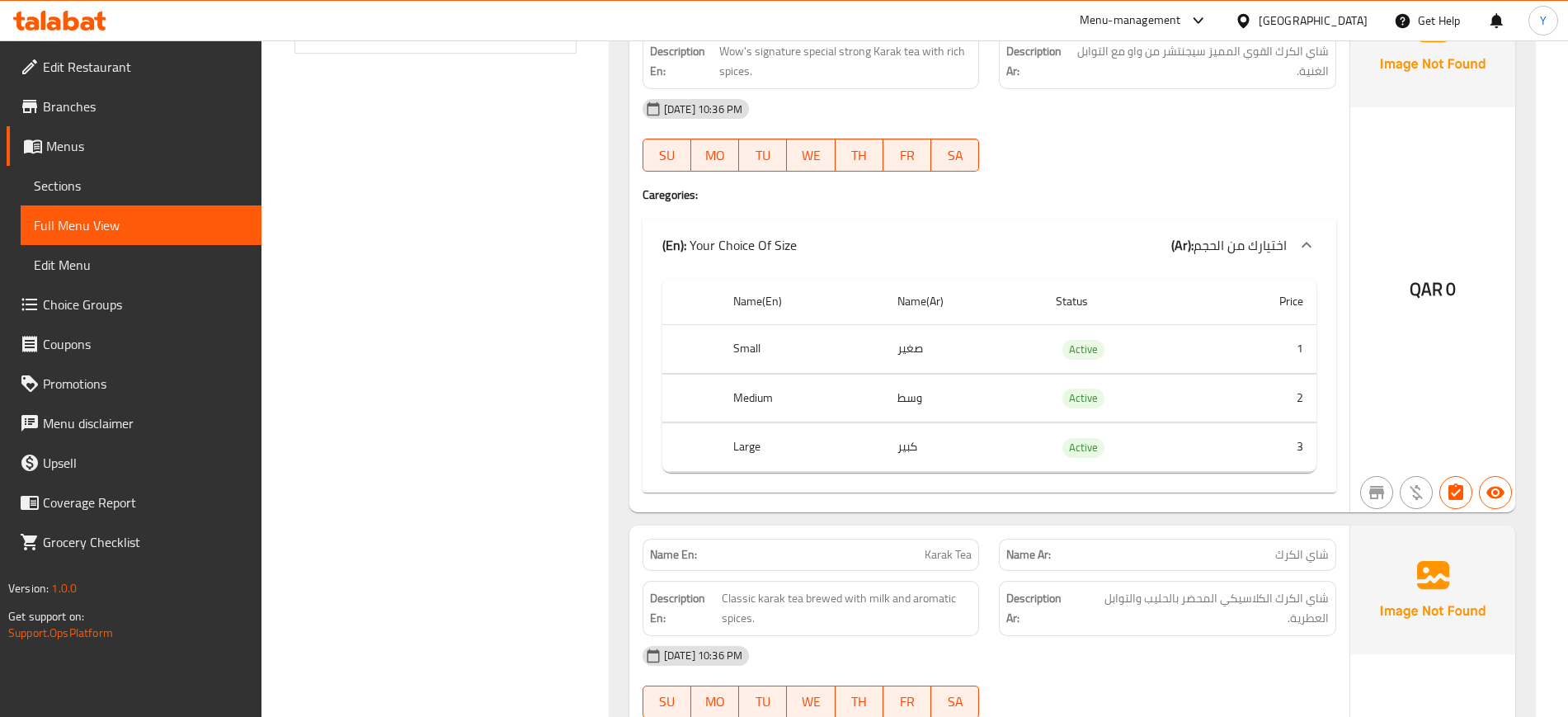 drag, startPoint x: 1528, startPoint y: 7, endPoint x: 895, endPoint y: 156, distance: 650.2999 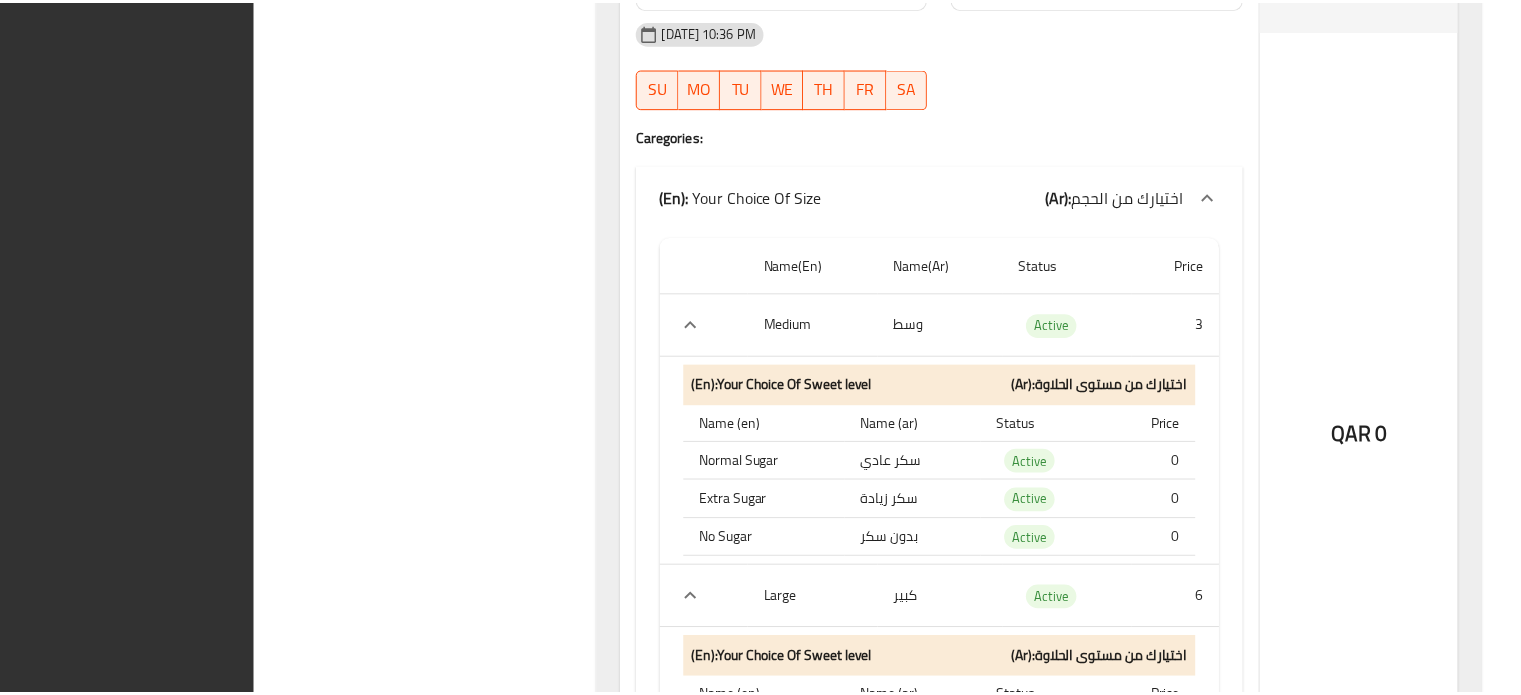 scroll, scrollTop: 14045, scrollLeft: 0, axis: vertical 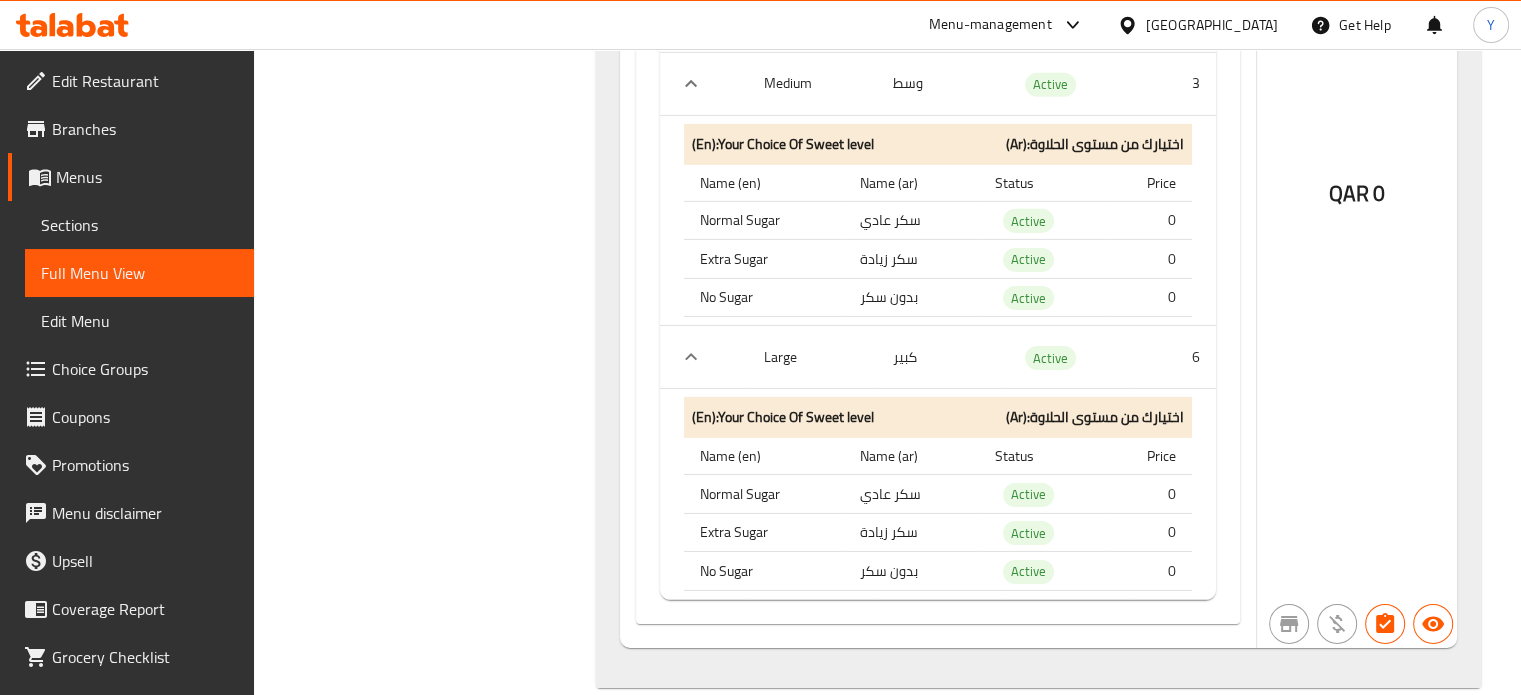click on "Sections" at bounding box center (139, 225) 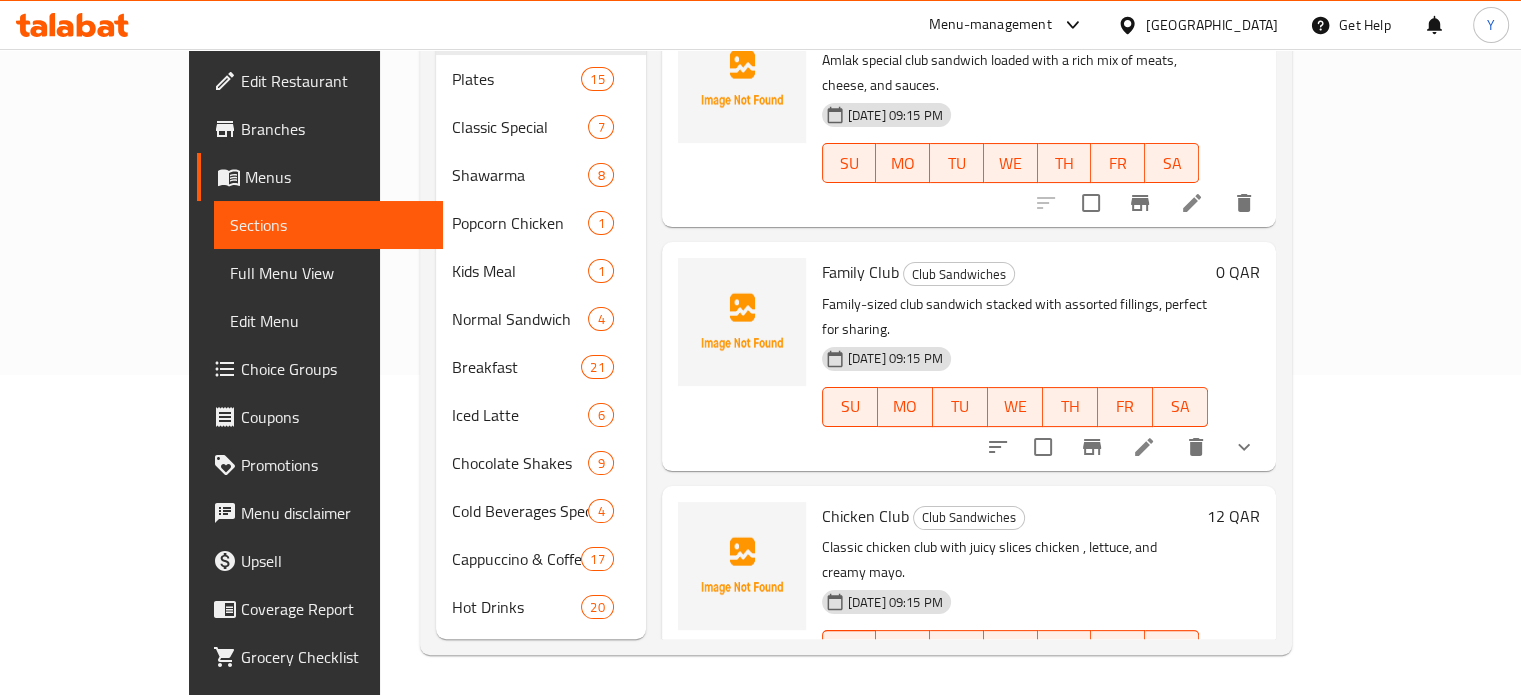 scroll, scrollTop: 280, scrollLeft: 0, axis: vertical 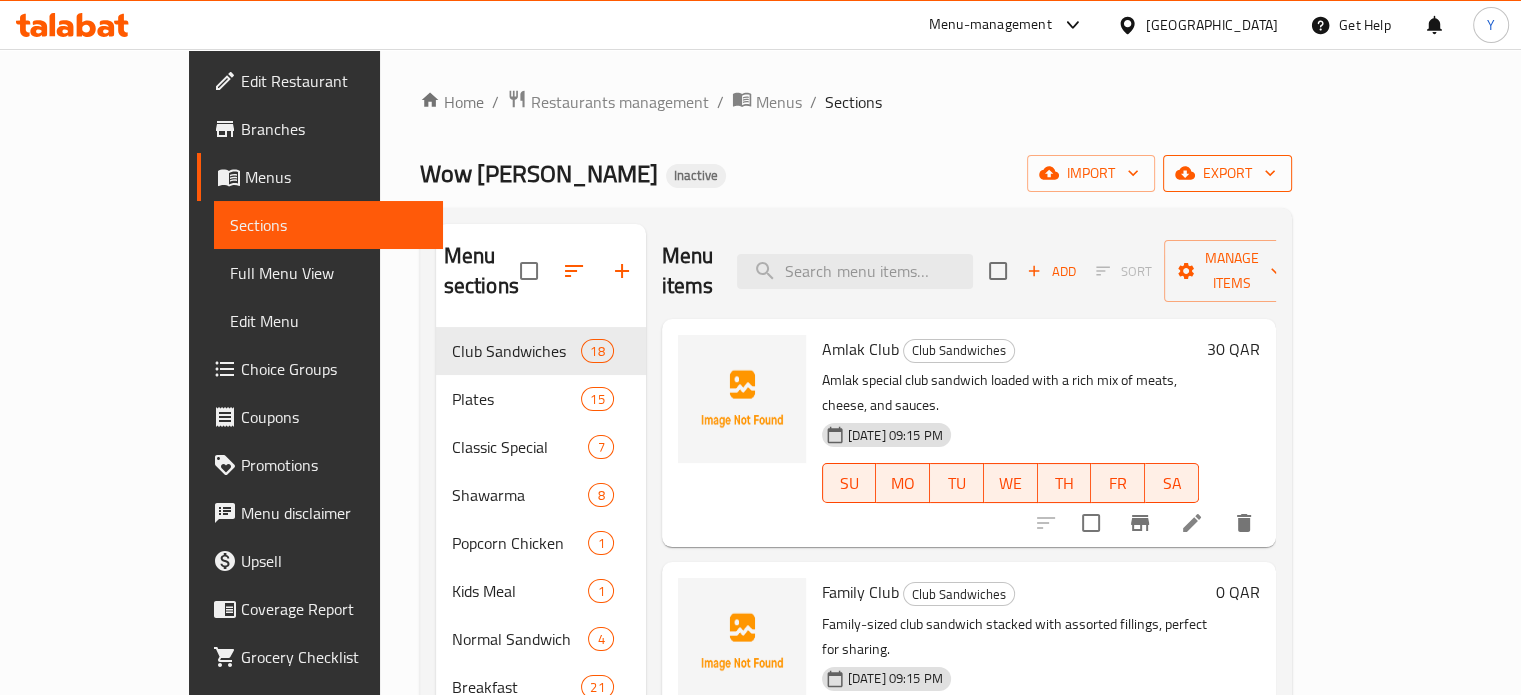 click on "export" at bounding box center (1227, 173) 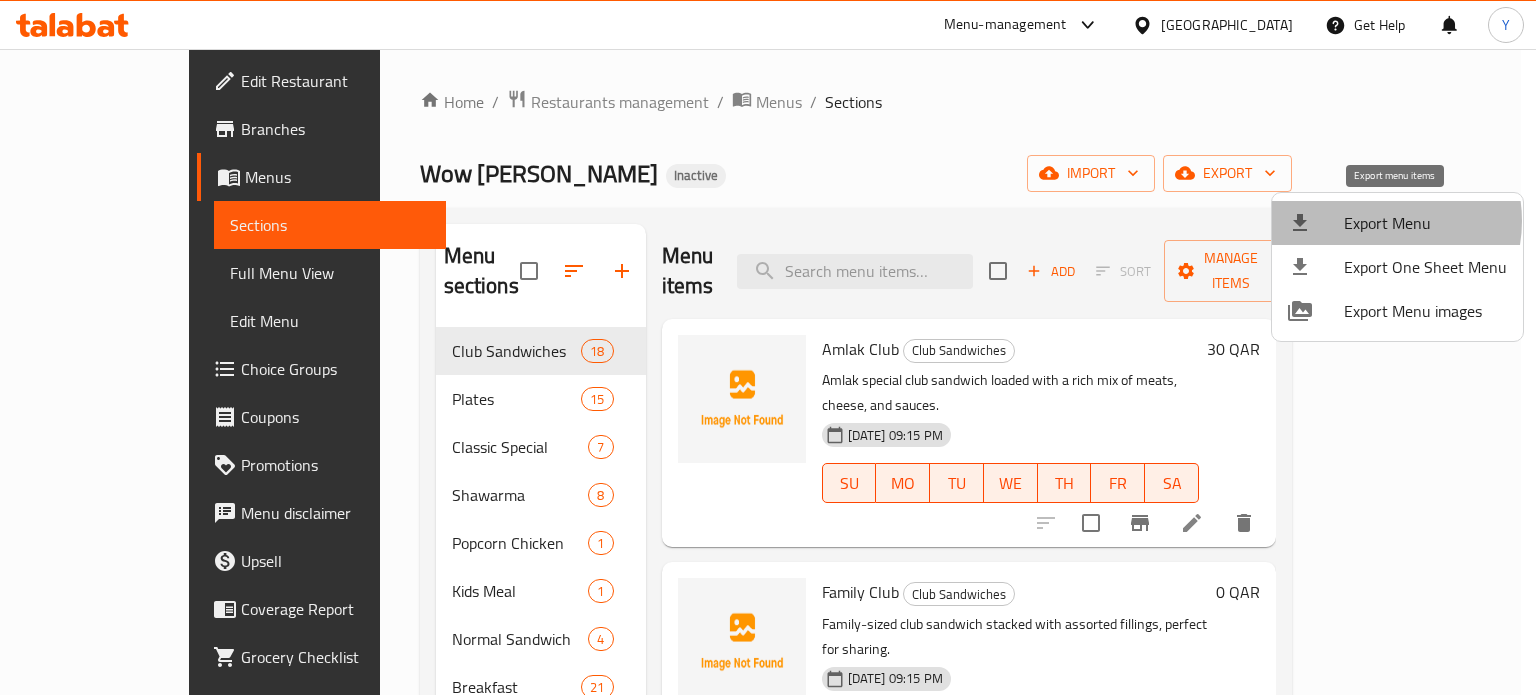 click on "Export Menu" at bounding box center [1425, 223] 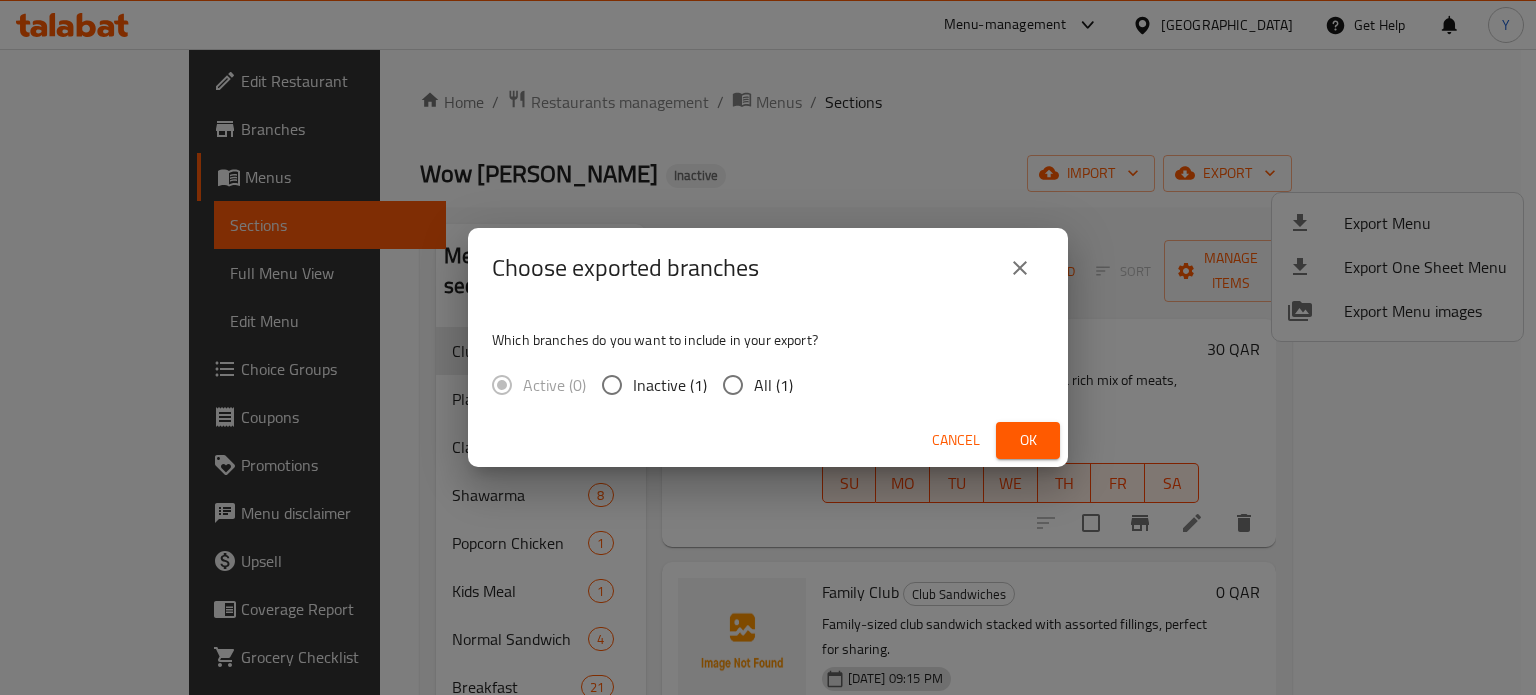 click on "All (1)" at bounding box center [733, 385] 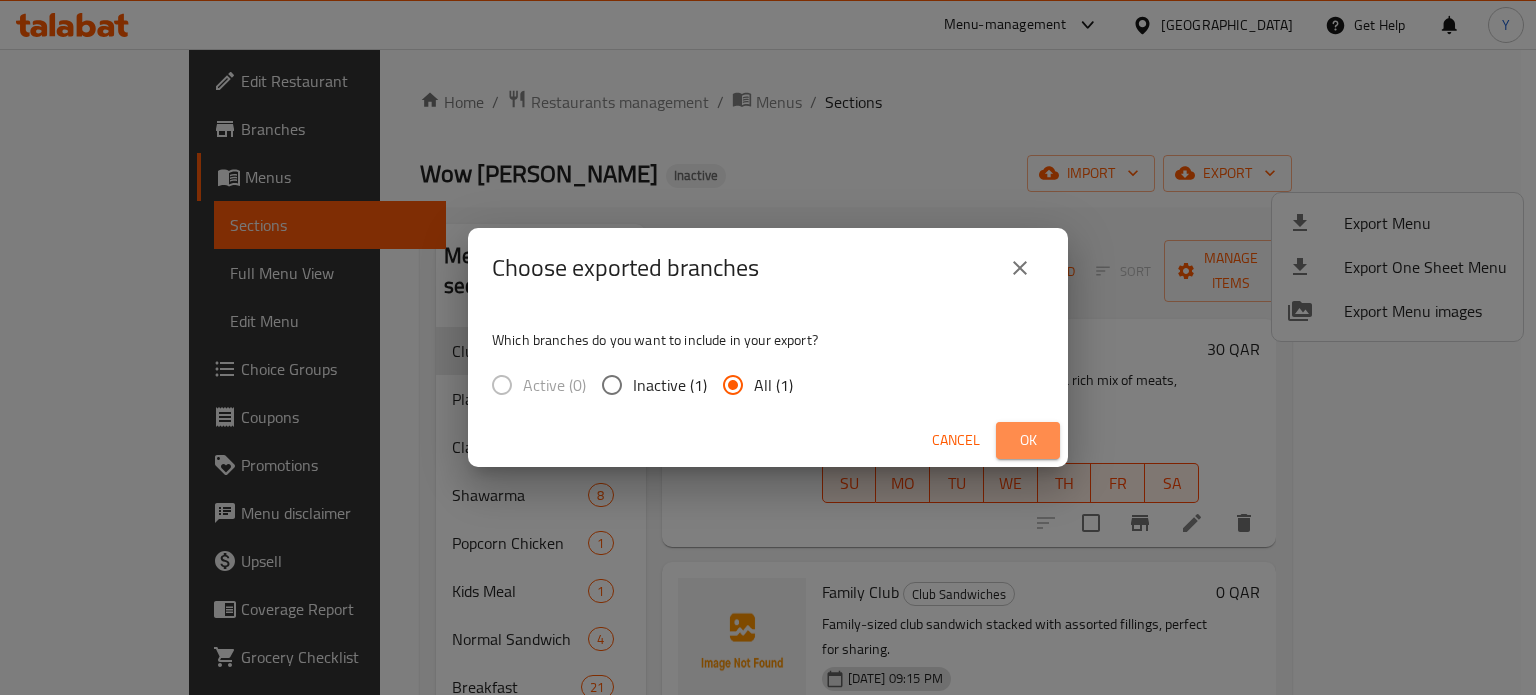 click on "Ok" at bounding box center (1028, 440) 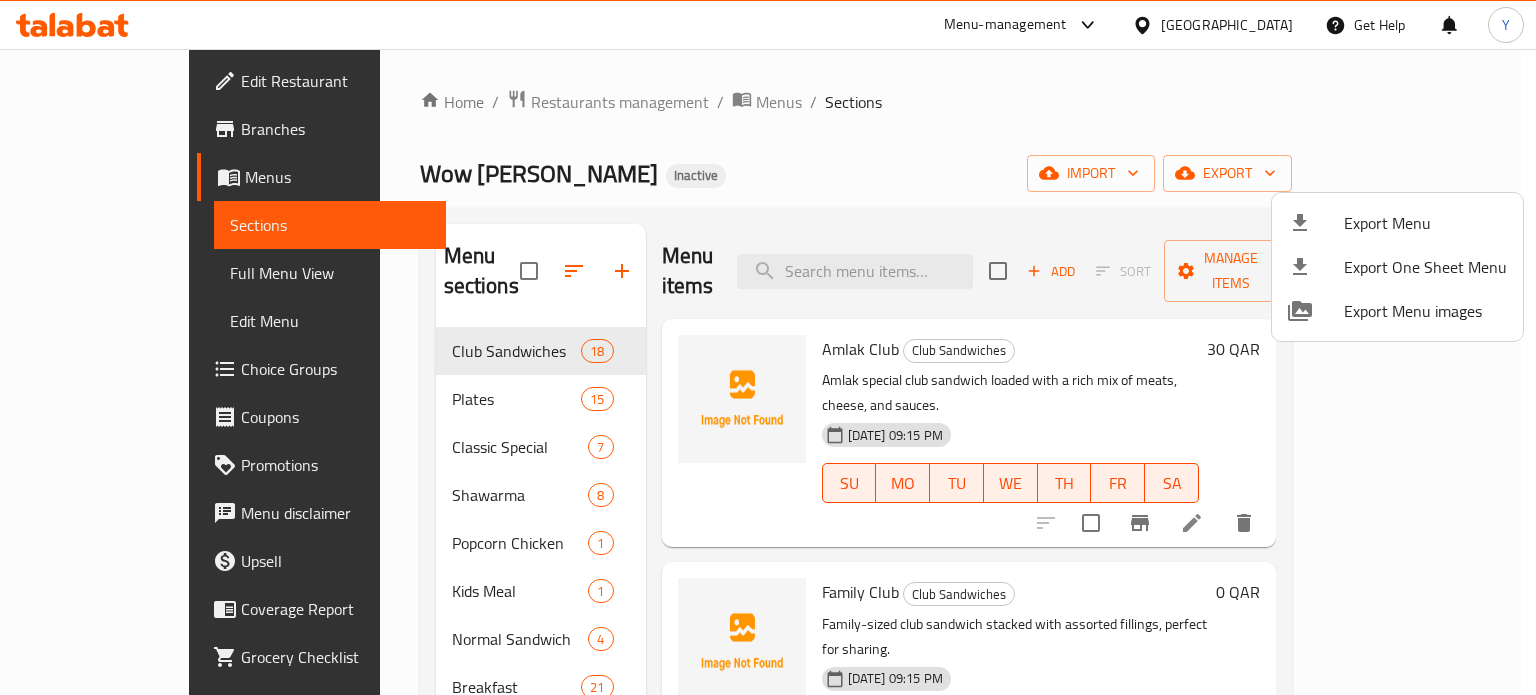 click at bounding box center (768, 347) 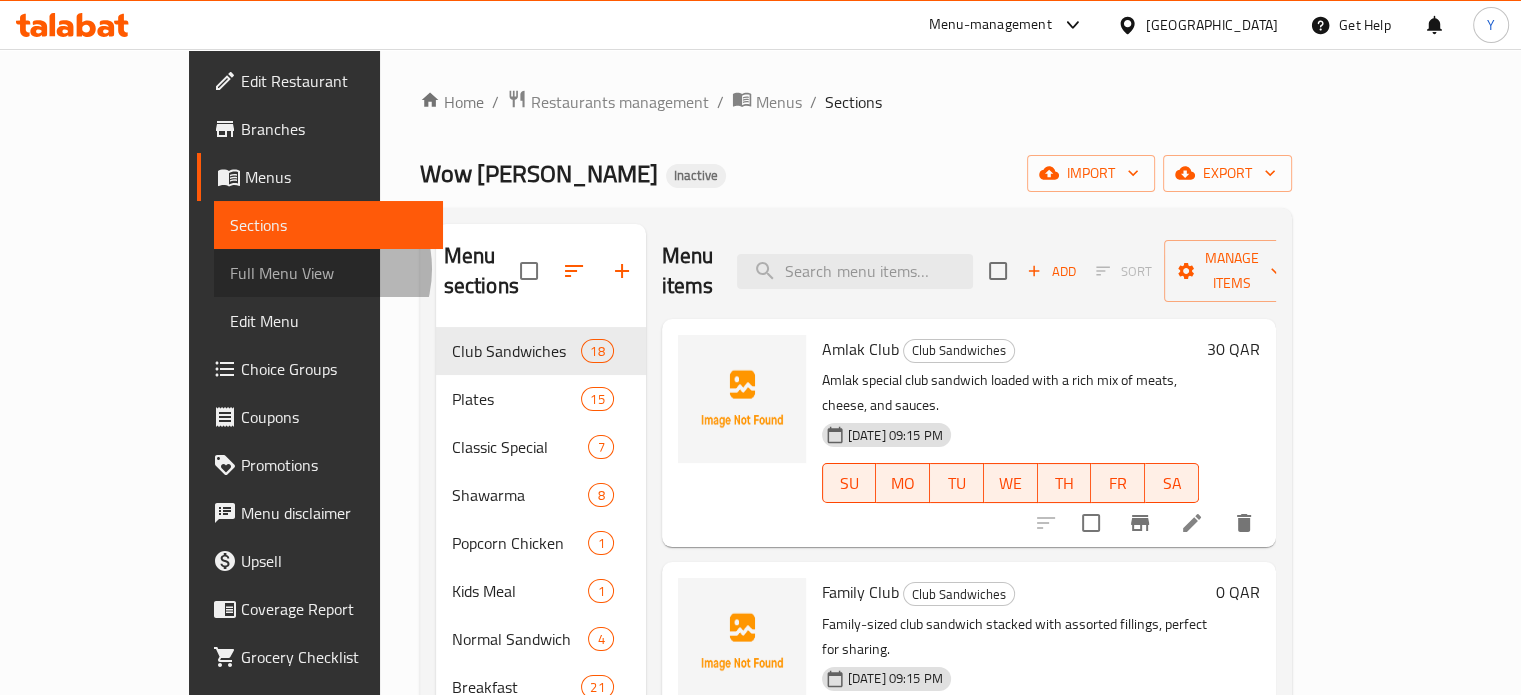 click on "Full Menu View" at bounding box center (328, 273) 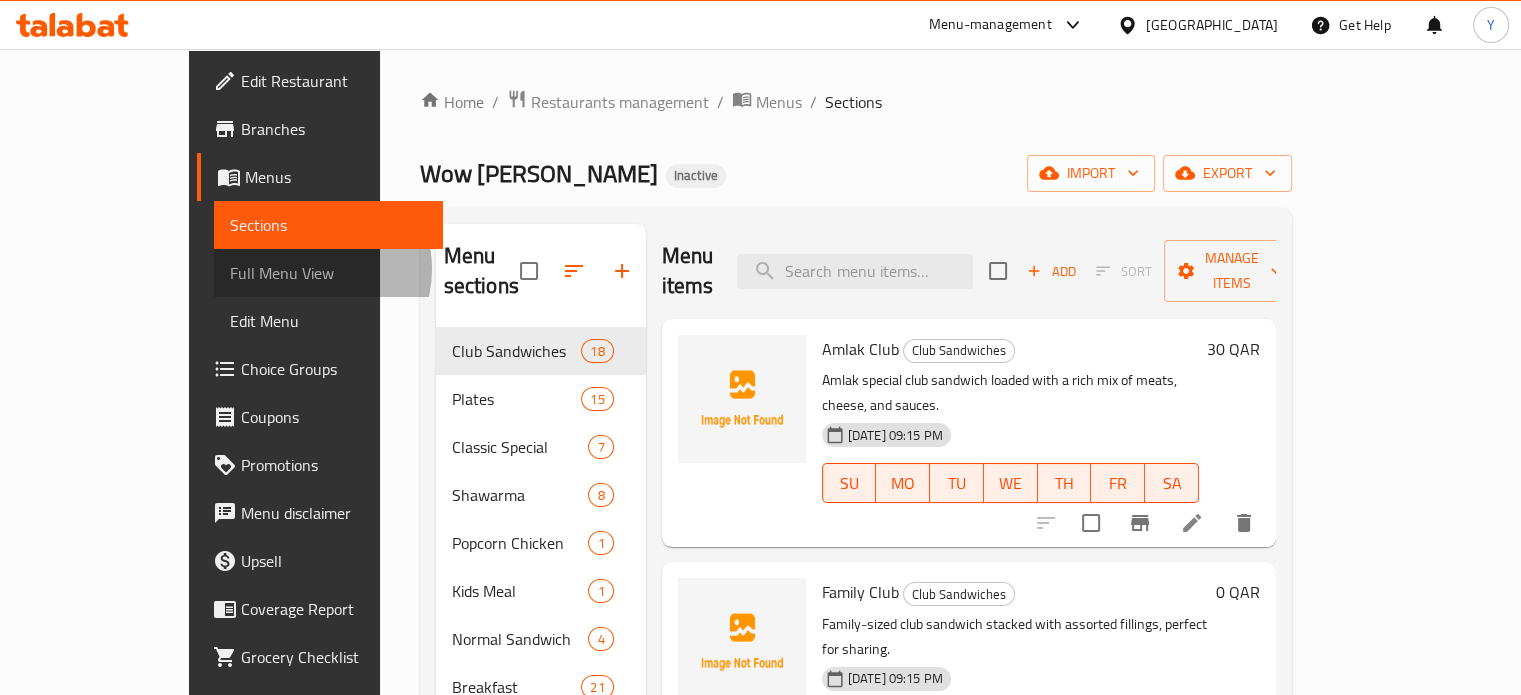 click on "Full Menu View" at bounding box center (328, 273) 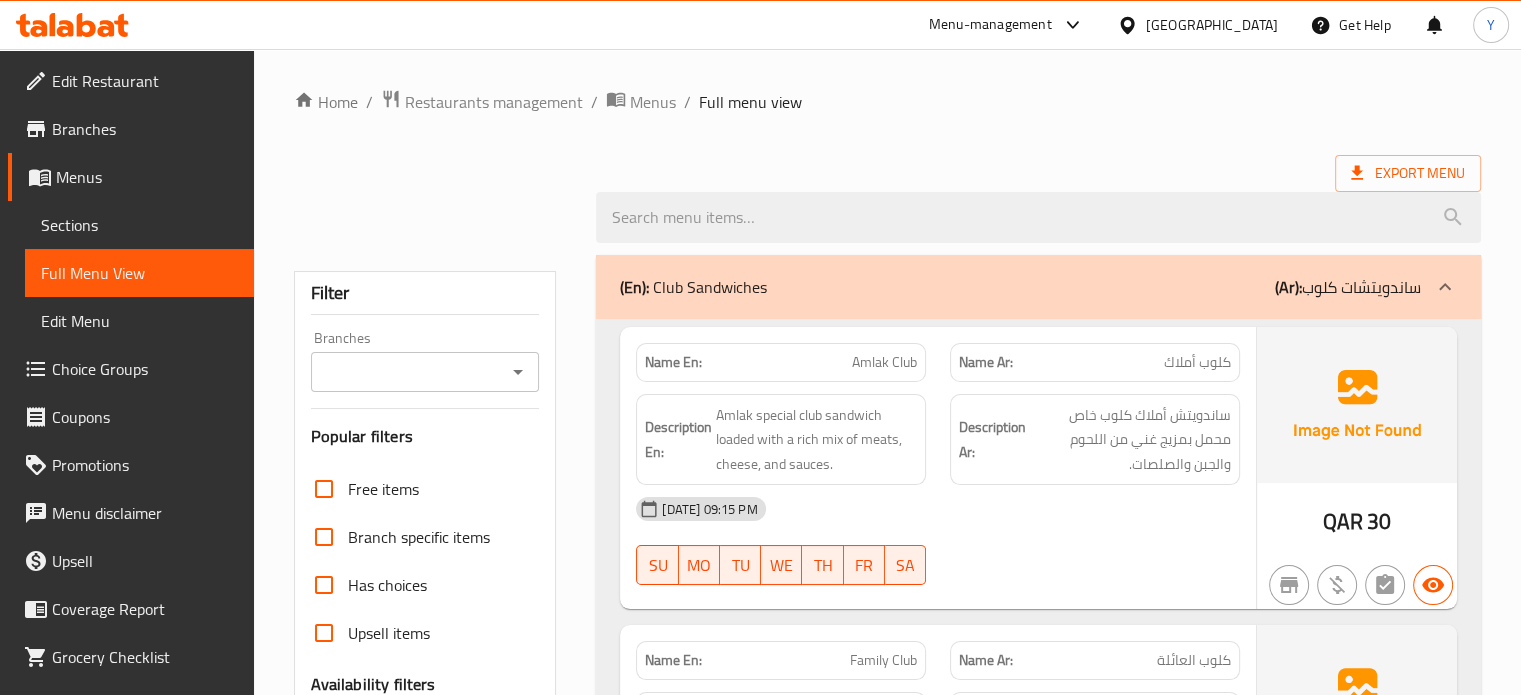 scroll, scrollTop: 200, scrollLeft: 0, axis: vertical 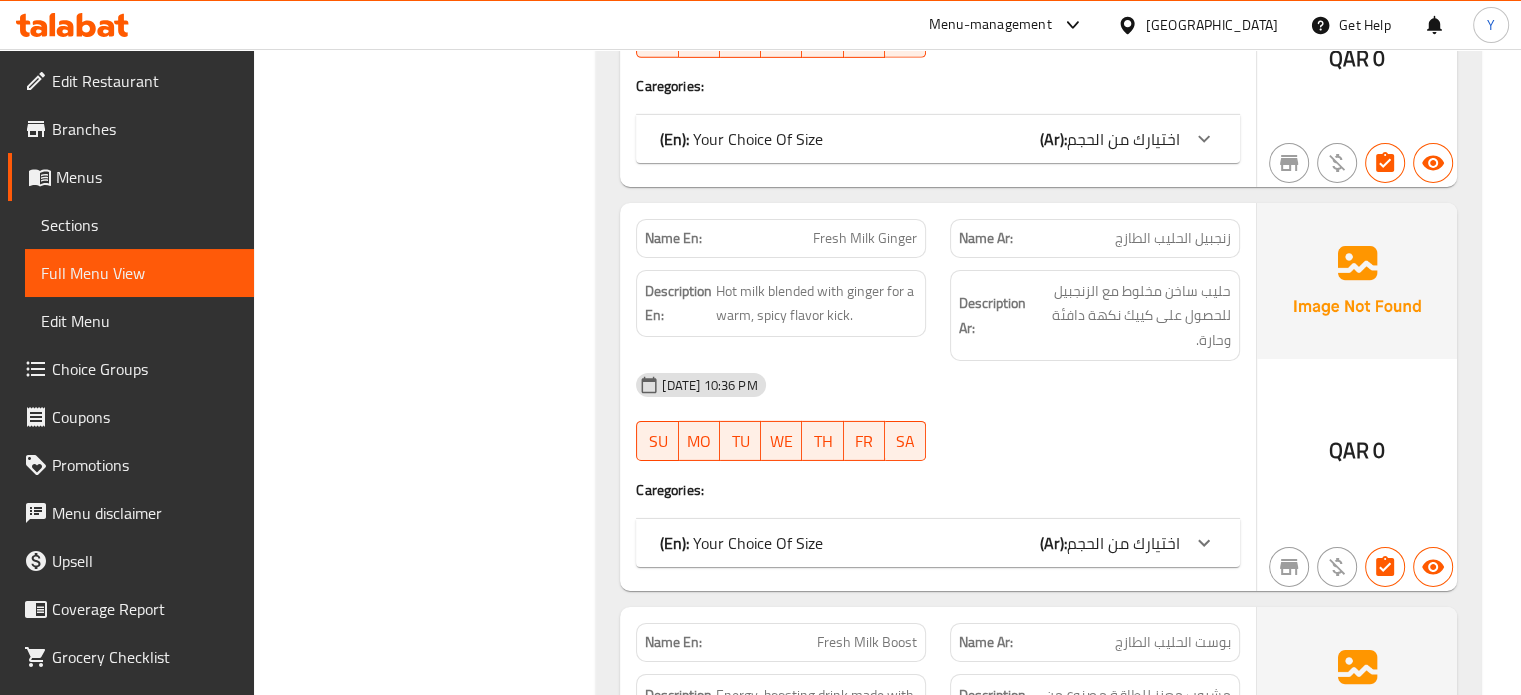 click on "اختيارك من الحجم" at bounding box center (1142, -43567) 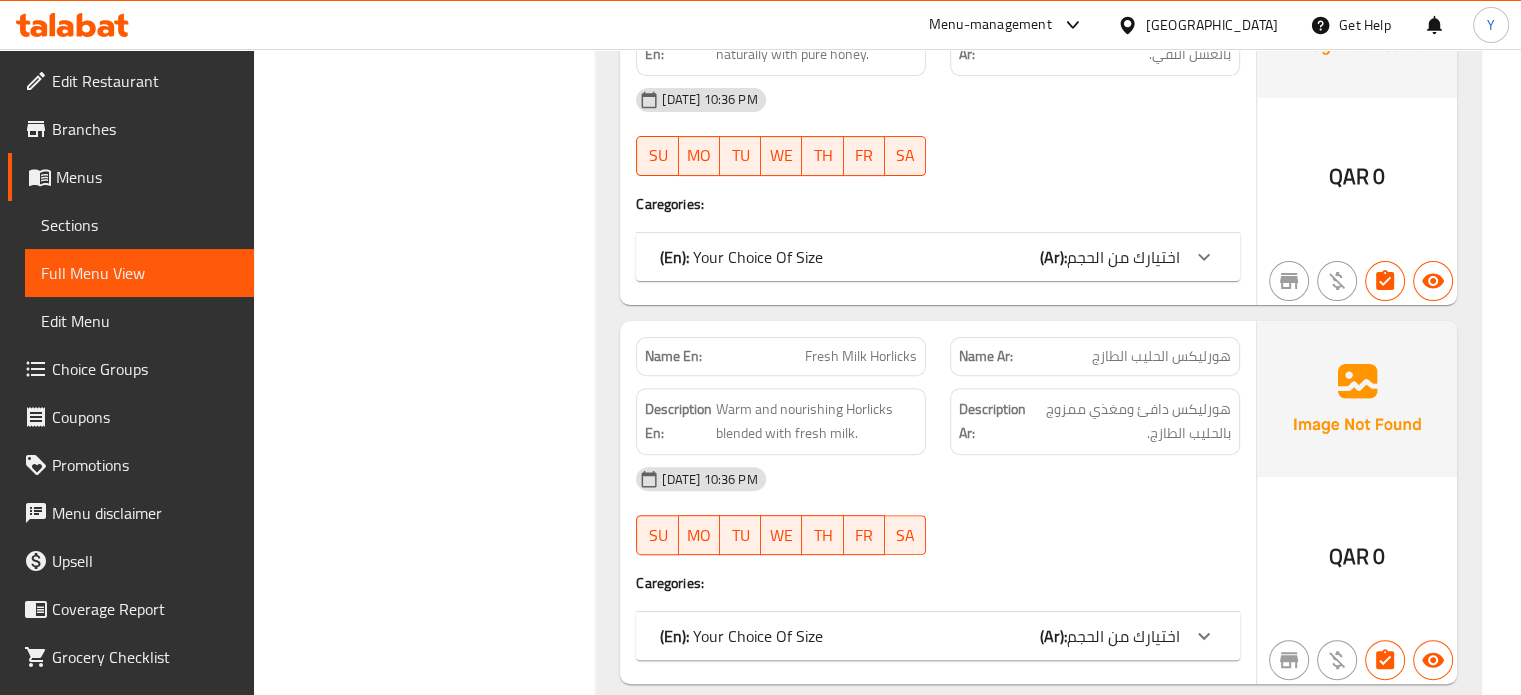 click on "اختيارك من الحجم" at bounding box center (1142, -45239) 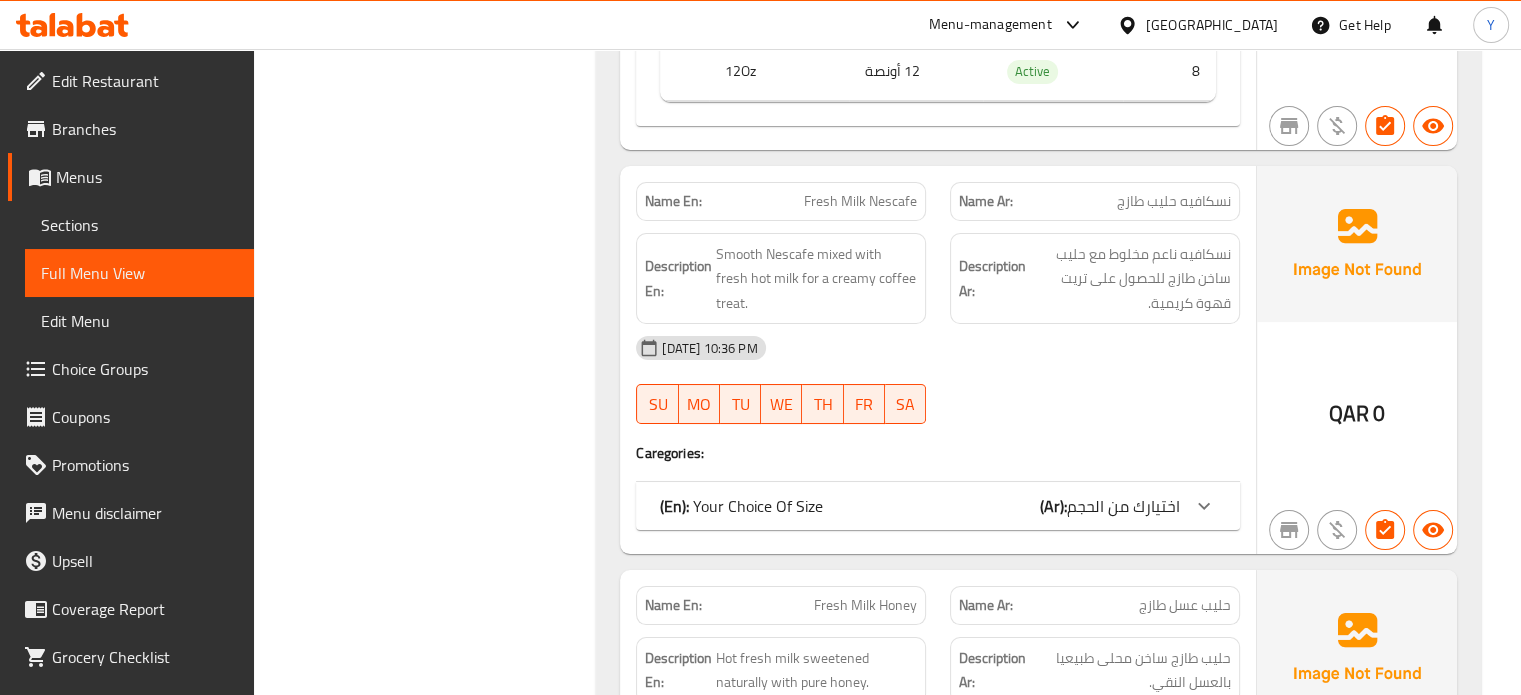 scroll, scrollTop: 45518, scrollLeft: 0, axis: vertical 